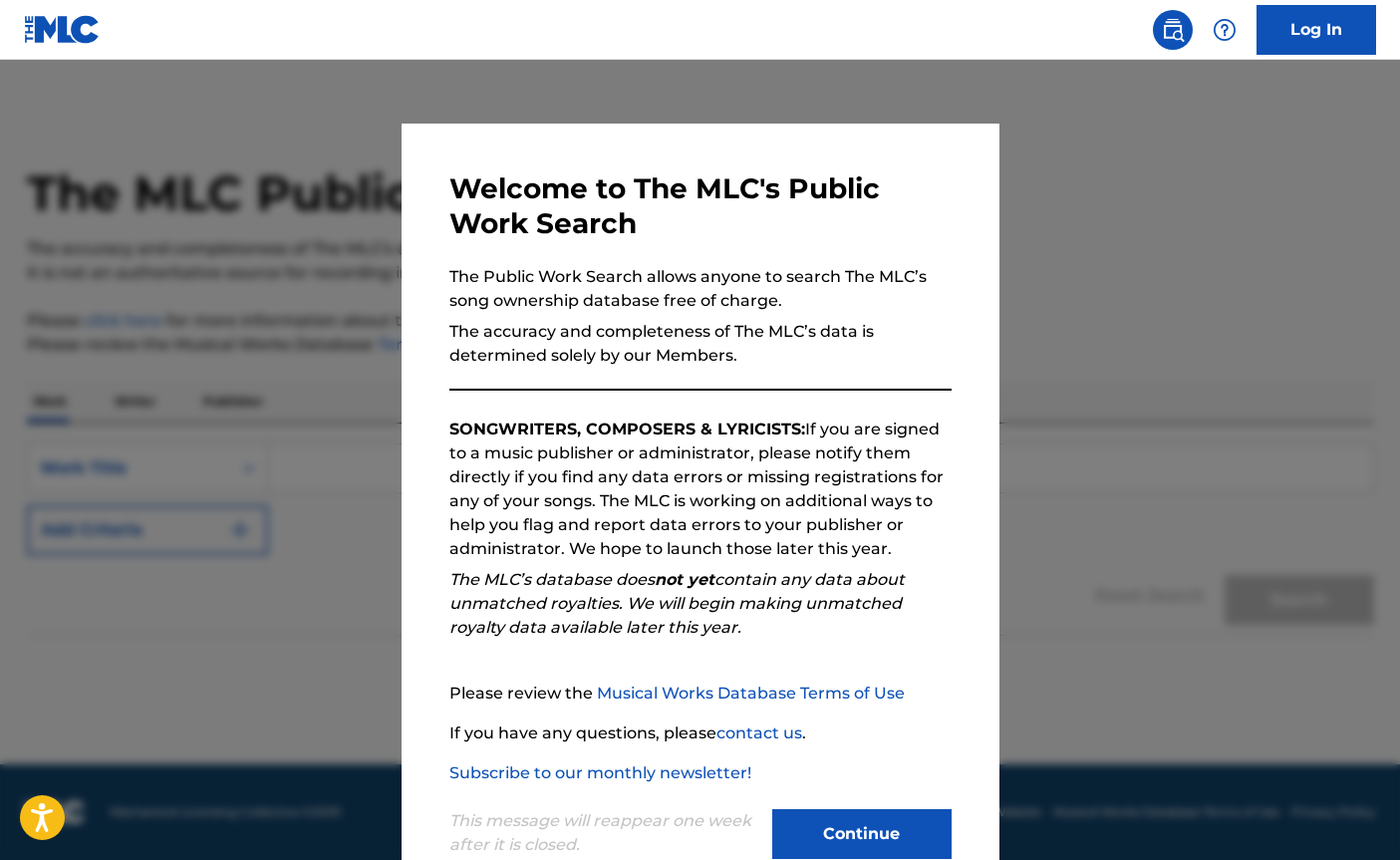 scroll, scrollTop: 0, scrollLeft: 0, axis: both 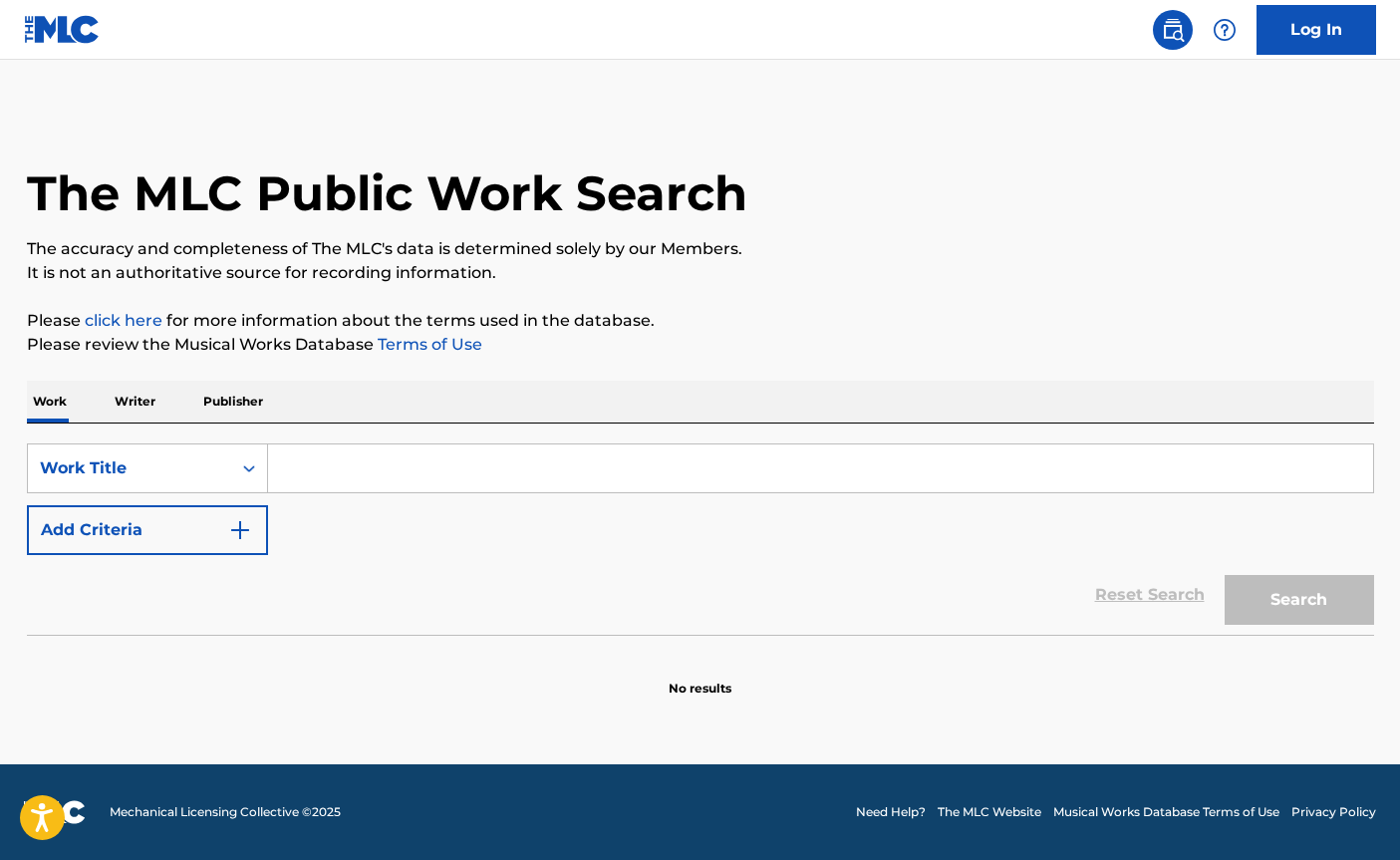 click at bounding box center [820, 468] 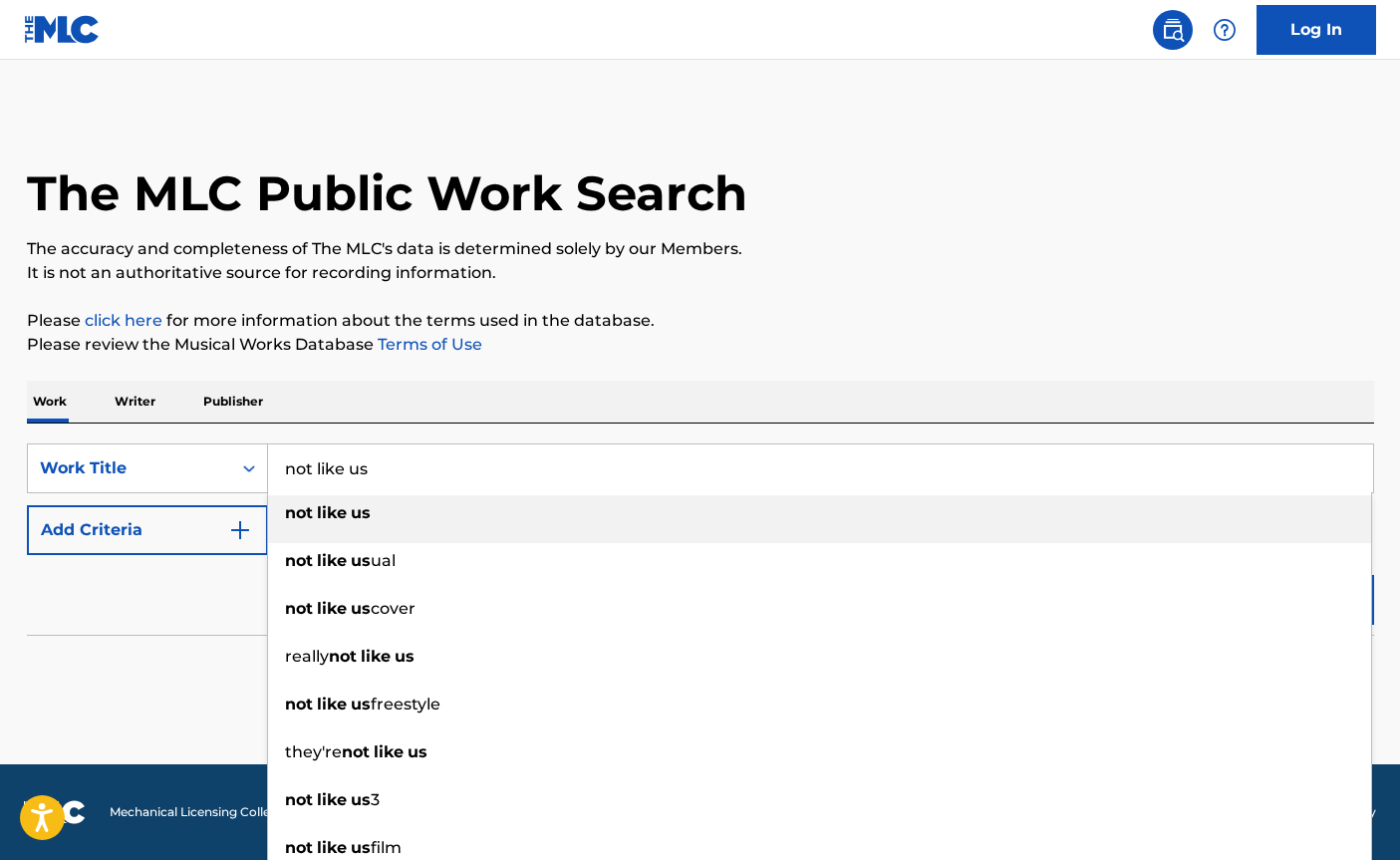 type on "not like us" 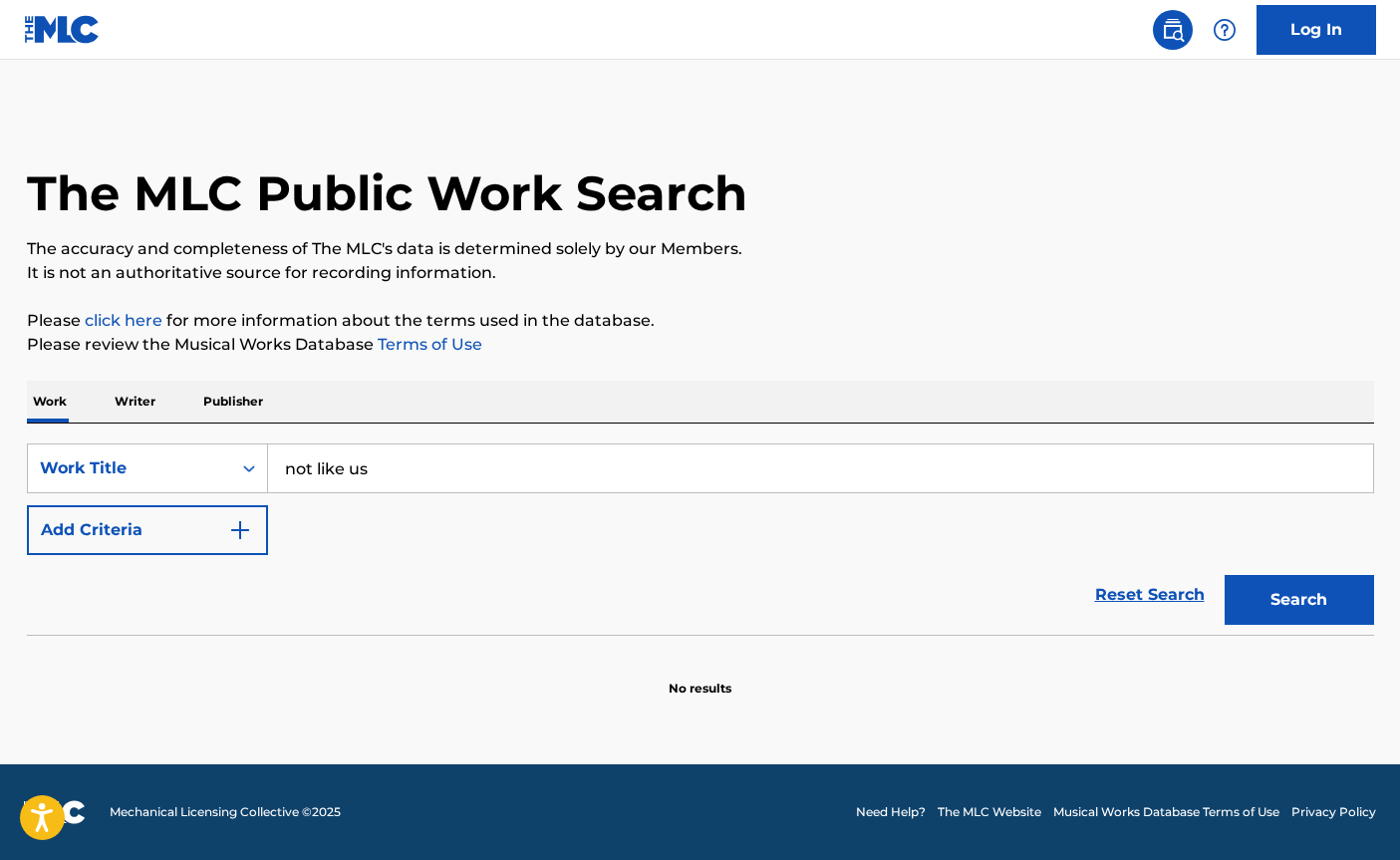 click on "Add Criteria" at bounding box center (147, 530) 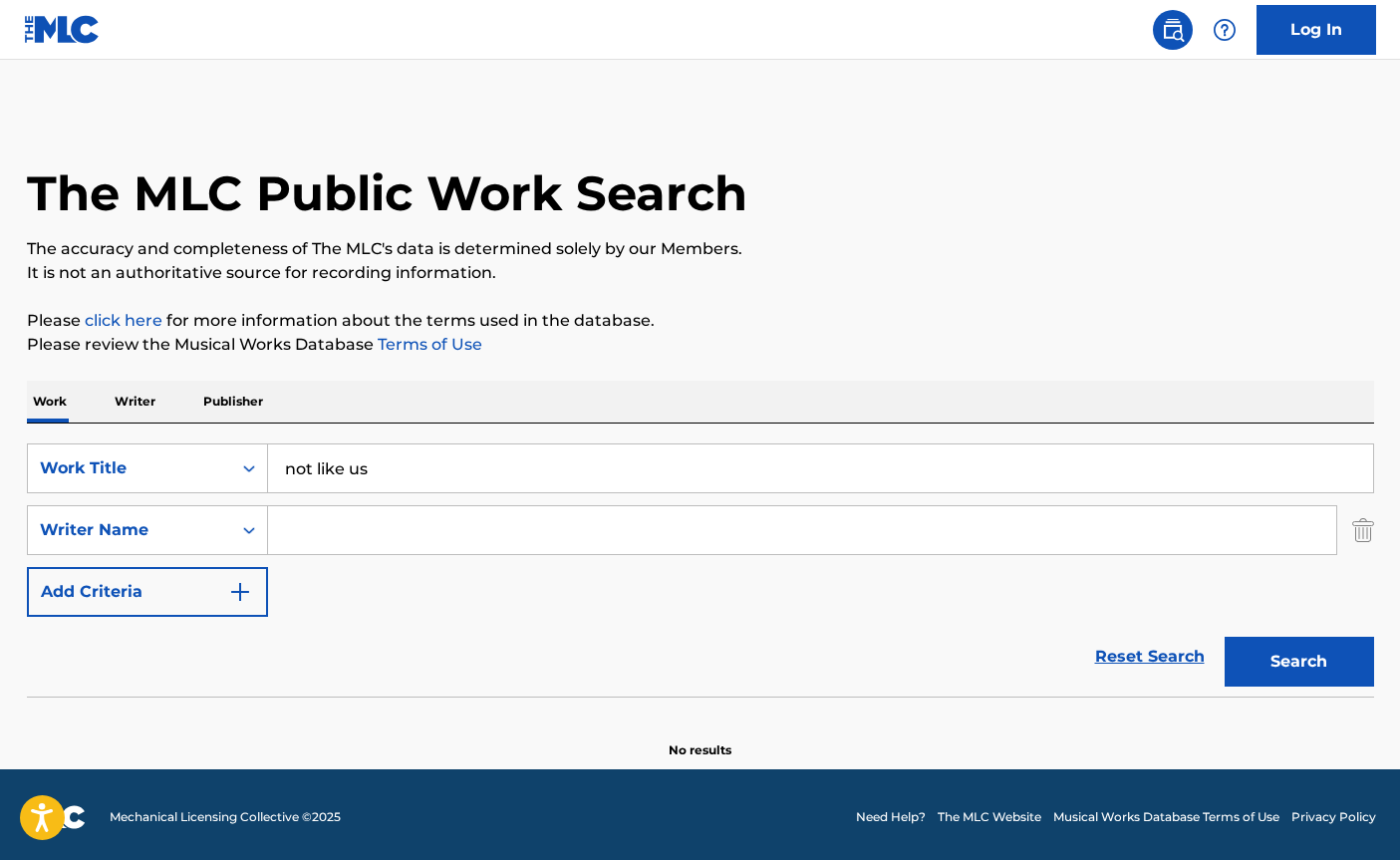 click at bounding box center [802, 530] 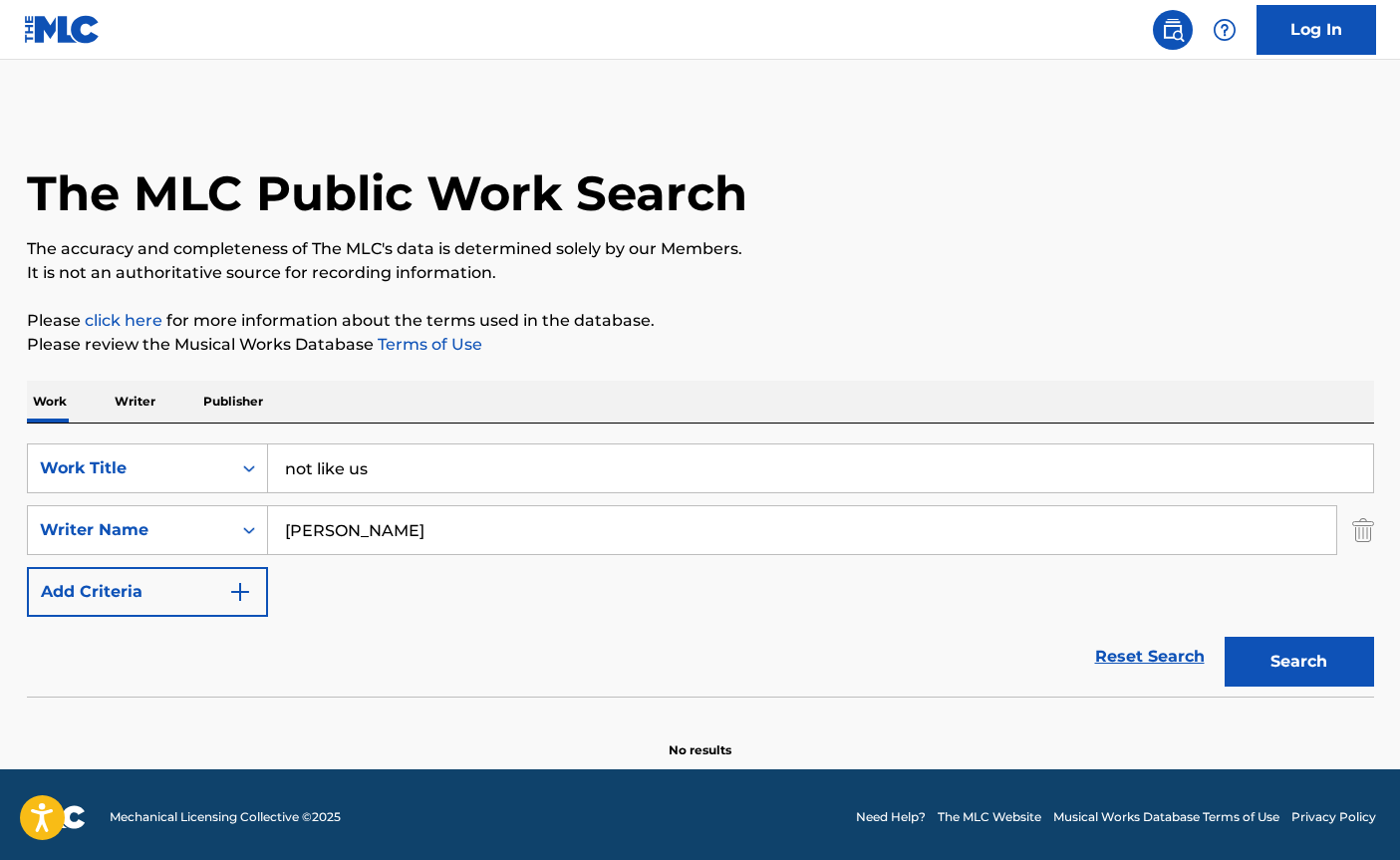 type on "[PERSON_NAME]" 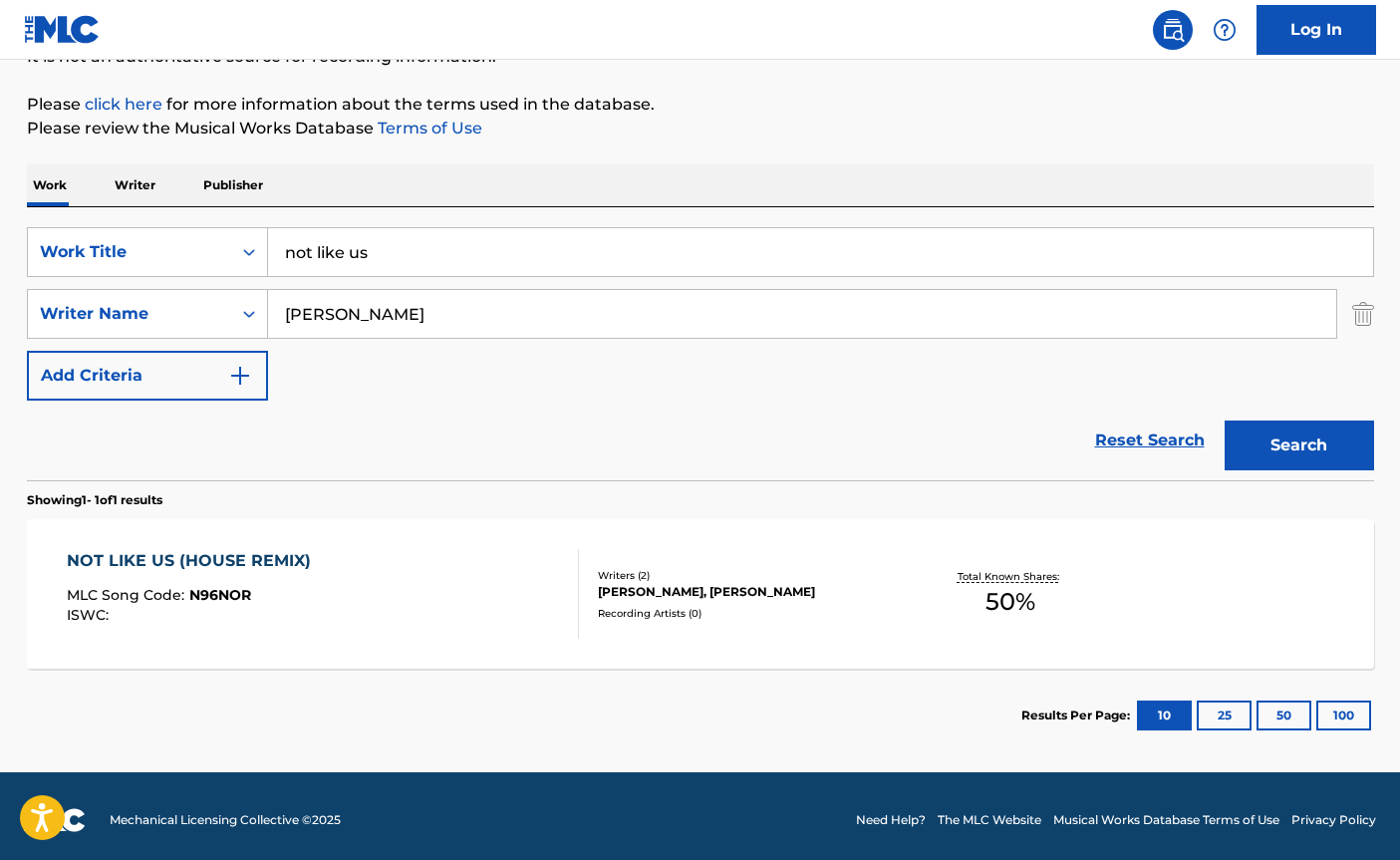 scroll, scrollTop: 224, scrollLeft: 0, axis: vertical 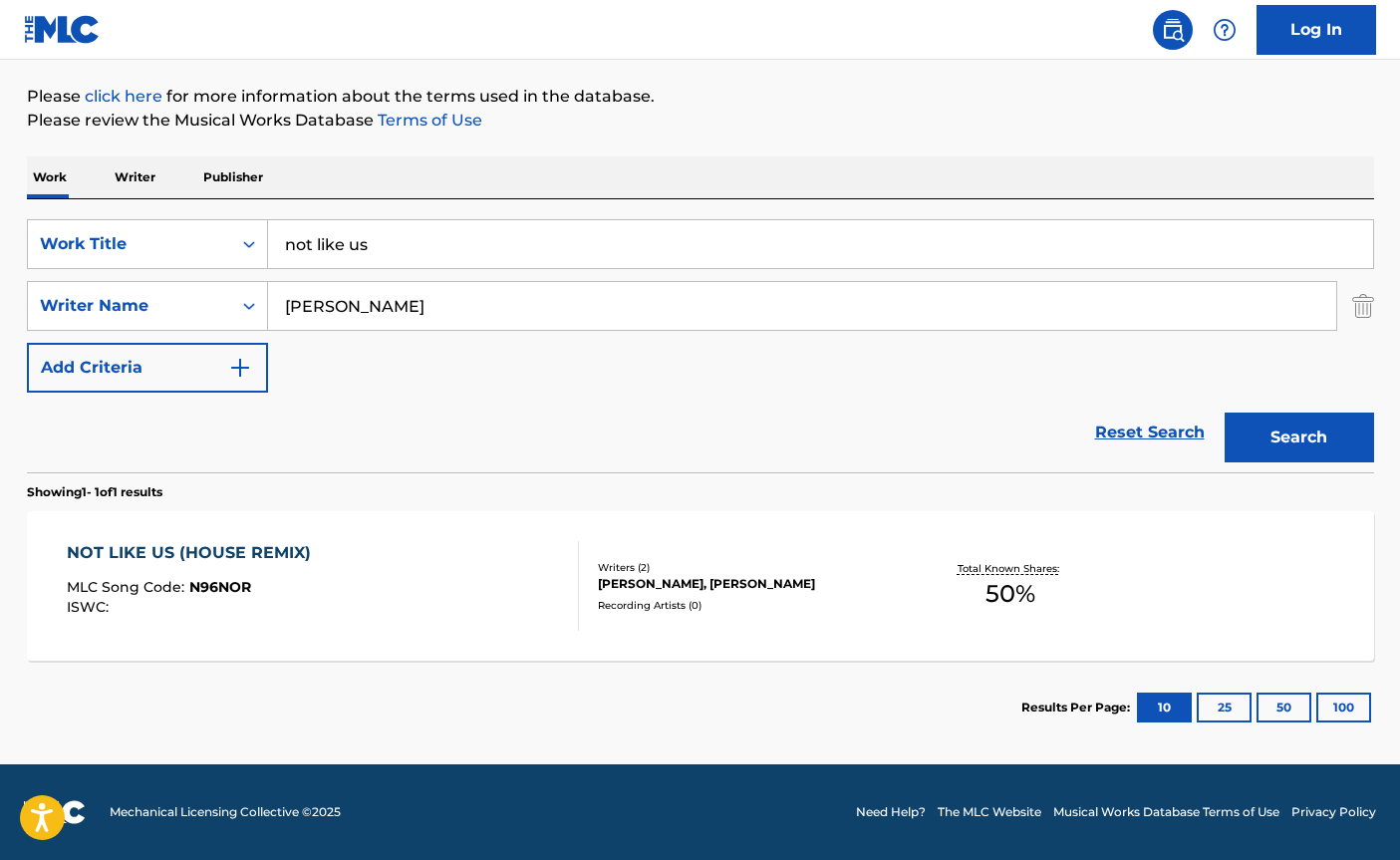 click on "100" at bounding box center (1343, 708) 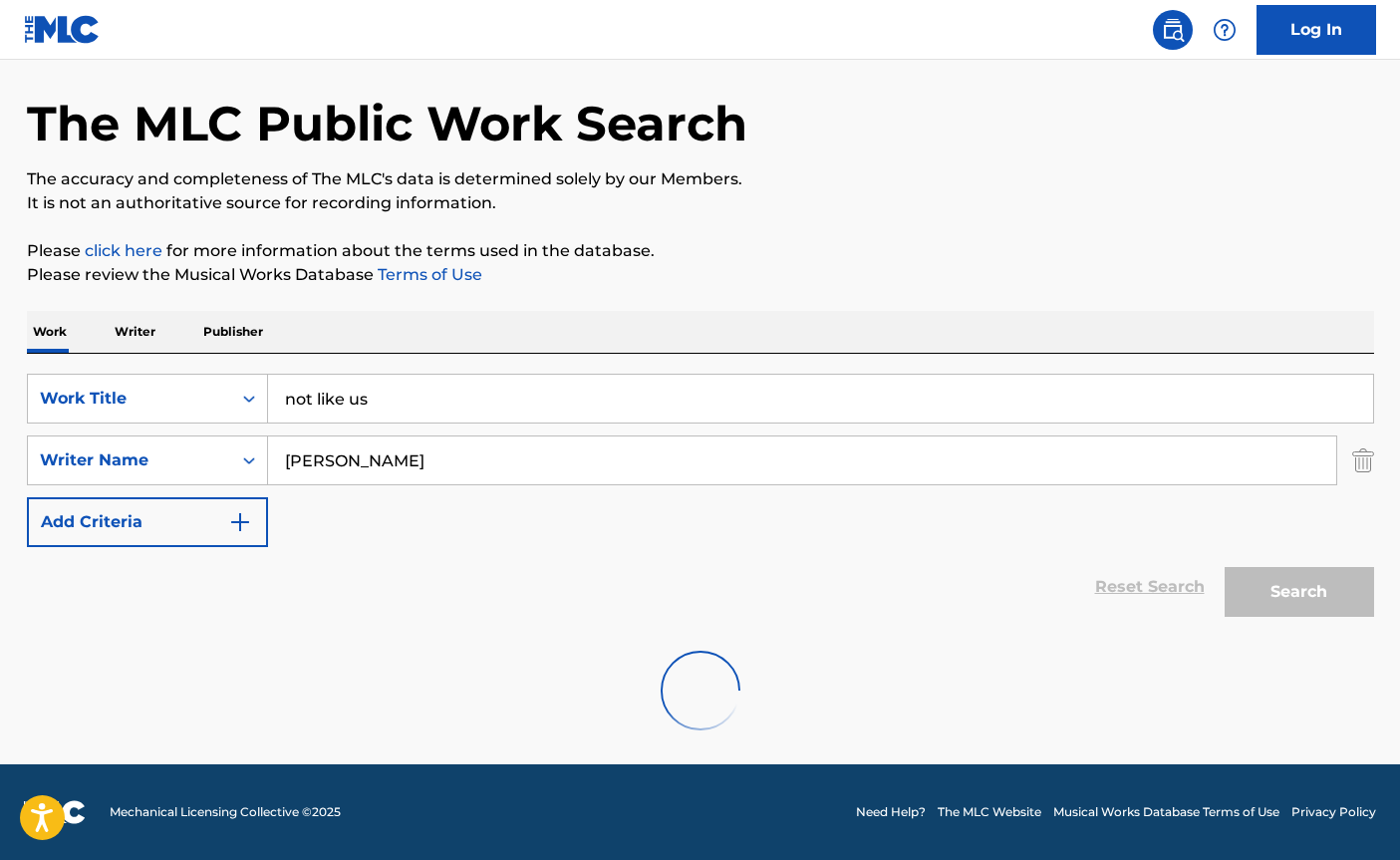 scroll, scrollTop: 224, scrollLeft: 0, axis: vertical 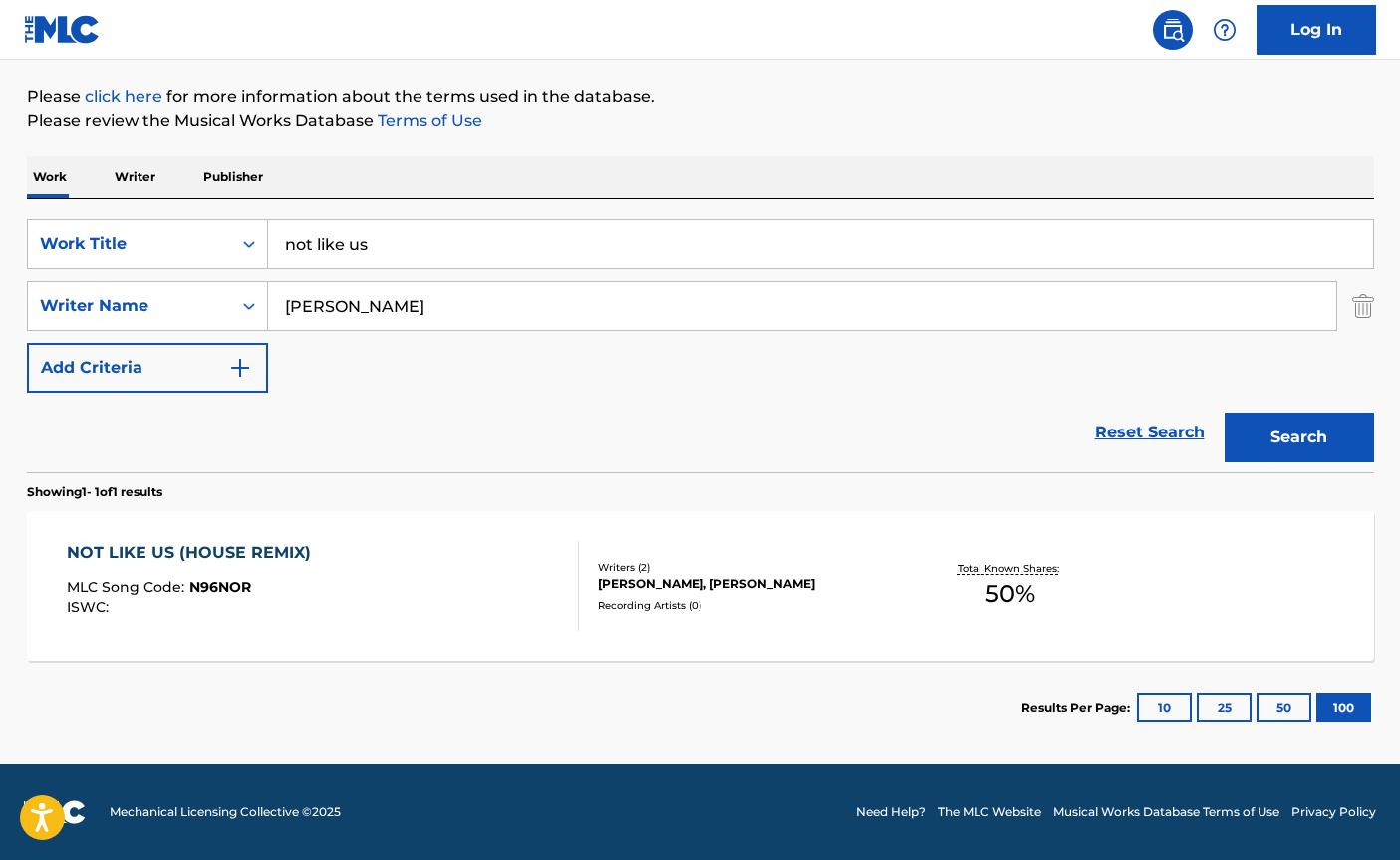 click on "Work Writer Publisher" at bounding box center [700, 177] 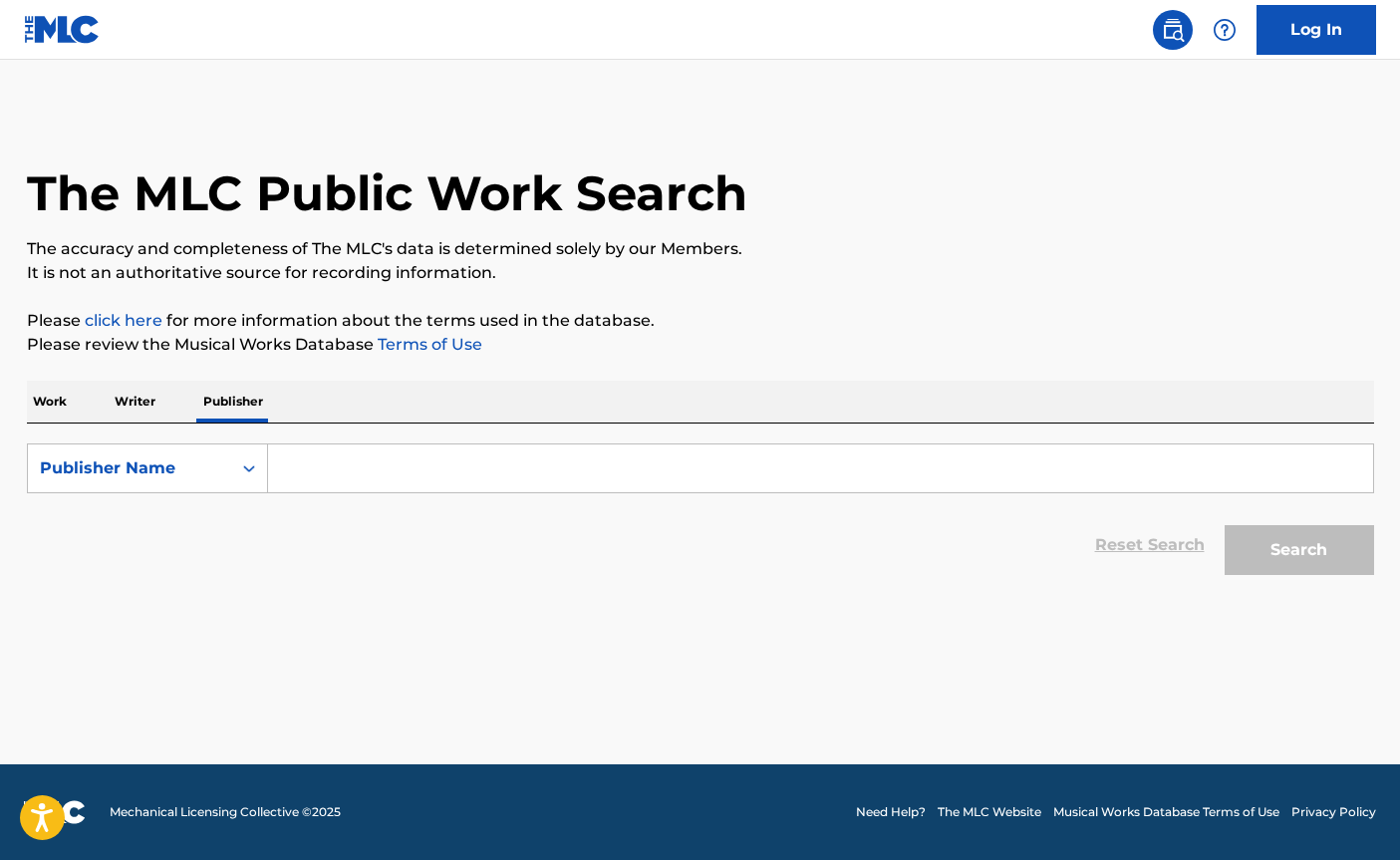 click on "Work" at bounding box center (50, 402) 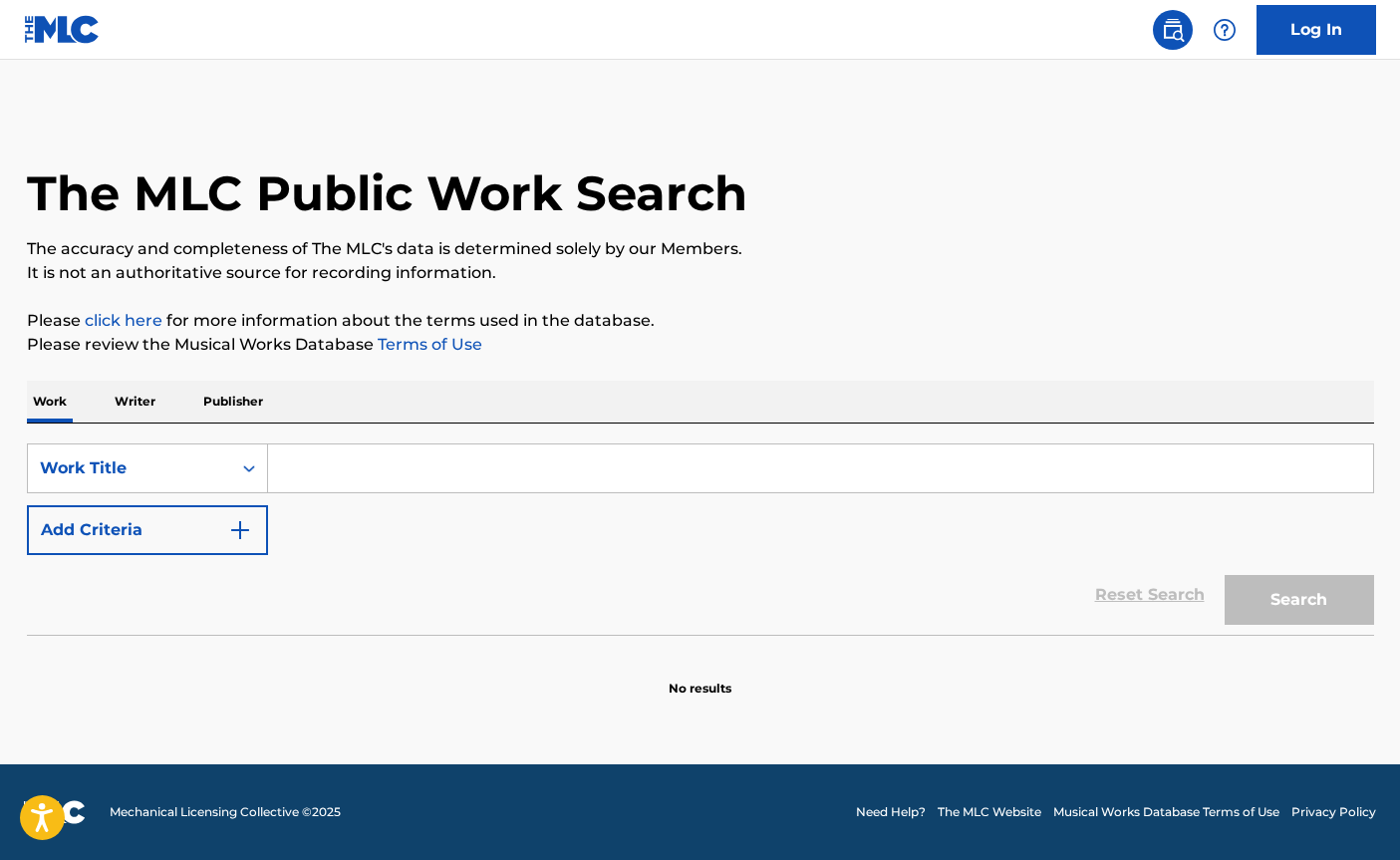 click at bounding box center (820, 468) 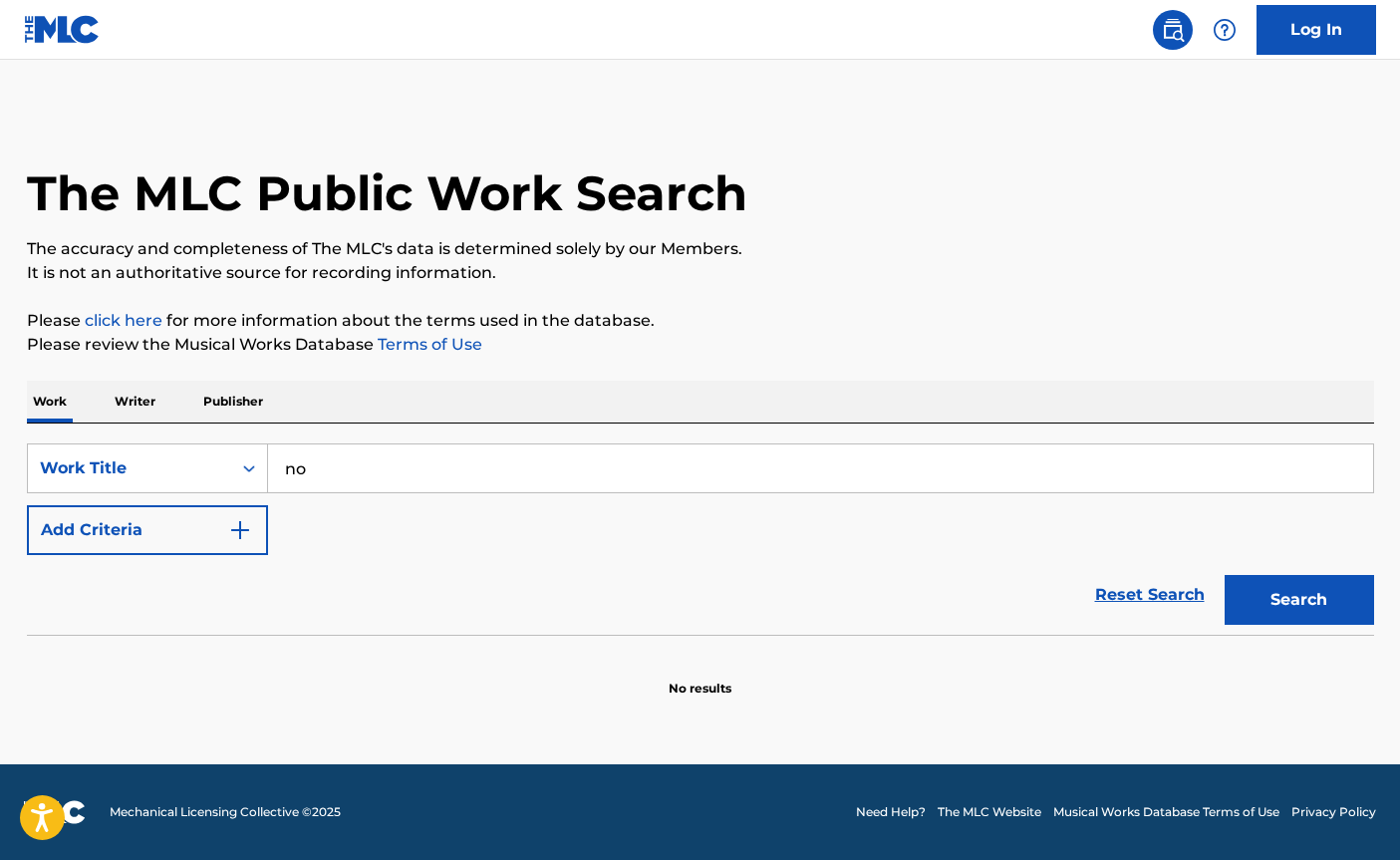 type on "n" 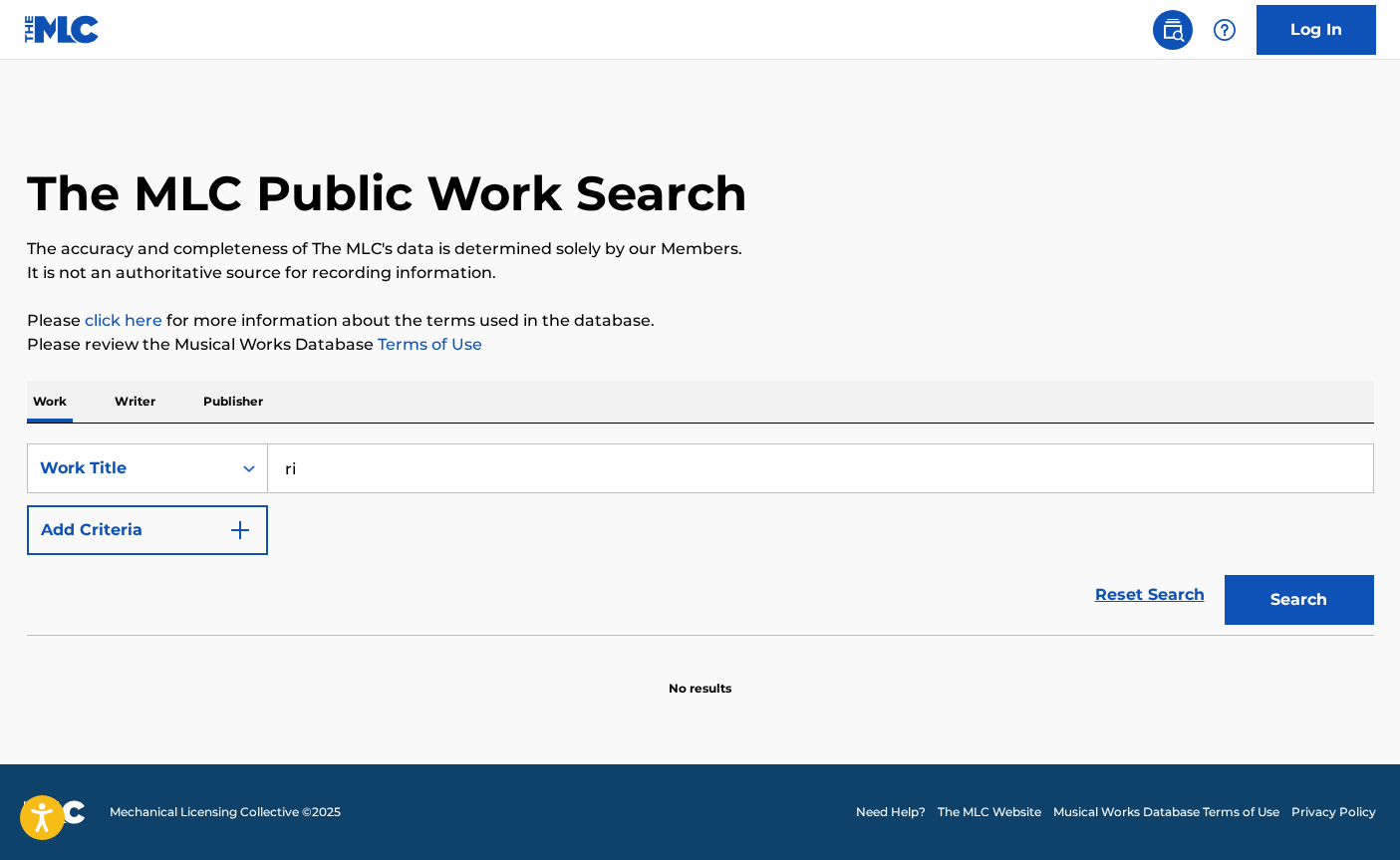 type on "r" 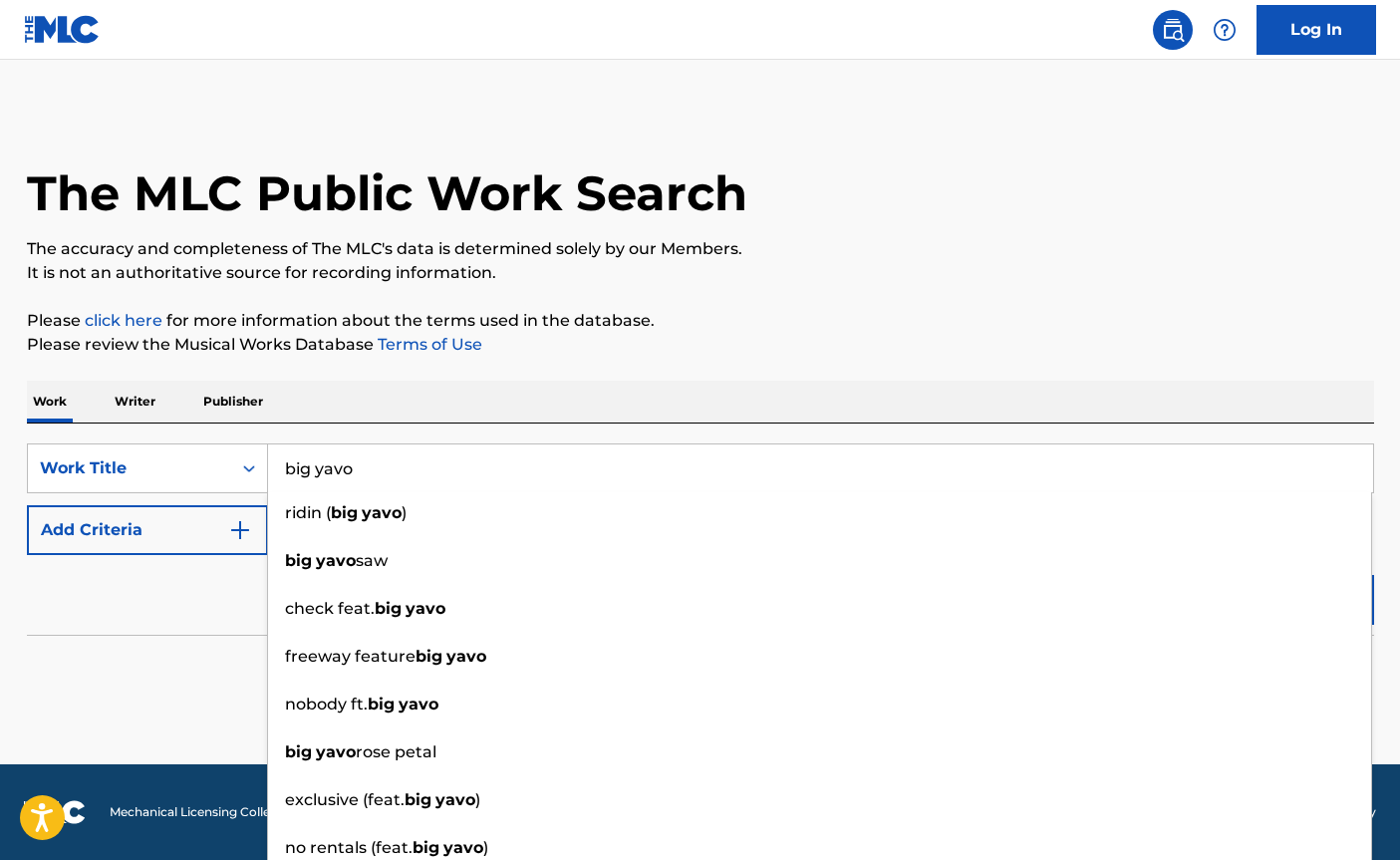 click on "big yavo" at bounding box center [820, 468] 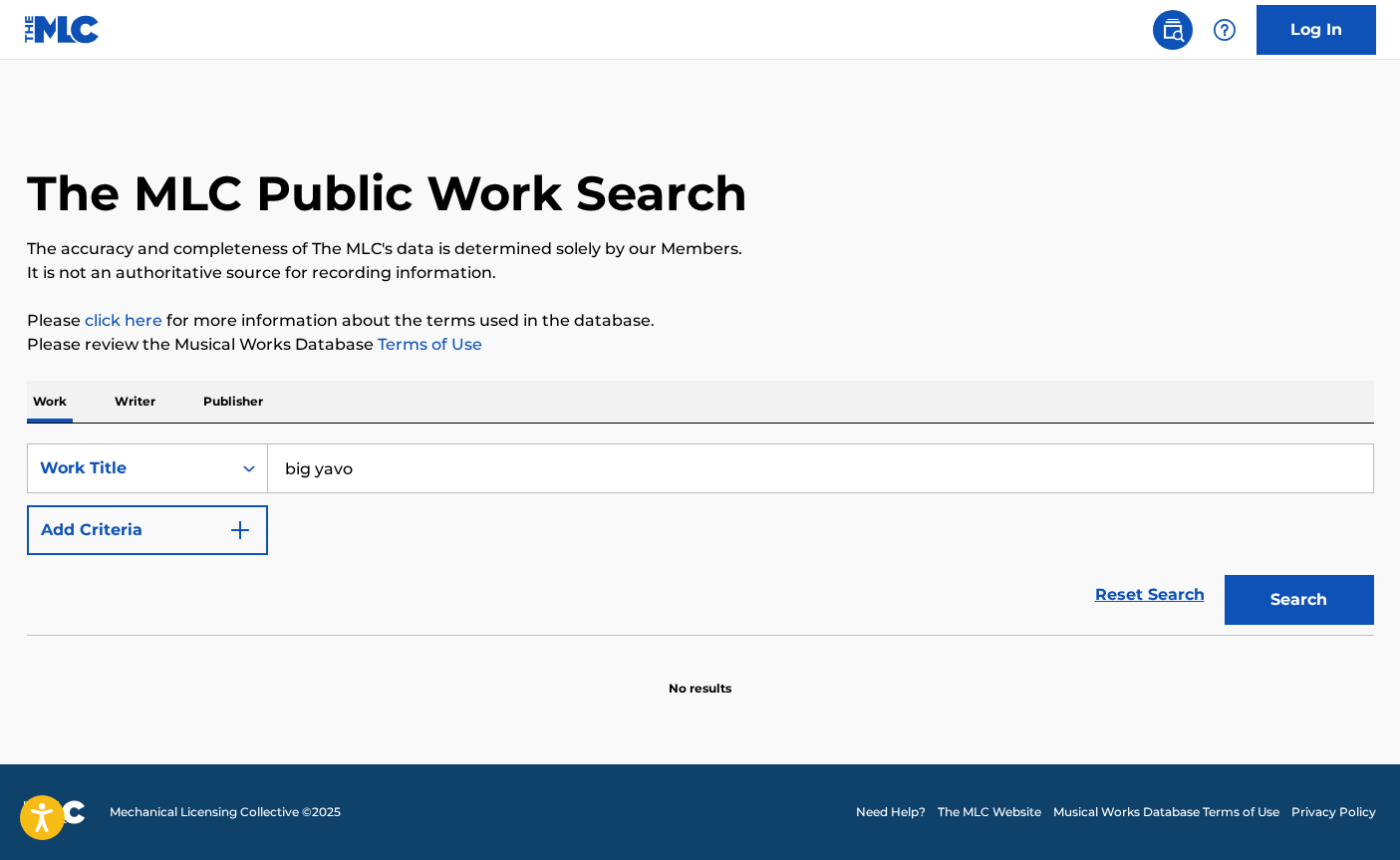 click on "Search" at bounding box center [1299, 600] 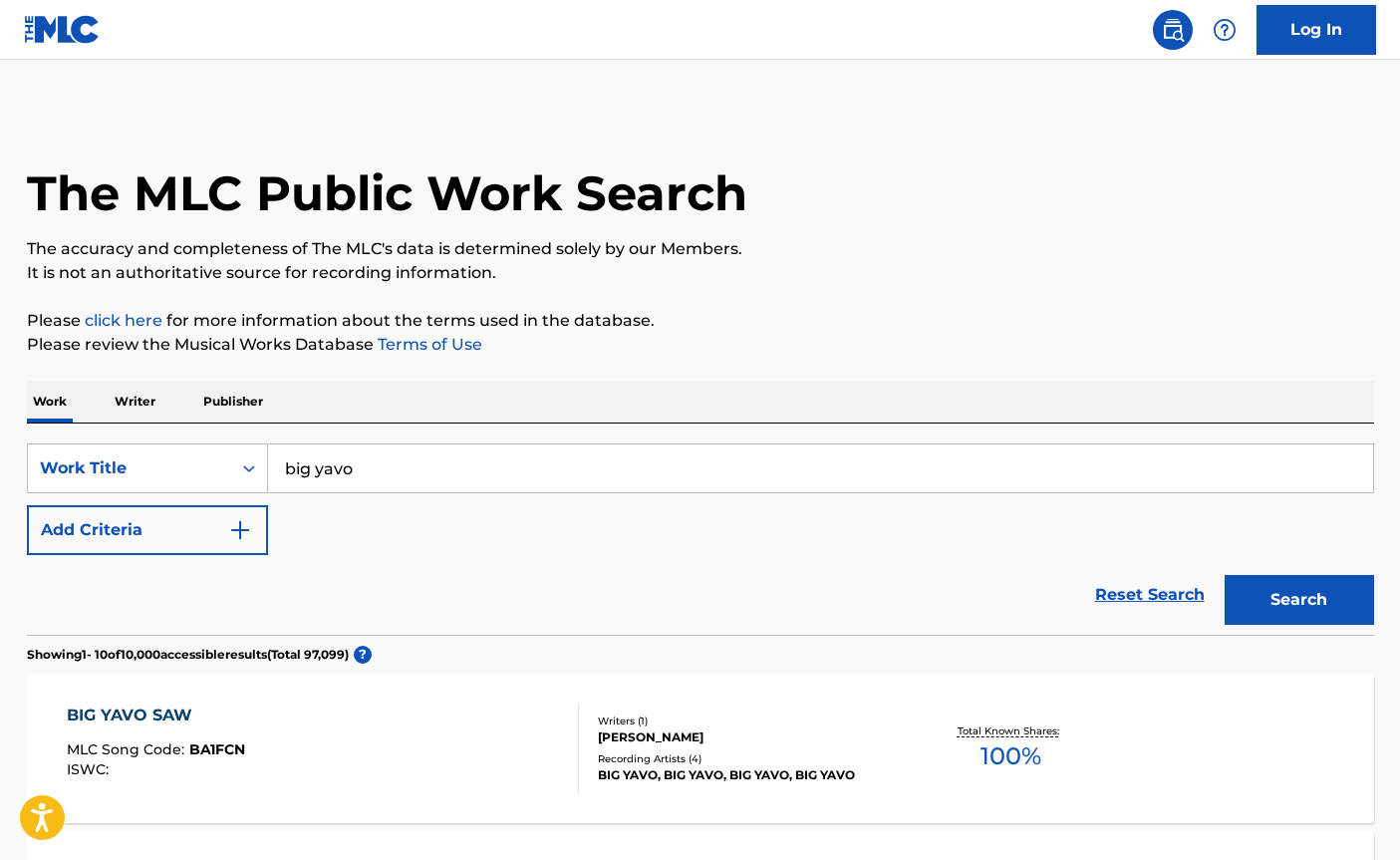 click on "Recording Artists ( 4 )" at bounding box center (748, 758) 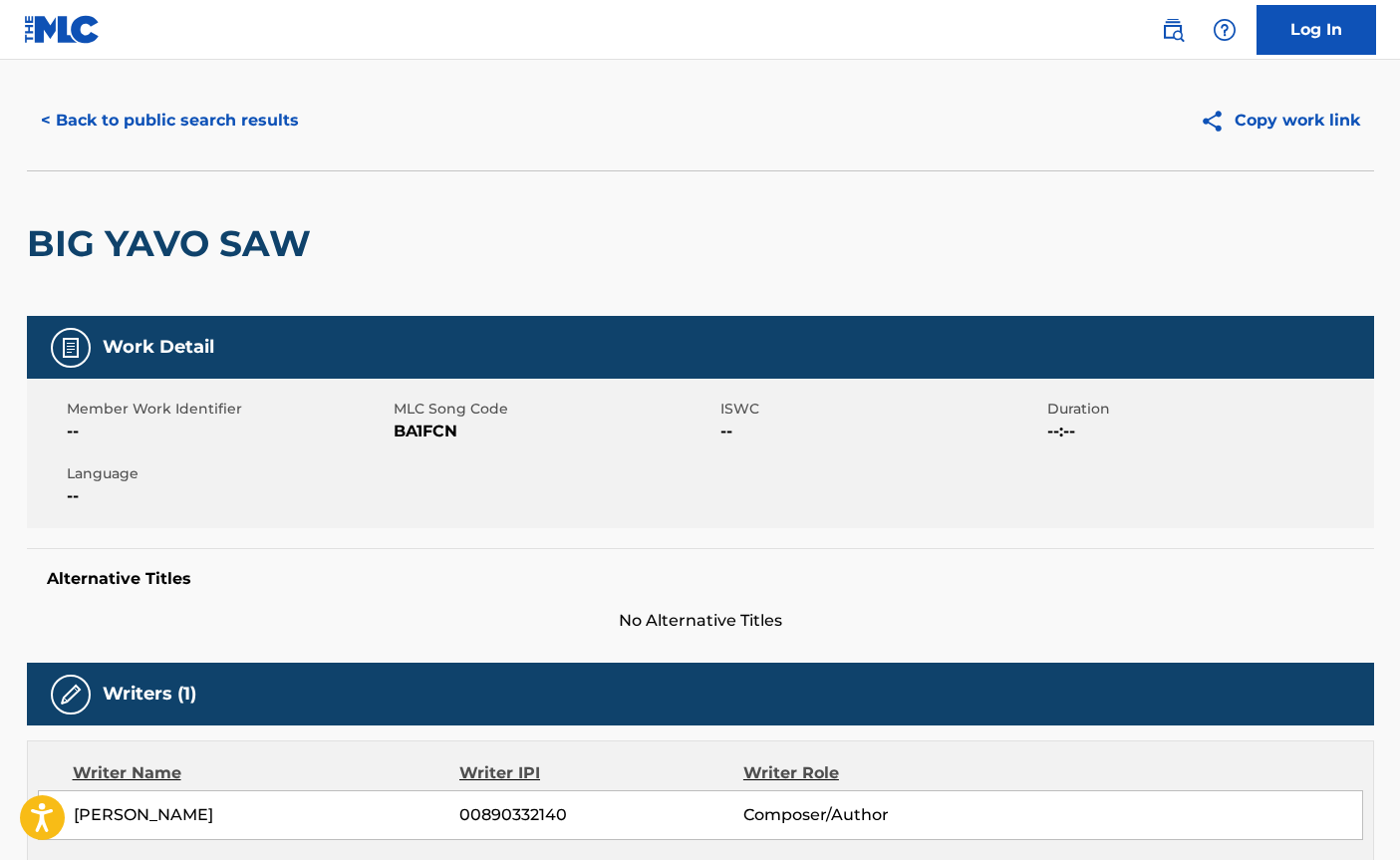 scroll, scrollTop: 0, scrollLeft: 0, axis: both 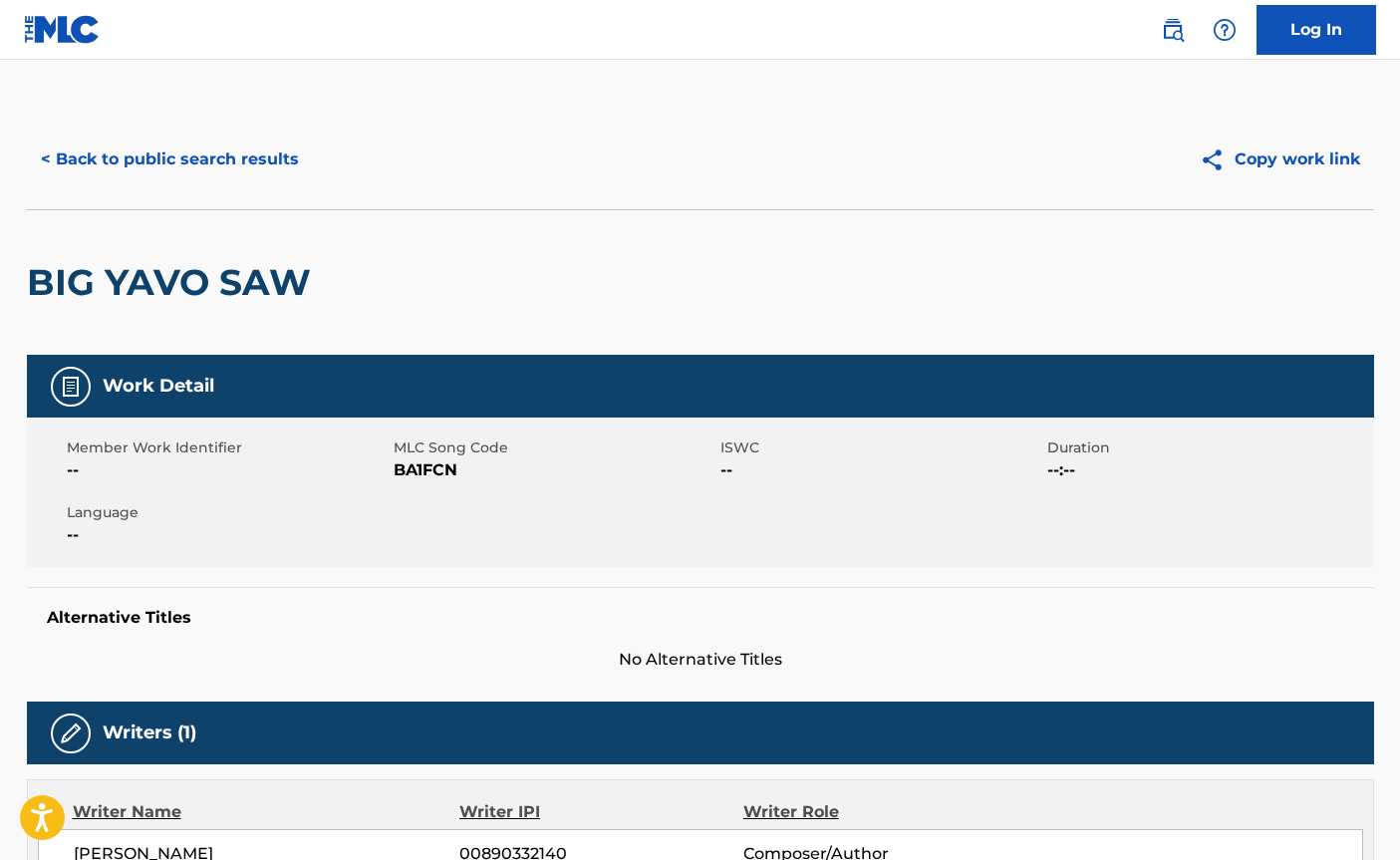 click on "< Back to public search results" at bounding box center [169, 159] 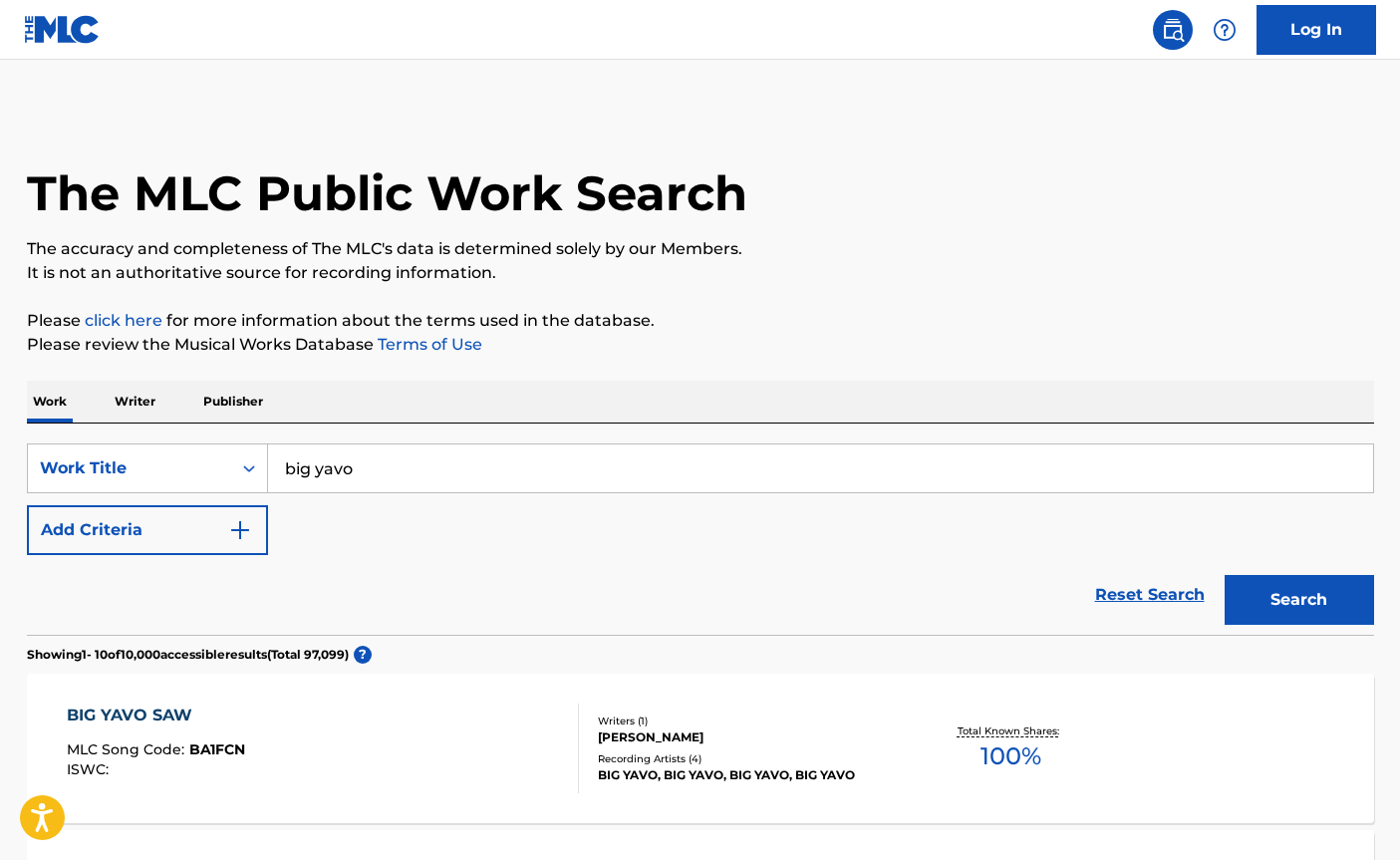 click on "big yavo" at bounding box center [820, 468] 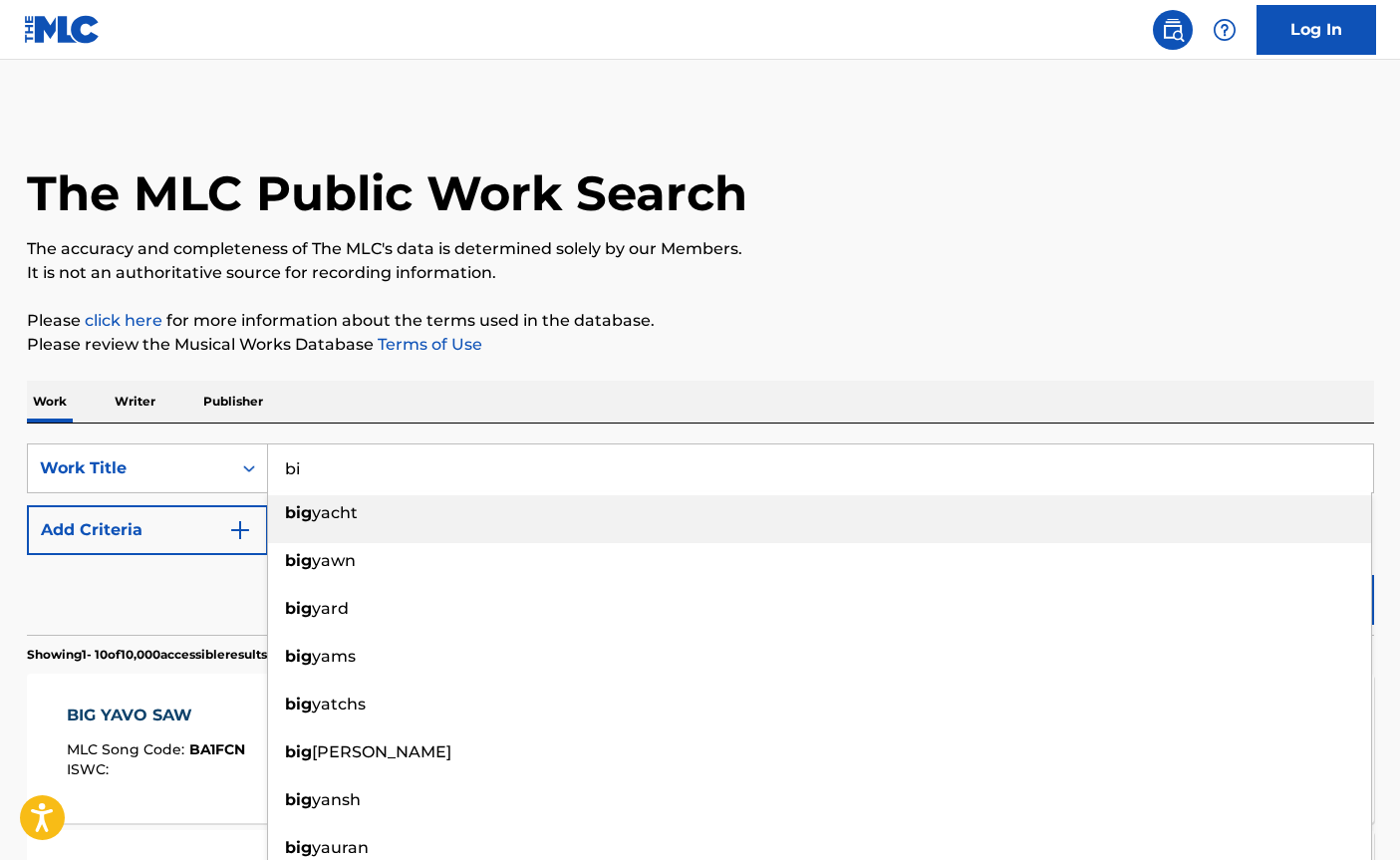 type on "b" 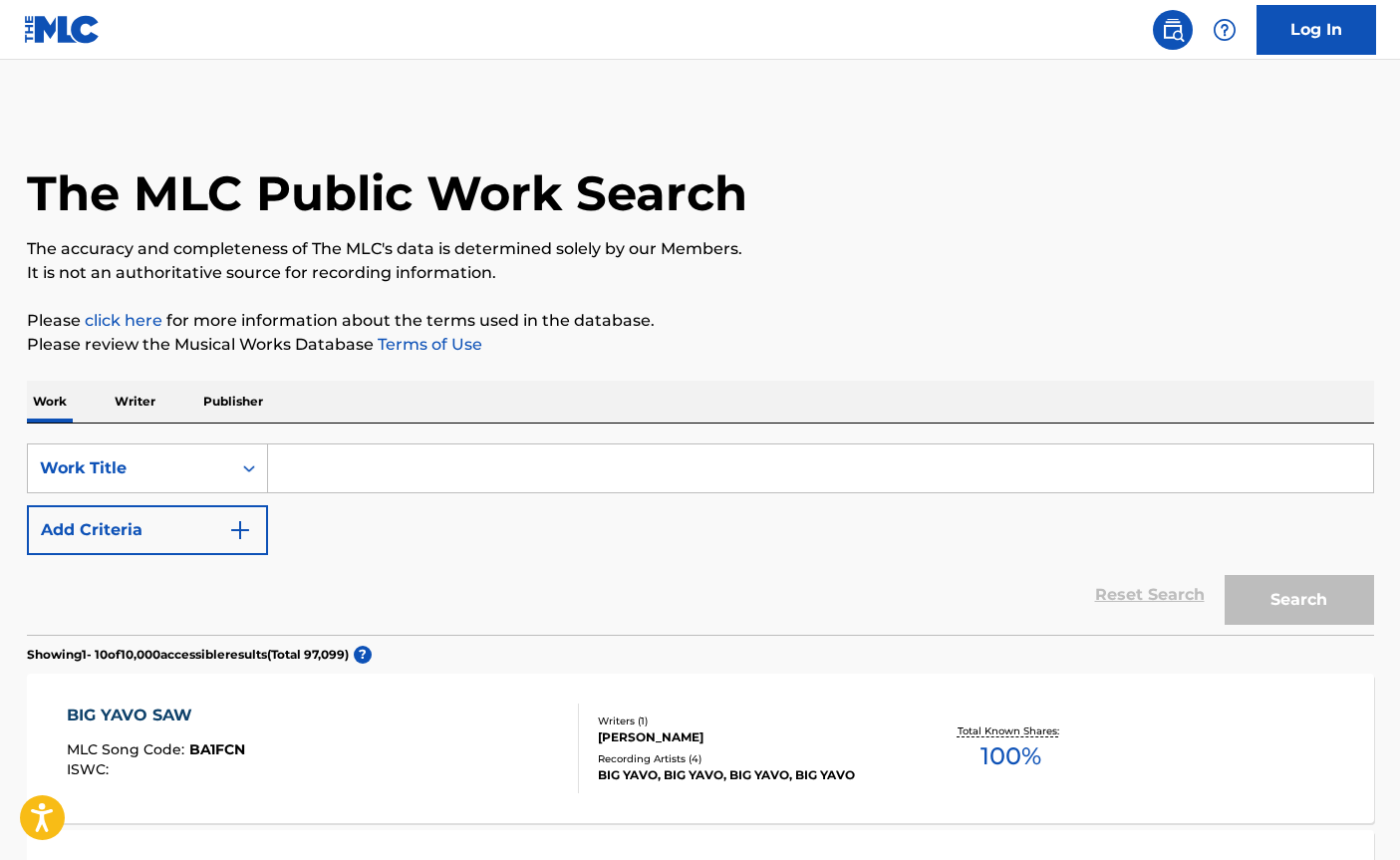 type on "l" 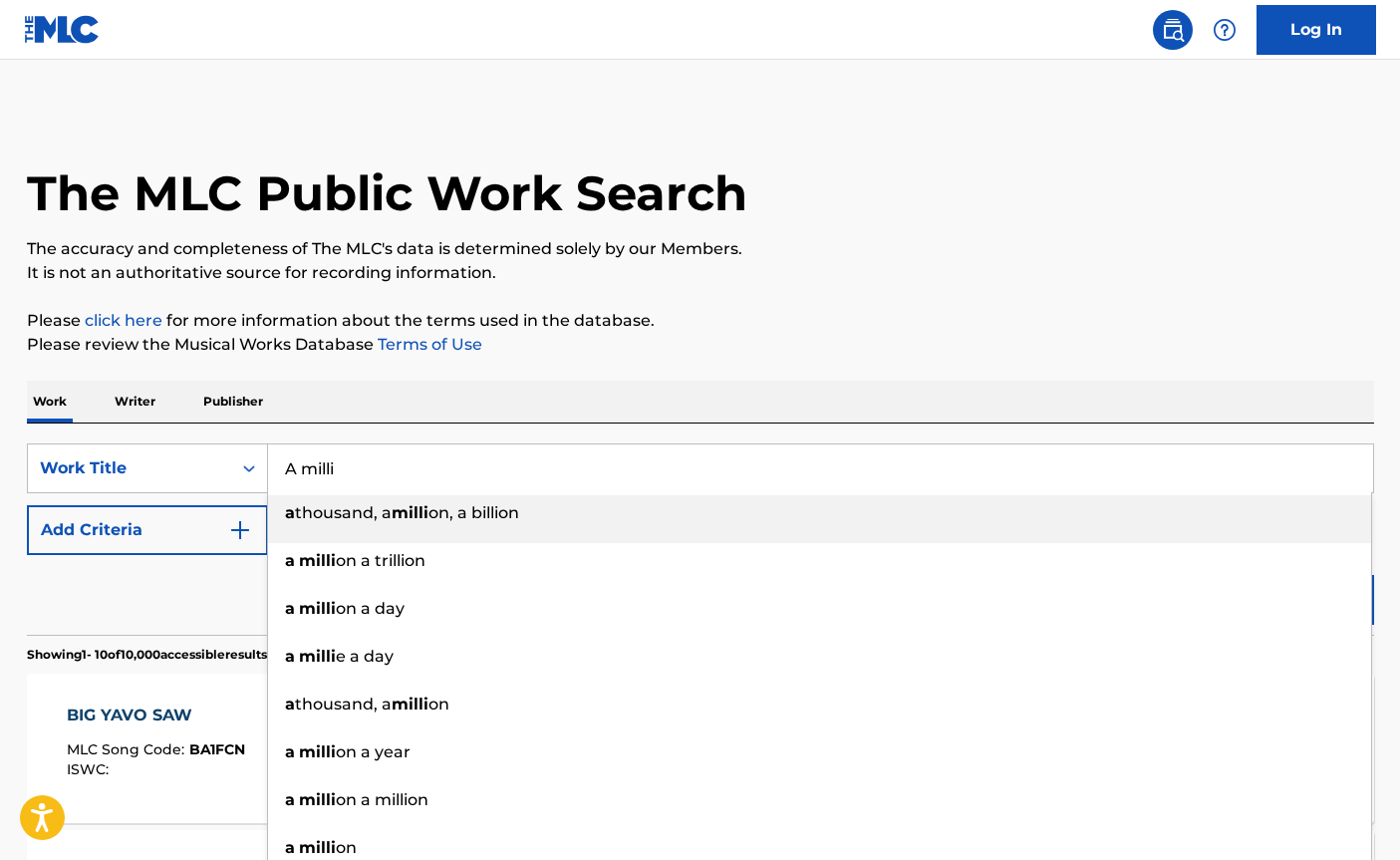 type on "A milli" 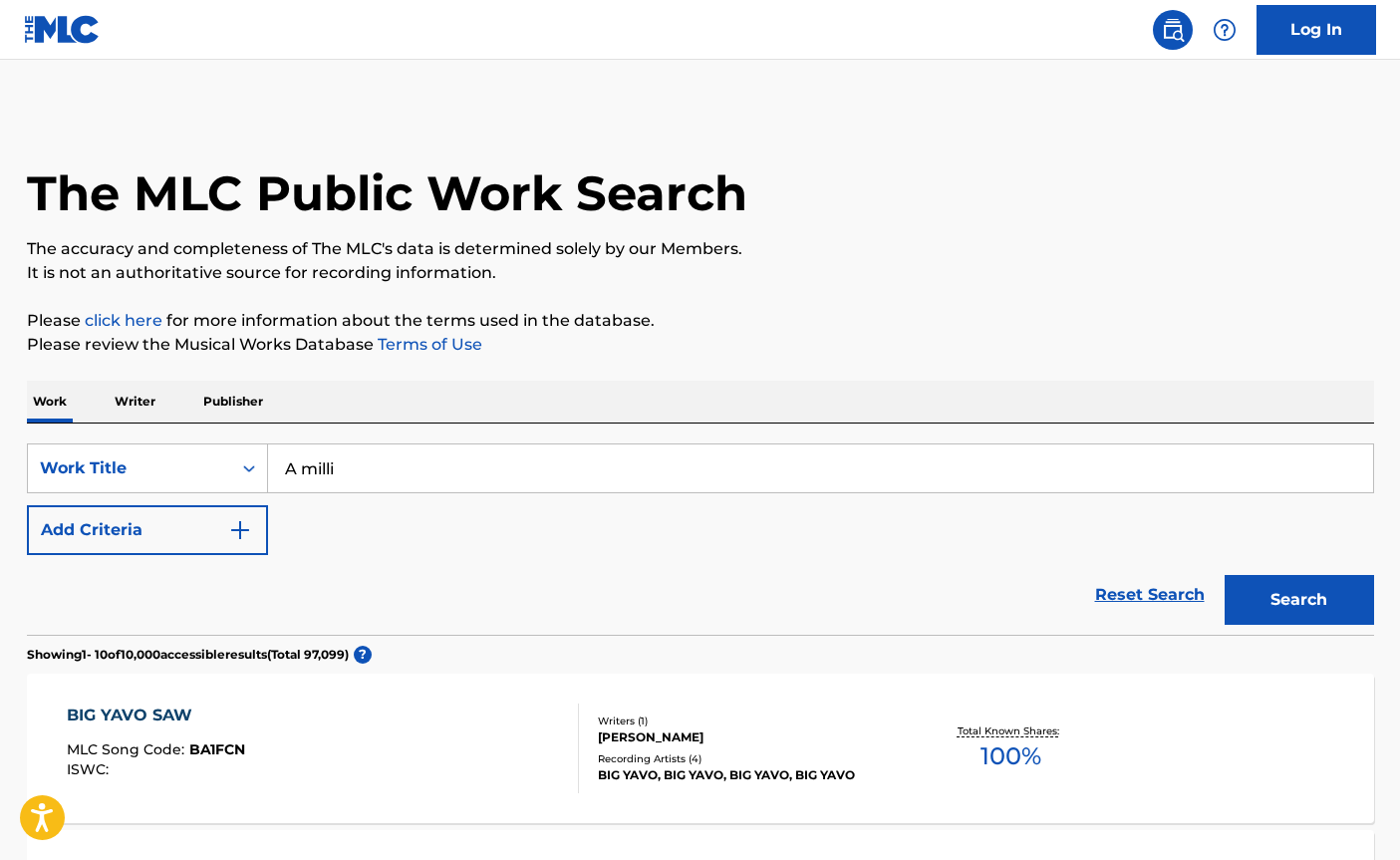 click on "Please review the Musical Works Database   Terms of Use" at bounding box center (700, 345) 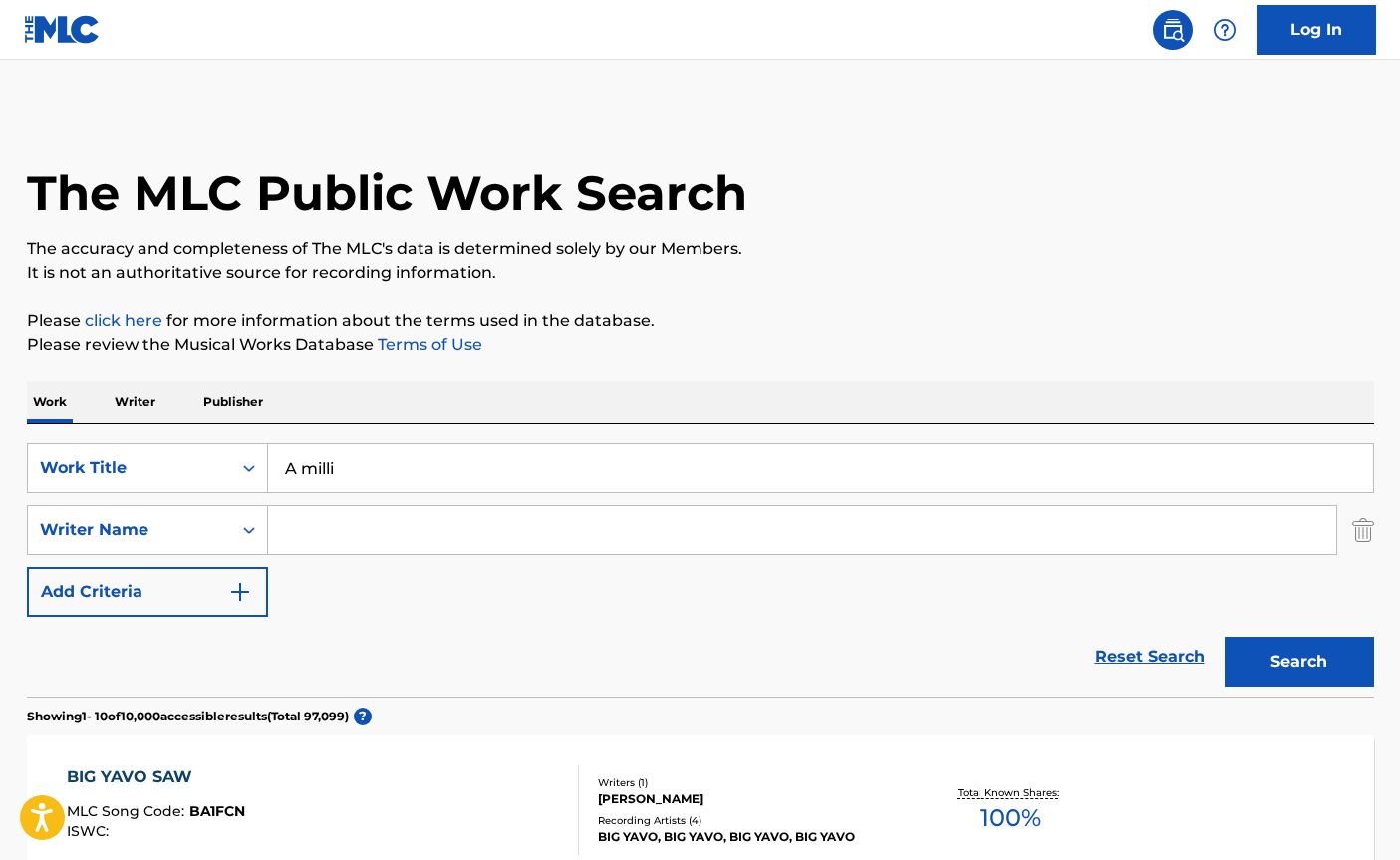 click at bounding box center [802, 530] 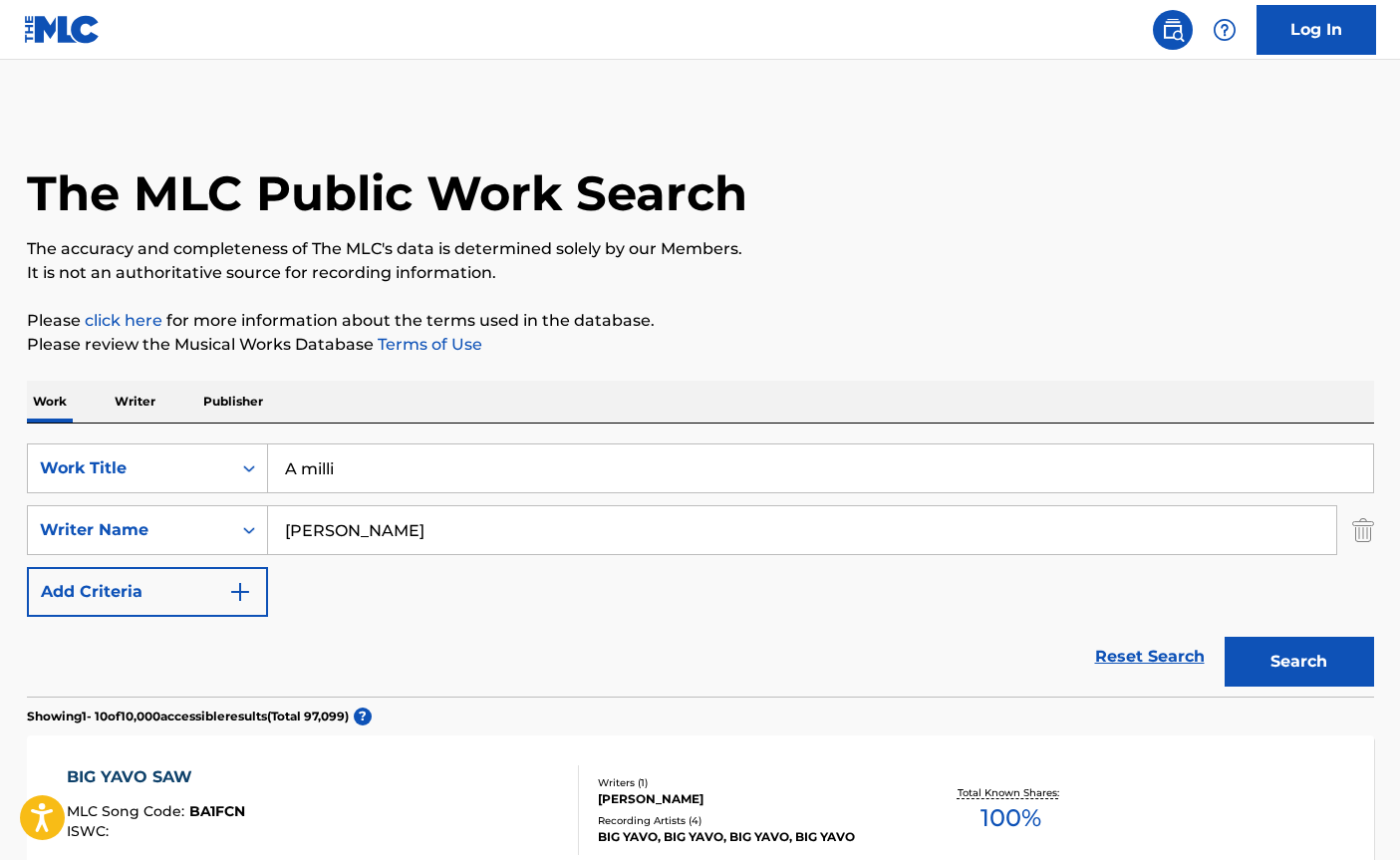 type on "[PERSON_NAME]" 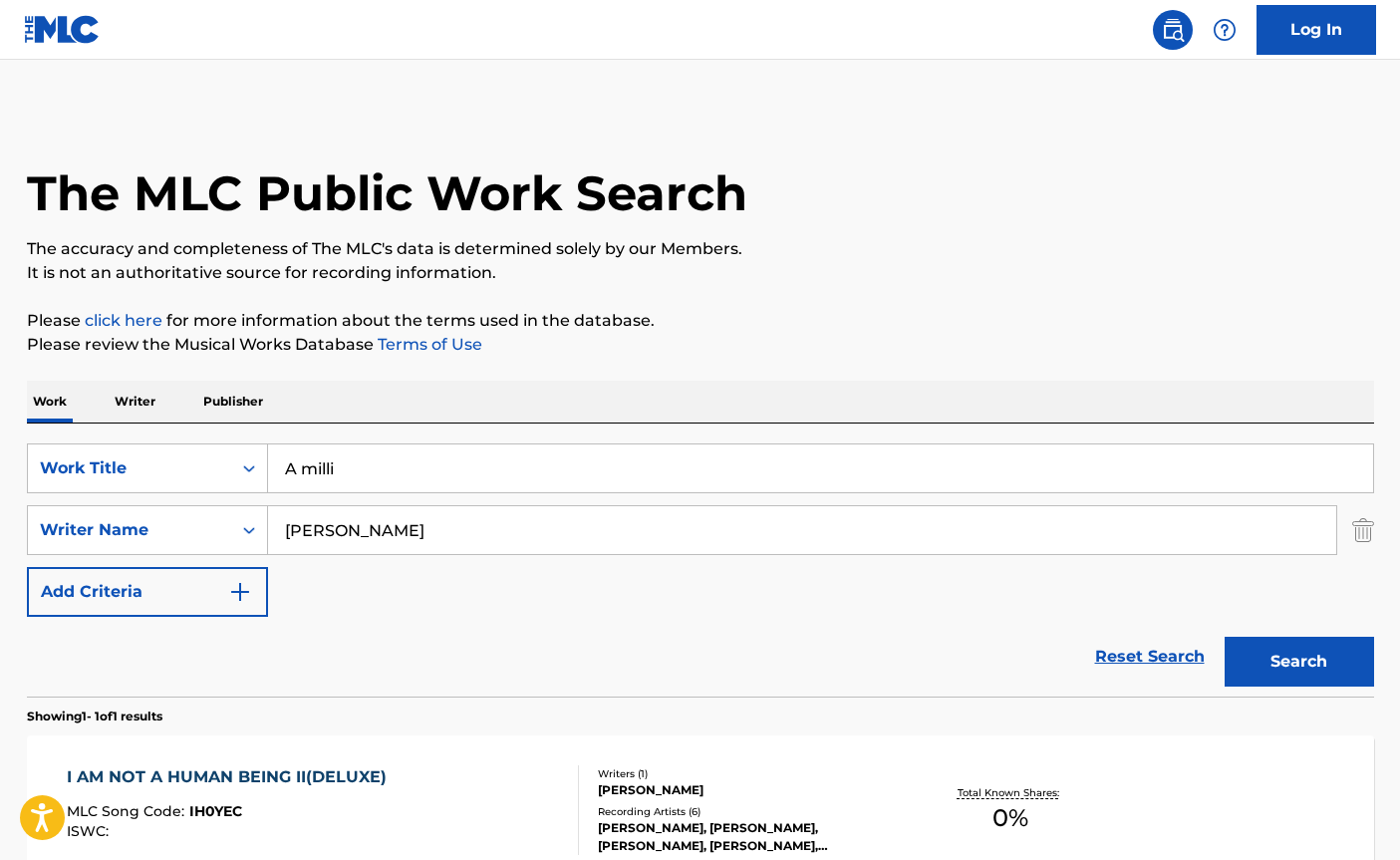 click on "I AM NOT A HUMAN BEING II(DELUXE) MLC Song Code : IH0YEC ISWC : Writers ( 1 ) [PERSON_NAME] Recording Artists ( 6 ) [PERSON_NAME], [PERSON_NAME], [PERSON_NAME], [PERSON_NAME], [PERSON_NAME] Total Known Shares: 0 %" at bounding box center (700, 810) 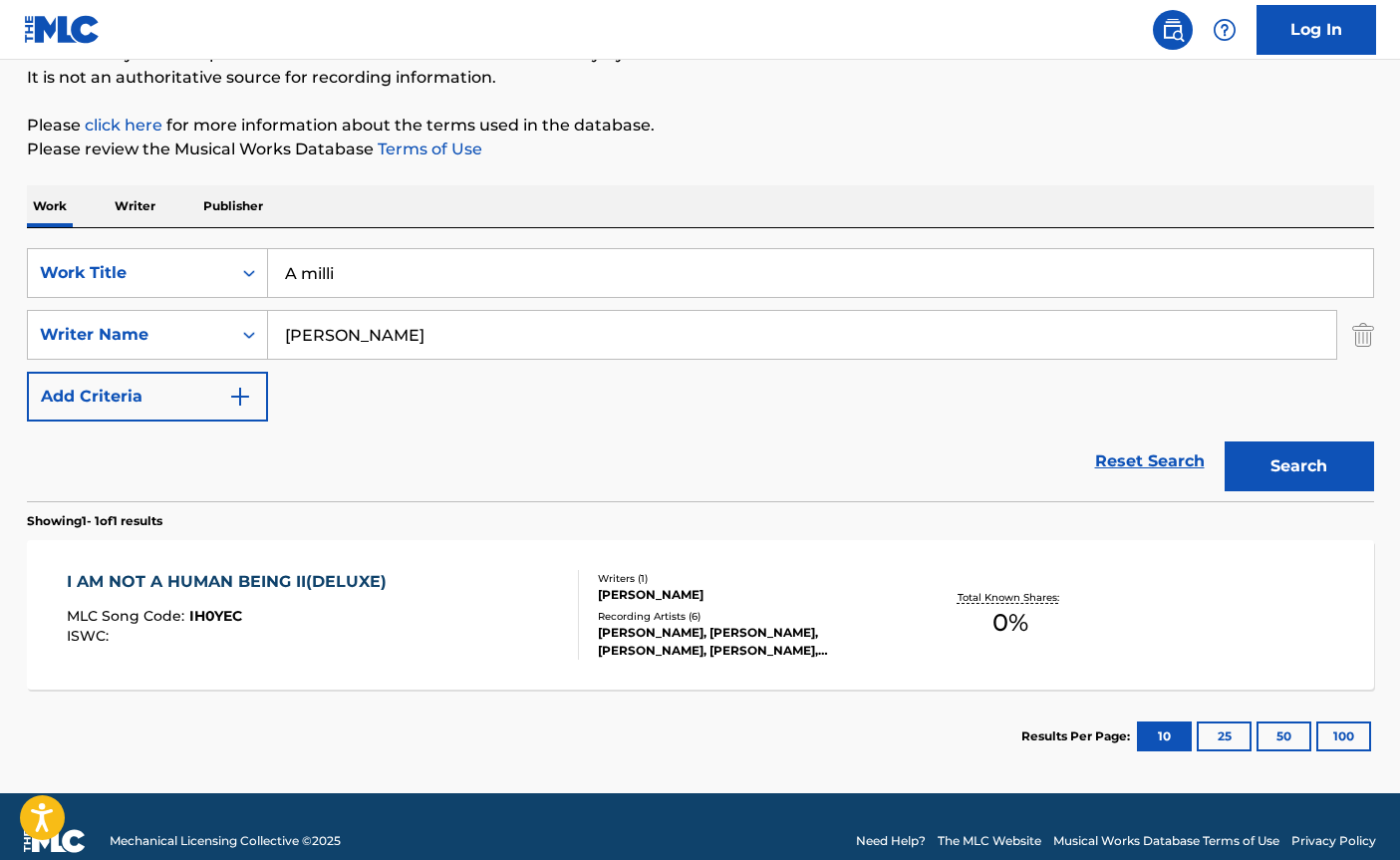 scroll, scrollTop: 199, scrollLeft: 0, axis: vertical 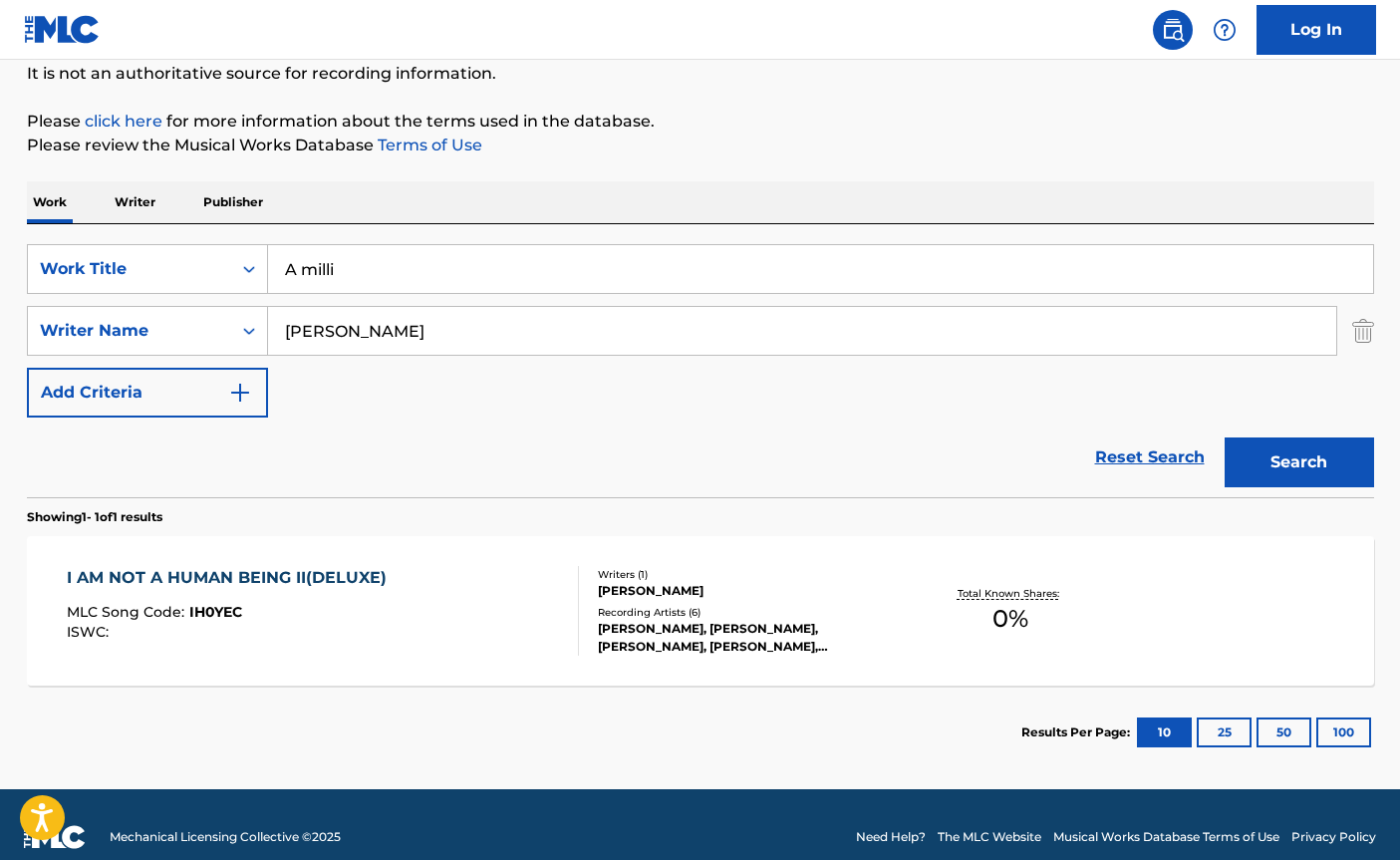 click on "100" at bounding box center (1343, 732) 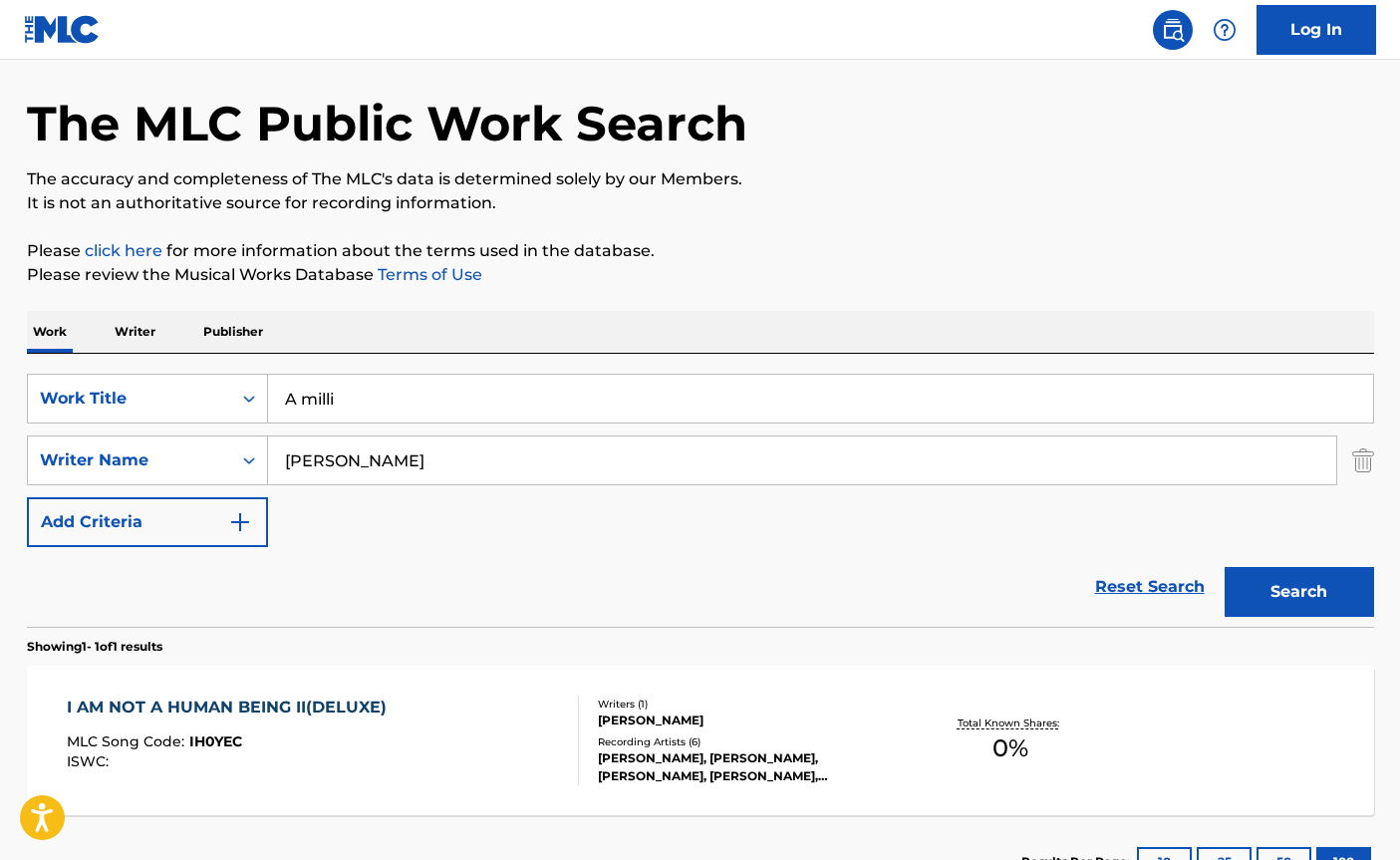 scroll, scrollTop: 199, scrollLeft: 0, axis: vertical 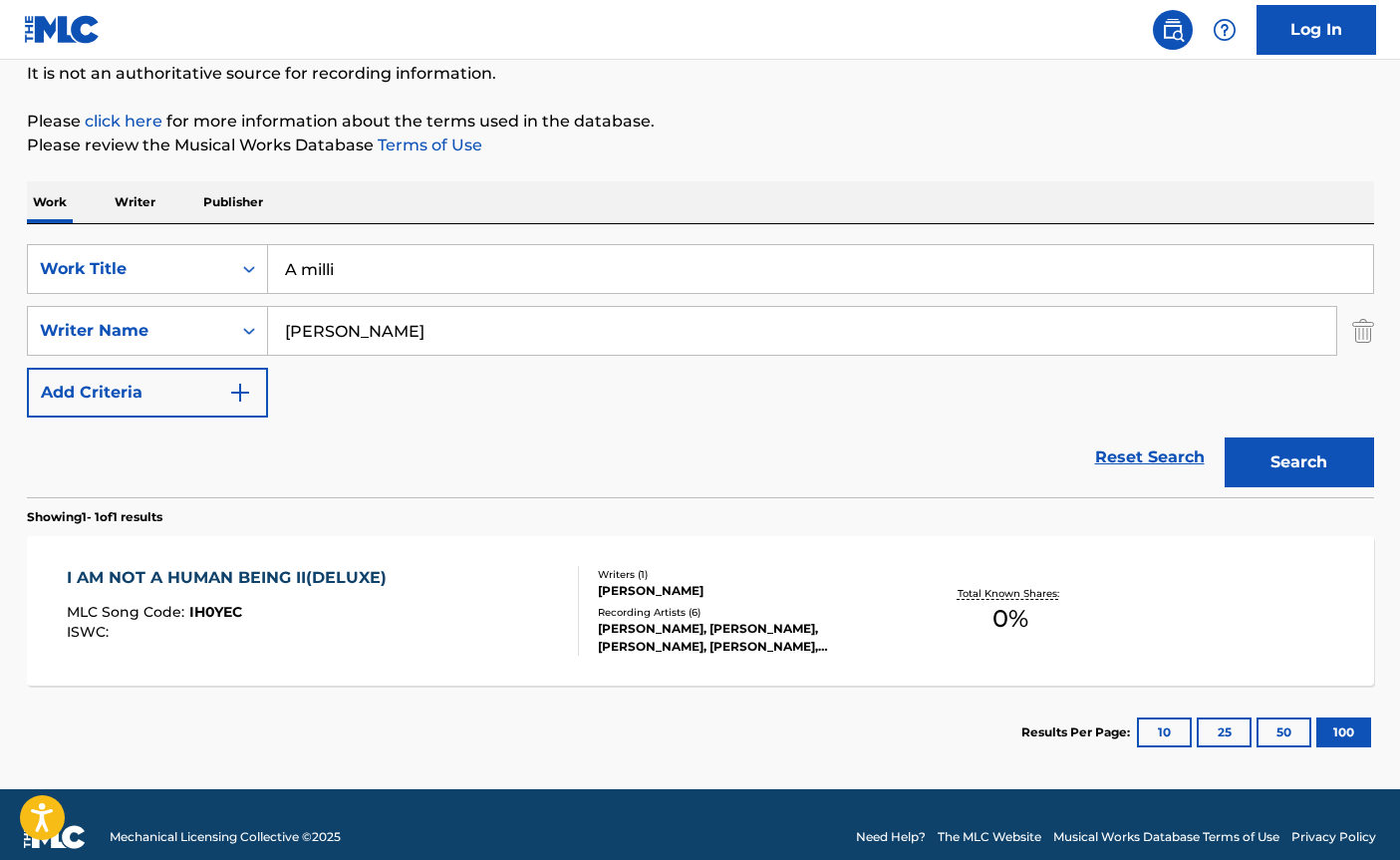 click on "A milli" at bounding box center (820, 269) 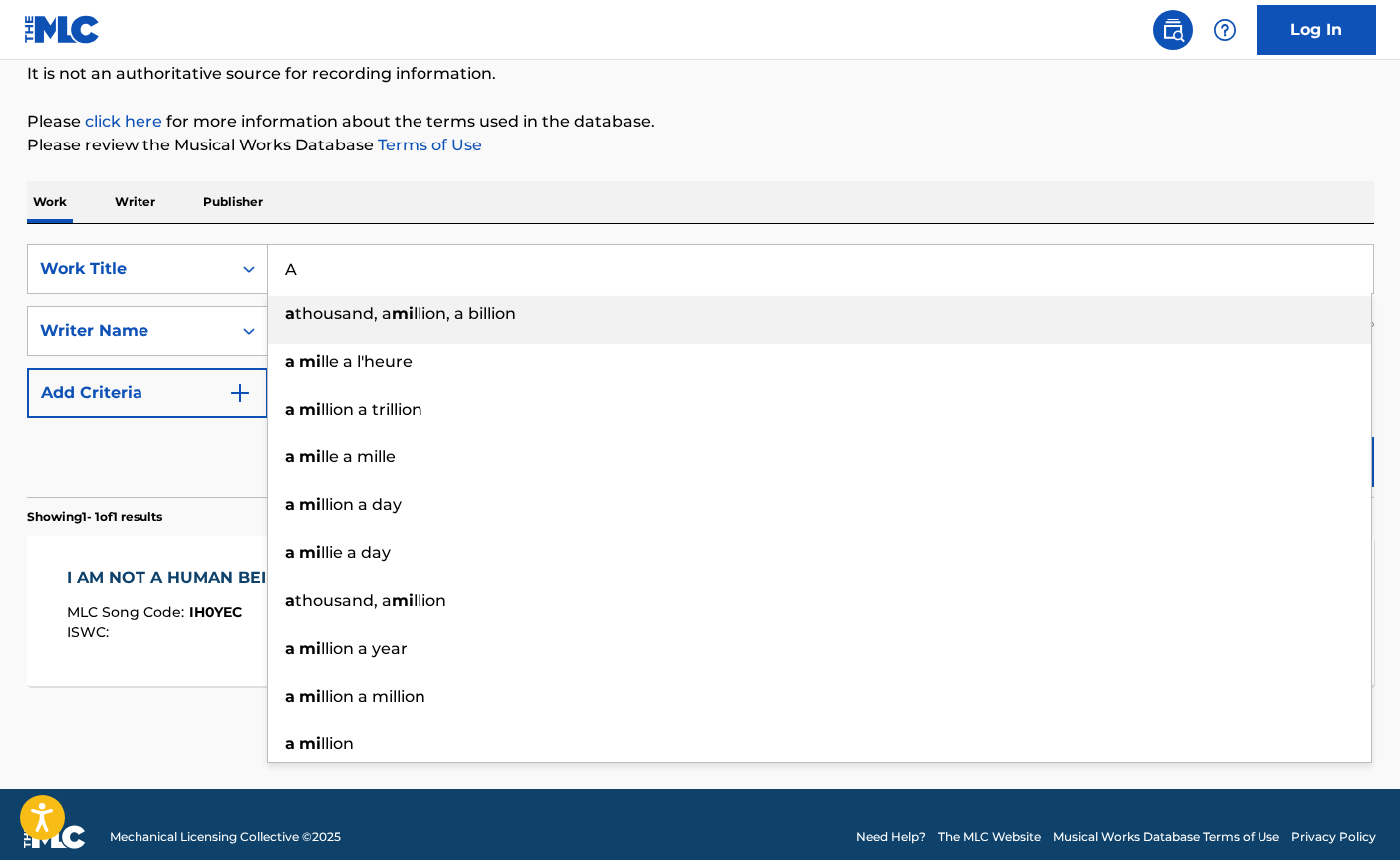 type on "A" 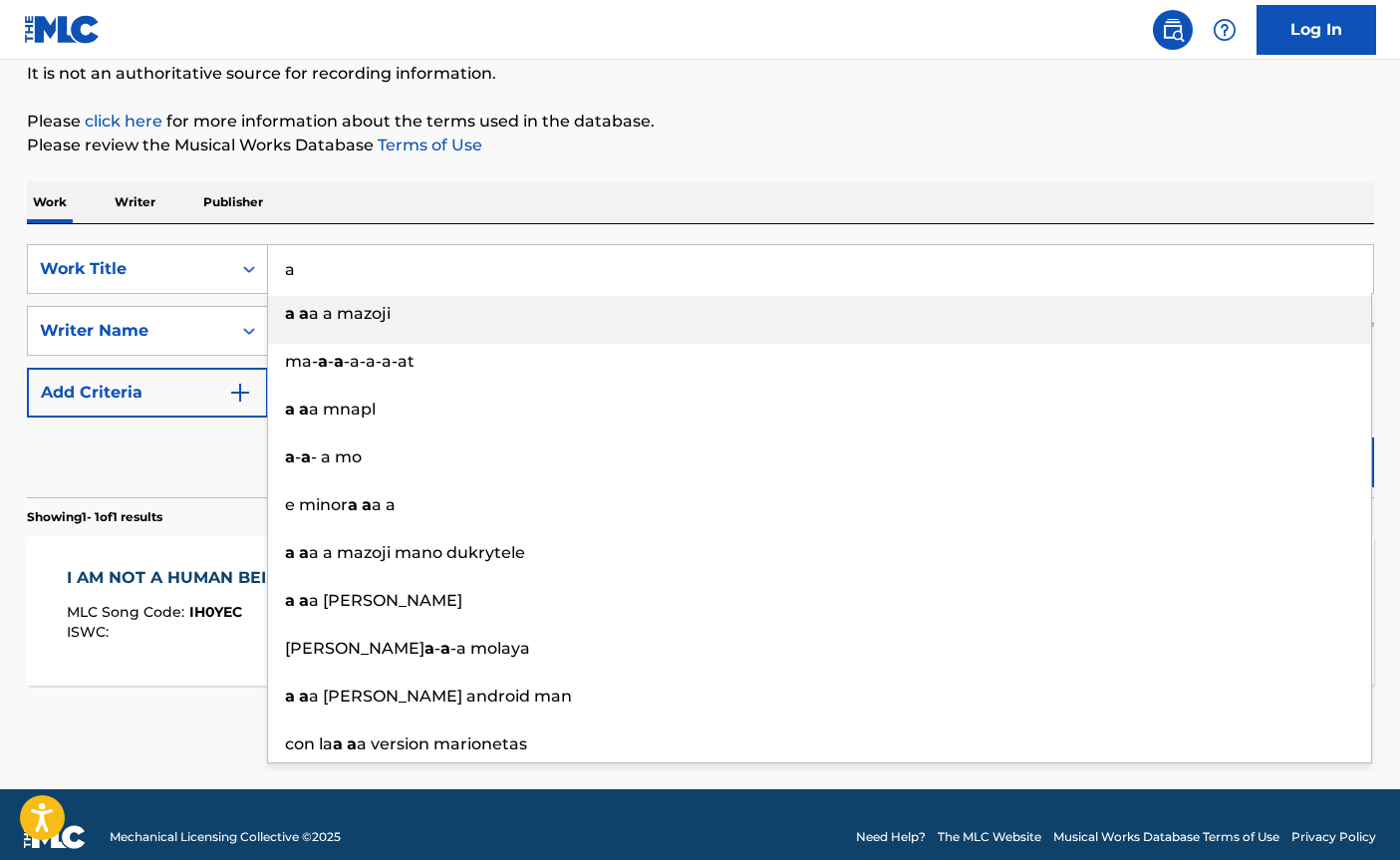 type on "a" 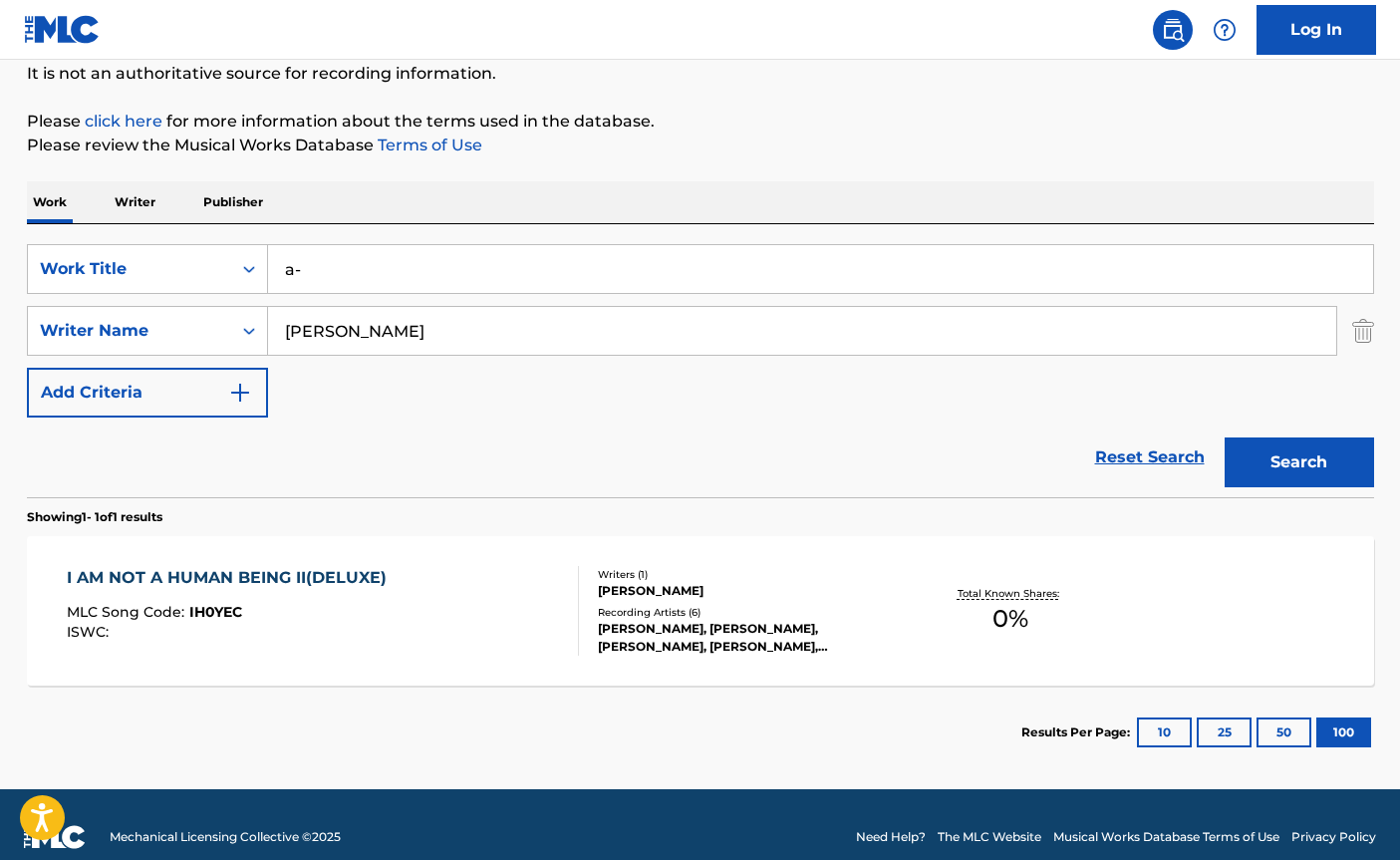 type on "a" 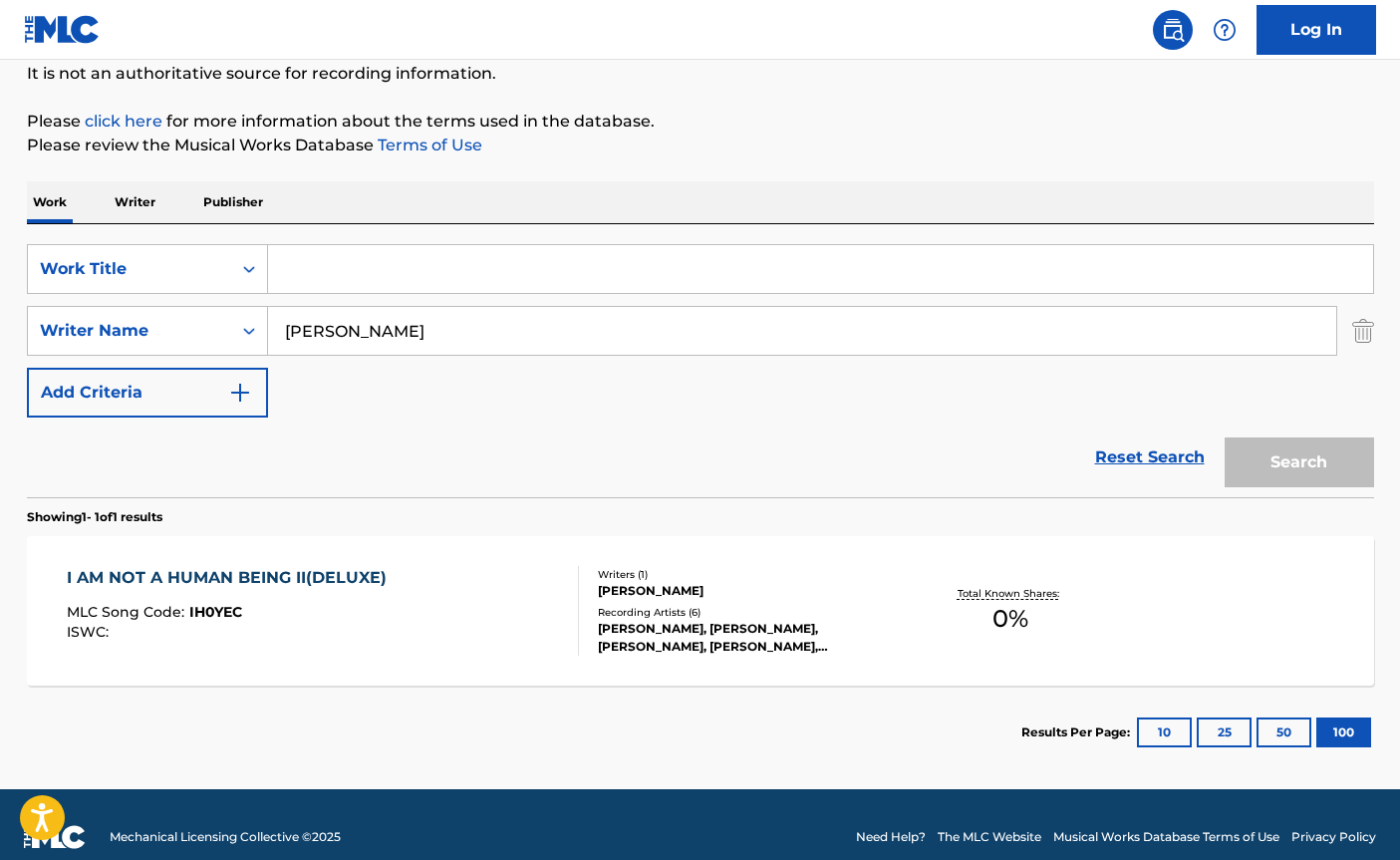 type 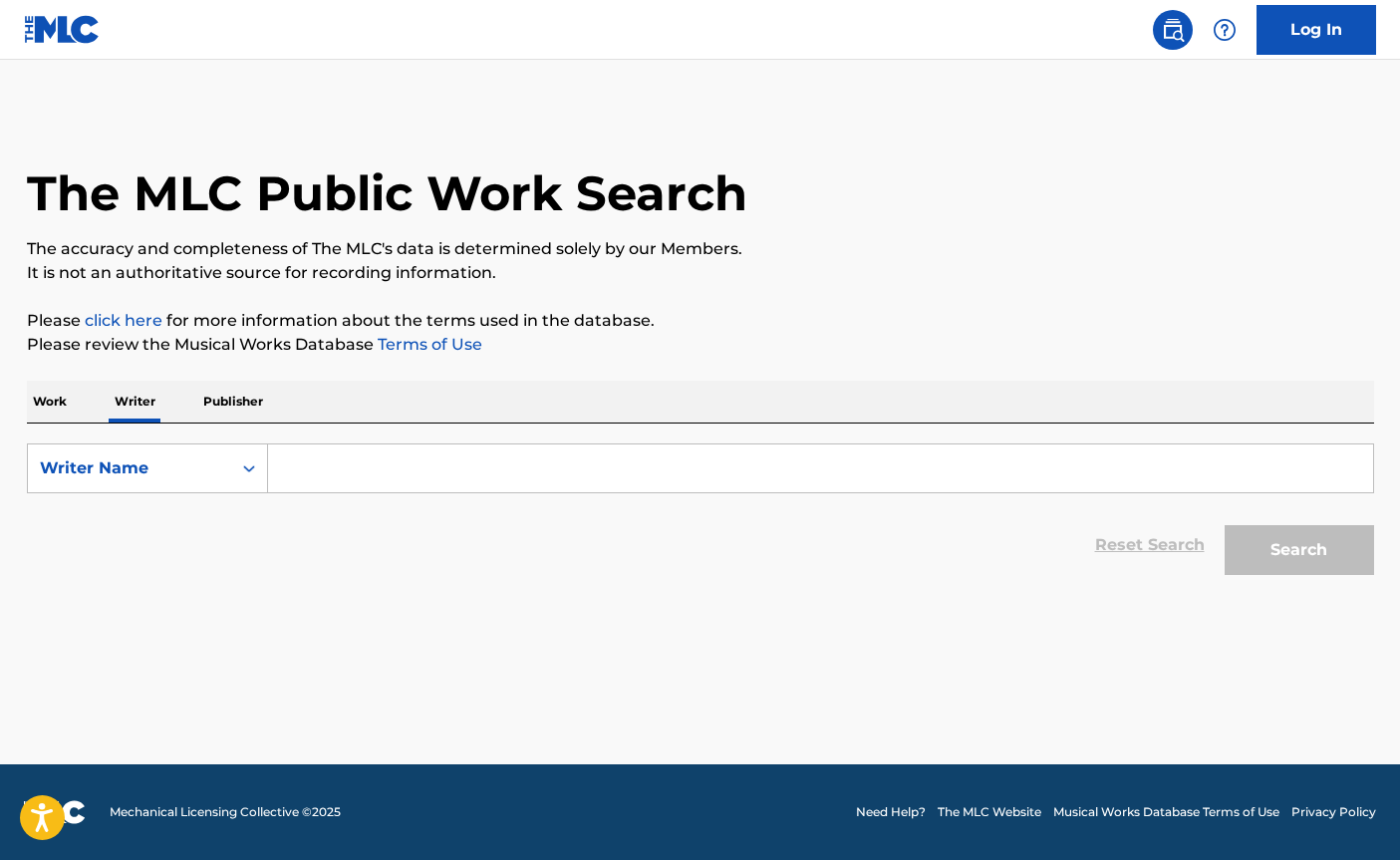 click at bounding box center (820, 468) 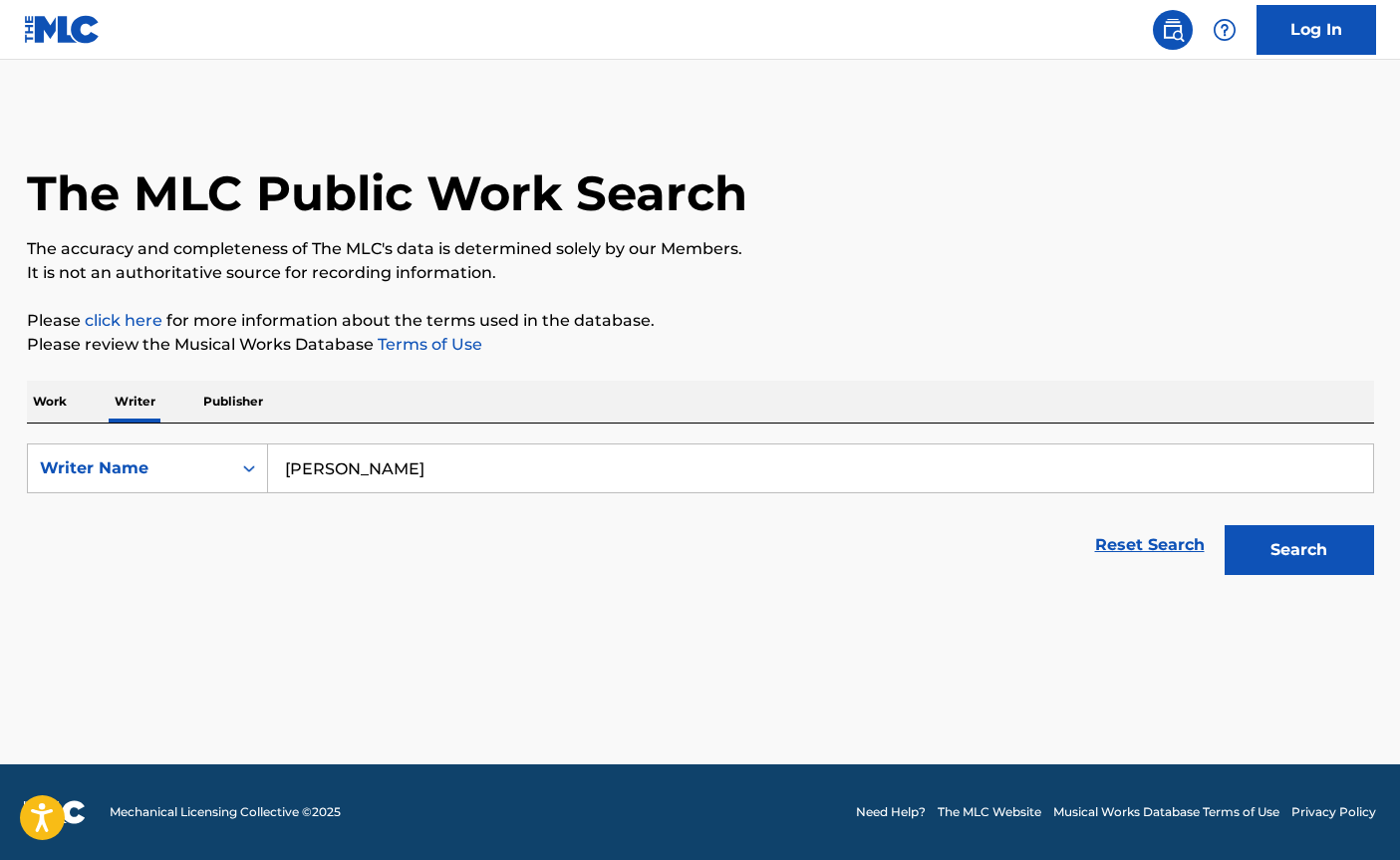 type on "[PERSON_NAME]" 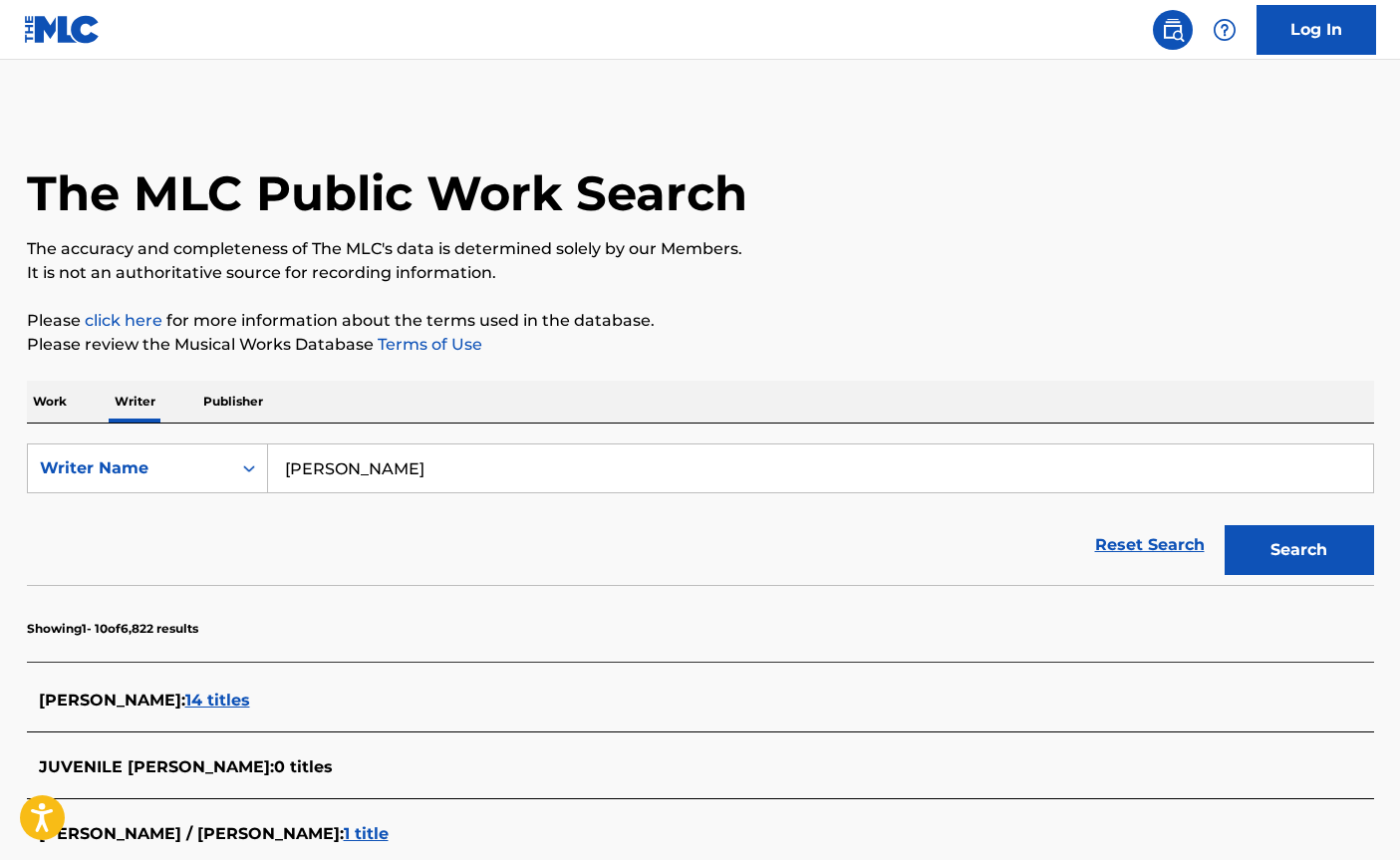 click on "14 titles" at bounding box center (217, 700) 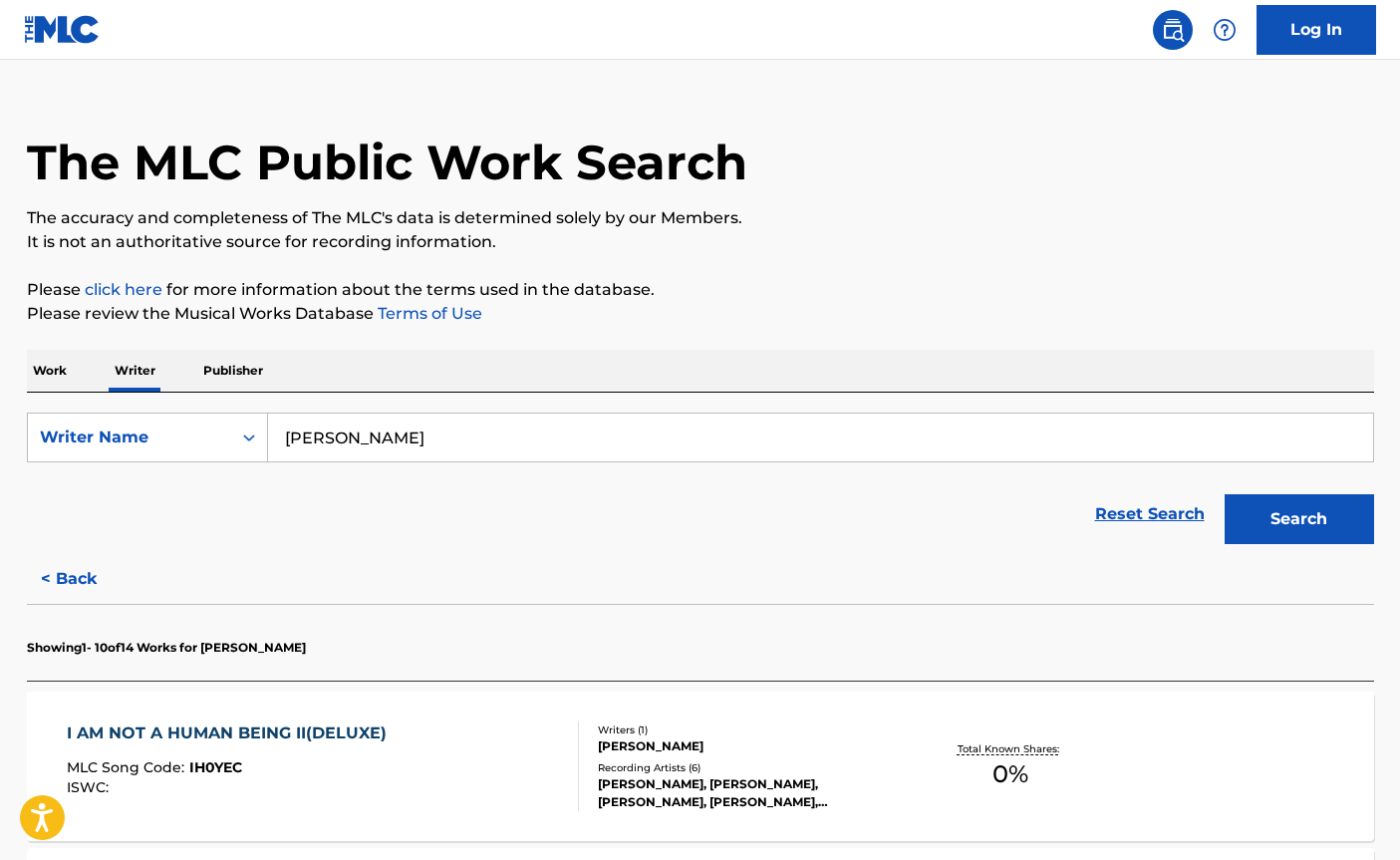 scroll, scrollTop: 0, scrollLeft: 0, axis: both 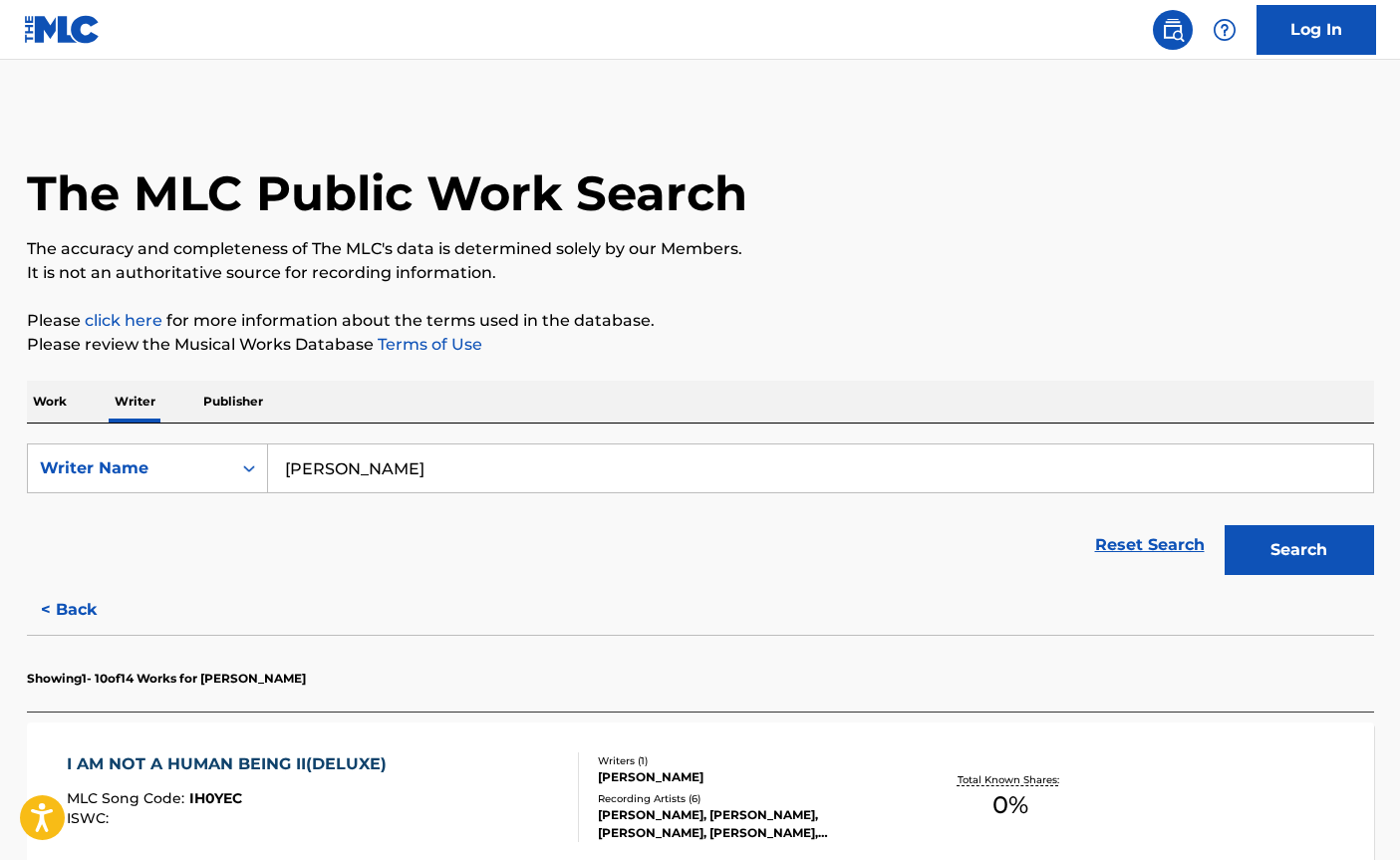 click on "Work" at bounding box center (50, 402) 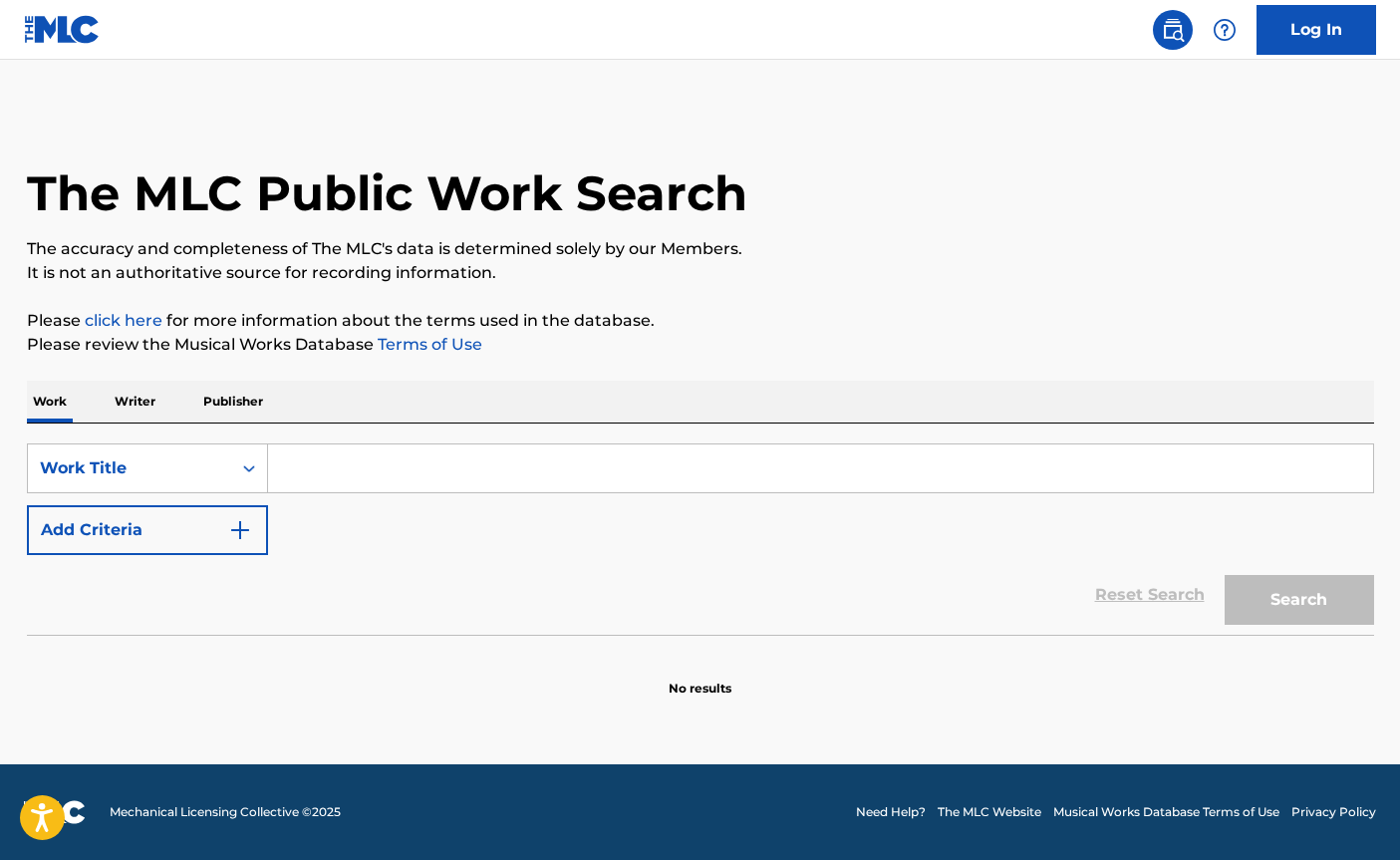click on "Writer" at bounding box center [135, 402] 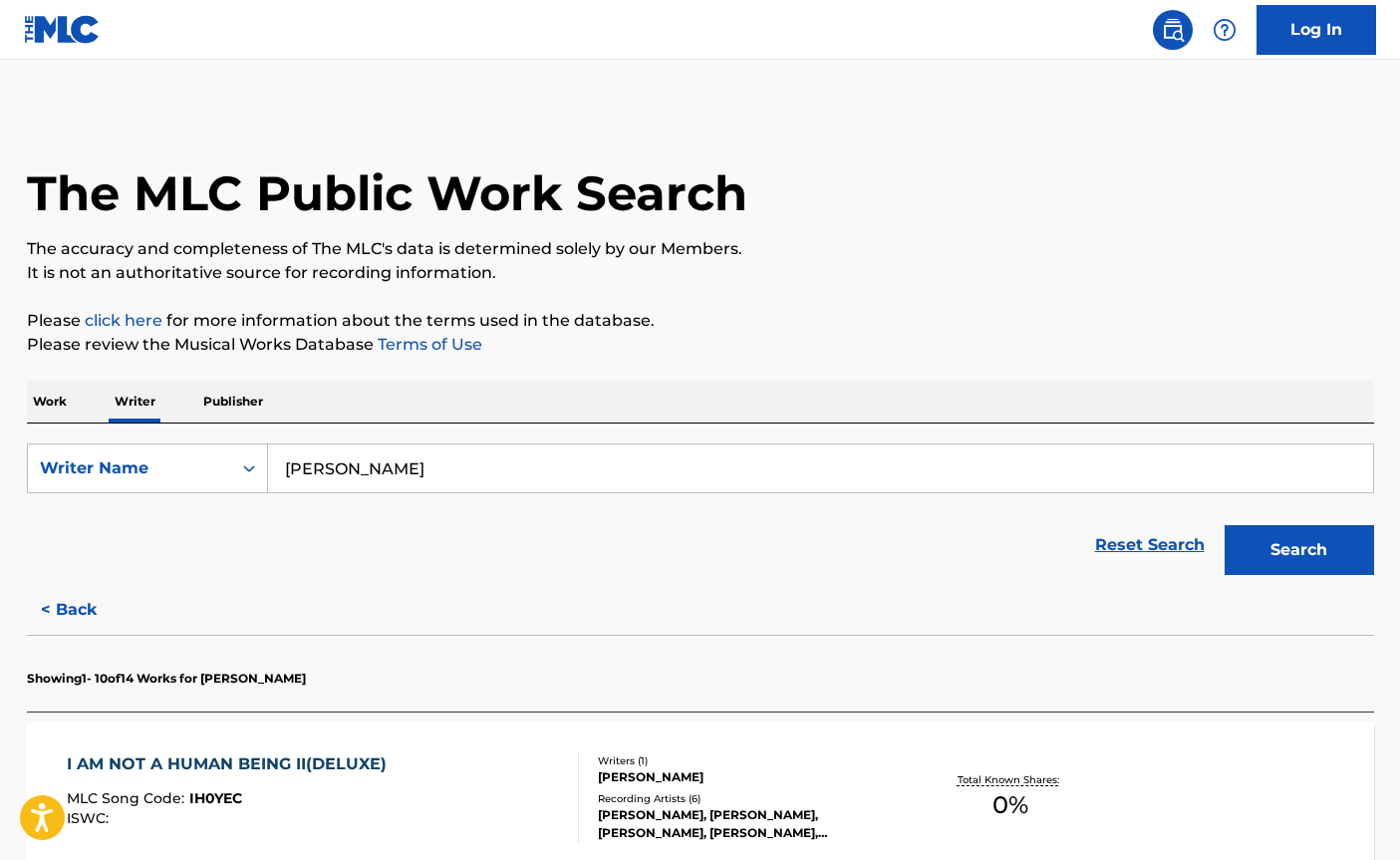click on "[PERSON_NAME]" at bounding box center (820, 468) 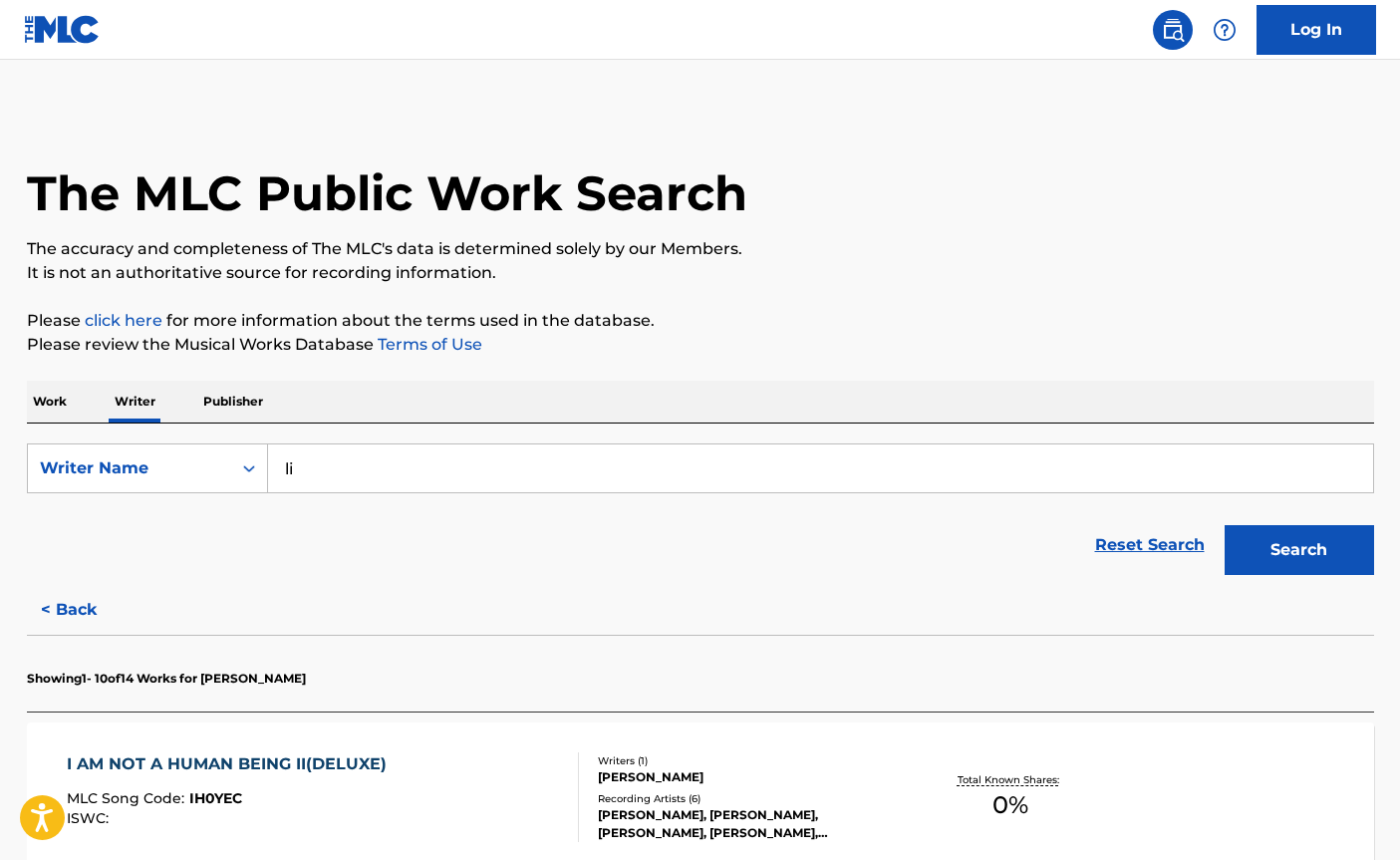 type on "l" 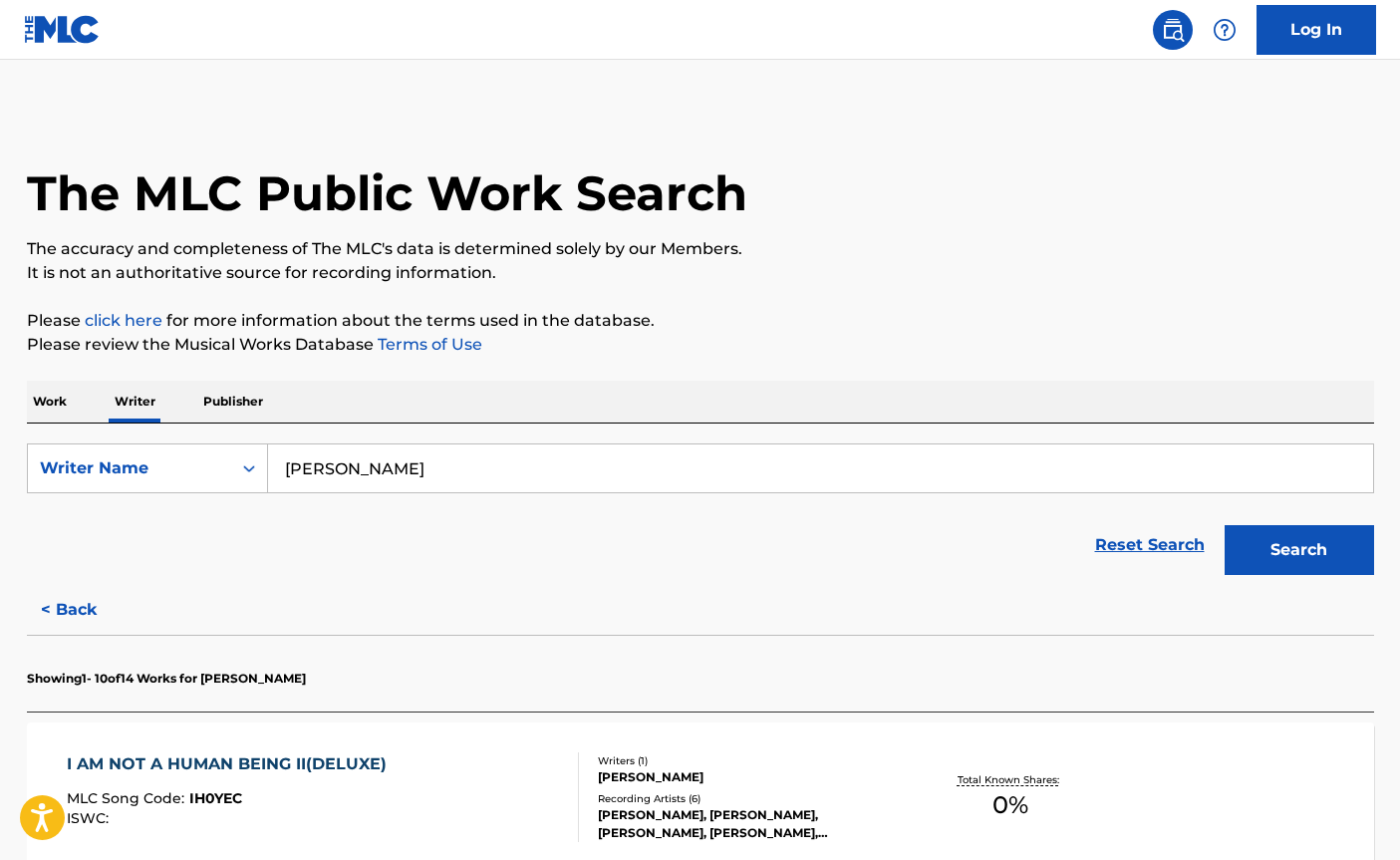 type on "[PERSON_NAME]" 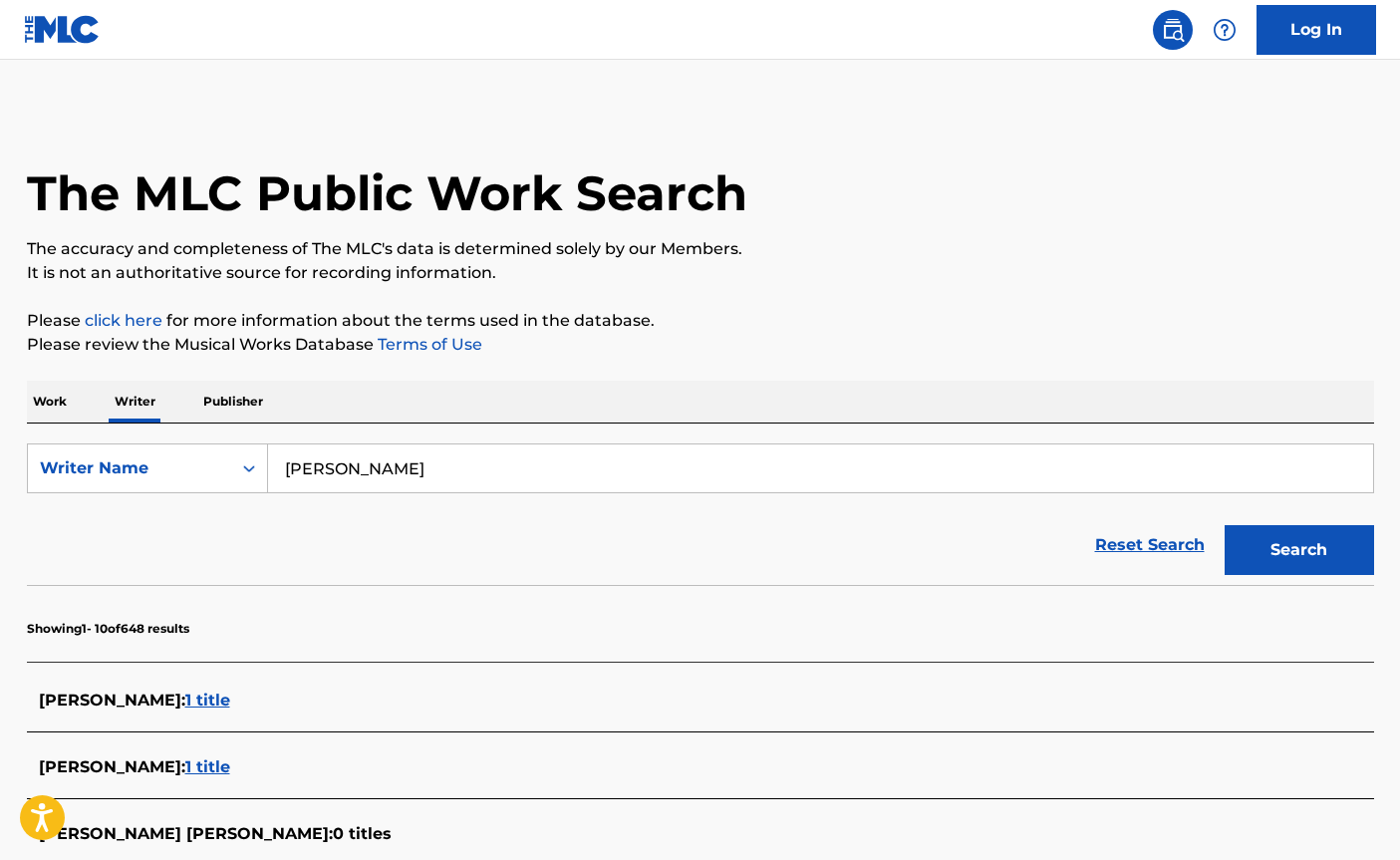 click on "1 title" at bounding box center (207, 700) 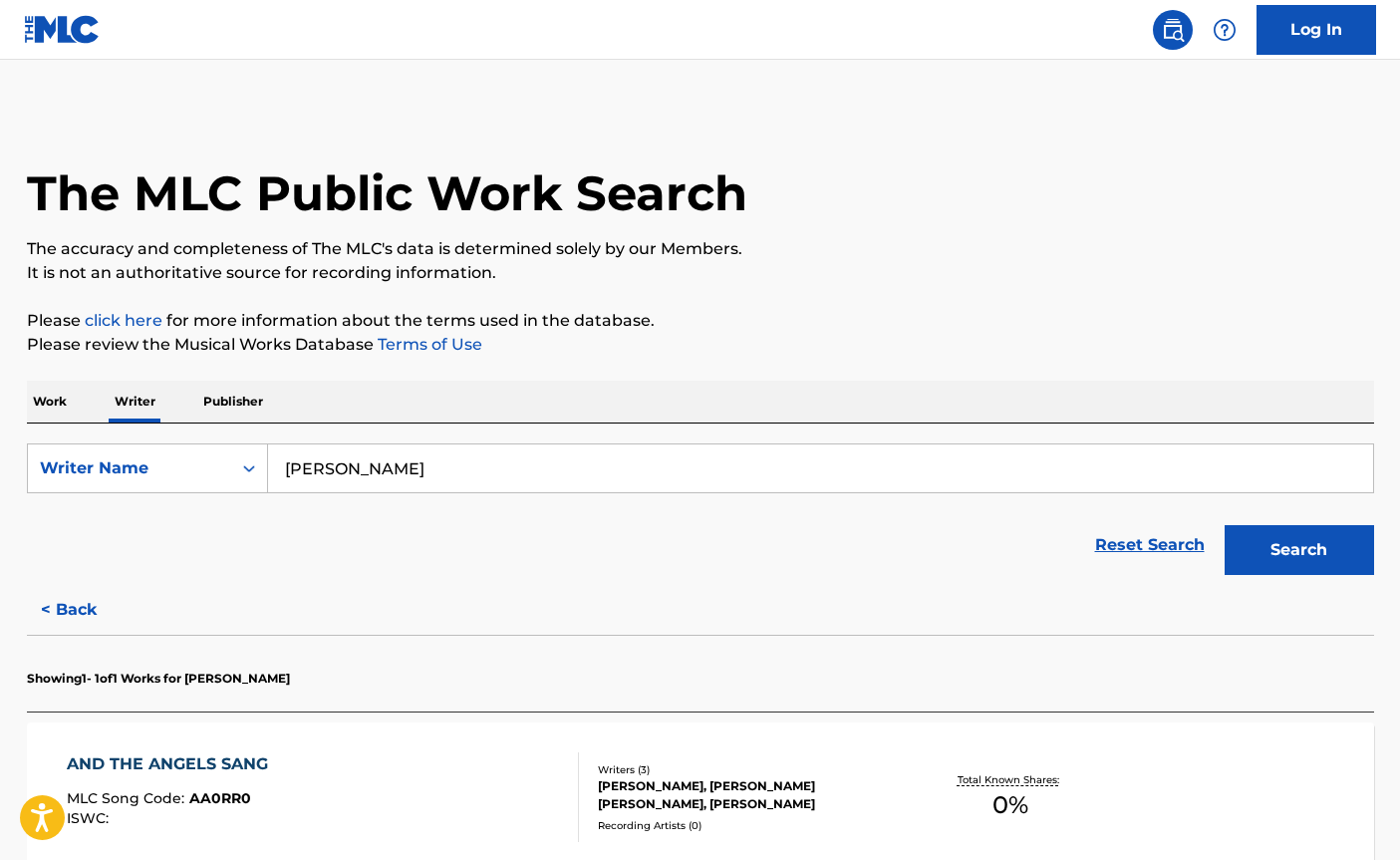 click on "Work" at bounding box center [50, 402] 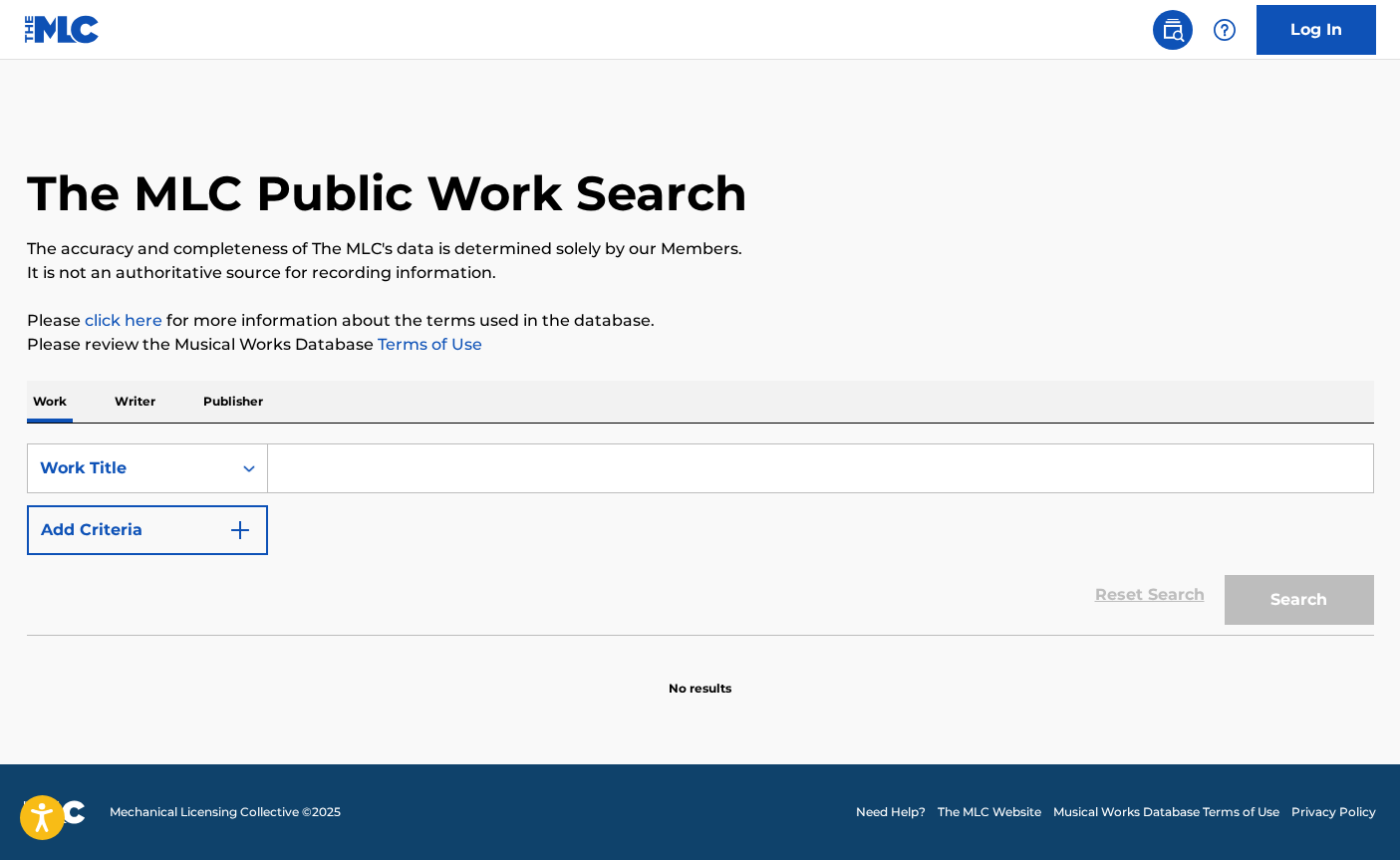 click at bounding box center [820, 468] 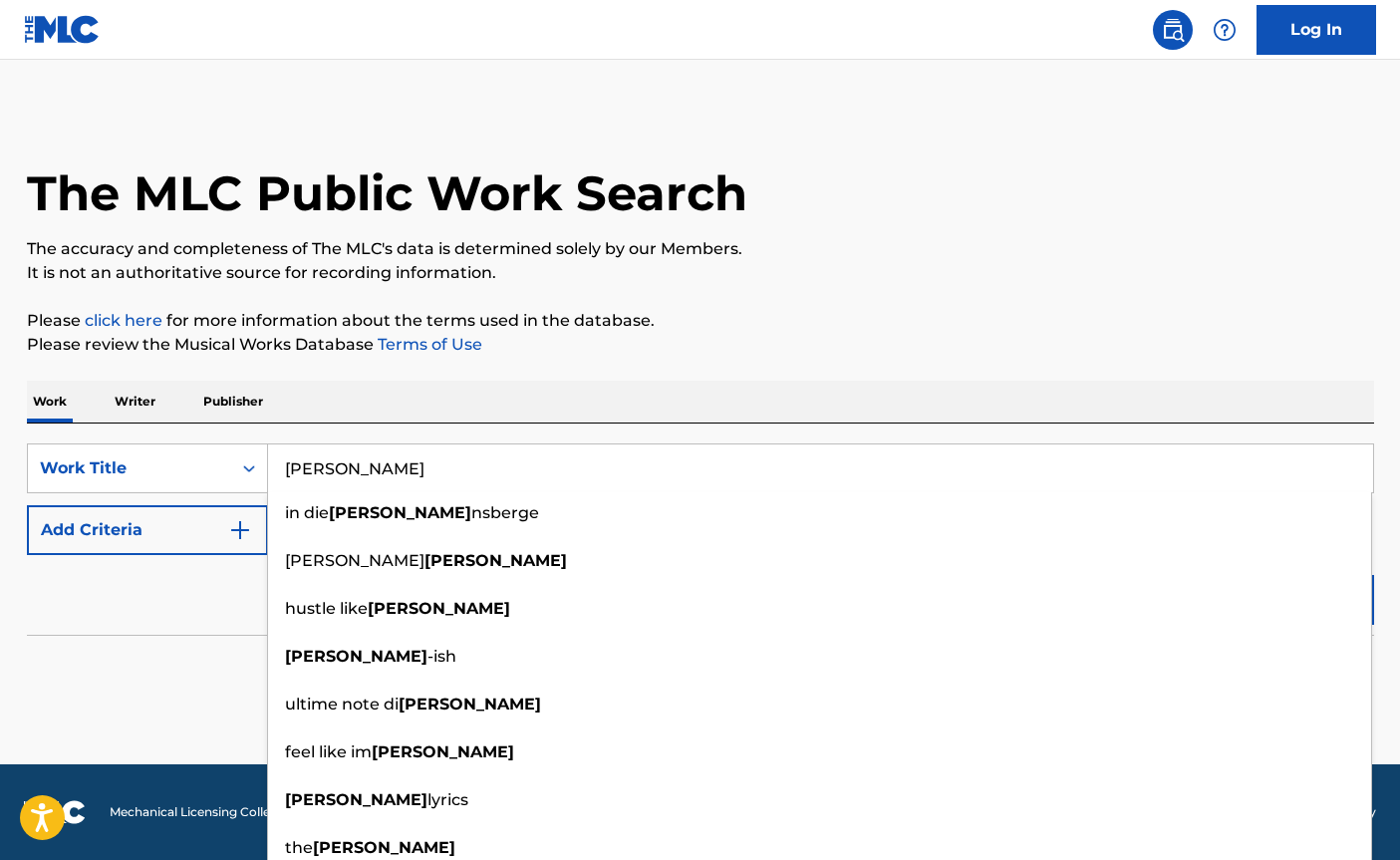 click on "[PERSON_NAME]" at bounding box center [820, 468] 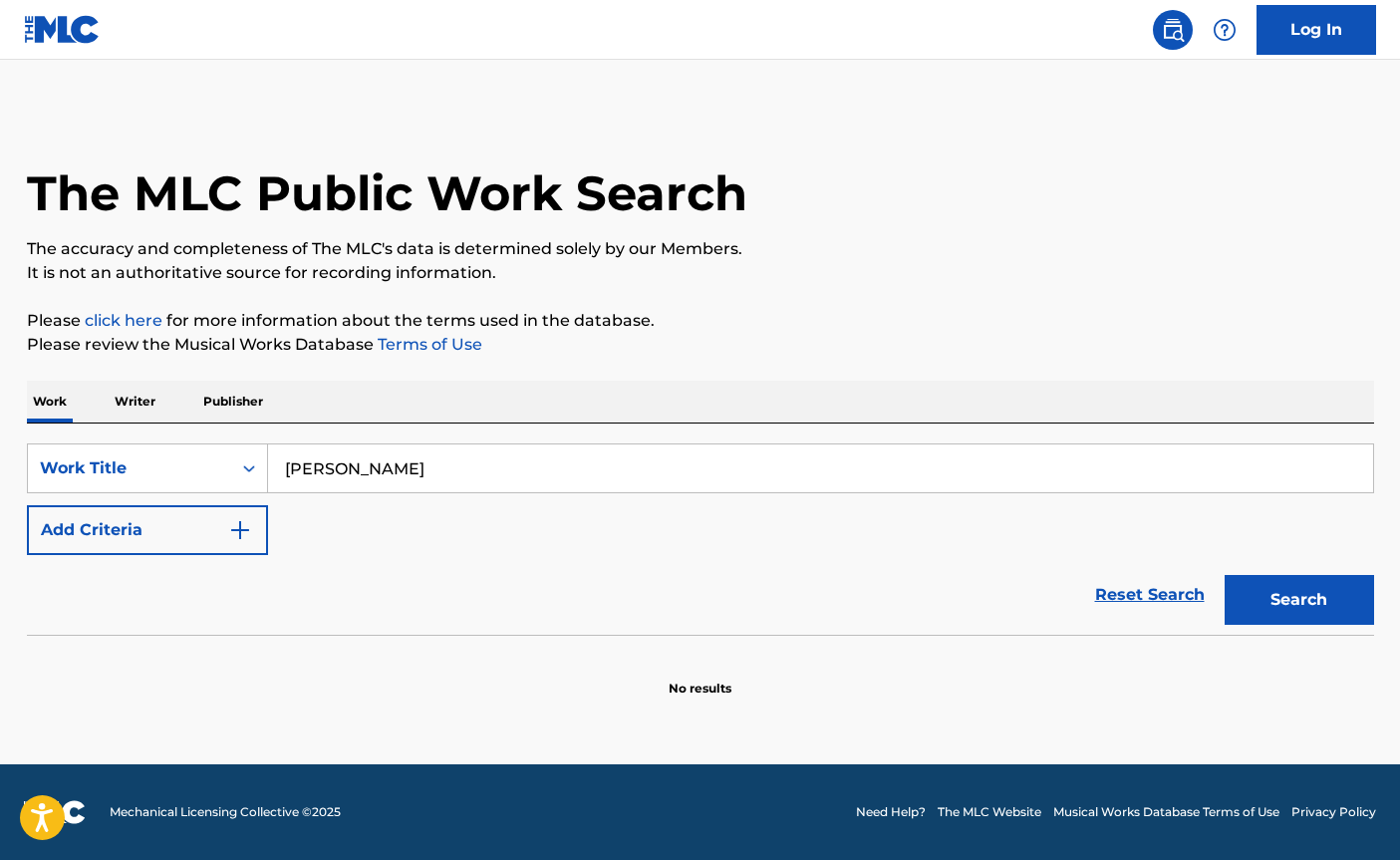 click on "Search" at bounding box center (1299, 600) 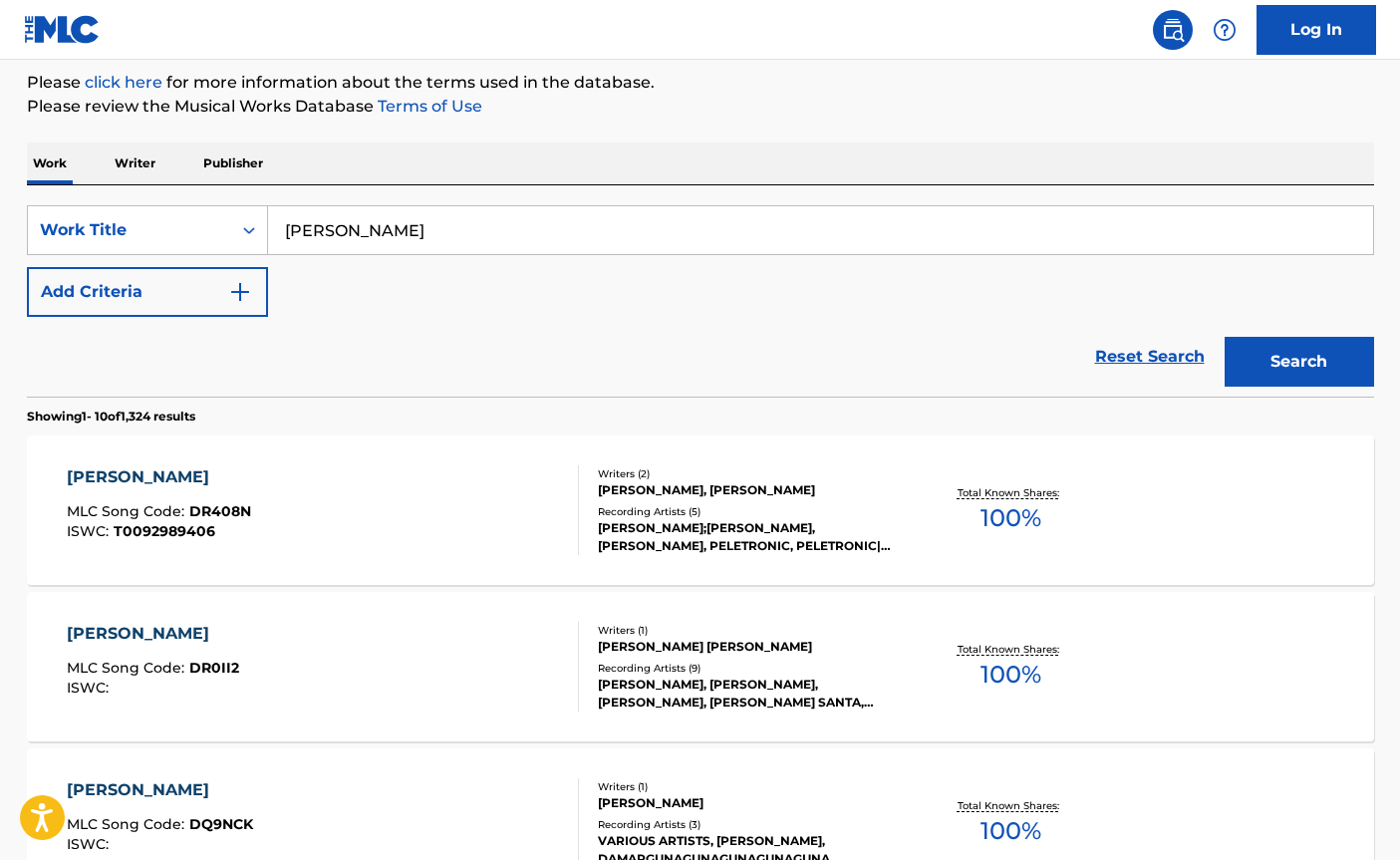scroll, scrollTop: 239, scrollLeft: 0, axis: vertical 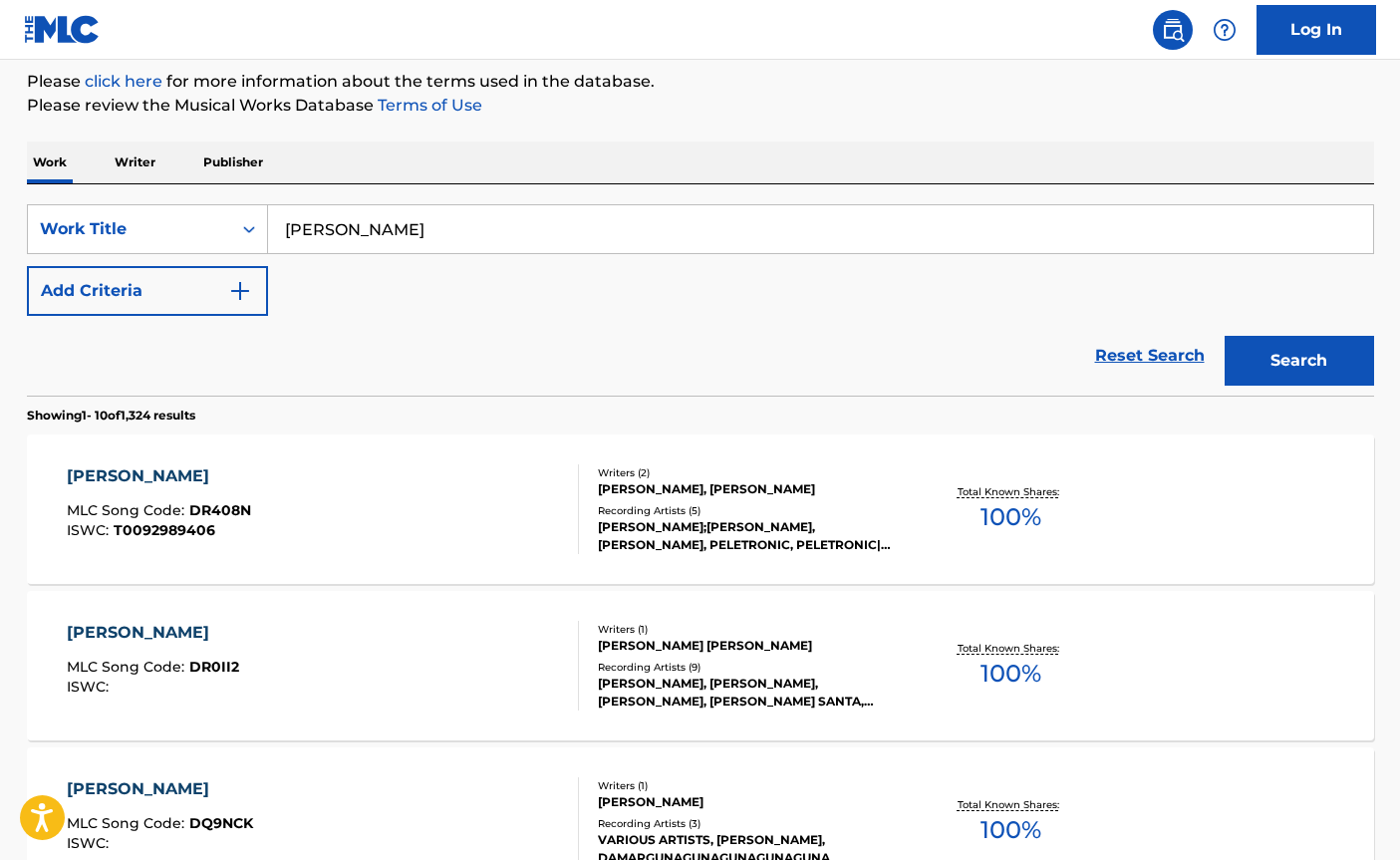 click on "DRAKE MLC Song Code : DR408N ISWC : T0092989406" at bounding box center [323, 509] 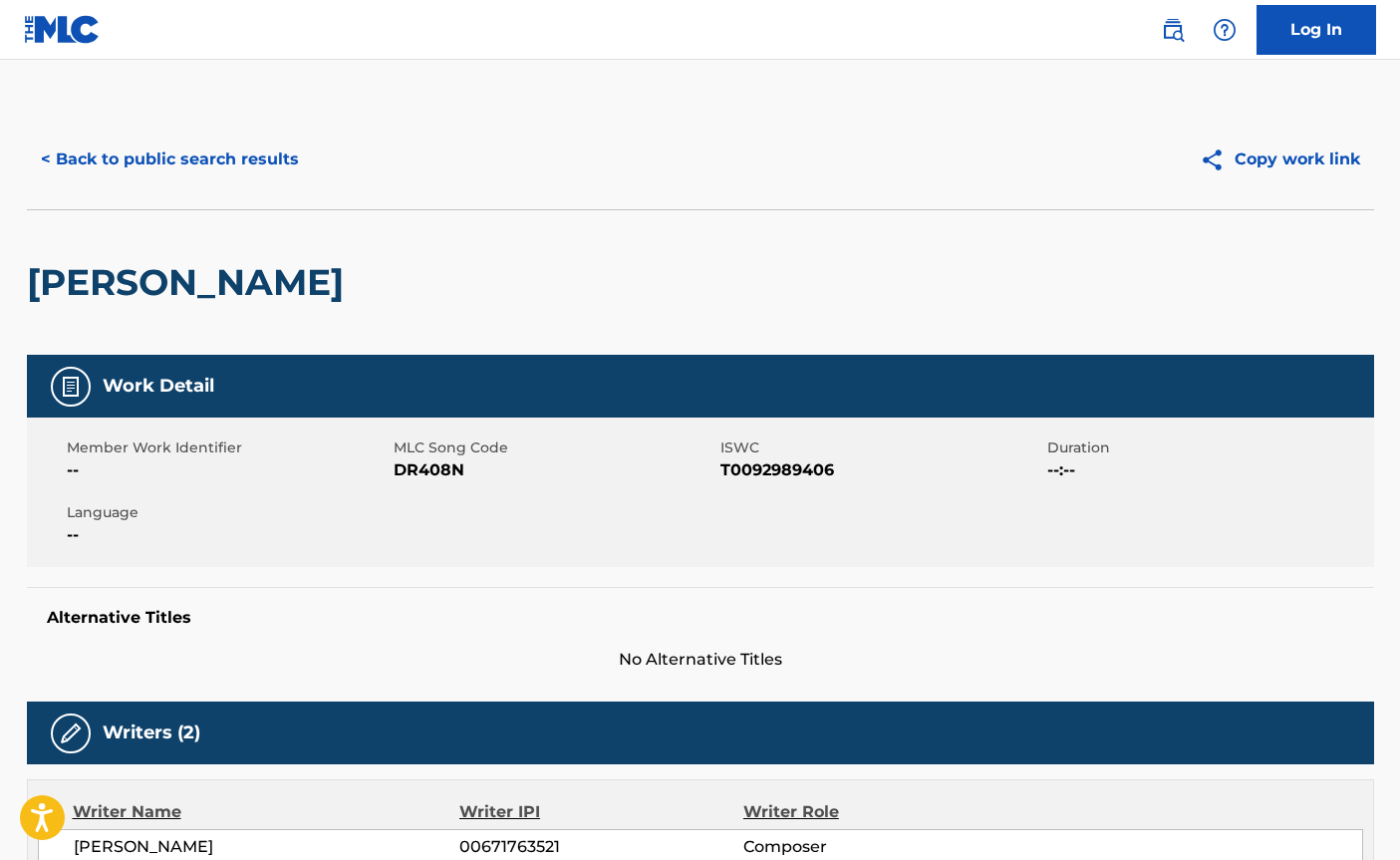 click on "< Back to public search results" at bounding box center (169, 159) 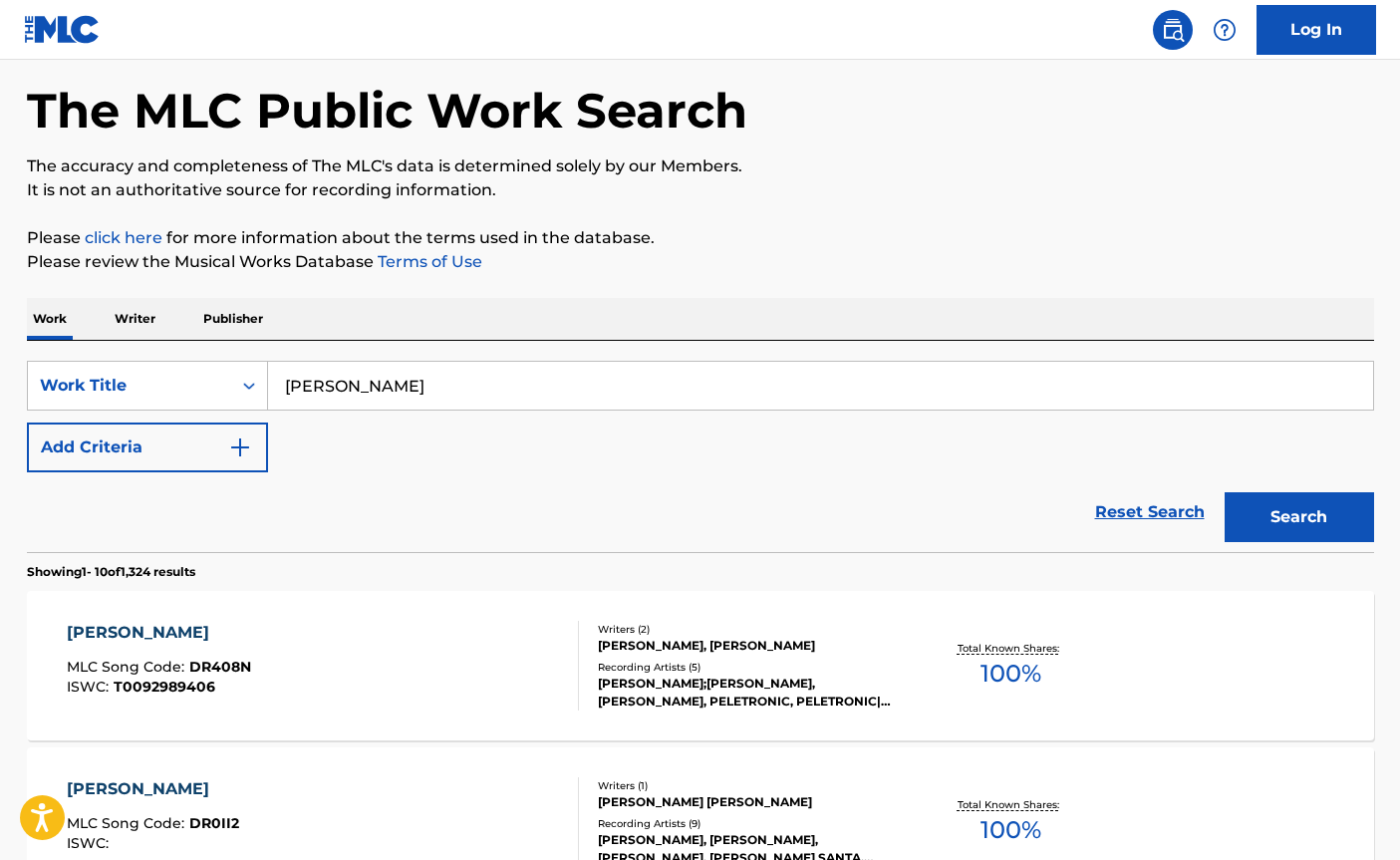 scroll, scrollTop: 80, scrollLeft: 0, axis: vertical 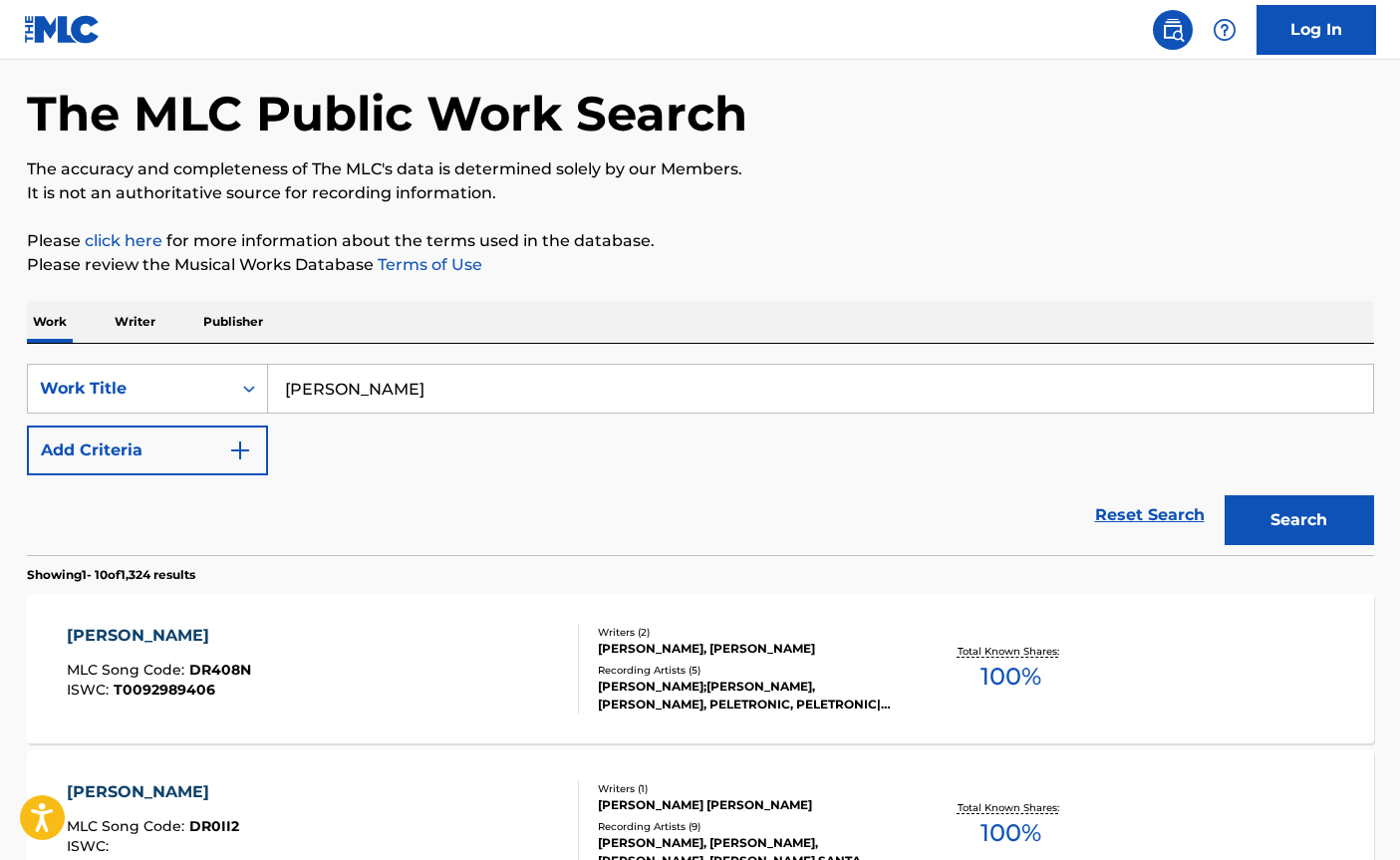 click on "Writer" at bounding box center (135, 322) 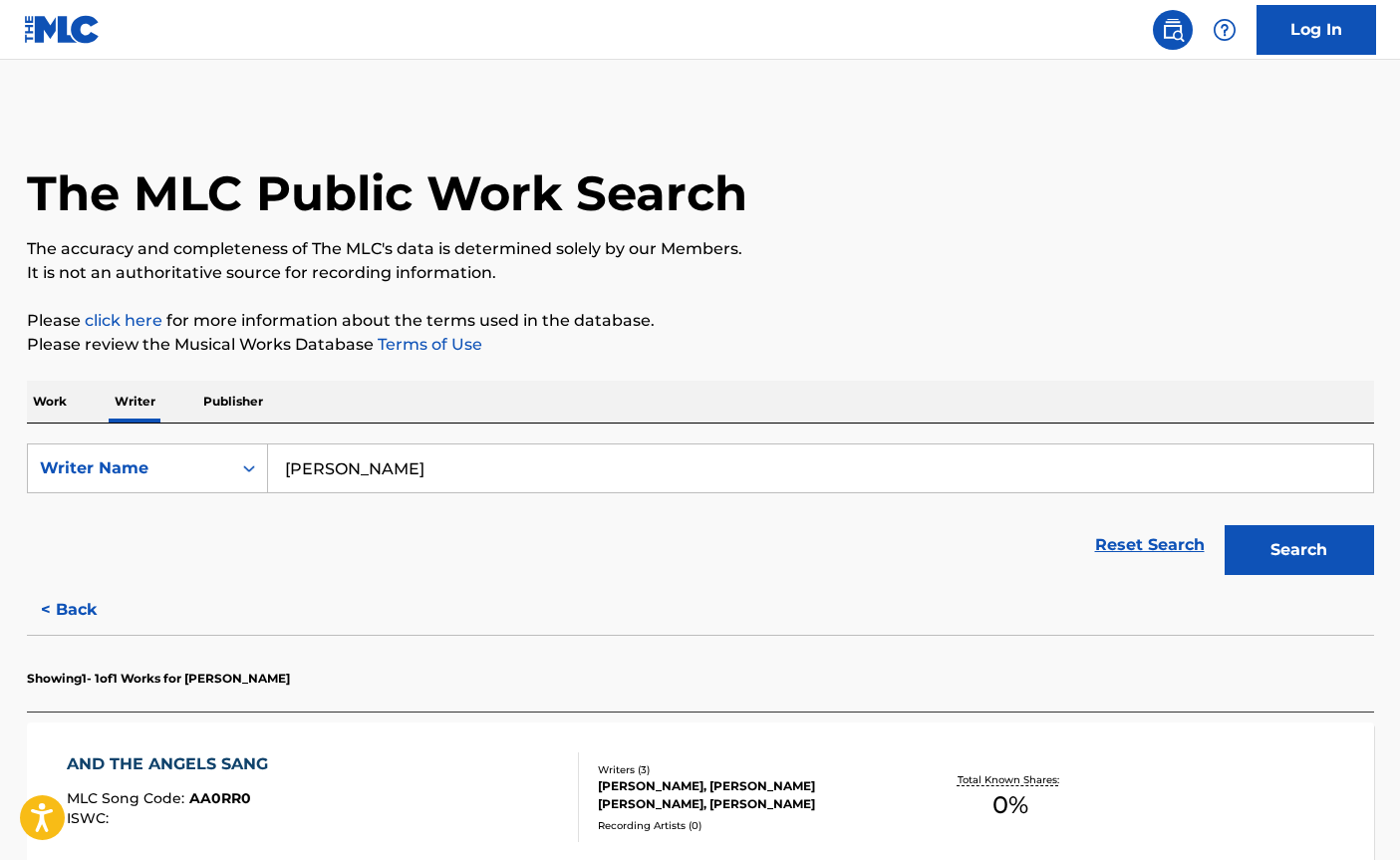 click on "Work" at bounding box center [50, 402] 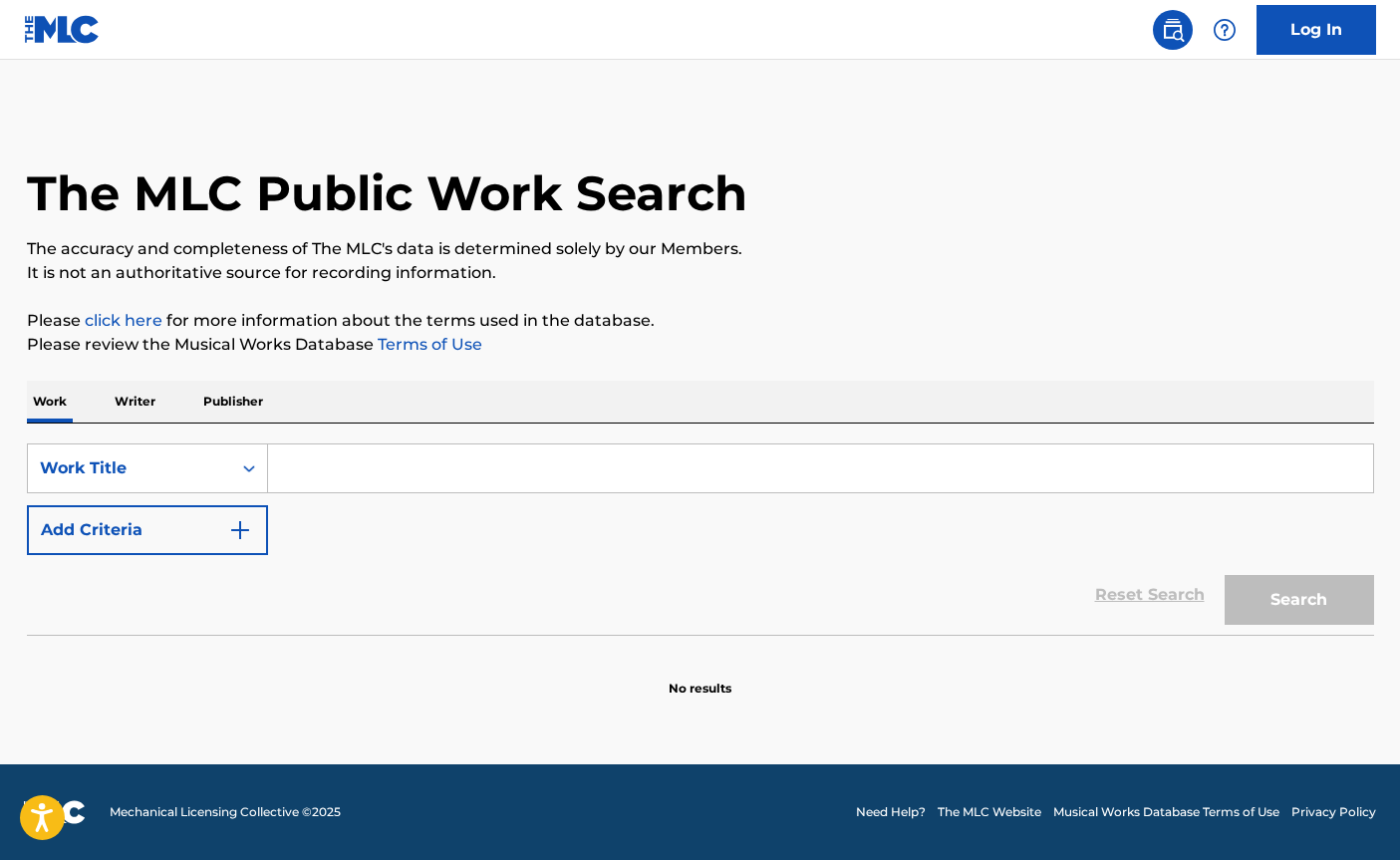 click on "Add Criteria" at bounding box center (147, 530) 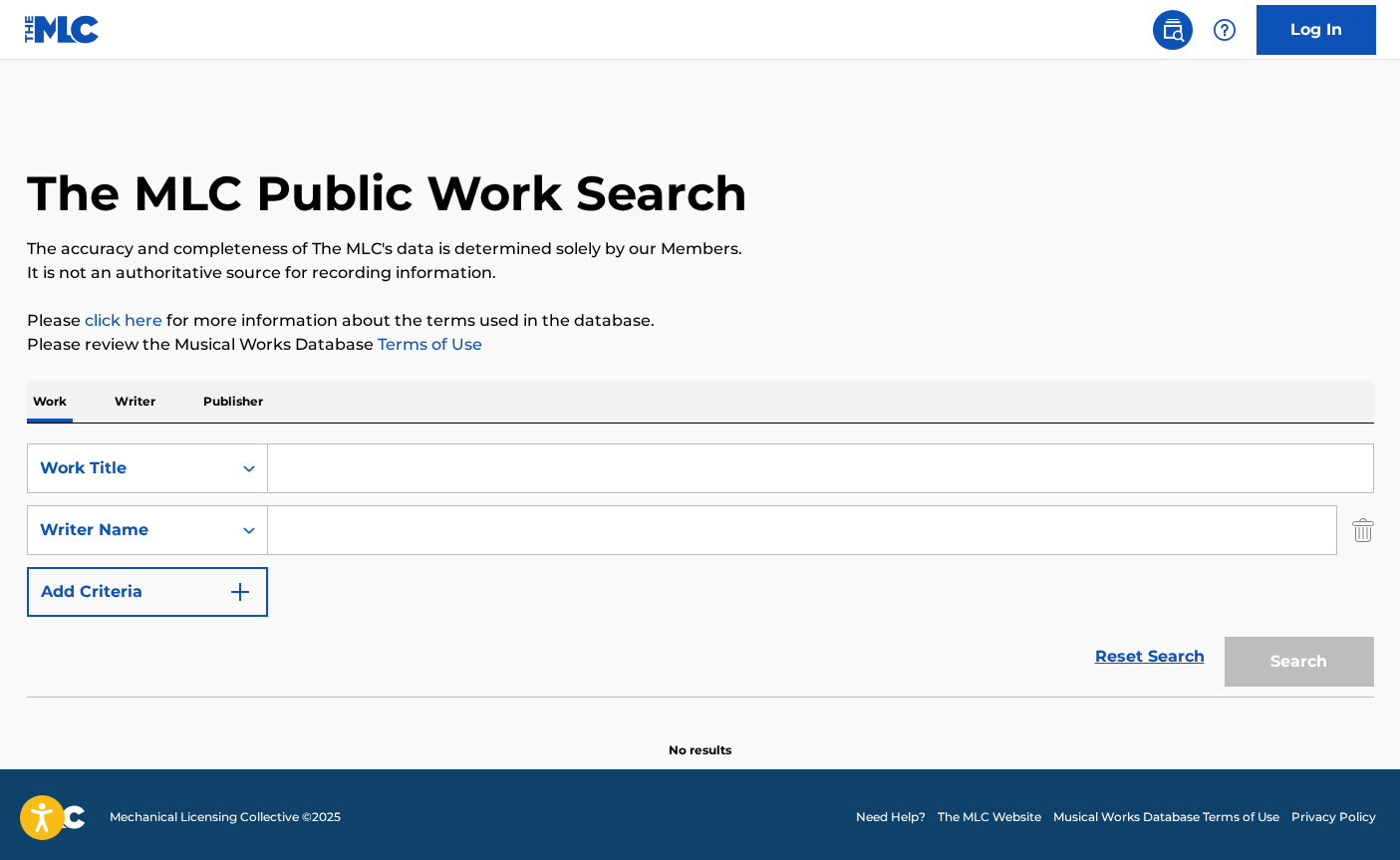 click at bounding box center (802, 530) 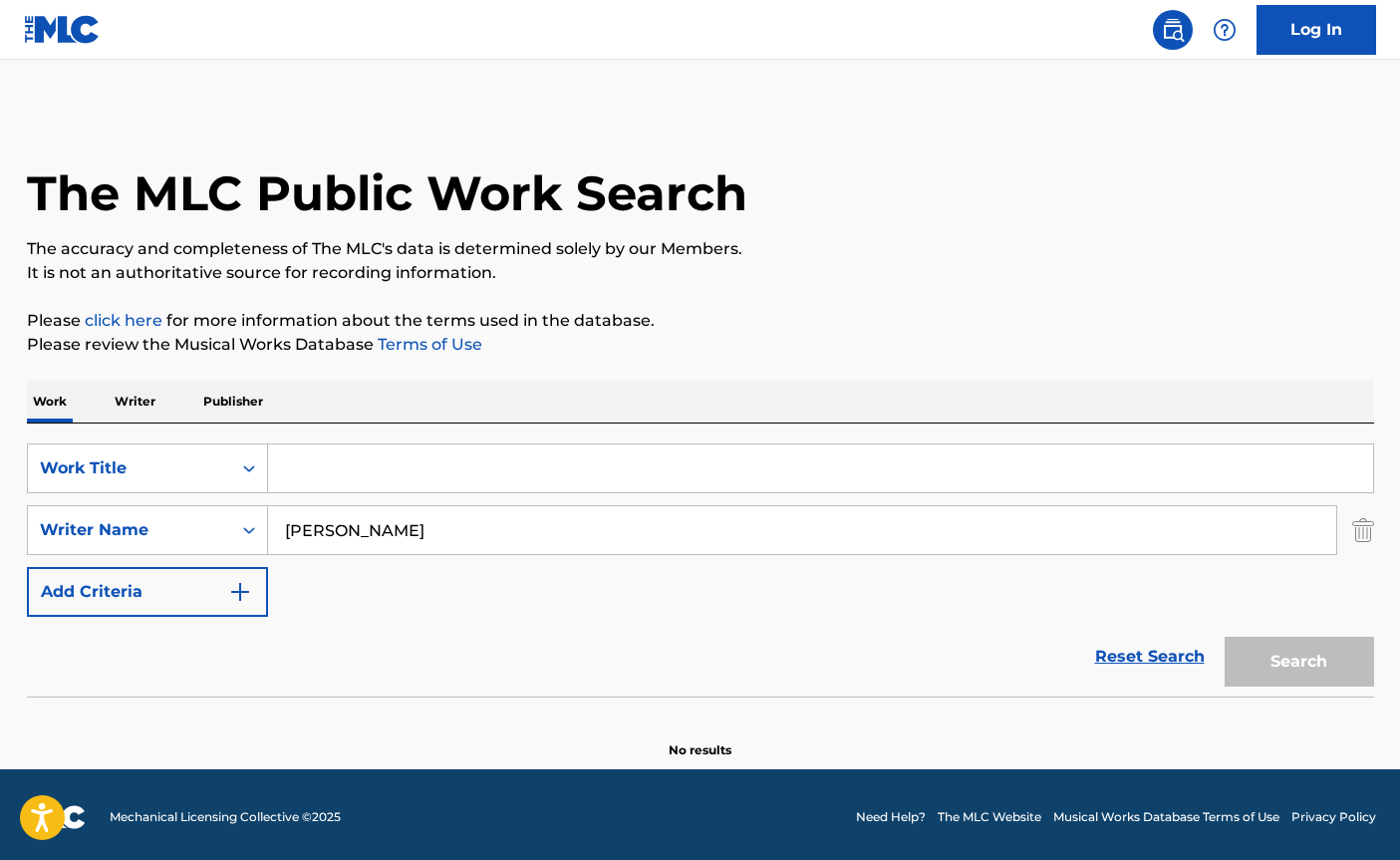 type on "[PERSON_NAME]" 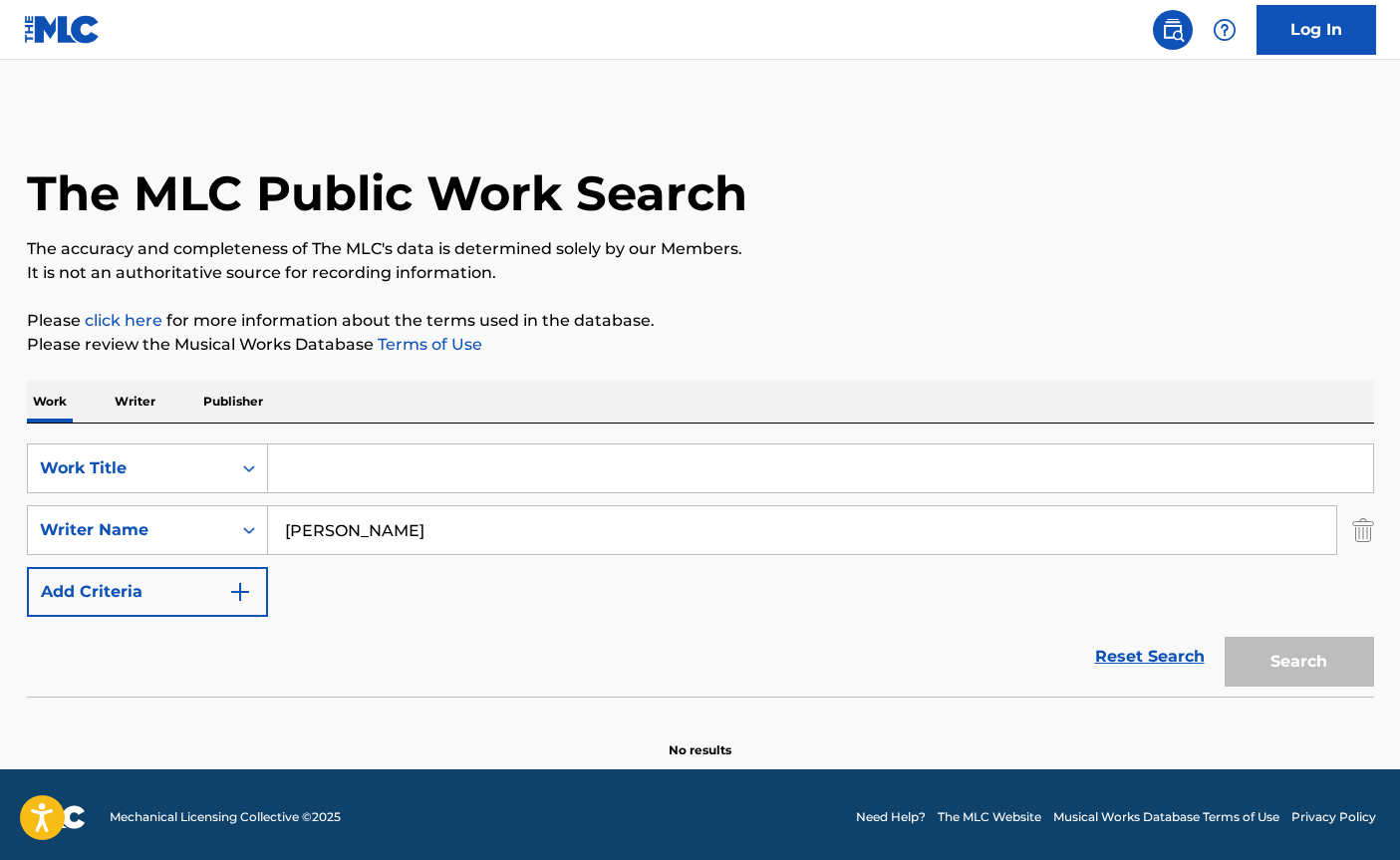 click on "[PERSON_NAME]" at bounding box center (802, 530) 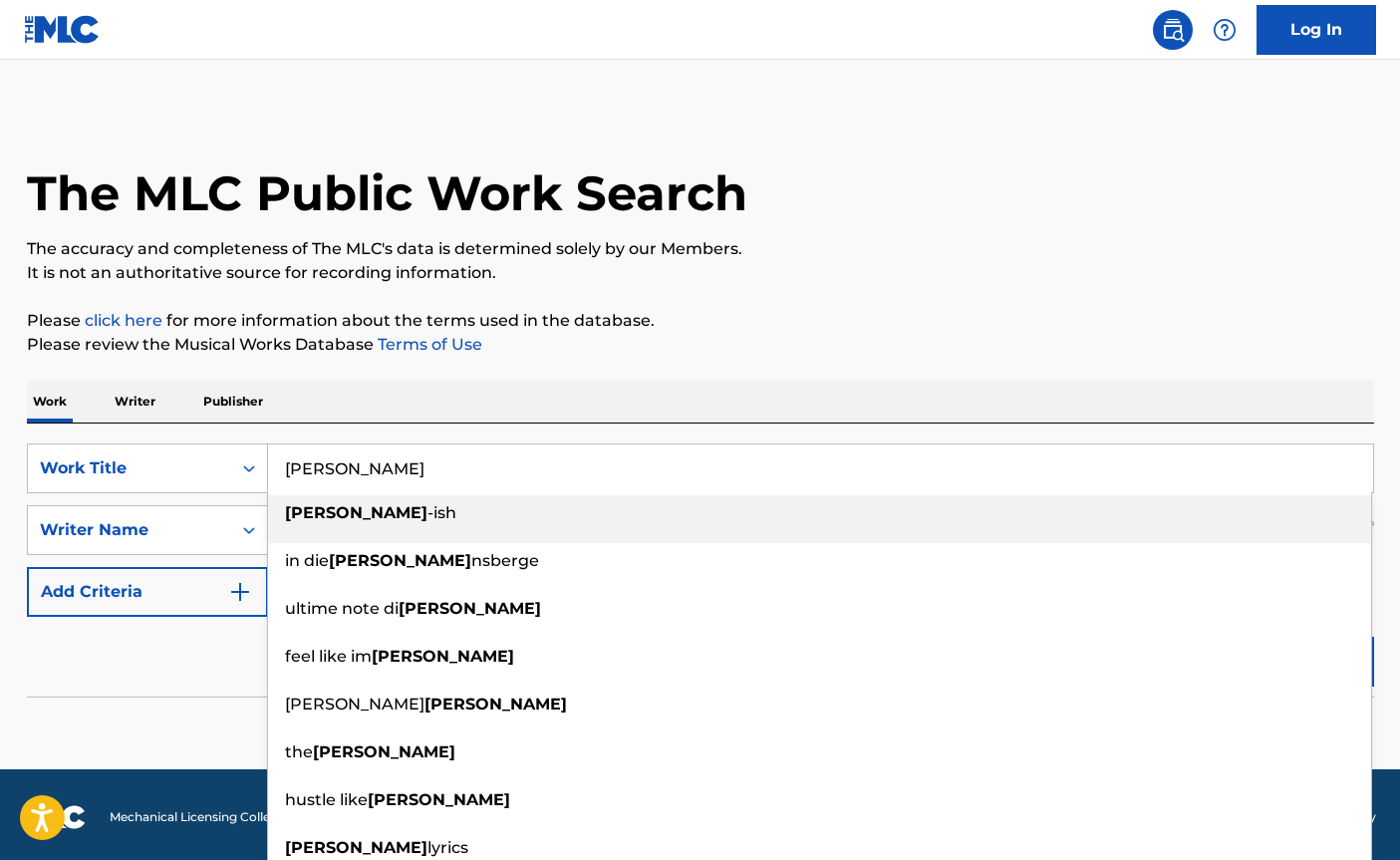 click on "Reset Search Search" at bounding box center (700, 657) 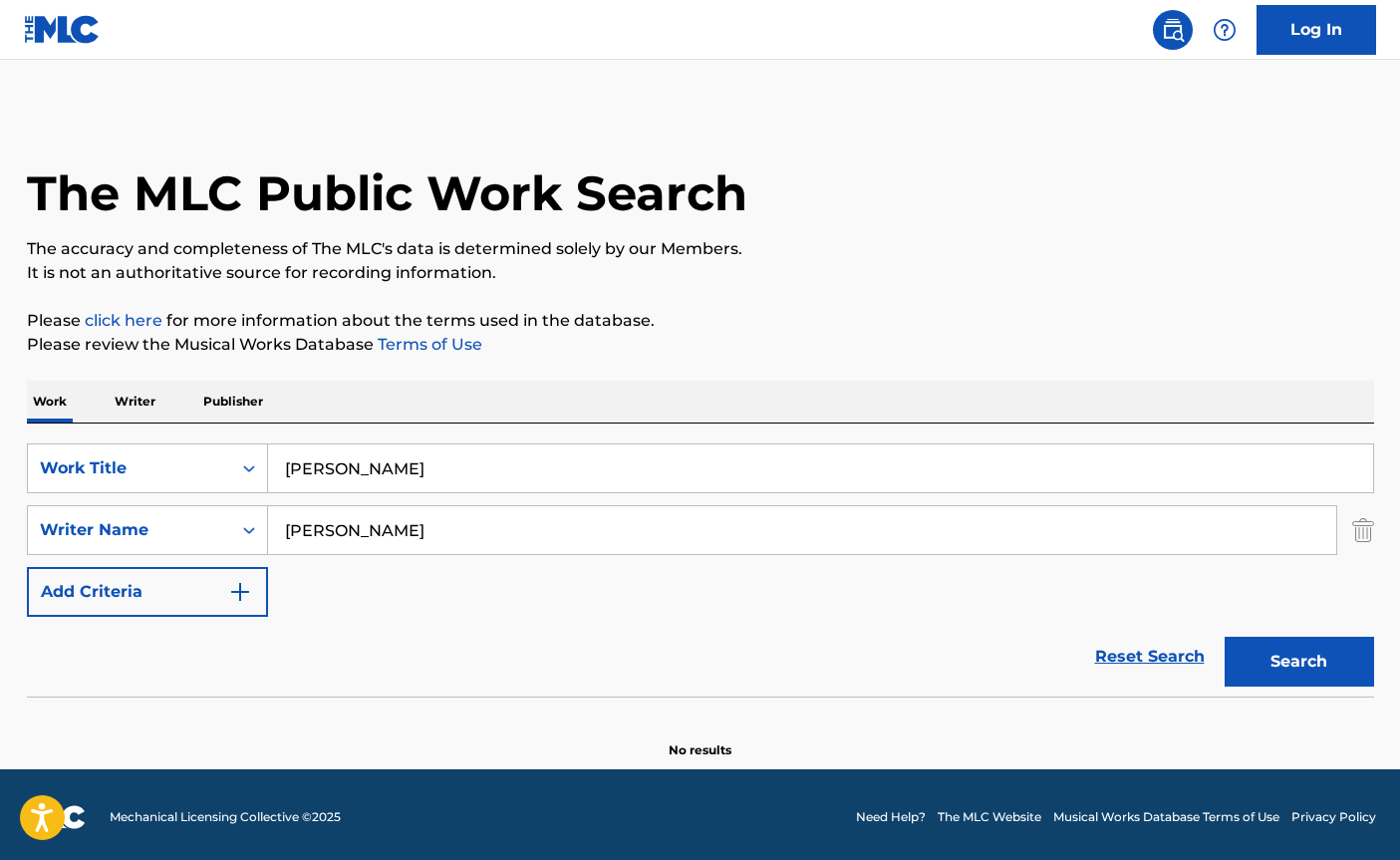 click on "Search" at bounding box center [1299, 662] 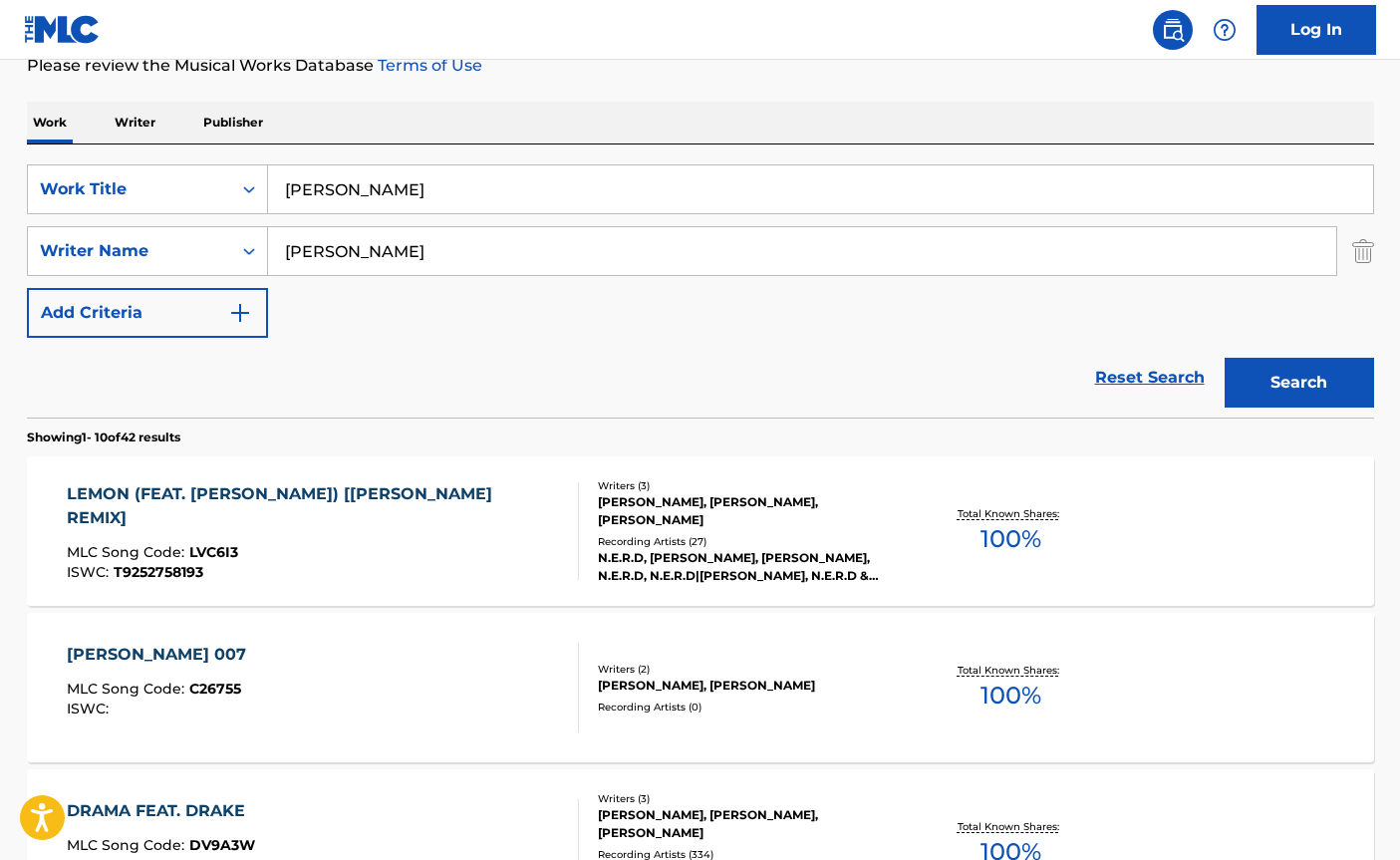 scroll, scrollTop: 319, scrollLeft: 0, axis: vertical 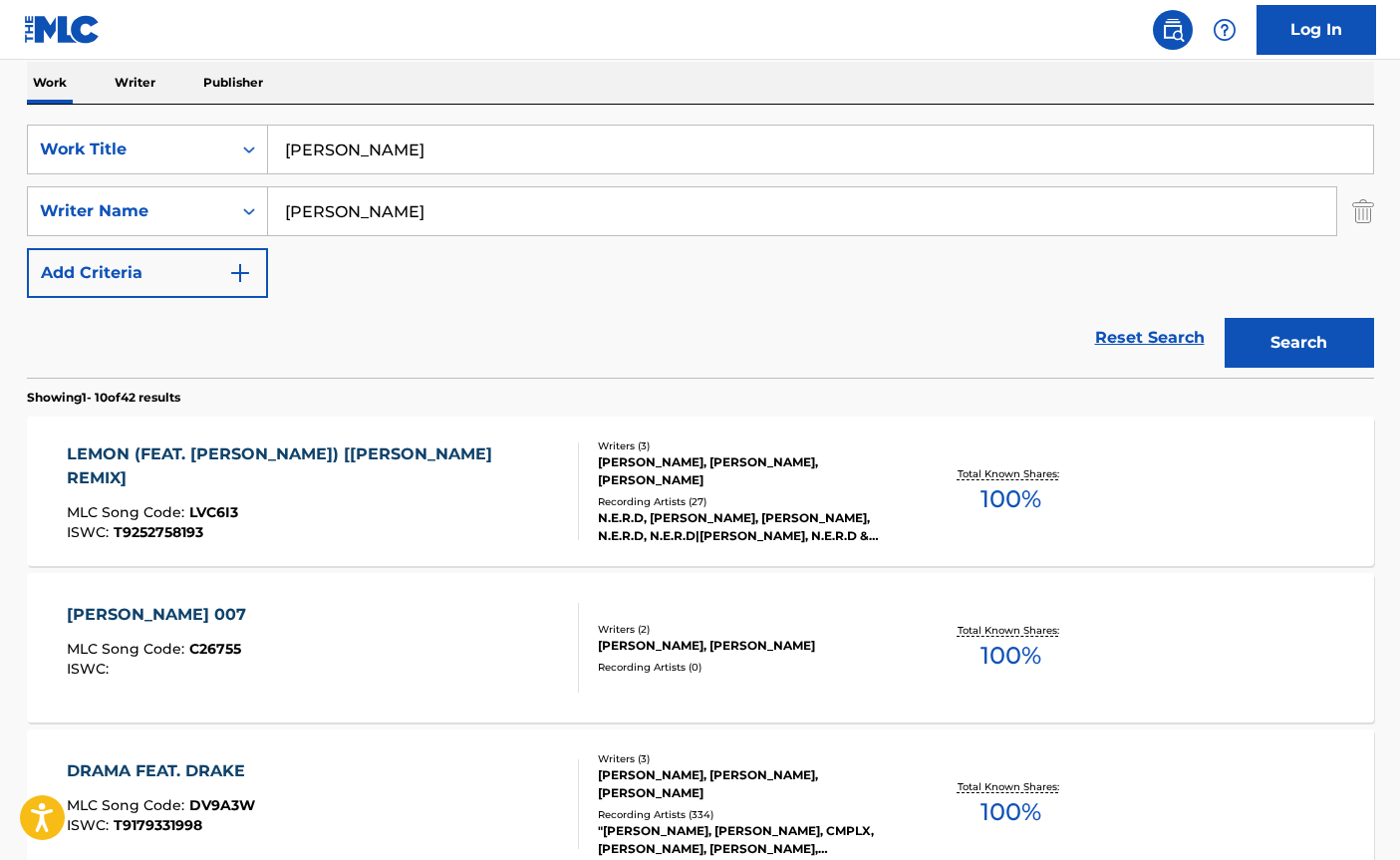 click on "[PERSON_NAME]" at bounding box center [820, 149] 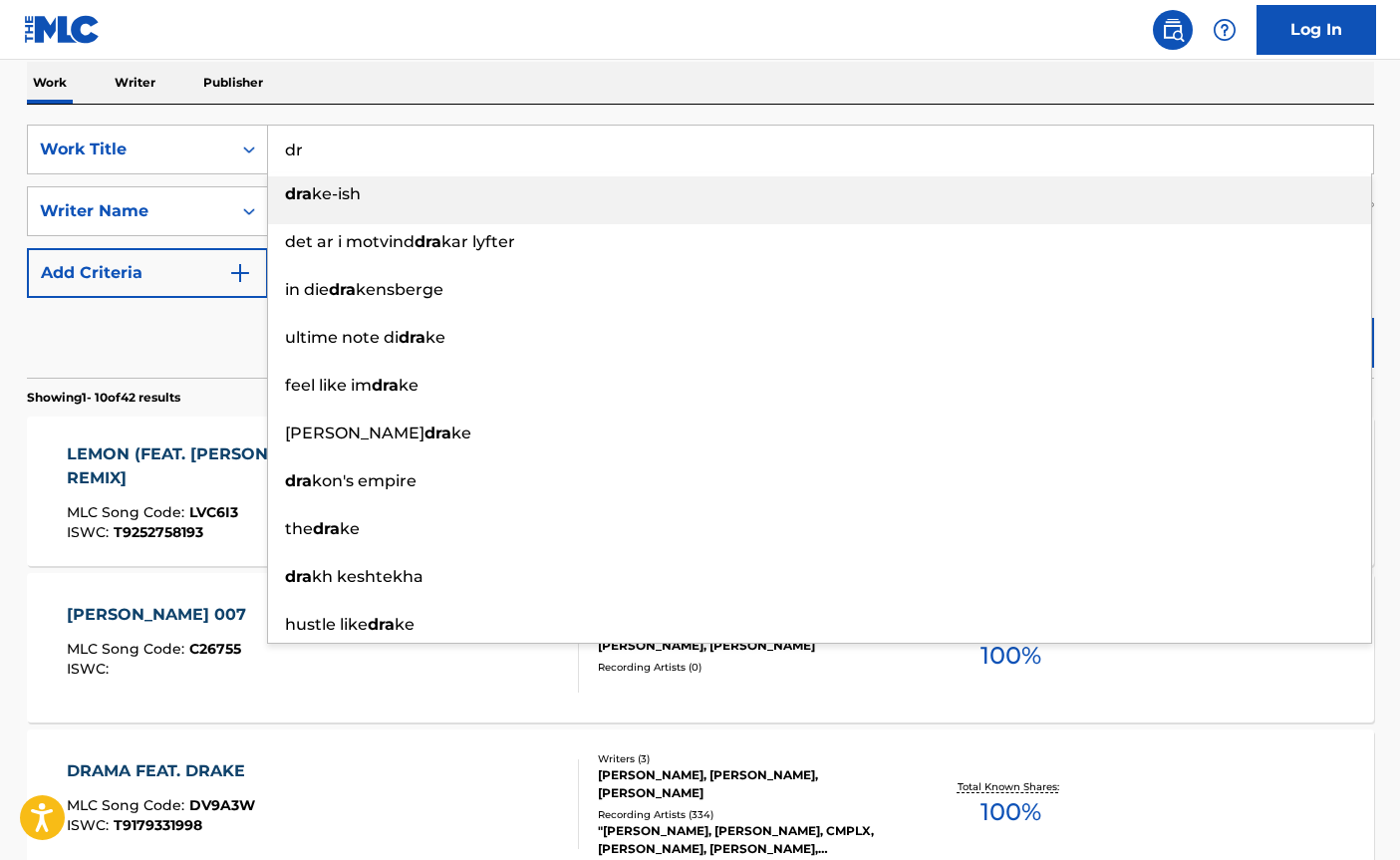 type on "d" 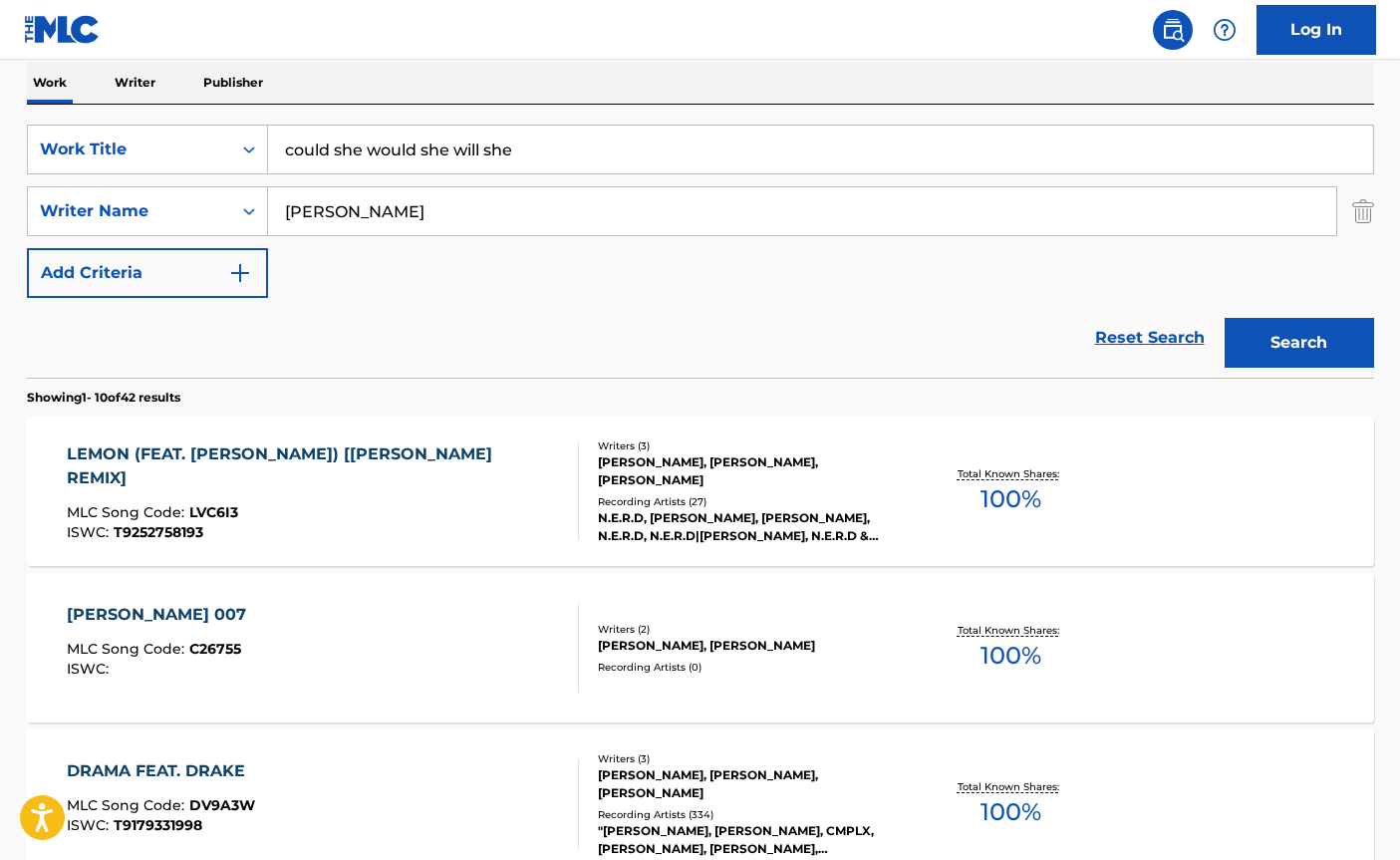 click on "could she would she will she" at bounding box center (820, 149) 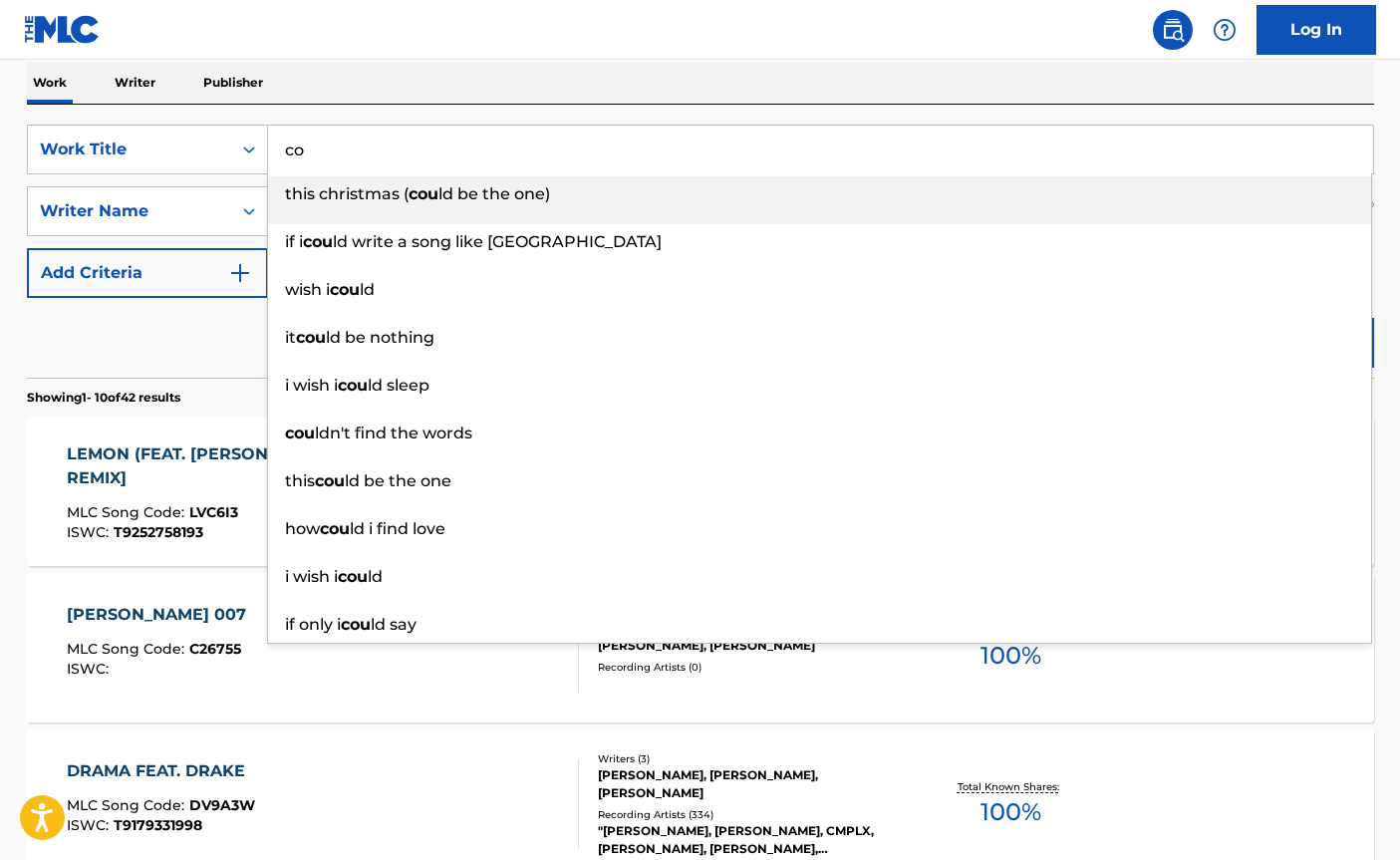type on "c" 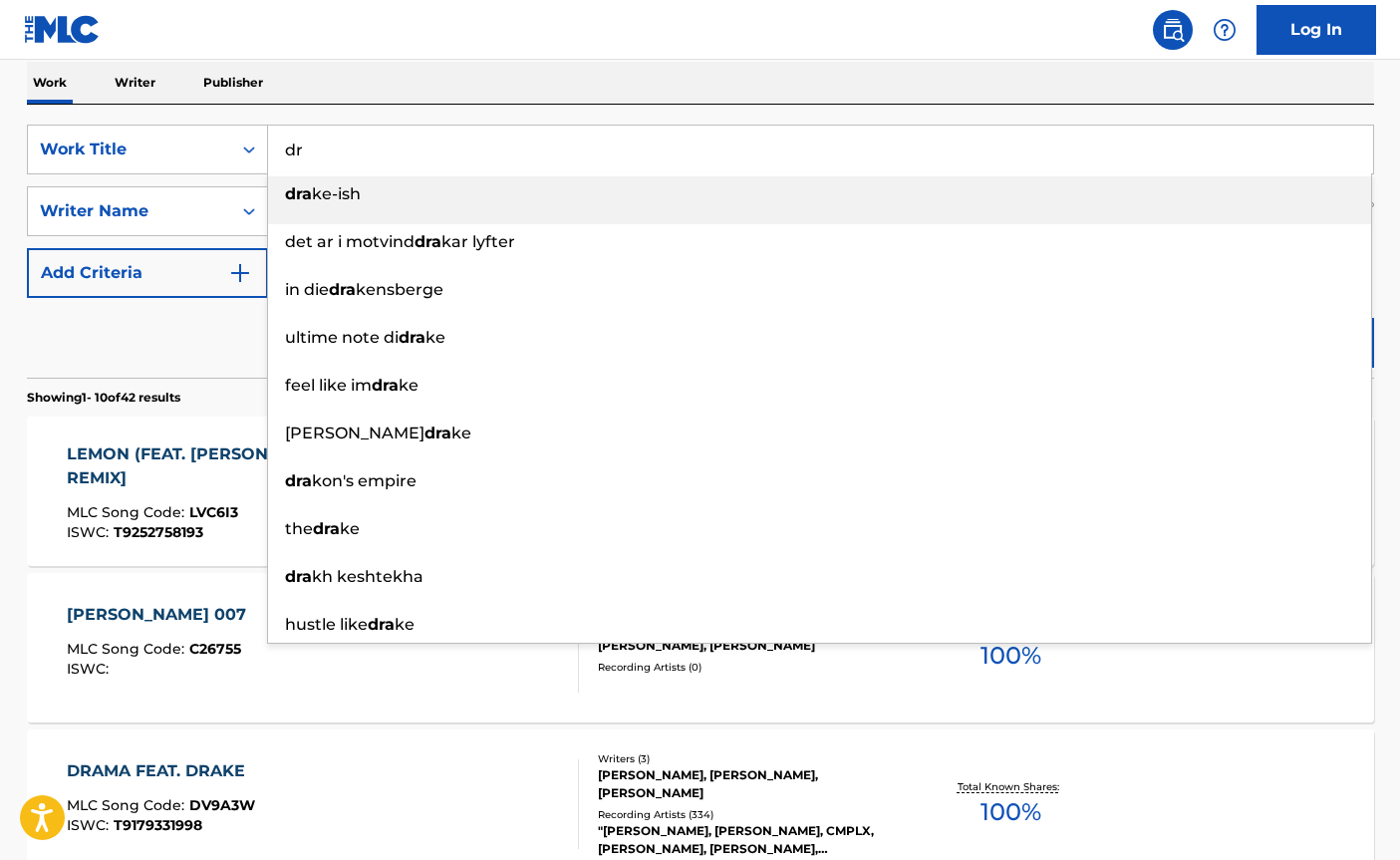 type on "d" 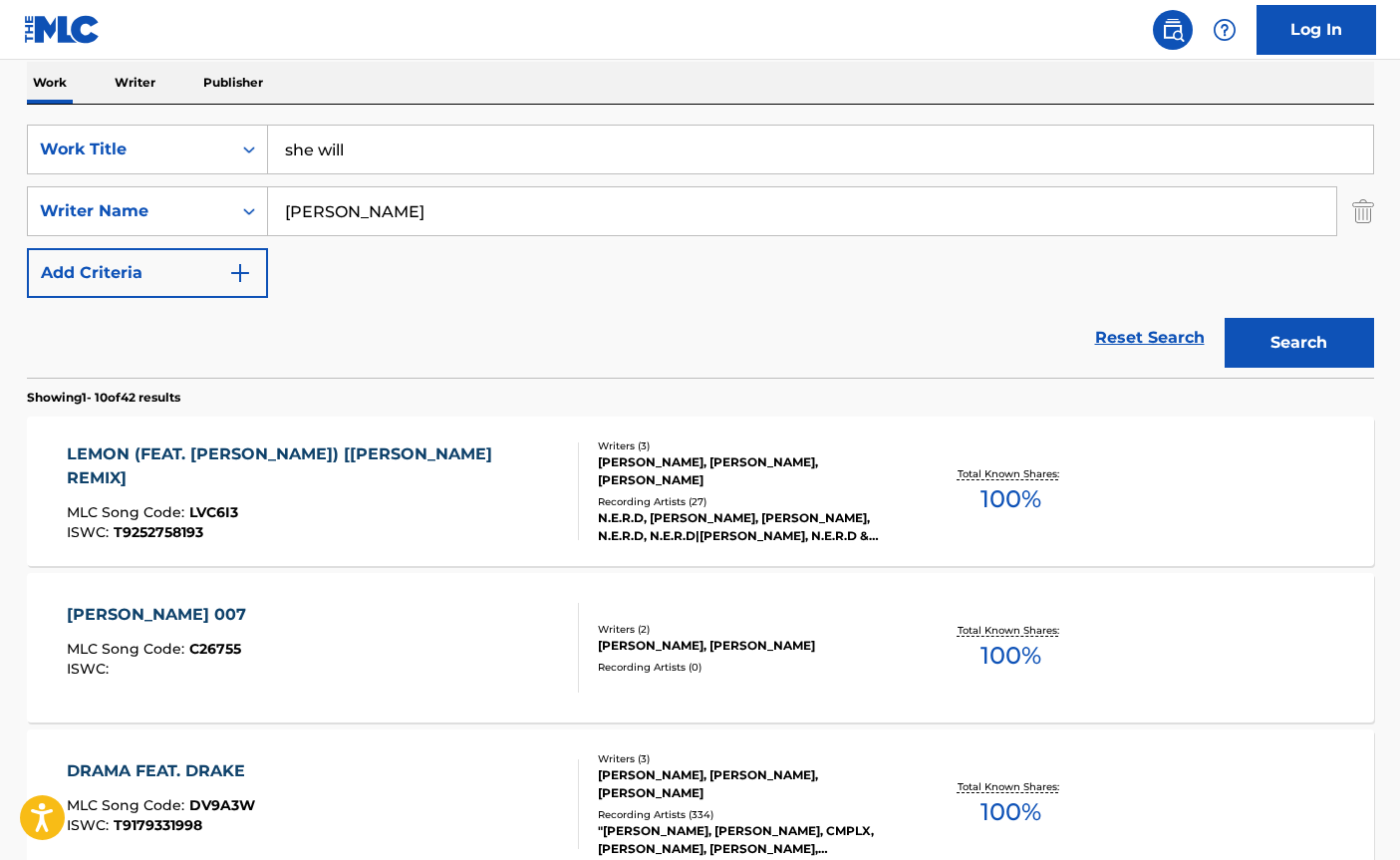 click on "The MLC Public Work Search The accuracy and completeness of The MLC's data is determined solely by our Members. It is not an authoritative source for recording information. Please   click here   for more information about the terms used in the database. Please review the Musical Works Database   Terms of Use Work Writer Publisher SearchWithCriteria13576154-3a45-493f-a4cb-d50cf8072f52 Work Title she will SearchWithCriteriaadf1e6ff-82eb-48c5-80ae-74ca2e3eb641 Writer Name [PERSON_NAME] Add Criteria Reset Search Search Showing  1  -   10  of  42   results   LEMON (FEAT. [PERSON_NAME]) [[PERSON_NAME] REMIX] MLC Song Code : LVC6I3 ISWC : T9252758193 Writers ( 3 ) [PERSON_NAME], [PERSON_NAME], [PERSON_NAME] Recording Artists ( 27 ) N.E.R.D, [PERSON_NAME], [PERSON_NAME], N.E.R.D, N.E.R.D|[PERSON_NAME], N.E.R.D & [PERSON_NAME] [FEAT. [PERSON_NAME]], N.E.R.D|[PERSON_NAME]|[PERSON_NAME] Total Known Shares: 100 % [PERSON_NAME] 007 MLC Song Code : C26755 ISWC : Writers ( 2 ) [PERSON_NAME], [PERSON_NAME] Recording Artists ( 0 ) Total Known Shares: 100 % DRAMA FEAT. [PERSON_NAME] : DV9A3W" at bounding box center [700, 934] 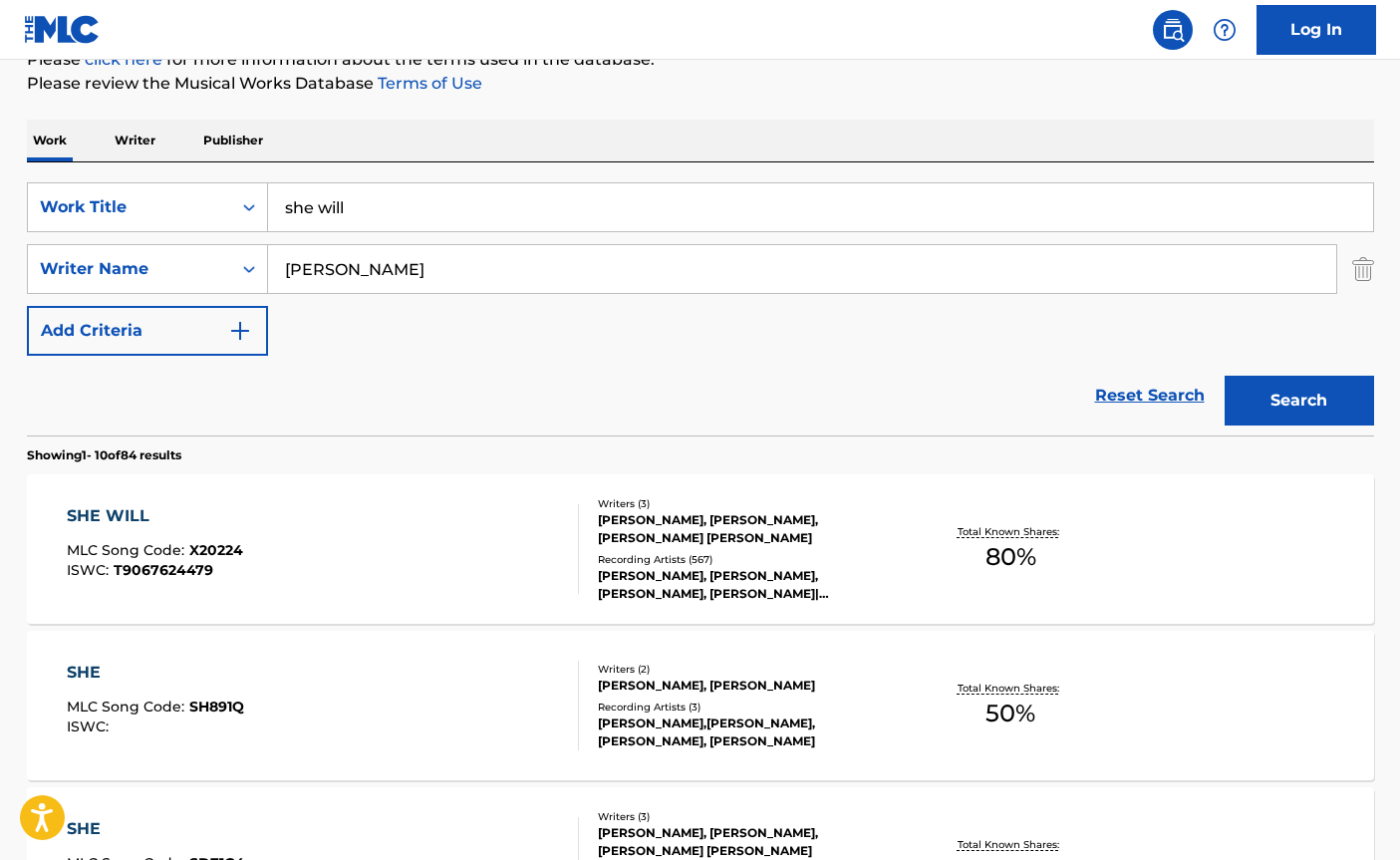 scroll, scrollTop: 239, scrollLeft: 0, axis: vertical 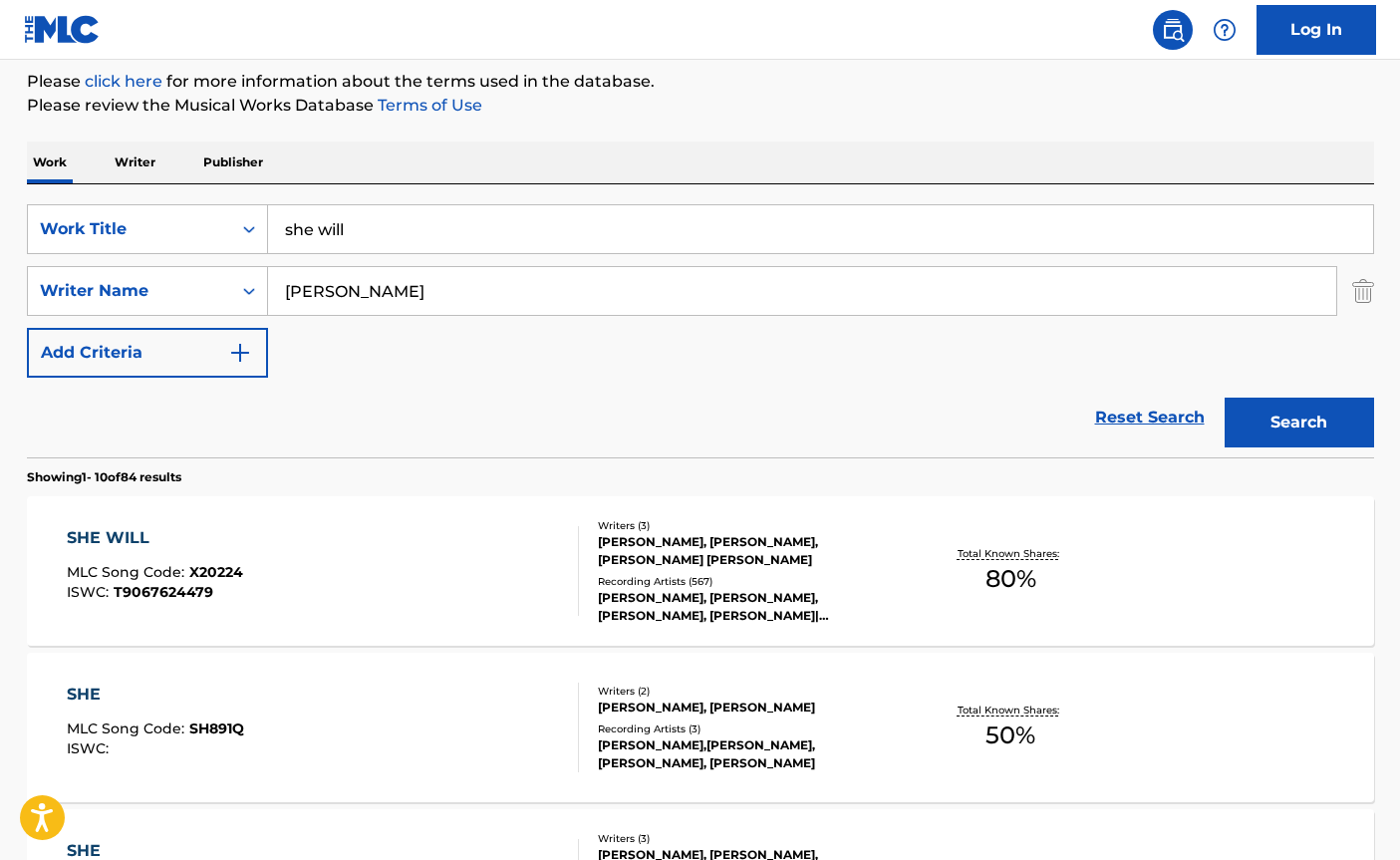 click on "she will" at bounding box center [820, 229] 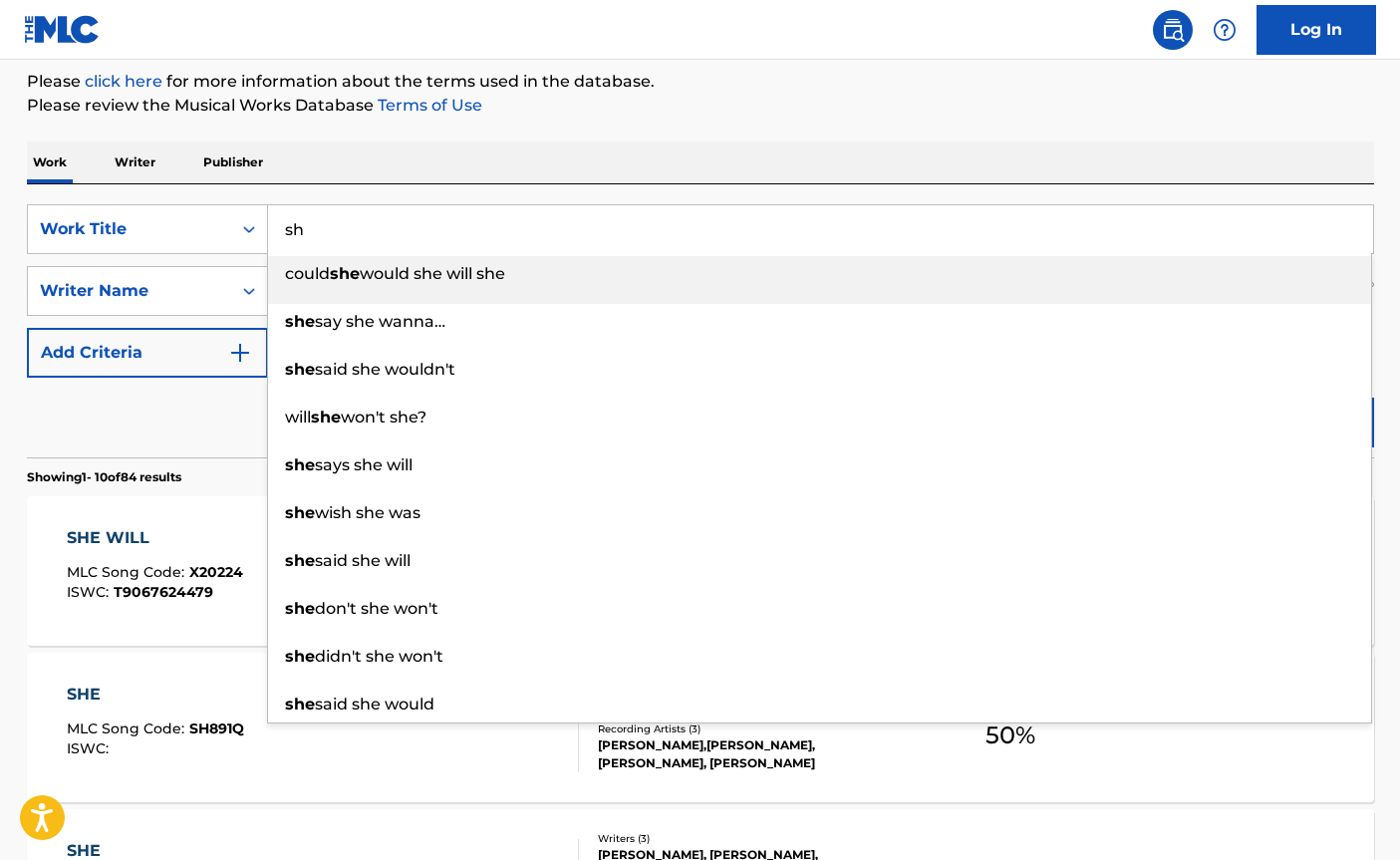 type on "s" 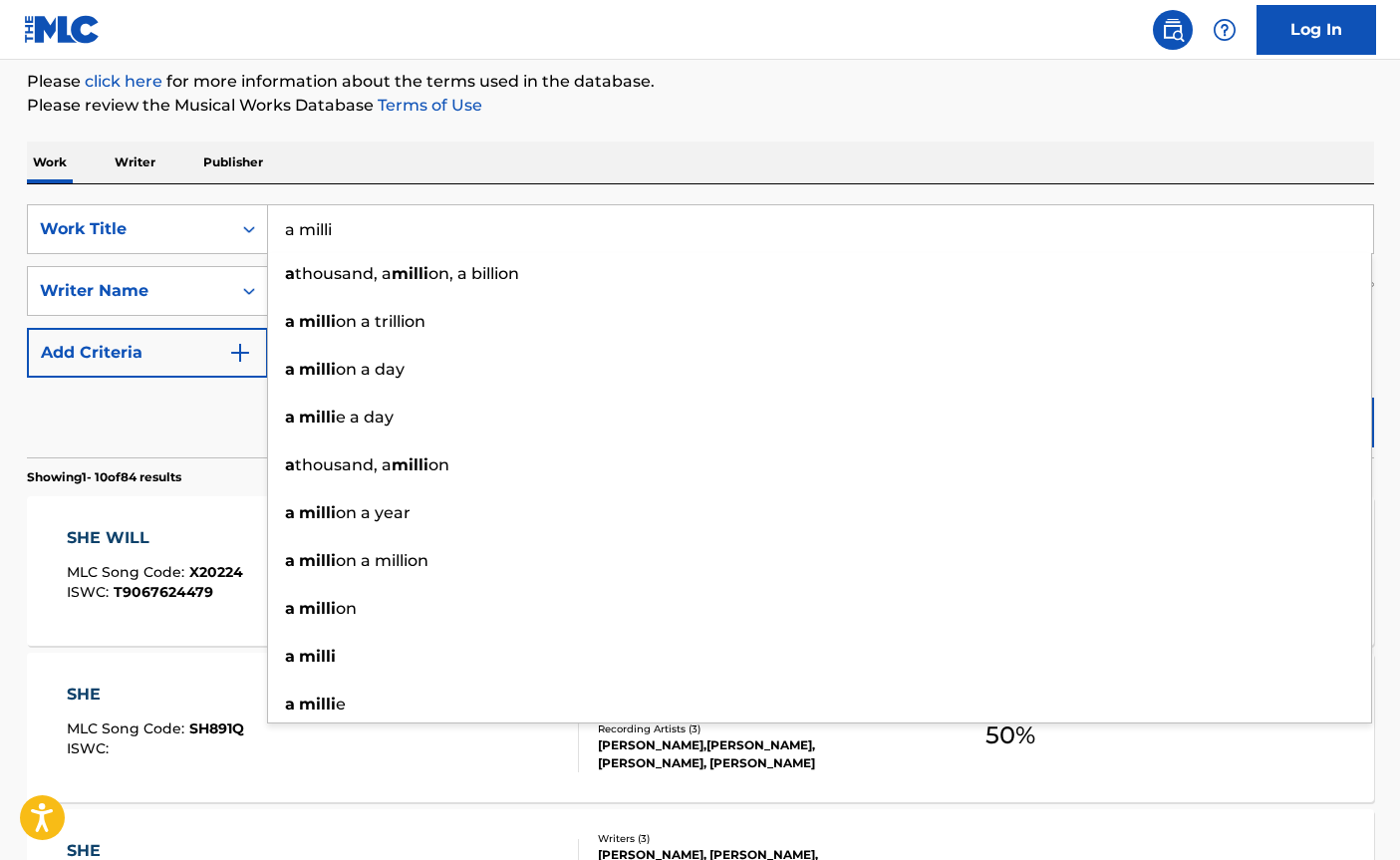 type on "a milli" 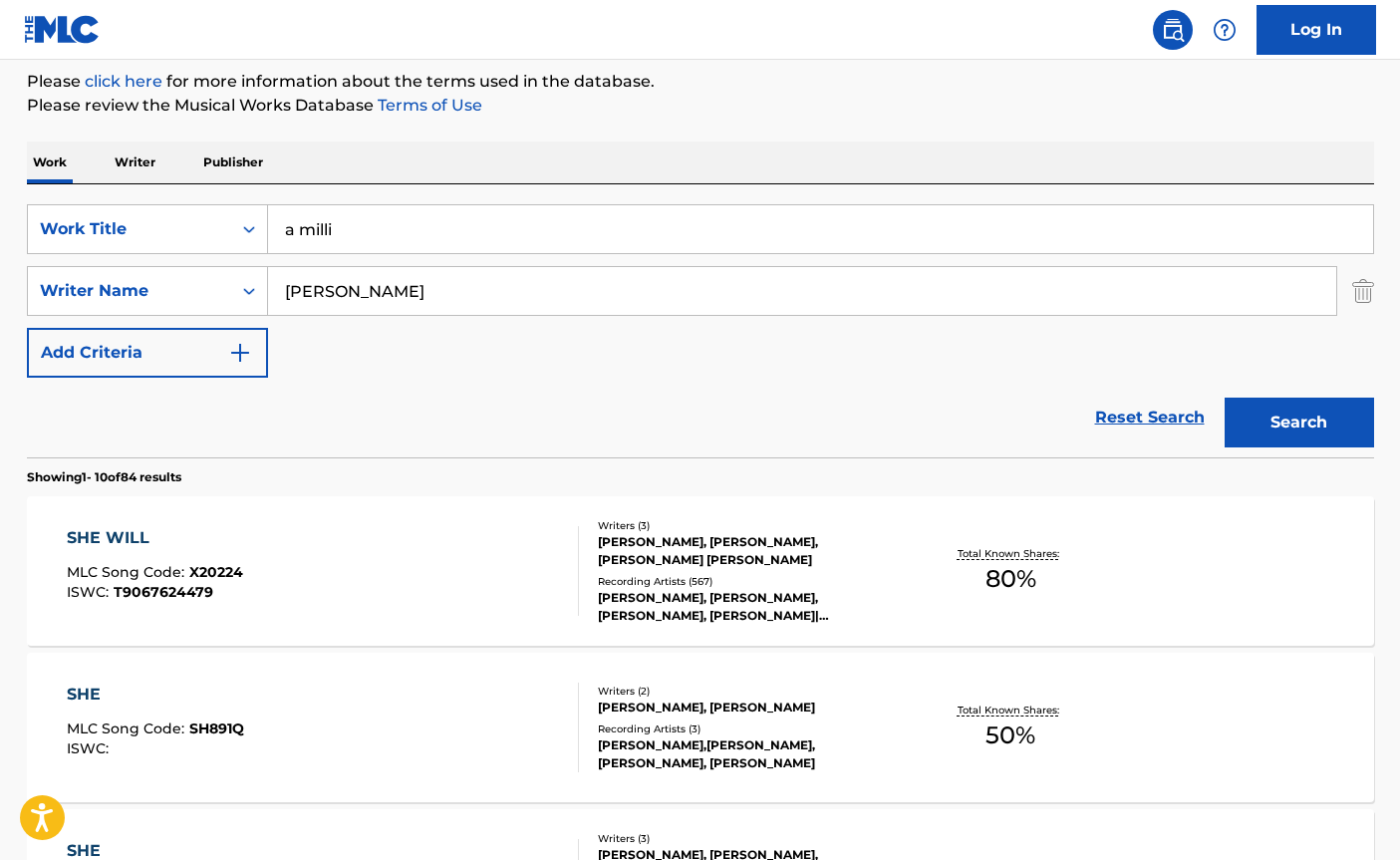 click on "The MLC Public Work Search The accuracy and completeness of The MLC's data is determined solely by our Members. It is not an authoritative source for recording information. Please   click here   for more information about the terms used in the database. Please review the Musical Works Database   Terms of Use Work Writer Publisher SearchWithCriteria13576154-3a45-493f-a4cb-d50cf8072f52 Work Title a milli SearchWithCriteriaadf1e6ff-82eb-48c5-80ae-74ca2e3eb641 Writer Name [PERSON_NAME] Add Criteria Reset Search Search Showing  1  -   10  of  84   results   SHE WILL MLC Song Code : X20224 ISWC : T9067624479 Writers ( 3 ) [PERSON_NAME], [PERSON_NAME], [PERSON_NAME] [PERSON_NAME] Recording Artists ( 567 ) [PERSON_NAME], [PERSON_NAME],[PERSON_NAME], [PERSON_NAME]|[PERSON_NAME], [PERSON_NAME], [PERSON_NAME], [PERSON_NAME] Total Known Shares: 80 % SHE MLC Song Code : SH891Q ISWC : Writers ( 2 ) [PERSON_NAME], [PERSON_NAME] Recording Artists ( 3 ) [PERSON_NAME],[PERSON_NAME], [PERSON_NAME], [PERSON_NAME] Total Known Shares: 50 % SHE MLC Song Code : SD71G4 ISWC : T9318751858 Writers ( 3 ) 4" at bounding box center (700, 994) 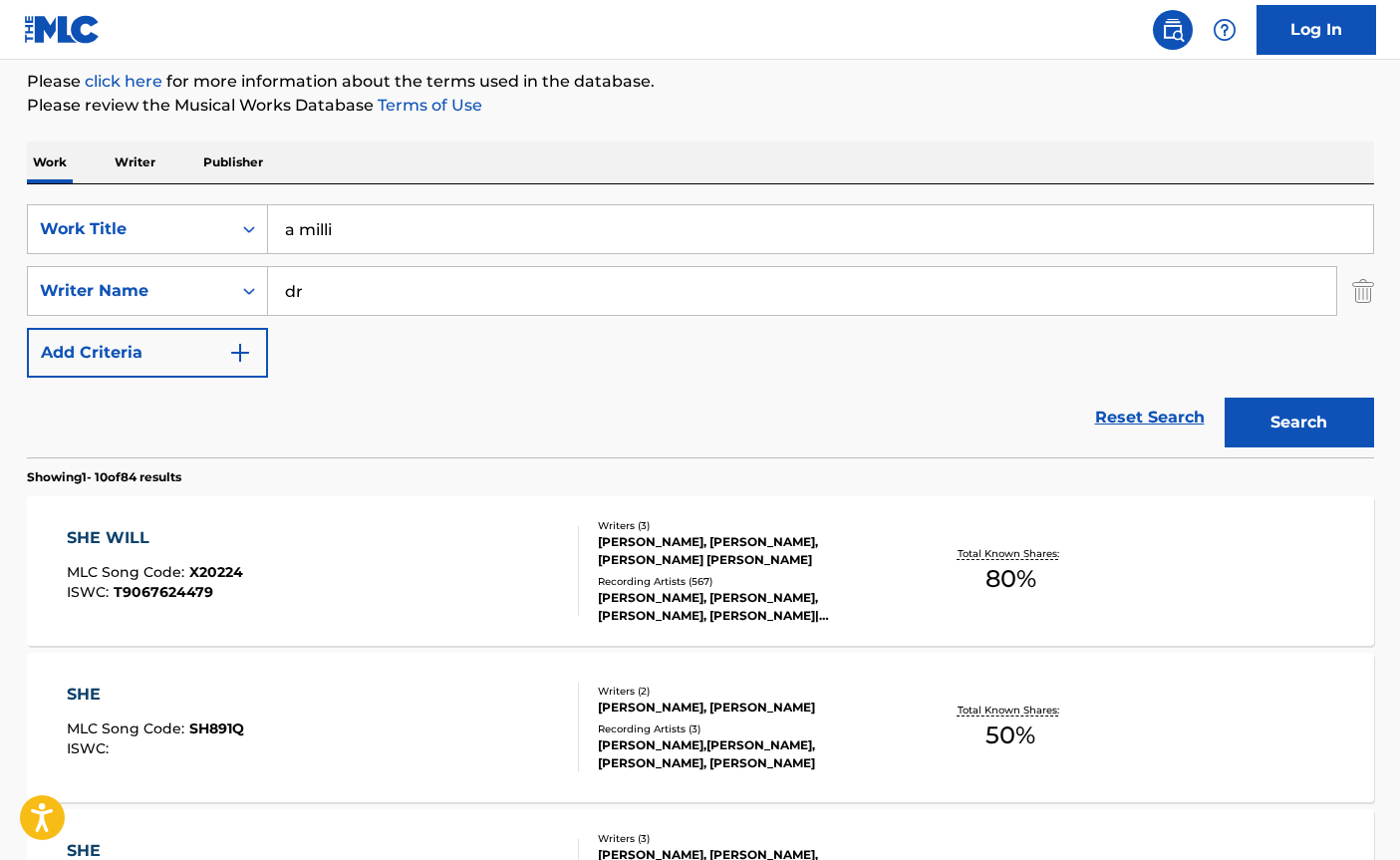 type on "d" 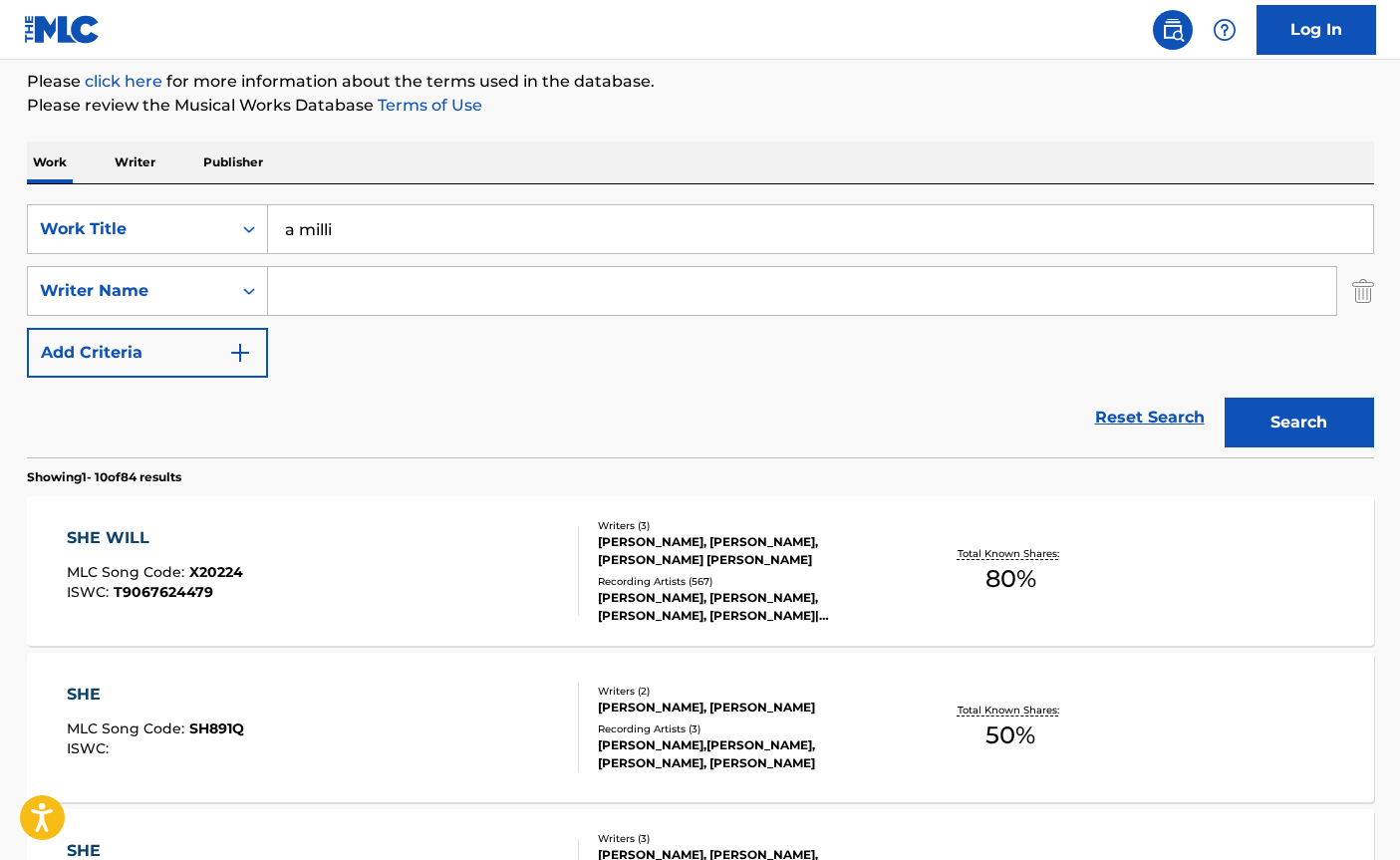 click on "Search" at bounding box center (1299, 423) 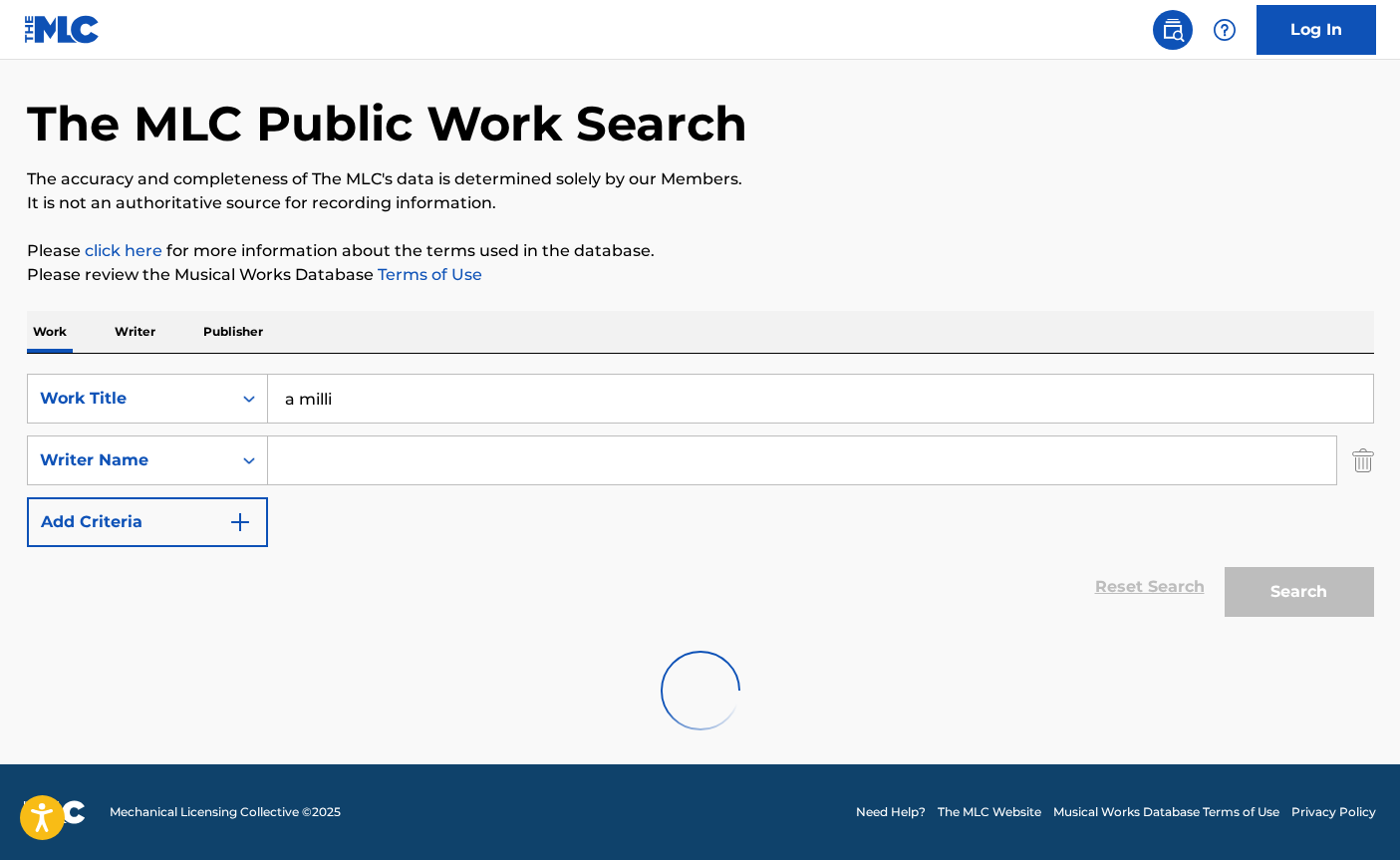 scroll, scrollTop: 239, scrollLeft: 0, axis: vertical 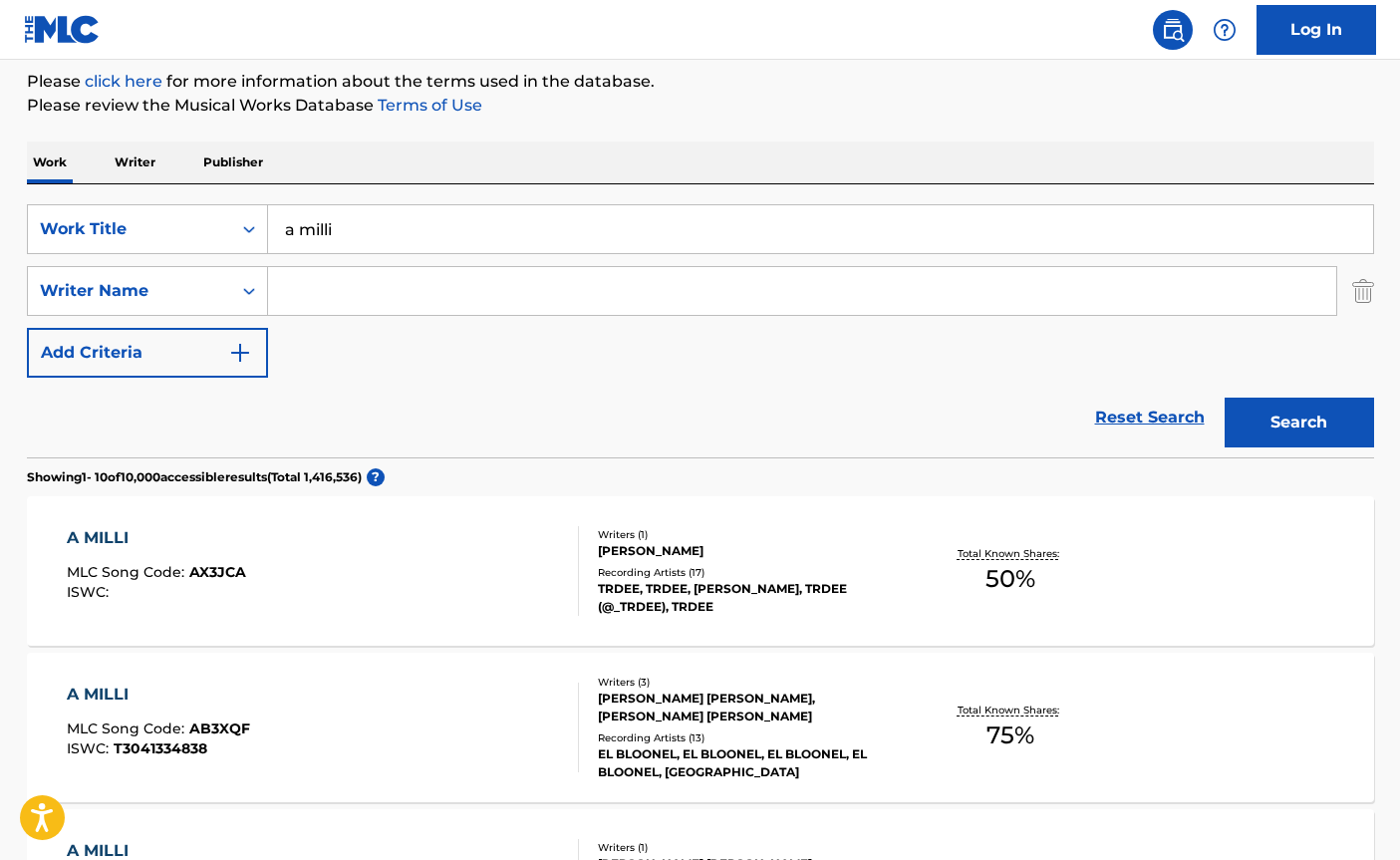 click at bounding box center (802, 291) 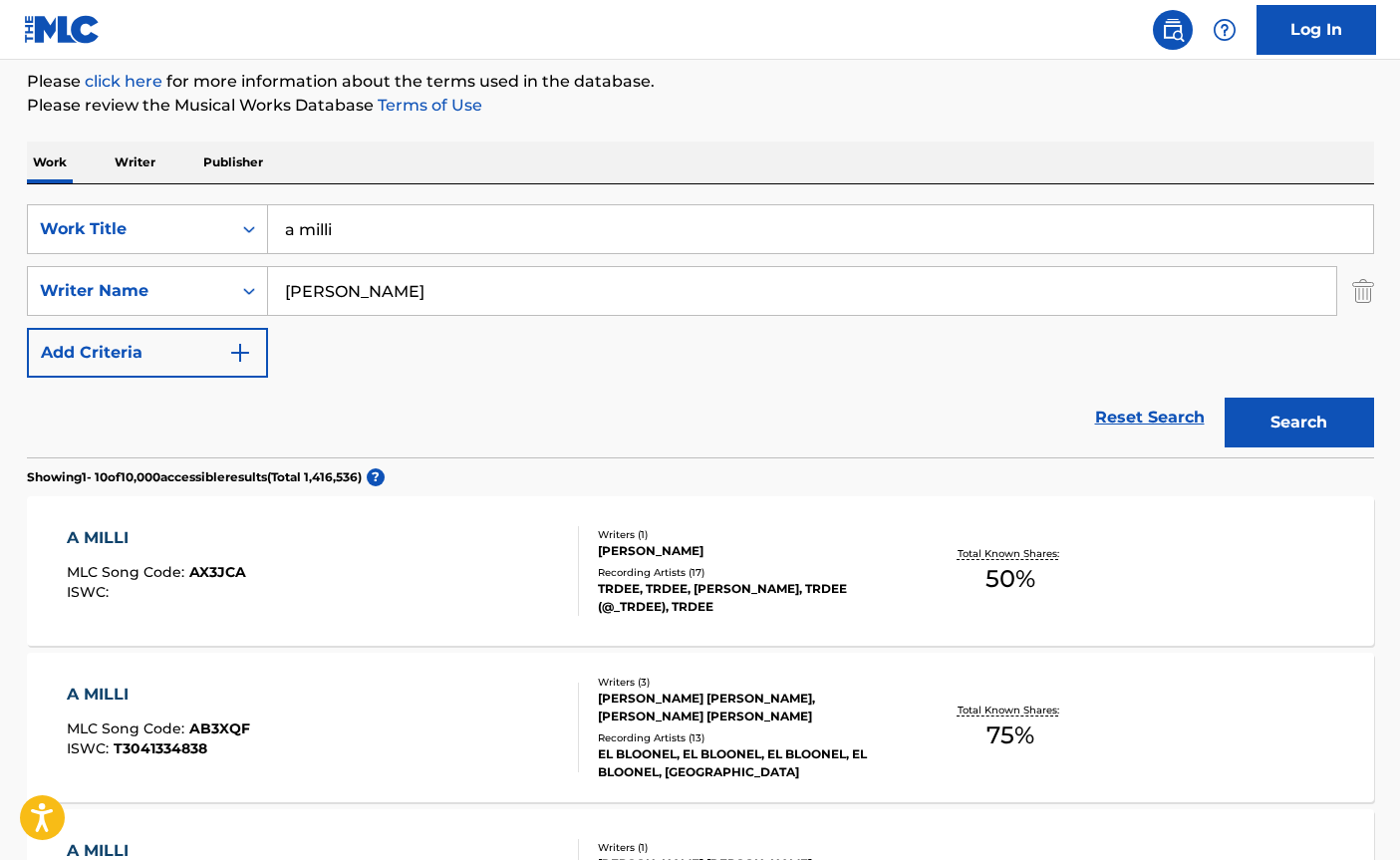 click on "Search" at bounding box center (1299, 423) 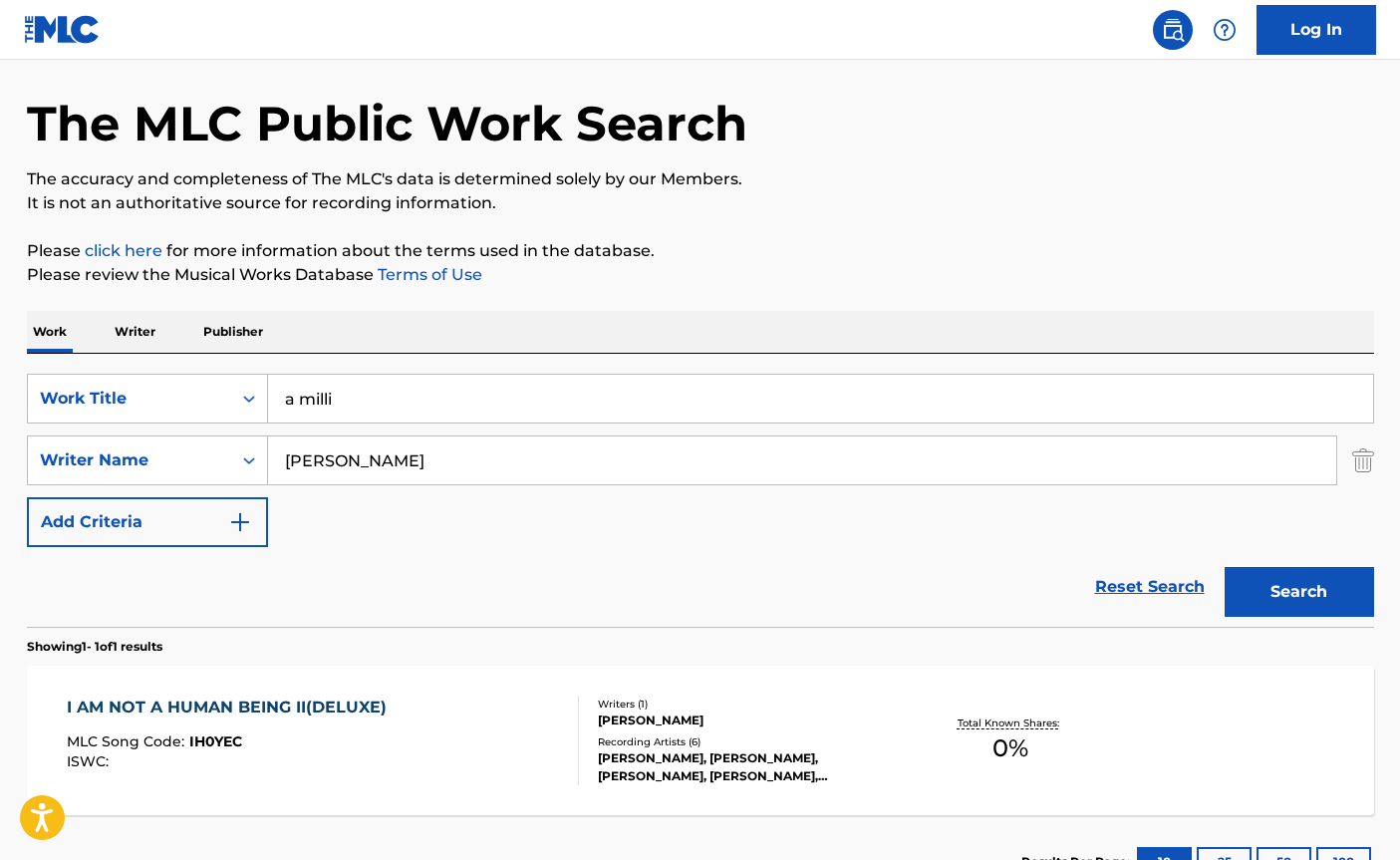 scroll, scrollTop: 224, scrollLeft: 0, axis: vertical 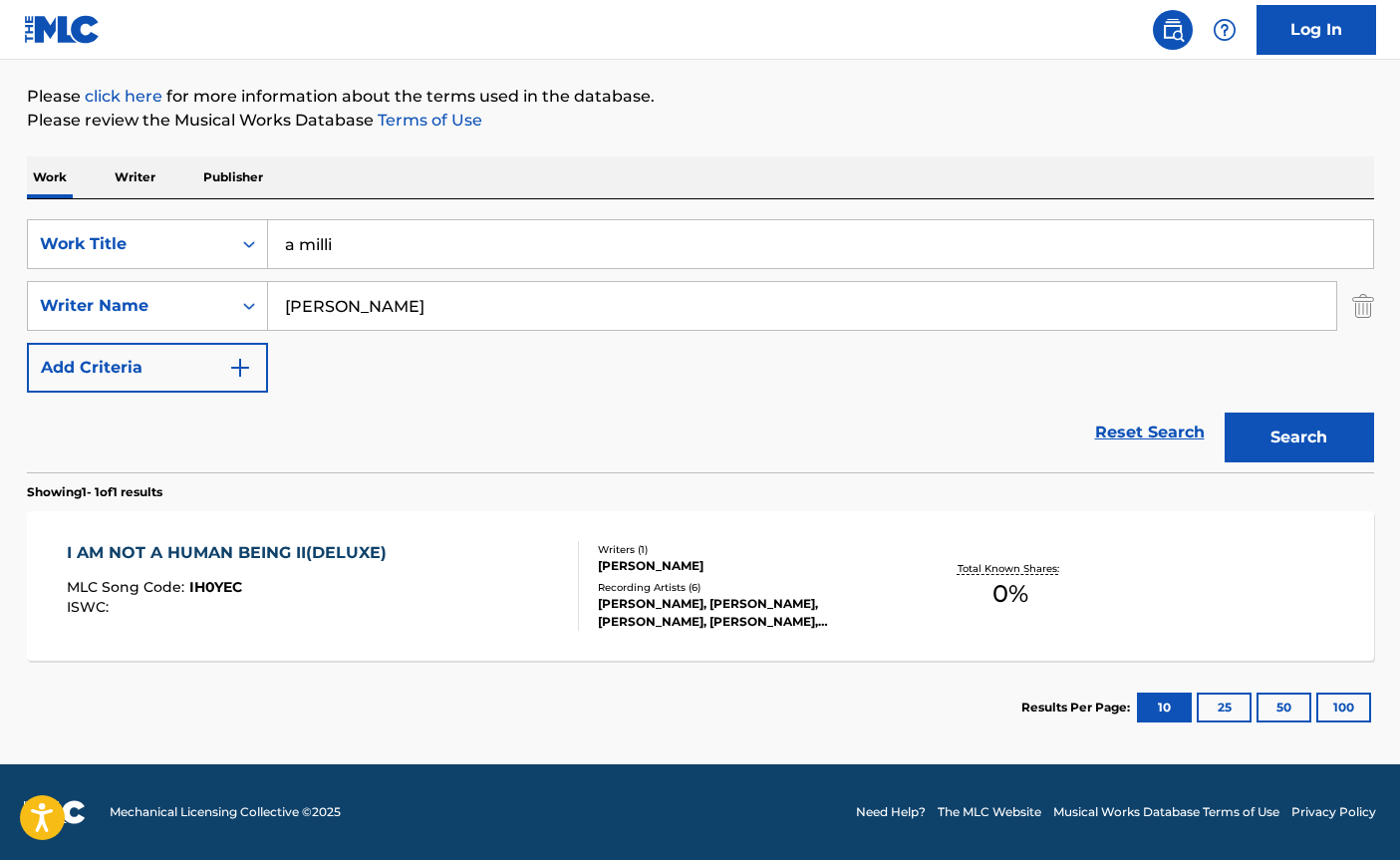 click on "25" at bounding box center (1224, 708) 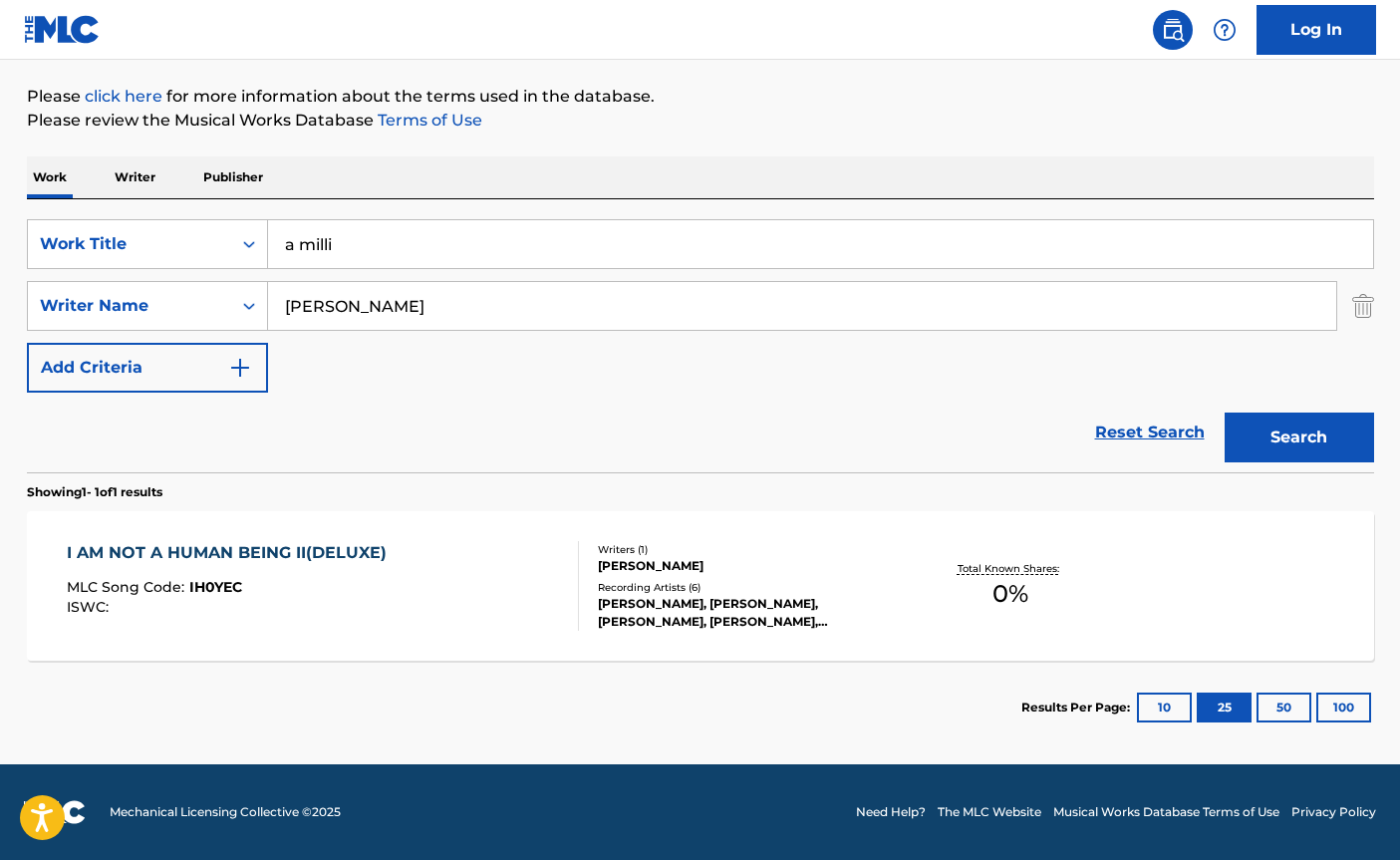 click on "50" at bounding box center (1283, 708) 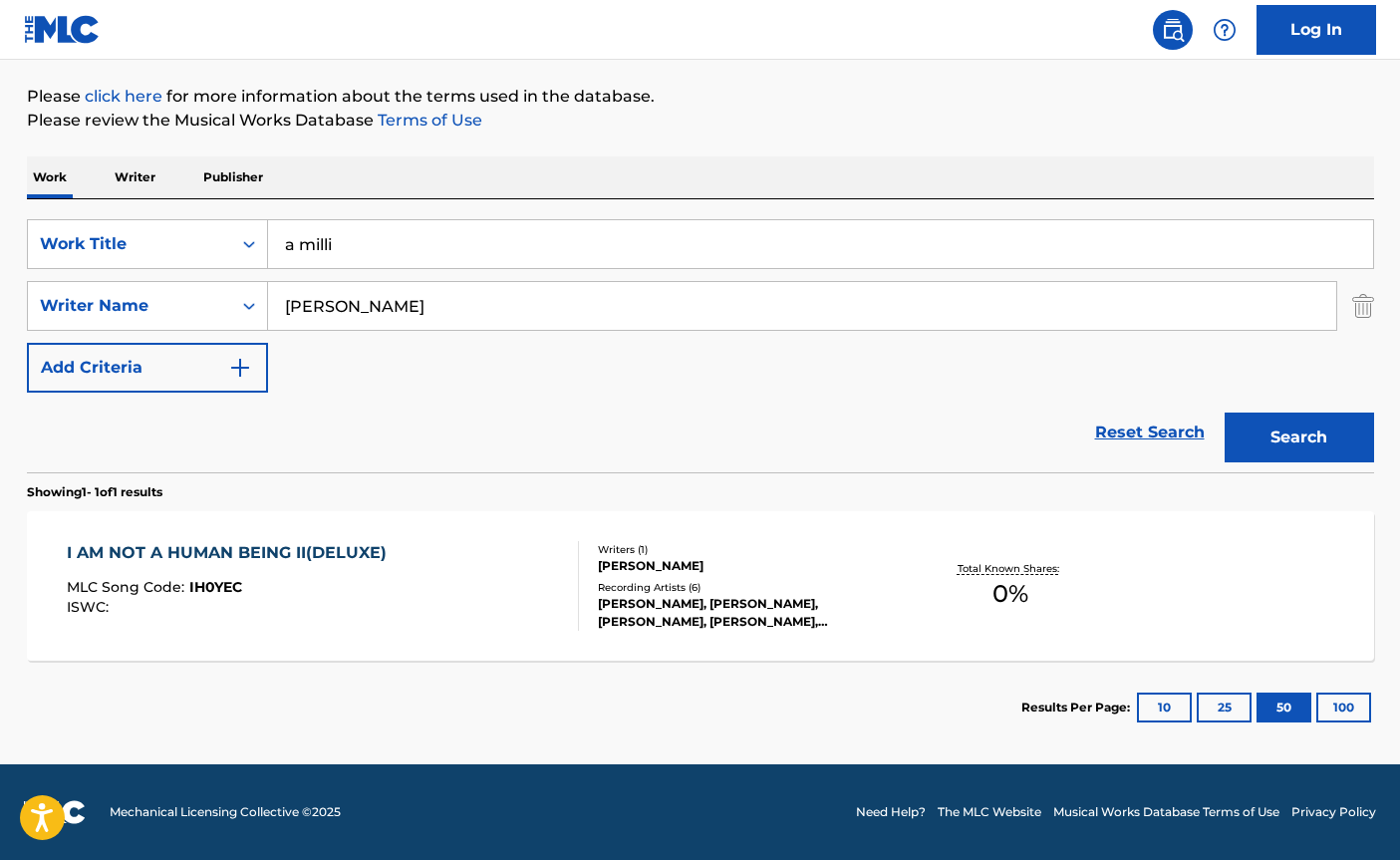 click on "100" at bounding box center [1343, 708] 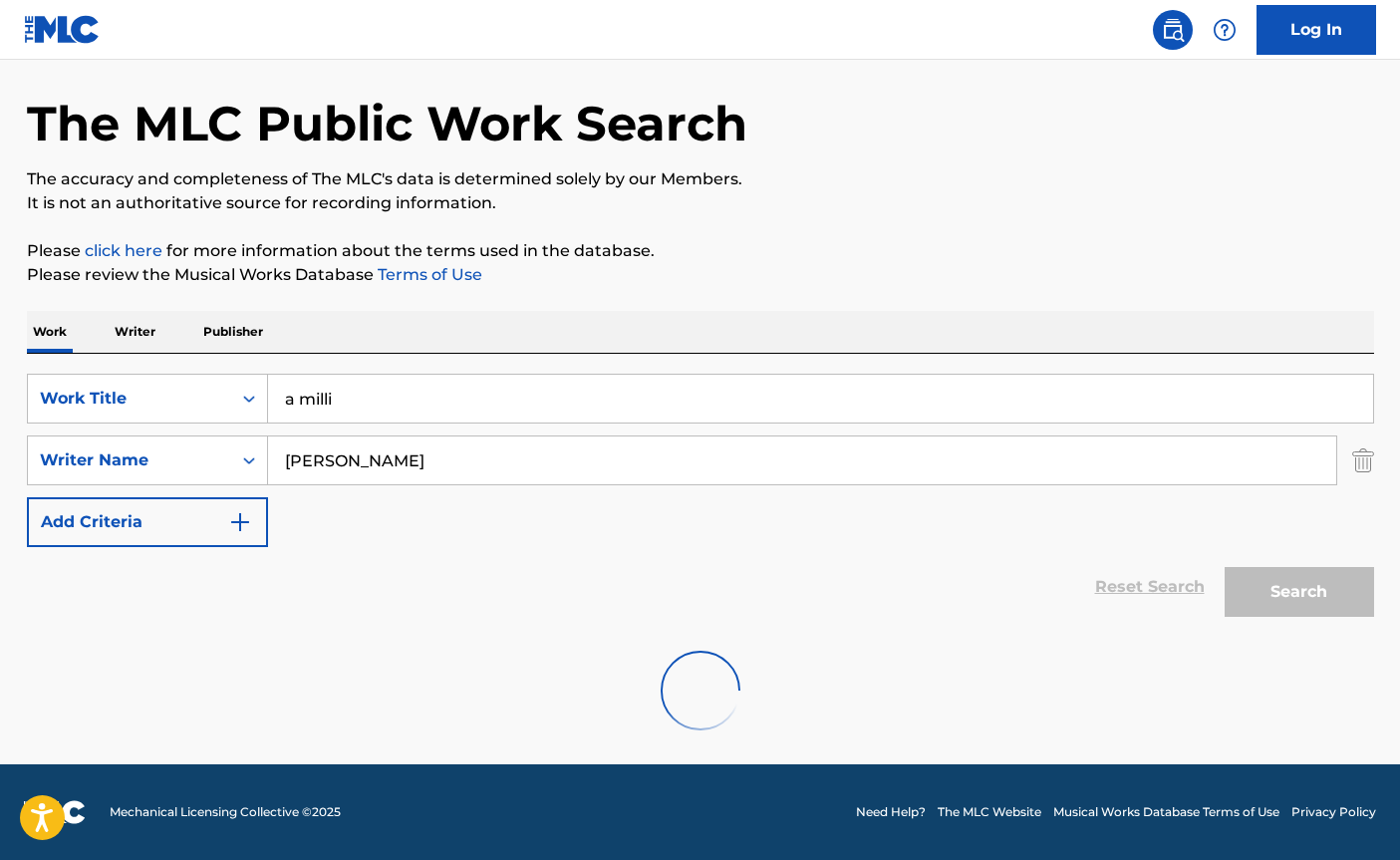 scroll, scrollTop: 224, scrollLeft: 0, axis: vertical 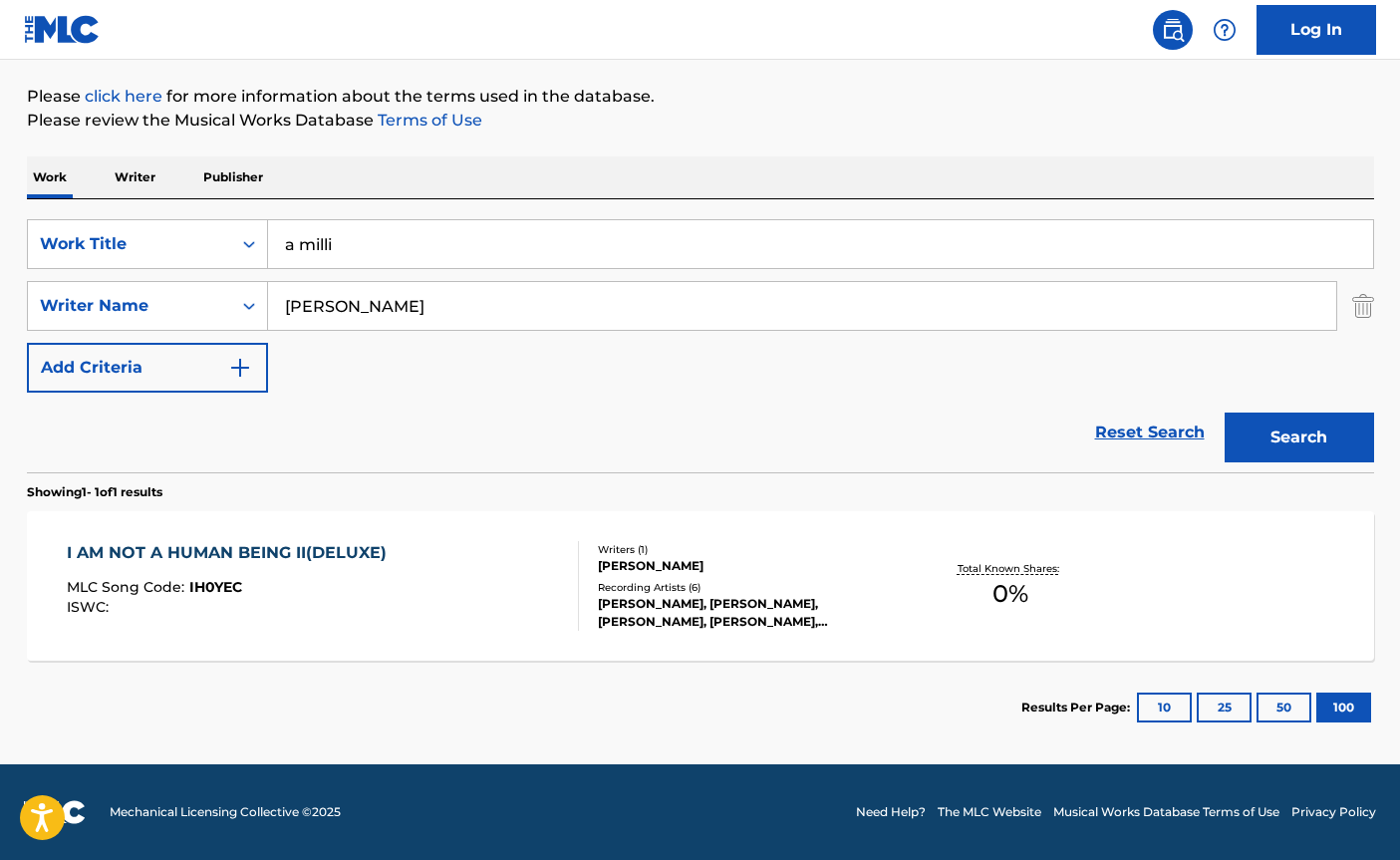 click on "Reset Search" at bounding box center (1150, 432) 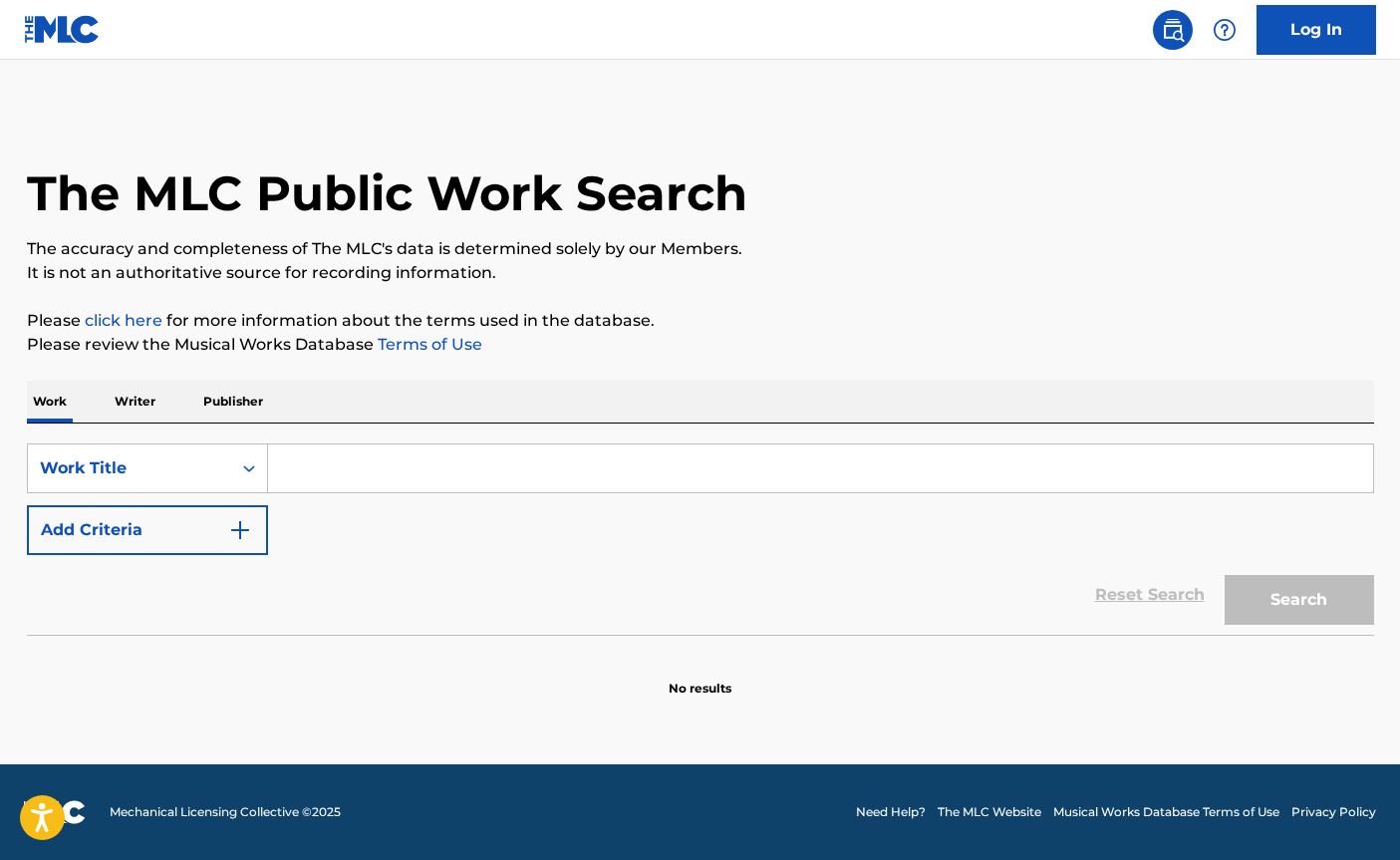 click at bounding box center [820, 468] 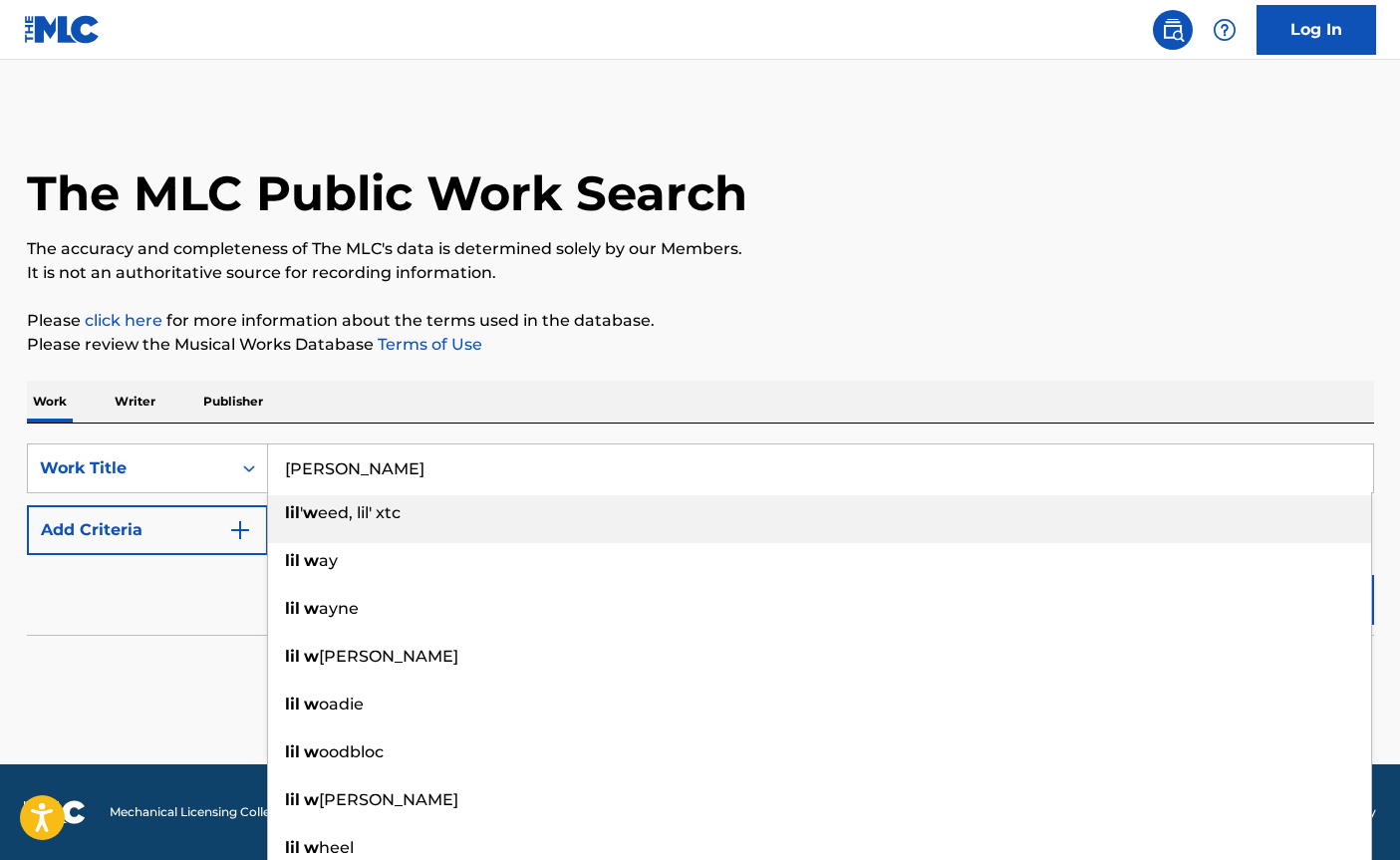 type on "[PERSON_NAME]" 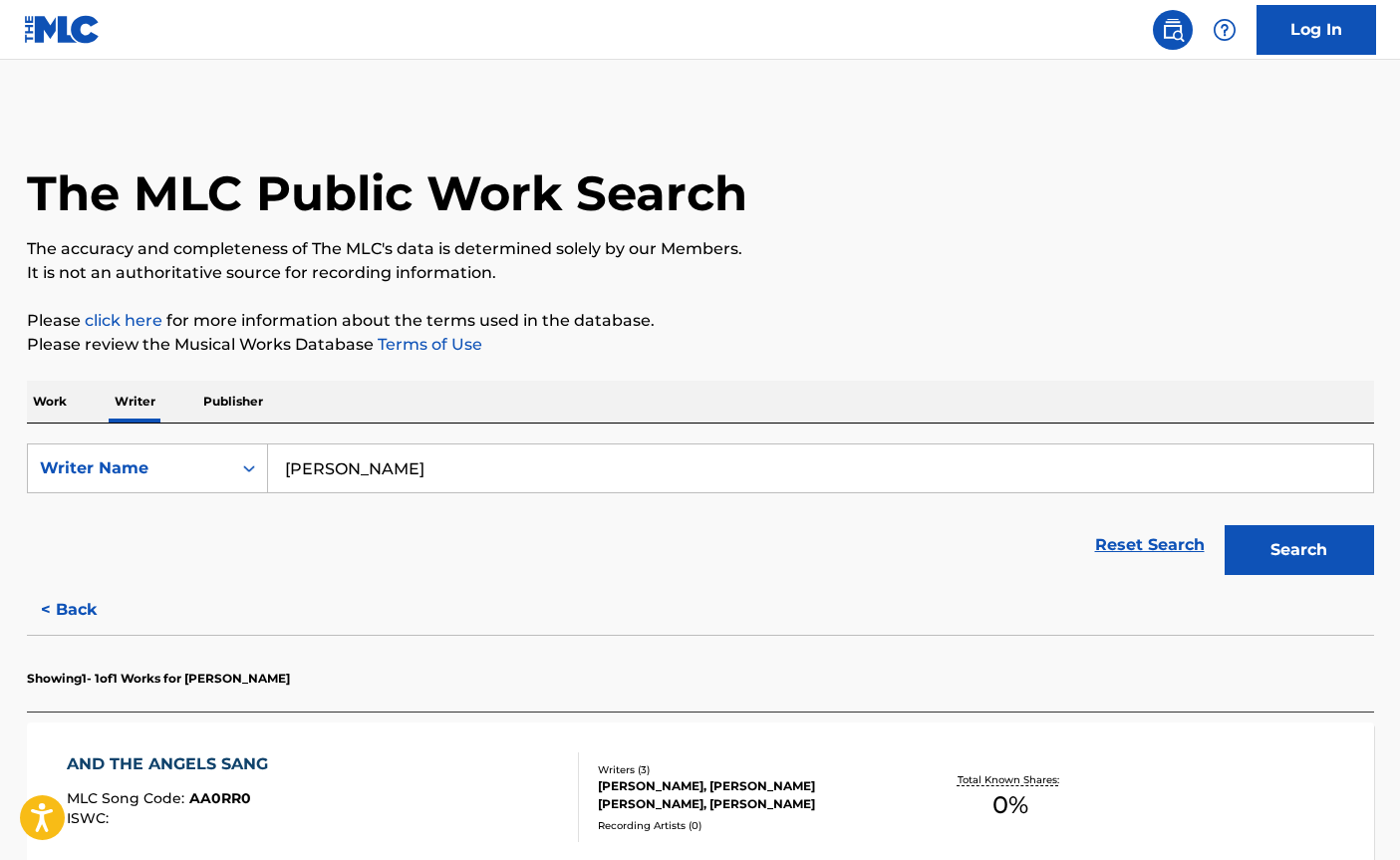 click on "[PERSON_NAME]" at bounding box center [820, 468] 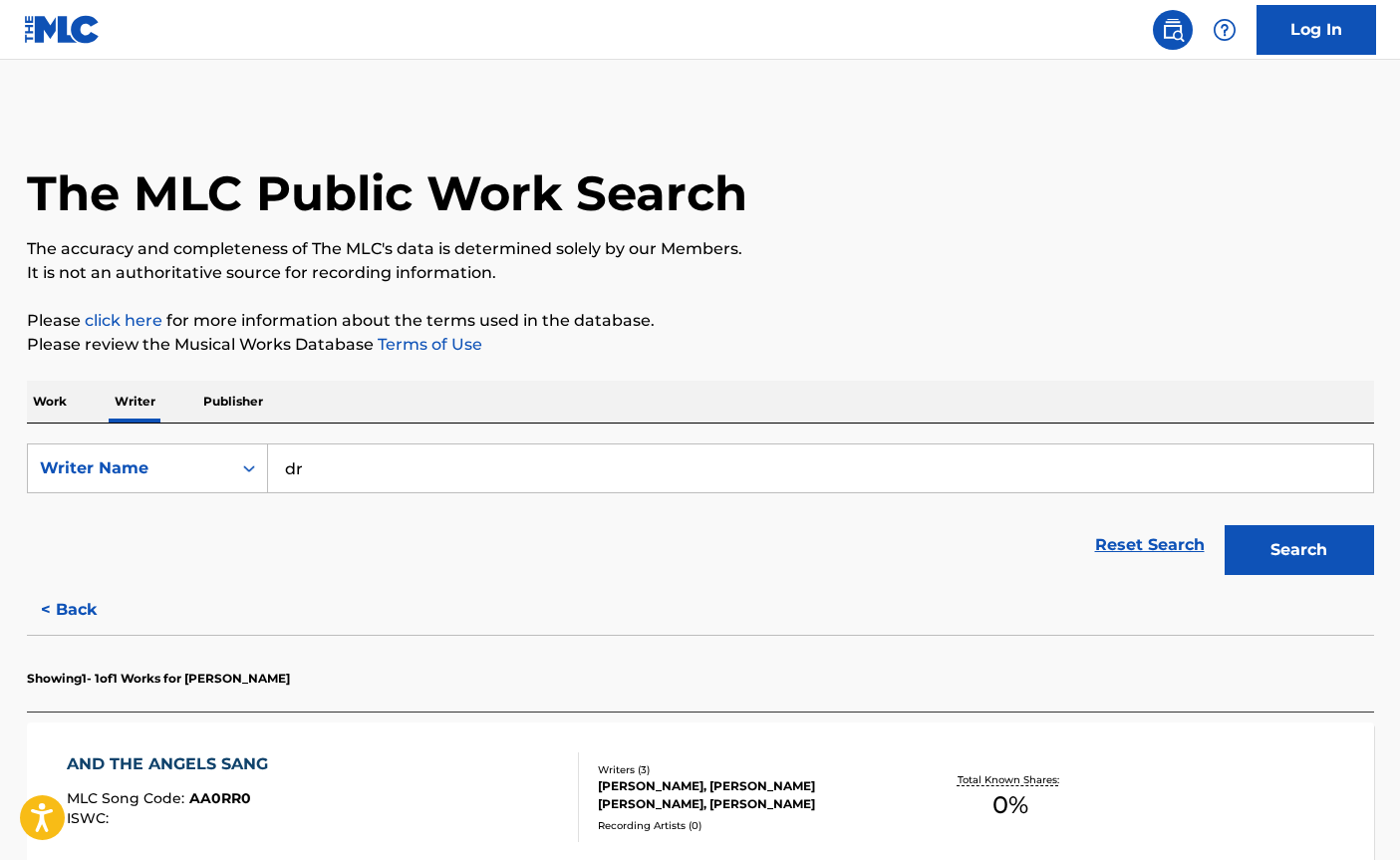 type on "d" 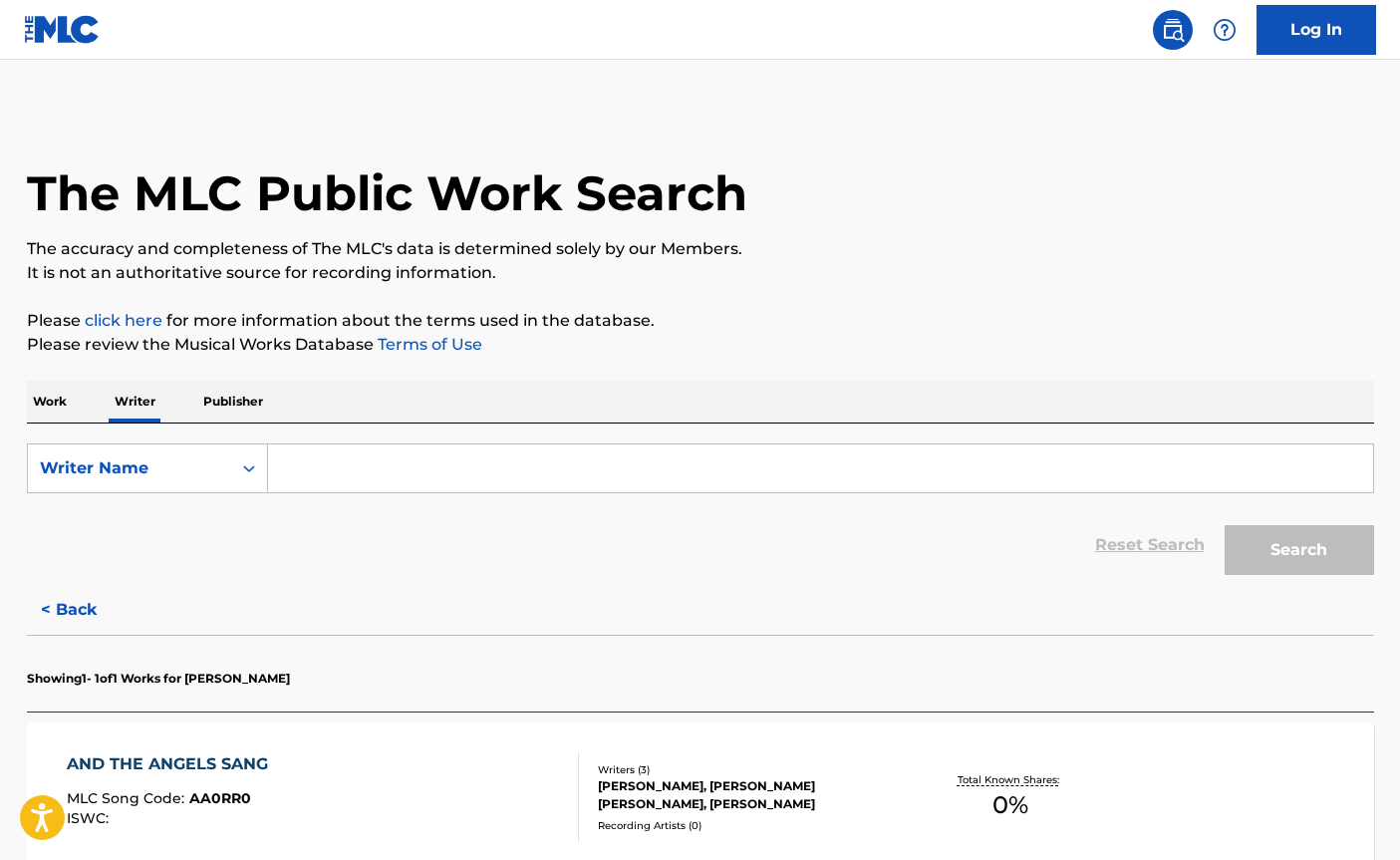 type on "," 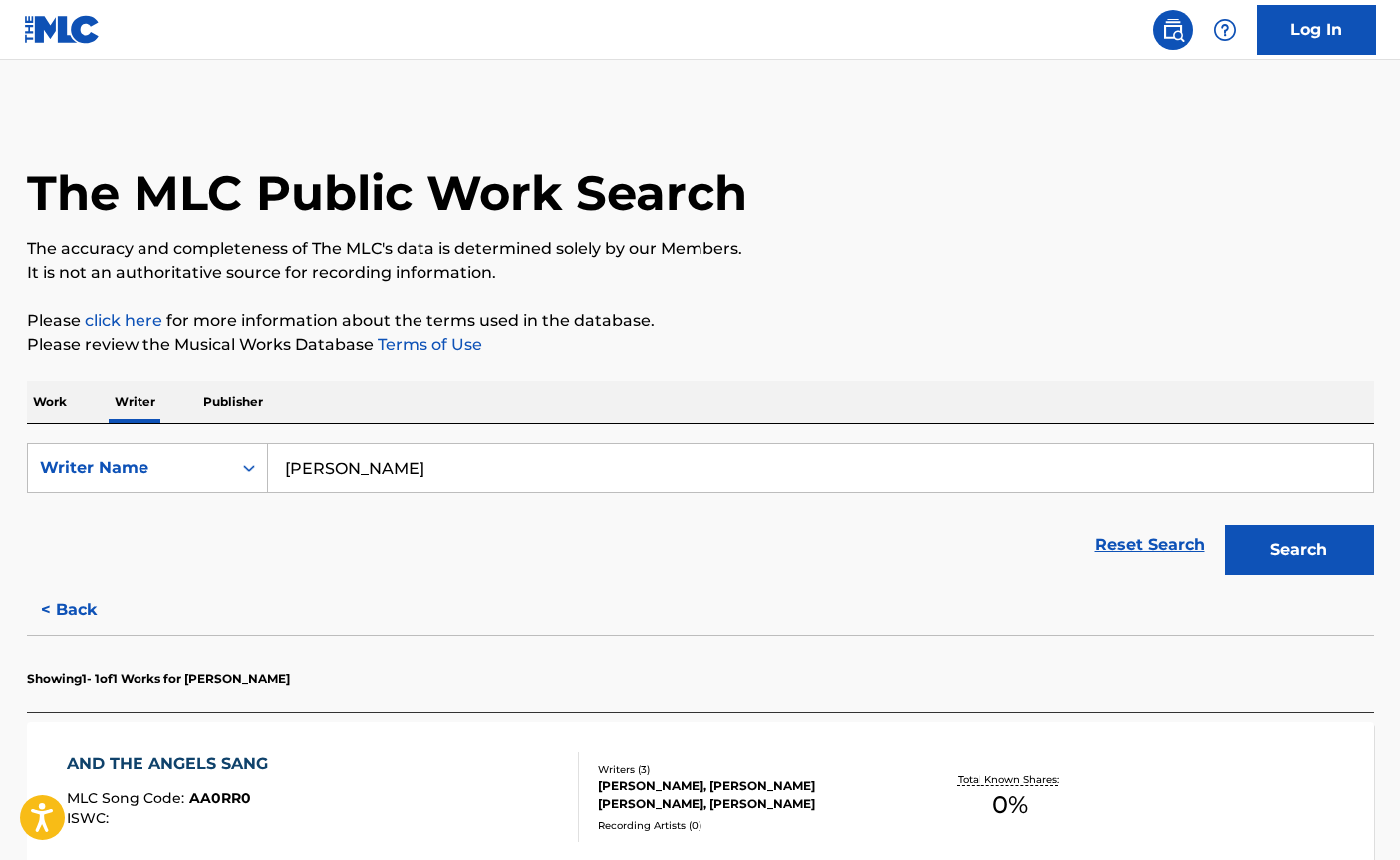 click on "Search" at bounding box center [1299, 550] 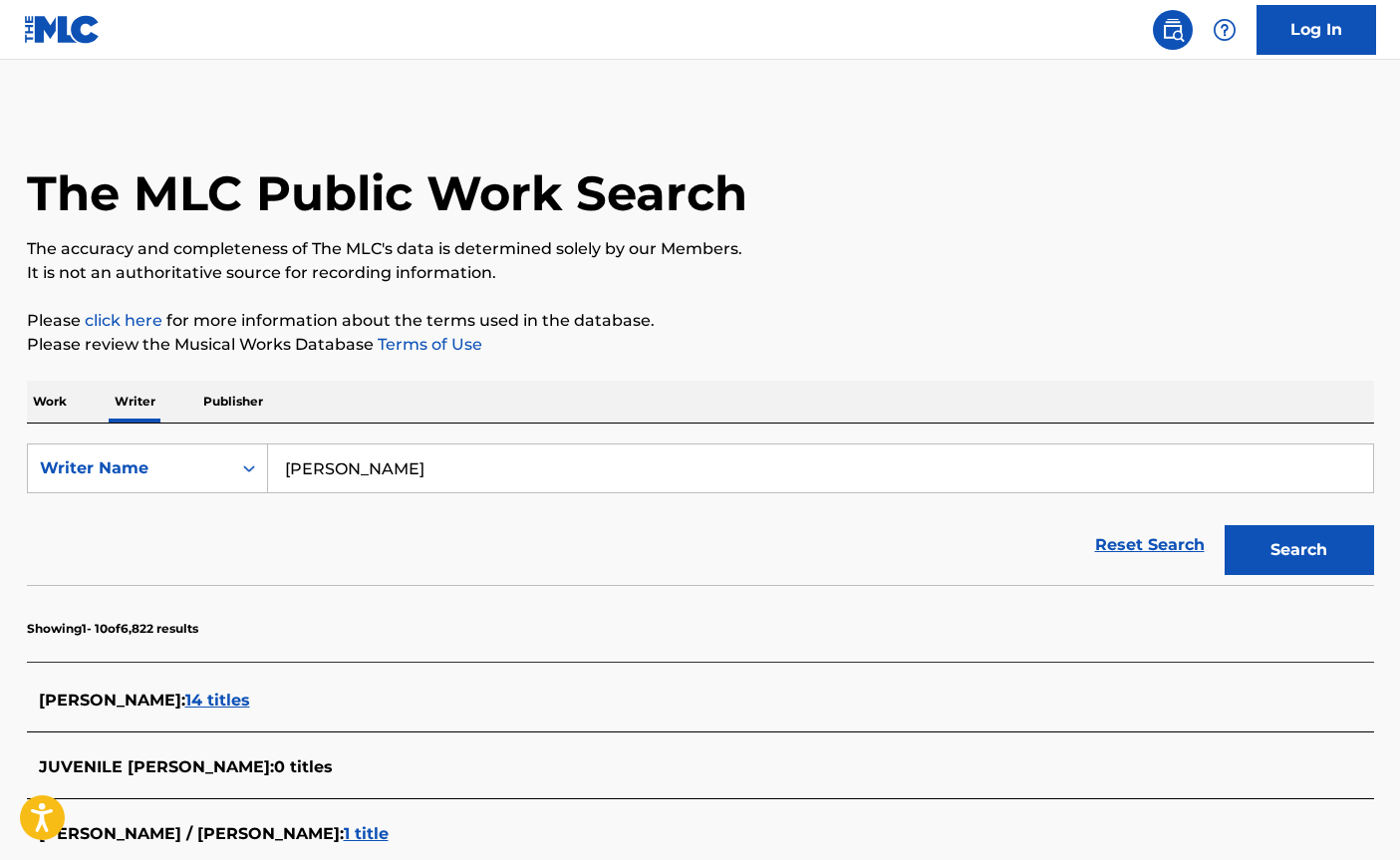 click on "14 titles" at bounding box center [217, 700] 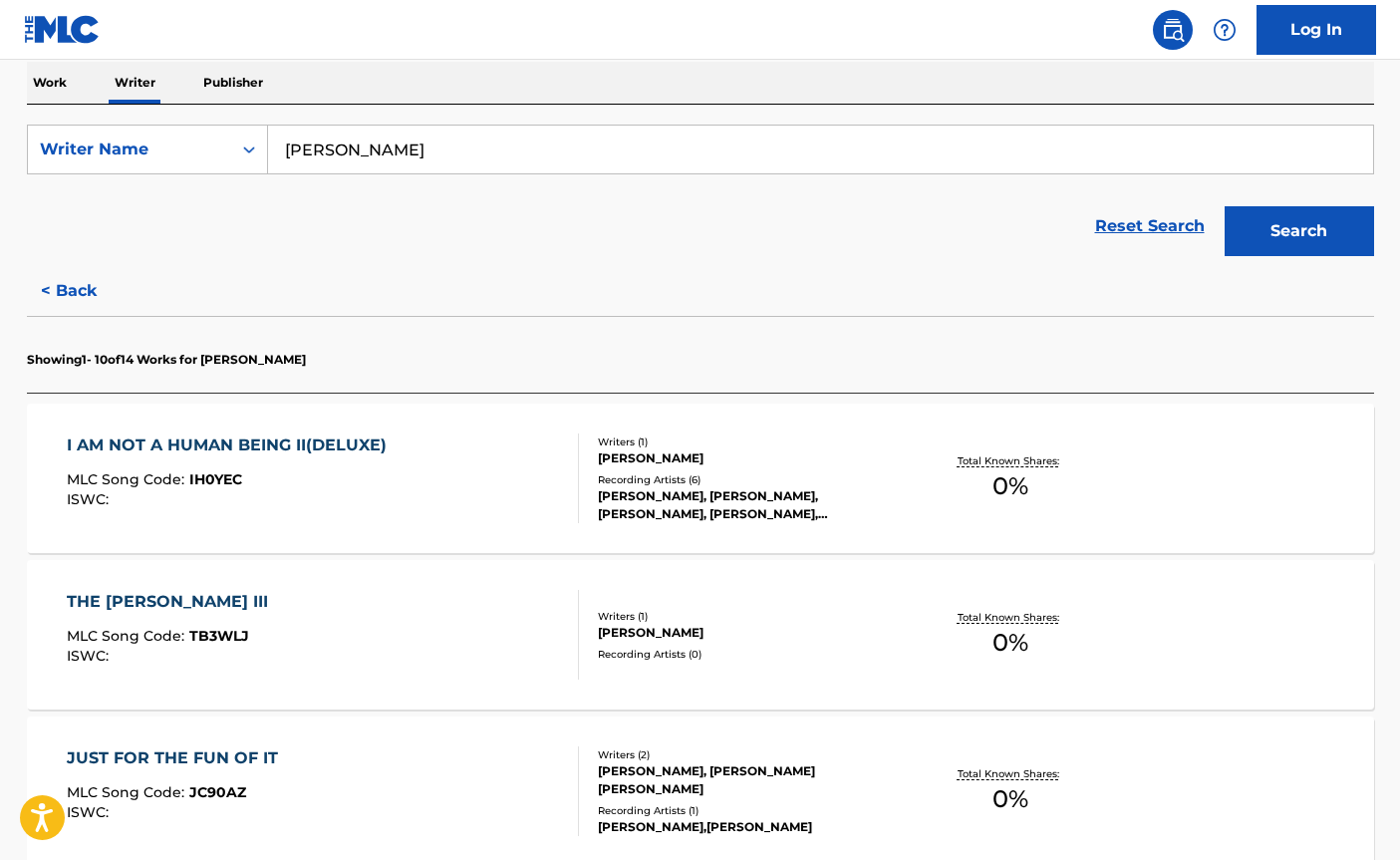 scroll, scrollTop: 279, scrollLeft: 0, axis: vertical 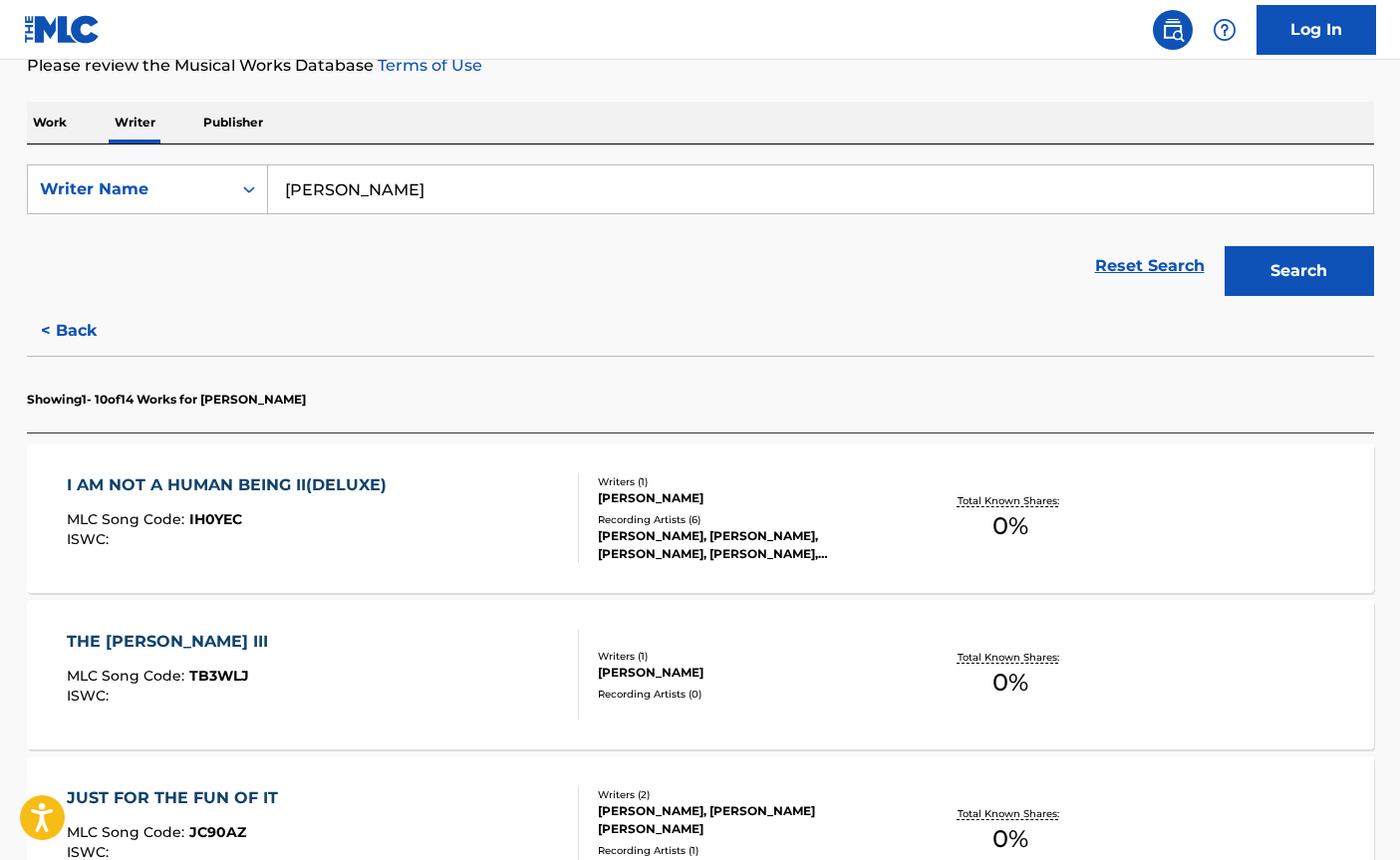 click on "[PERSON_NAME]" at bounding box center (820, 189) 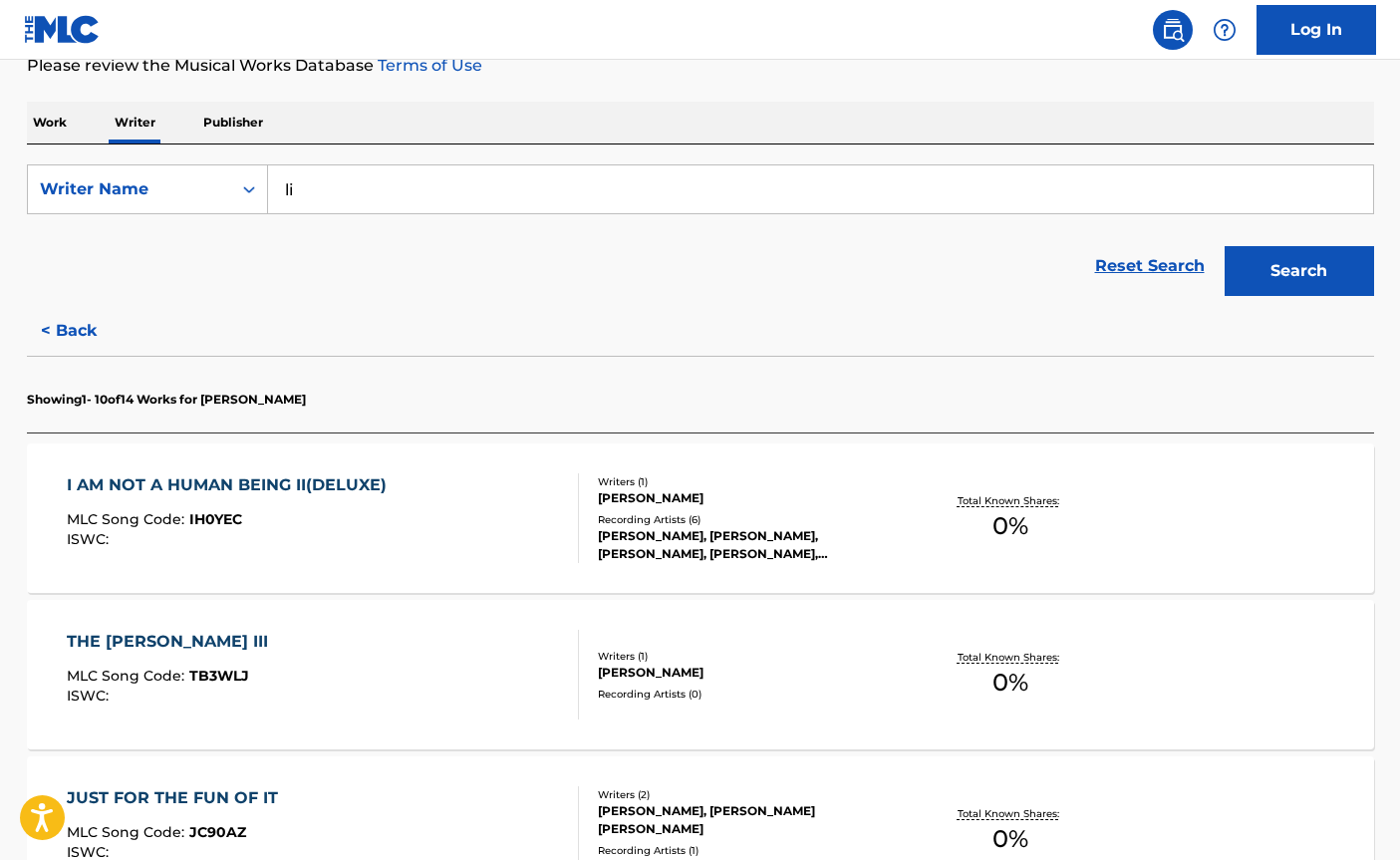 type on "l" 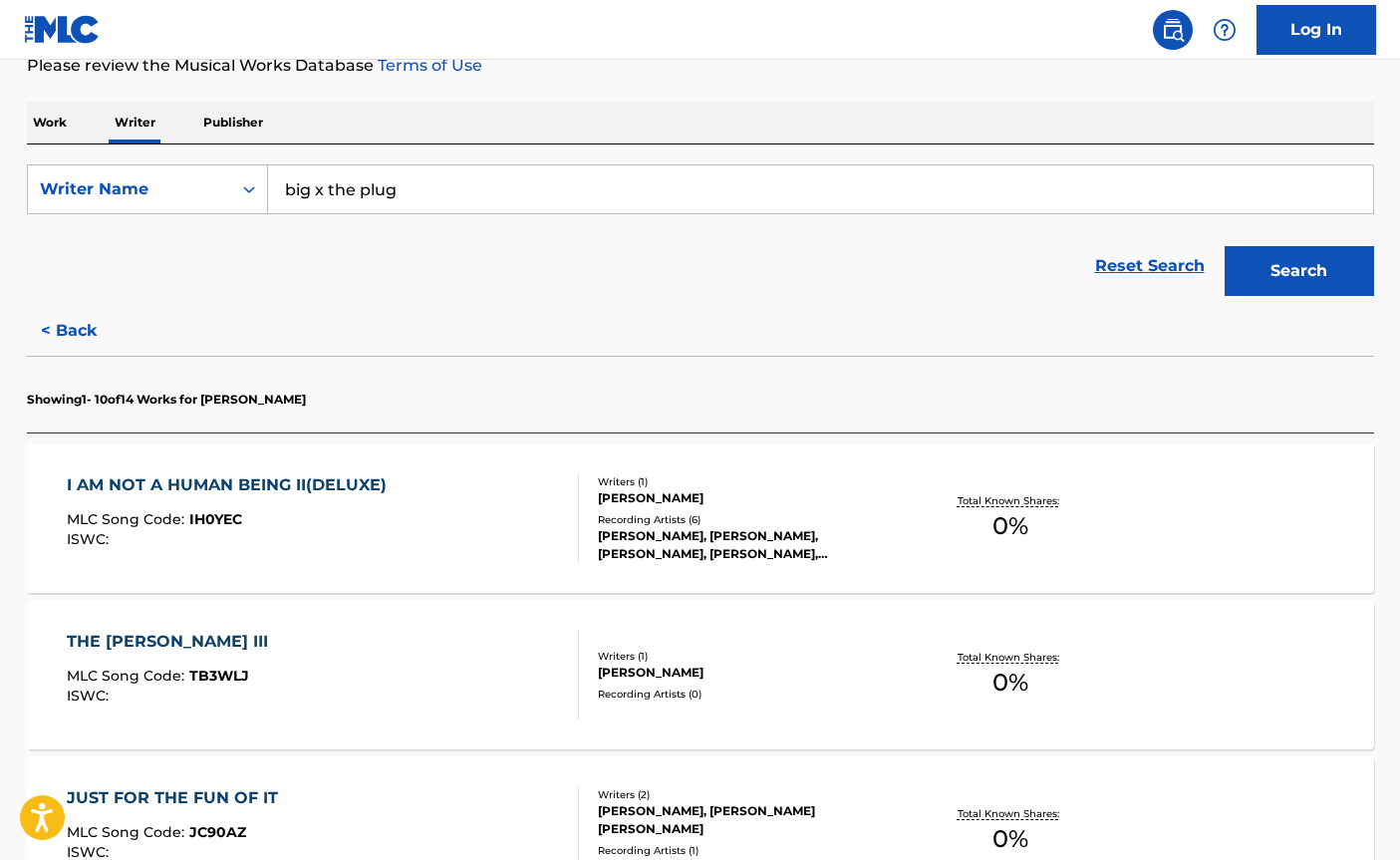 click on "Search" at bounding box center [1299, 271] 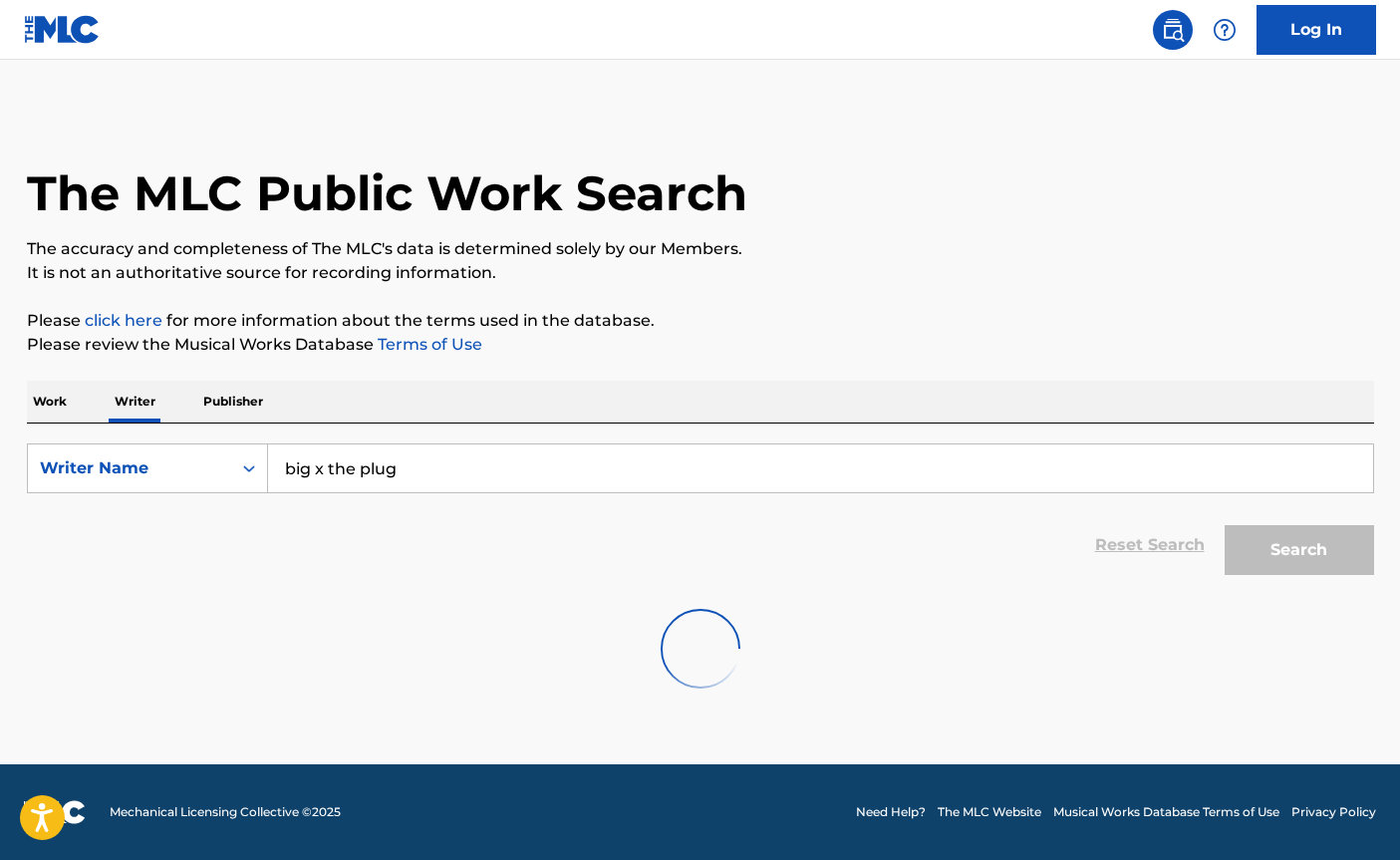 scroll, scrollTop: 0, scrollLeft: 0, axis: both 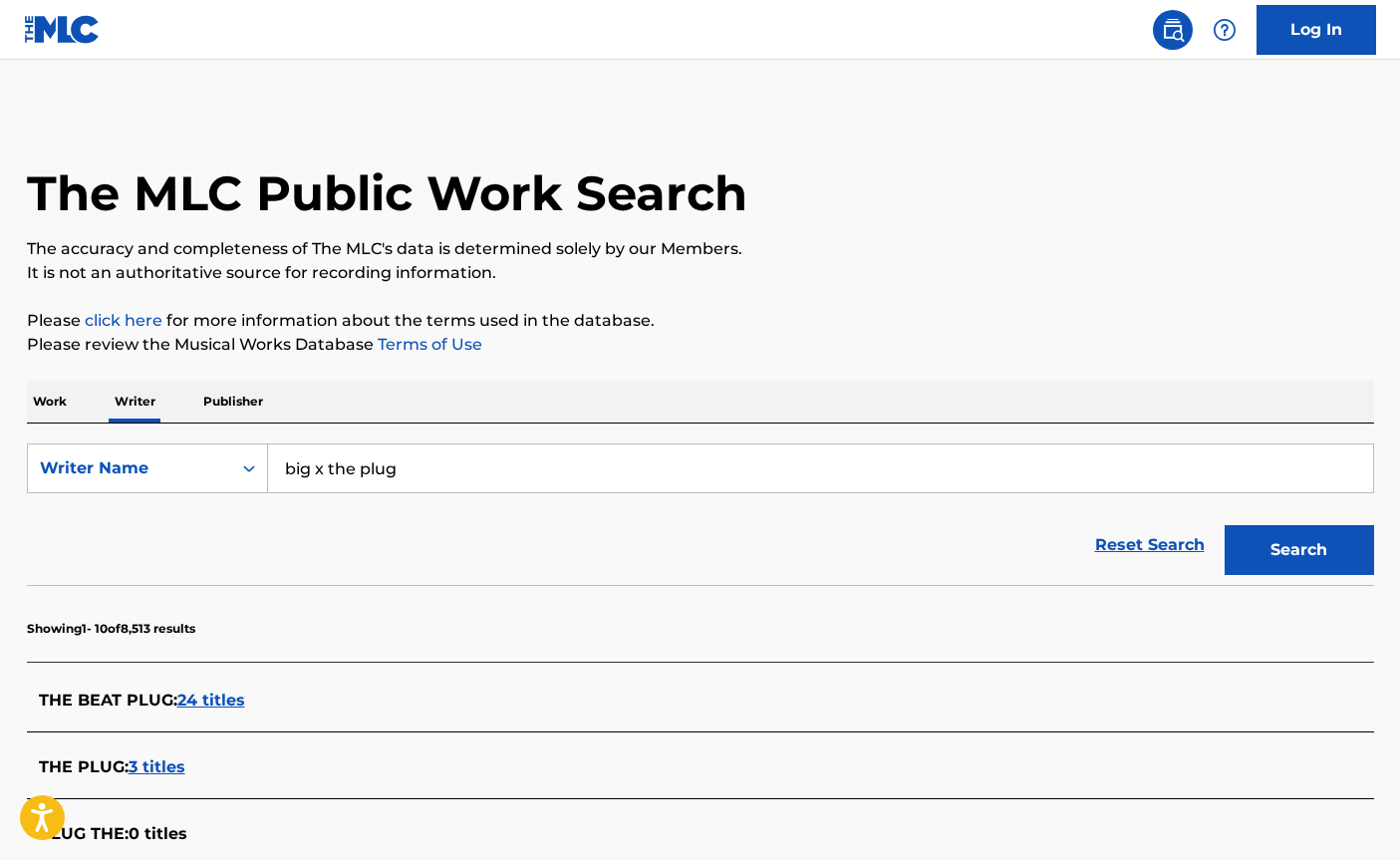 click on "Reset Search Search" at bounding box center [700, 545] 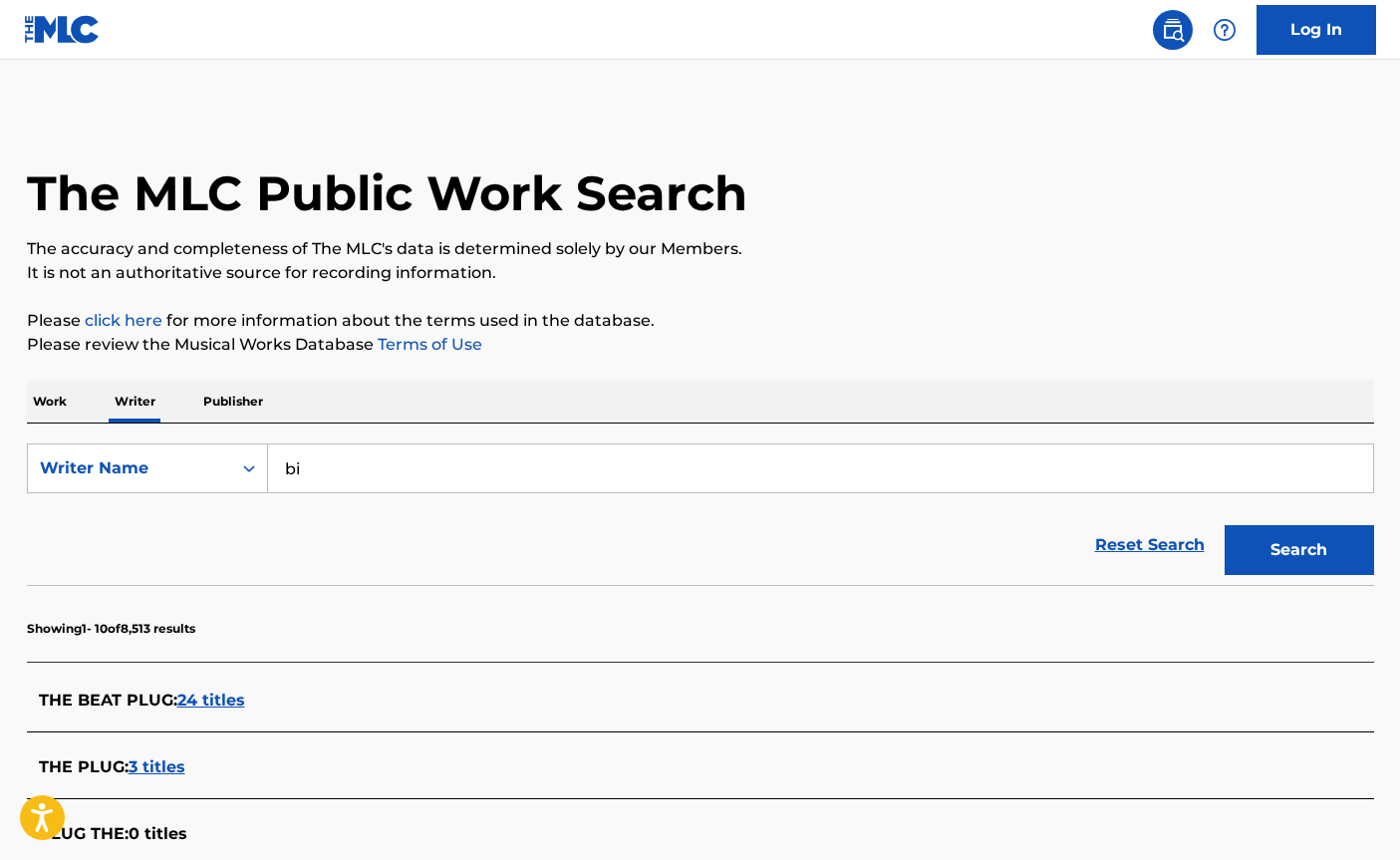 type on "b" 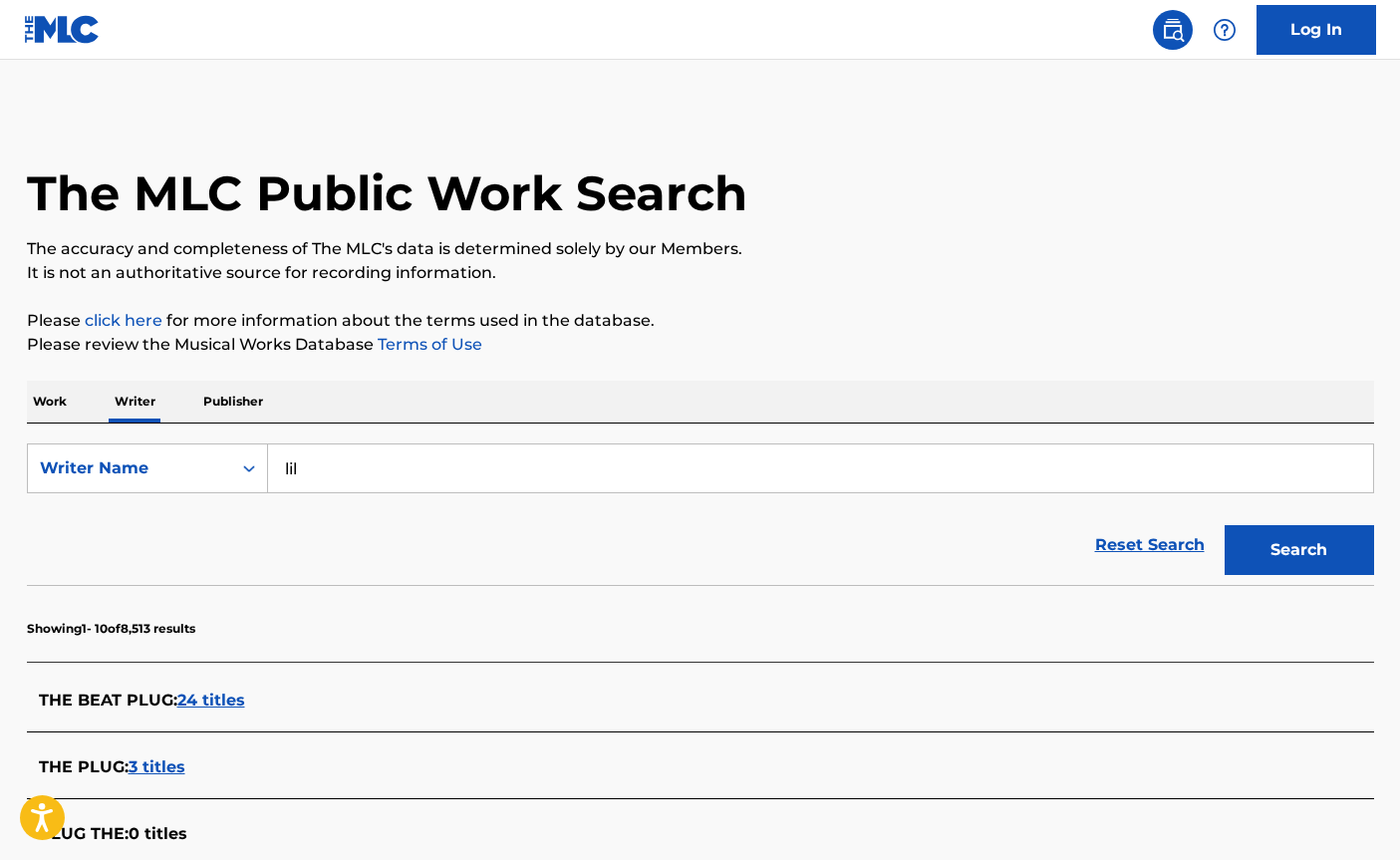click on "lil" at bounding box center (820, 468) 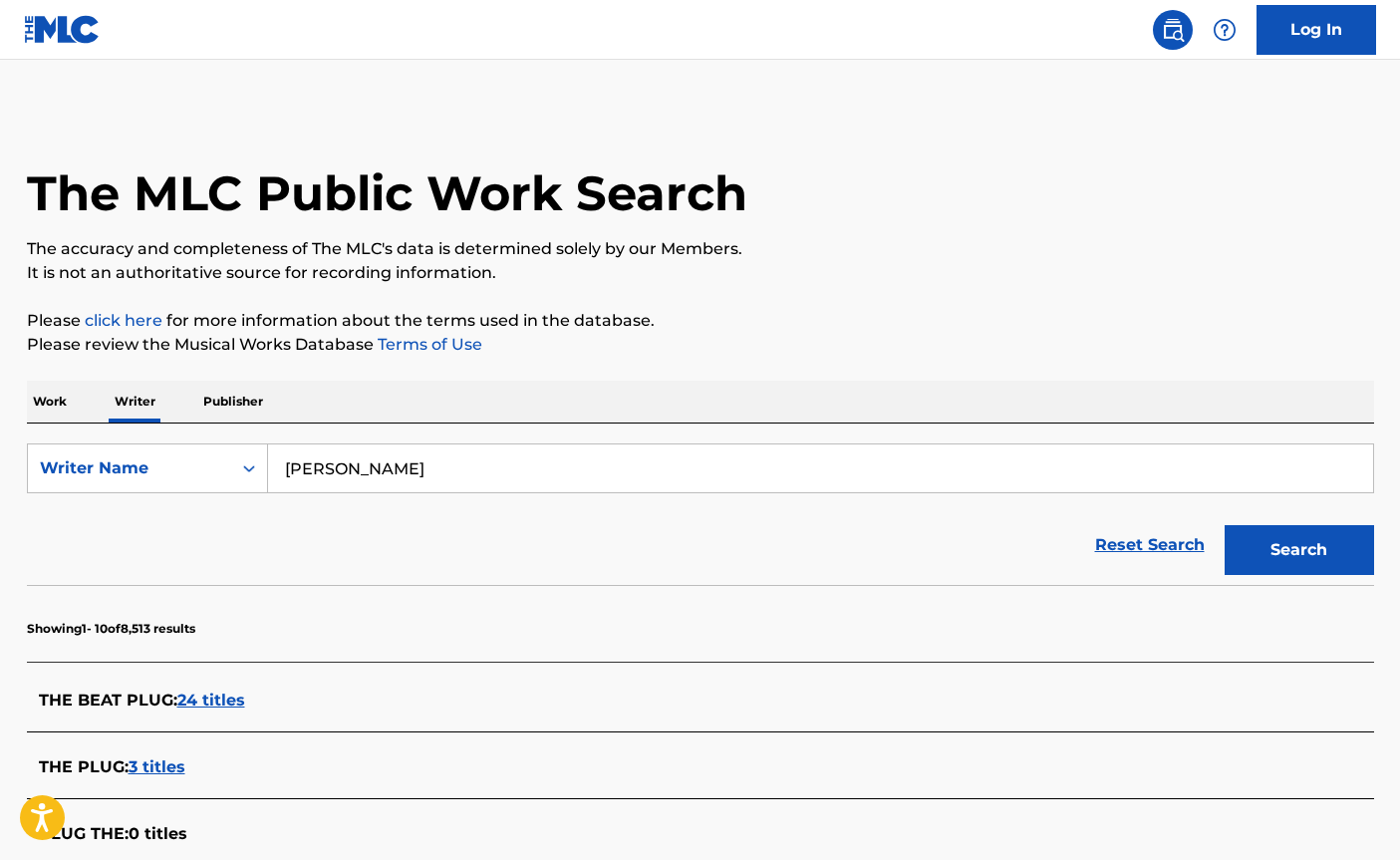 click on "The MLC Public Work Search The accuracy and completeness of The MLC's data is determined solely by our Members. It is not an authoritative source for recording information. Please   click here   for more information about the terms used in the database. Please review the Musical Works Database   Terms of Use Work Writer Publisher SearchWithCriteriac63dd175-635e-48a2-8a78-ce1b82ef2cd7 Writer Name [PERSON_NAME] Search Search Showing  1  -   10  of  8,513   results   THE BEAT PLUG :  24 titles THE PLUG :  3 titles PLUG THE :  0 titles RALFY THE PLUG RALFY THE PLUG :  1 title THE PLUG :  91 titles IPI:  01231455977 DOJO THE PLUG :  1 title [PERSON_NAME] THE PLUG :  1 title BLAKE THE PLUG :  1 title THE PLUG SK :  0 titles [PERSON_NAME] THE PLUG :  0 titles FIRST 1 2 3 LAST Results Per Page: 10 25 50 100" at bounding box center (700, 794) 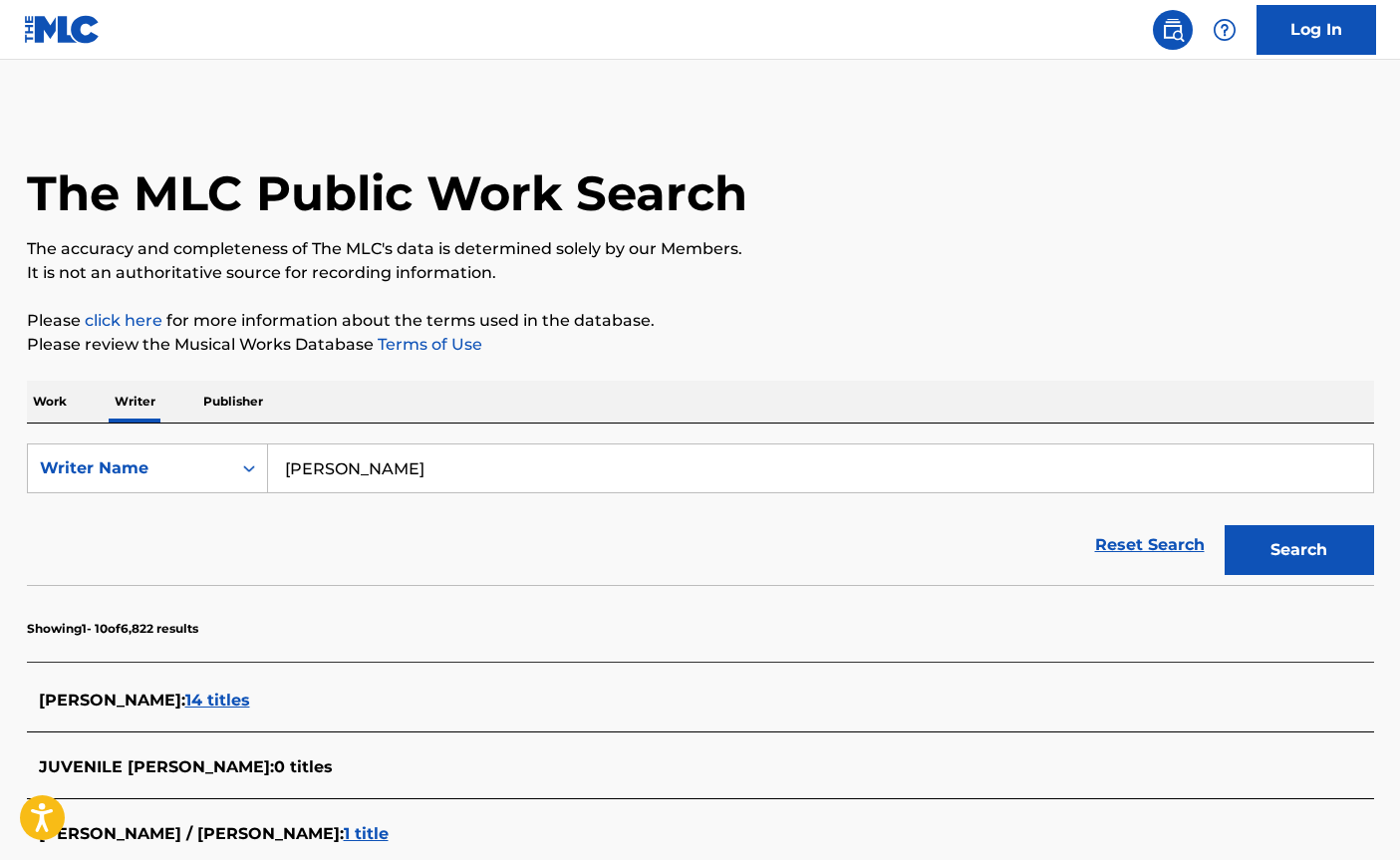 click on "14 titles" at bounding box center (217, 700) 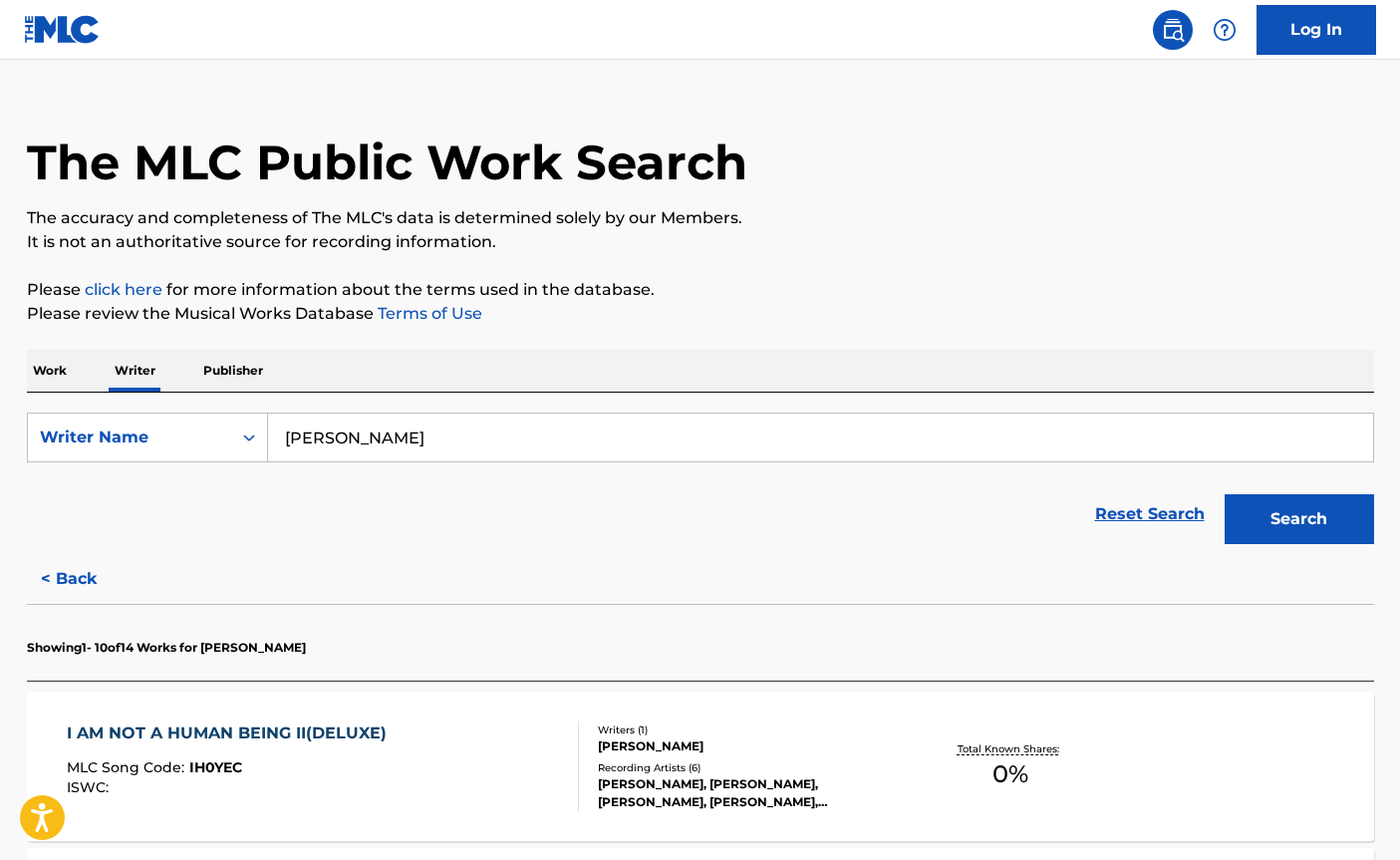 scroll, scrollTop: 0, scrollLeft: 0, axis: both 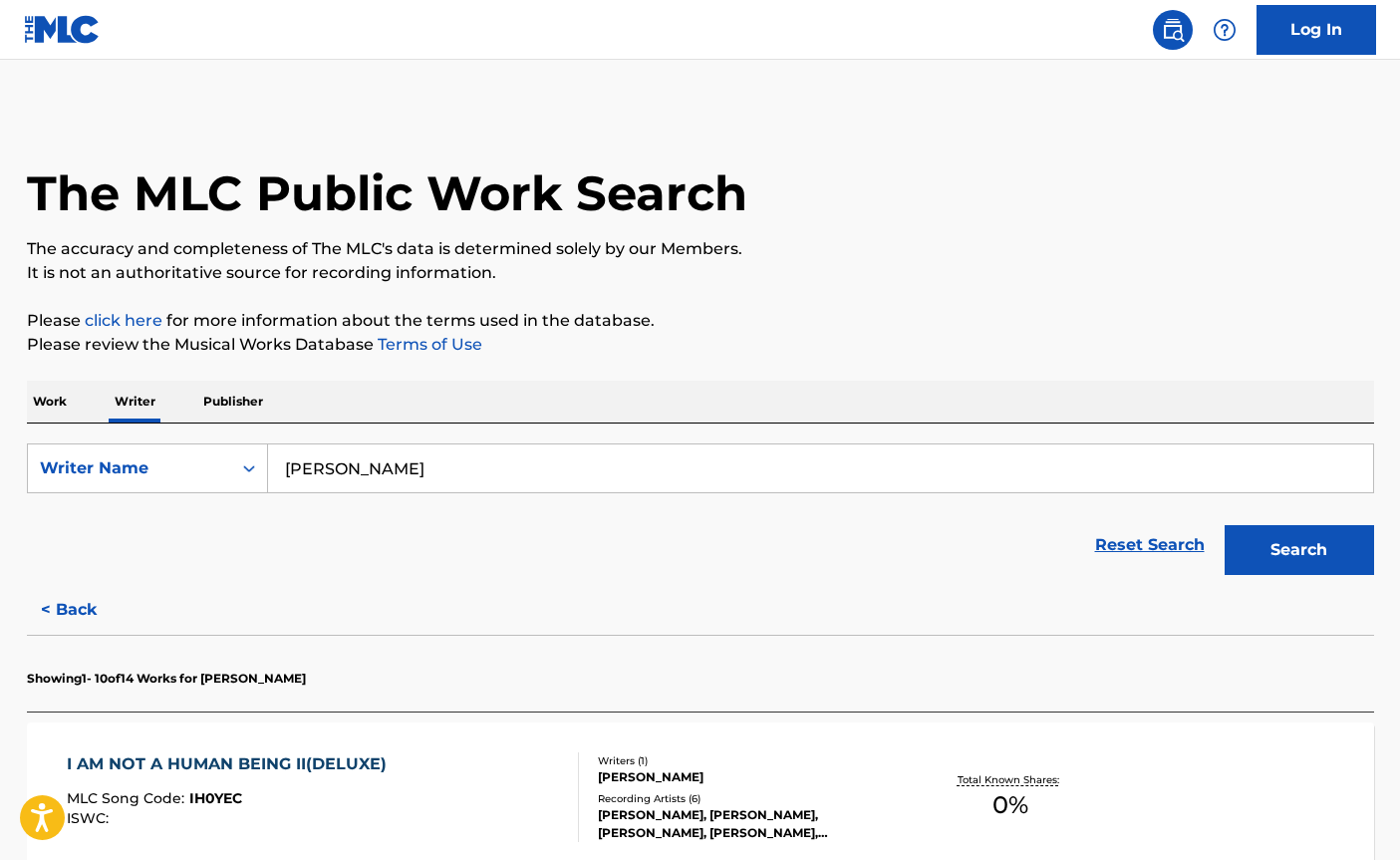 click on "Work" at bounding box center [50, 402] 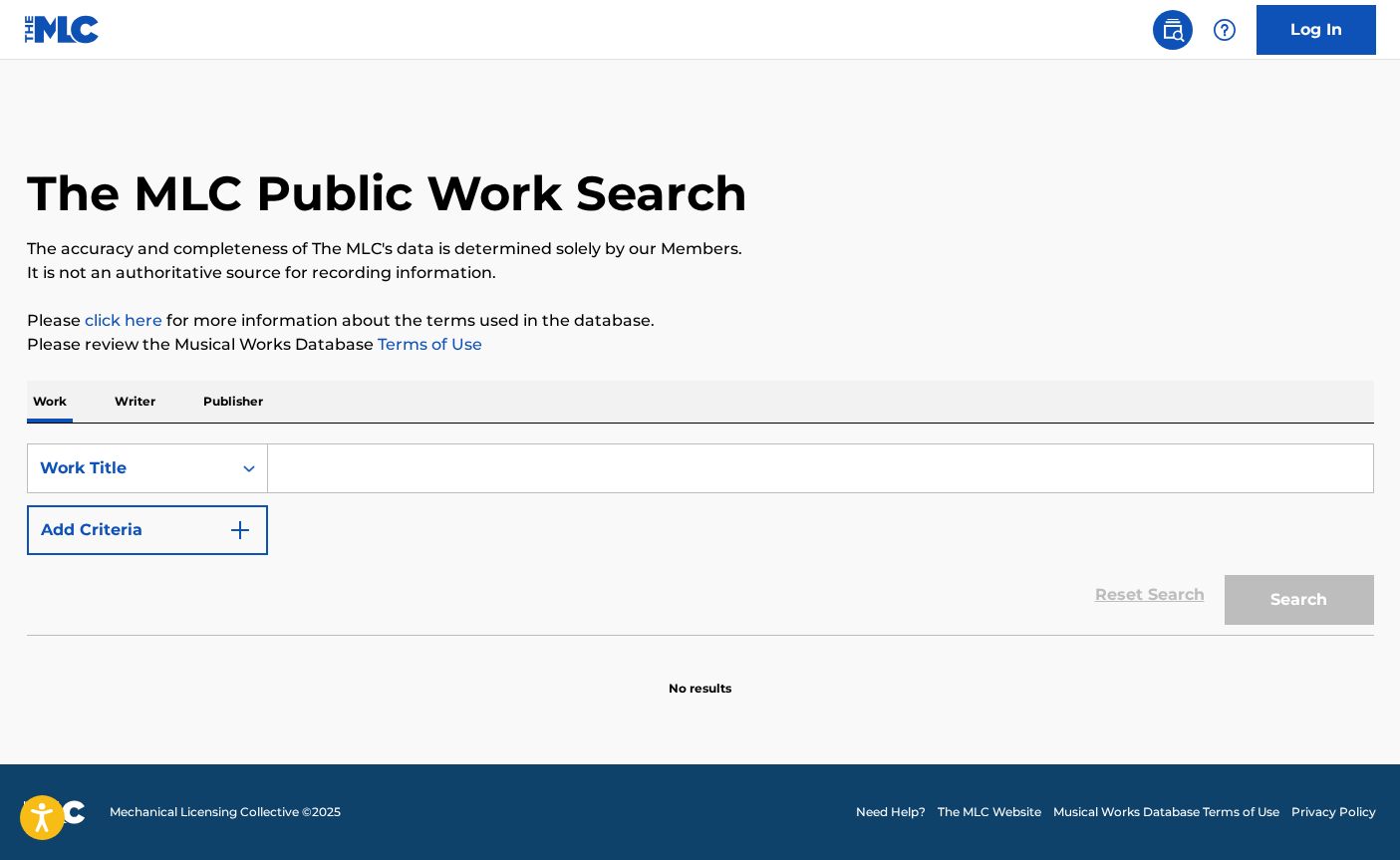 click at bounding box center [820, 468] 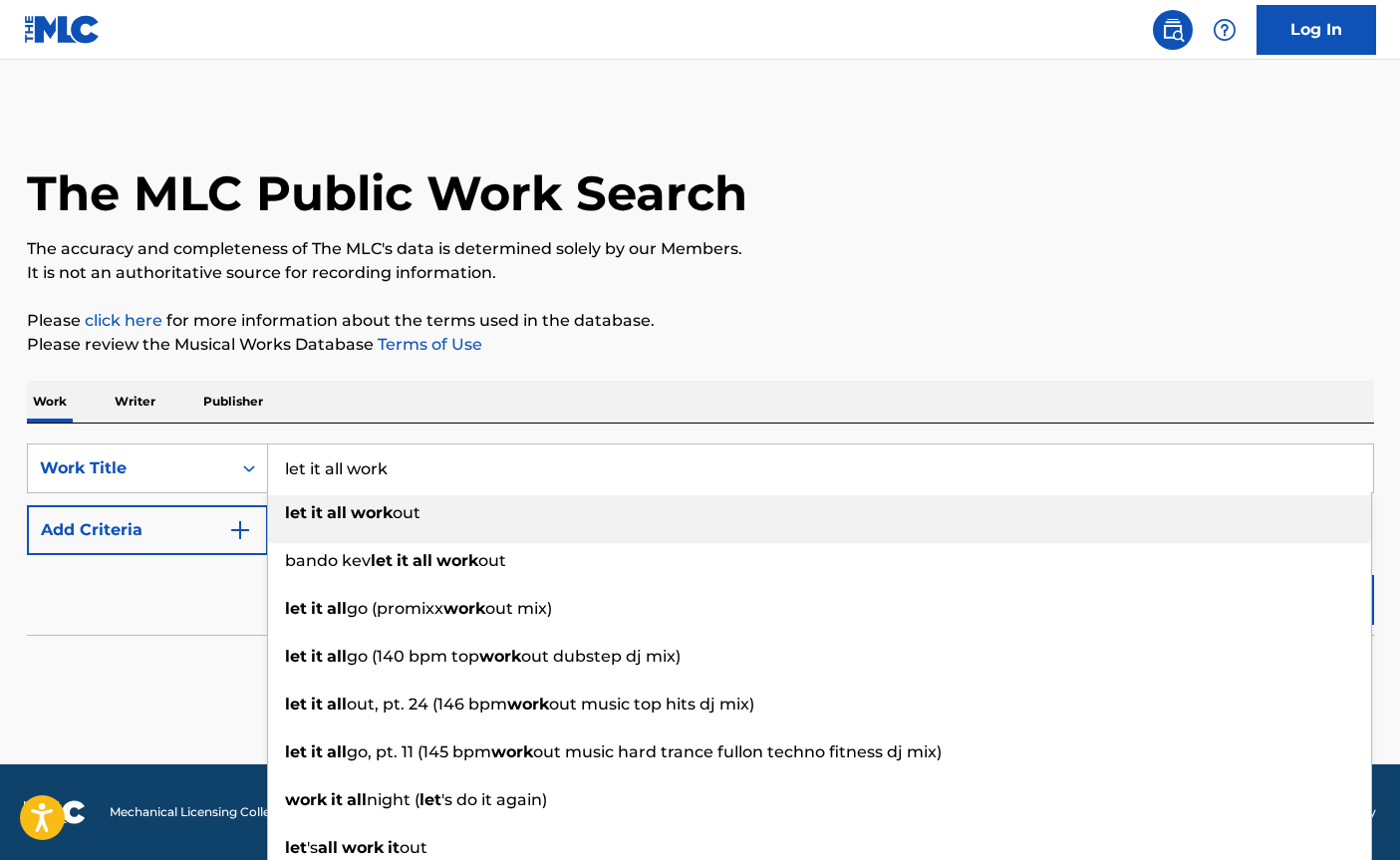 click on "work" at bounding box center [372, 512] 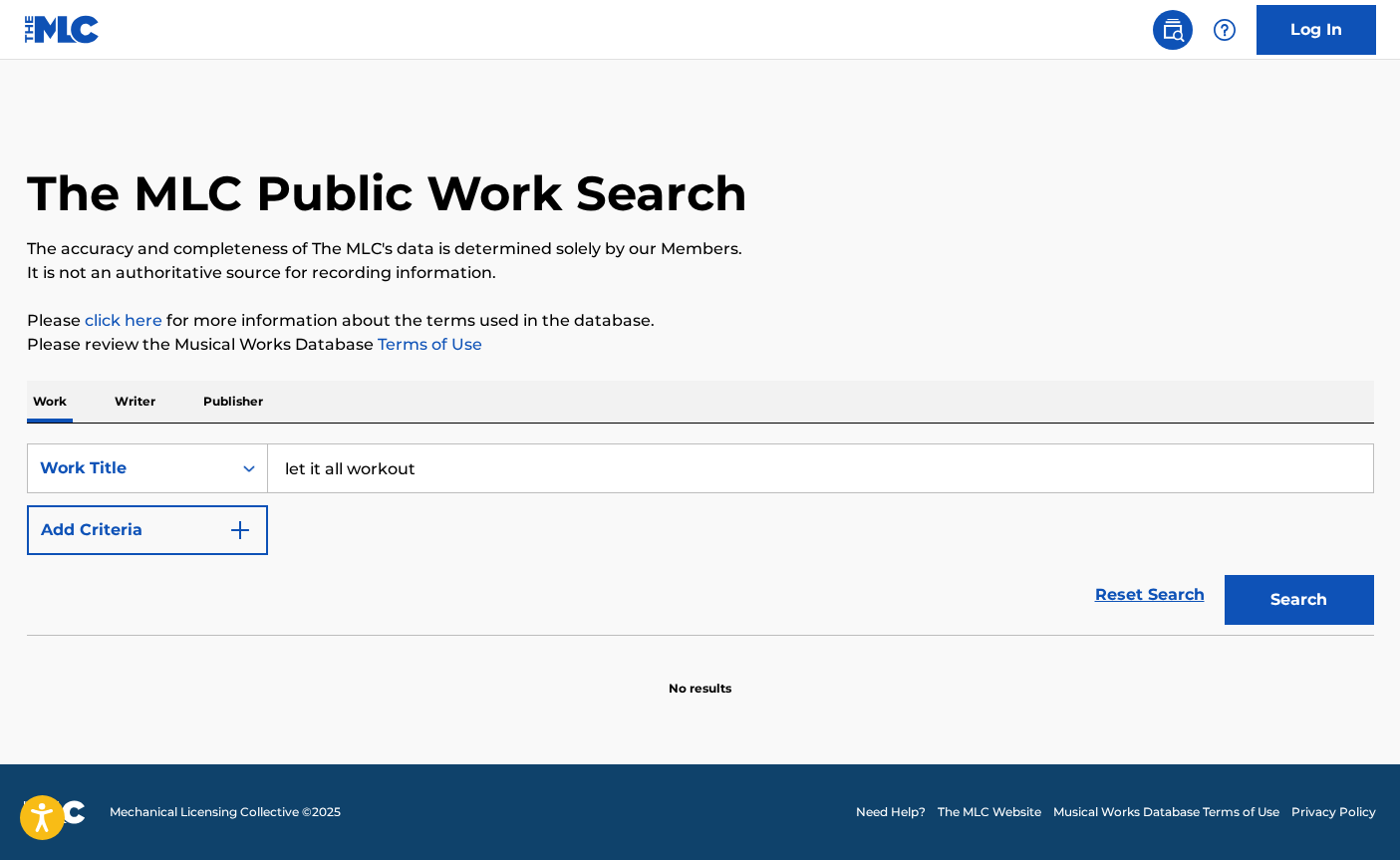 click on "Add Criteria" at bounding box center [147, 530] 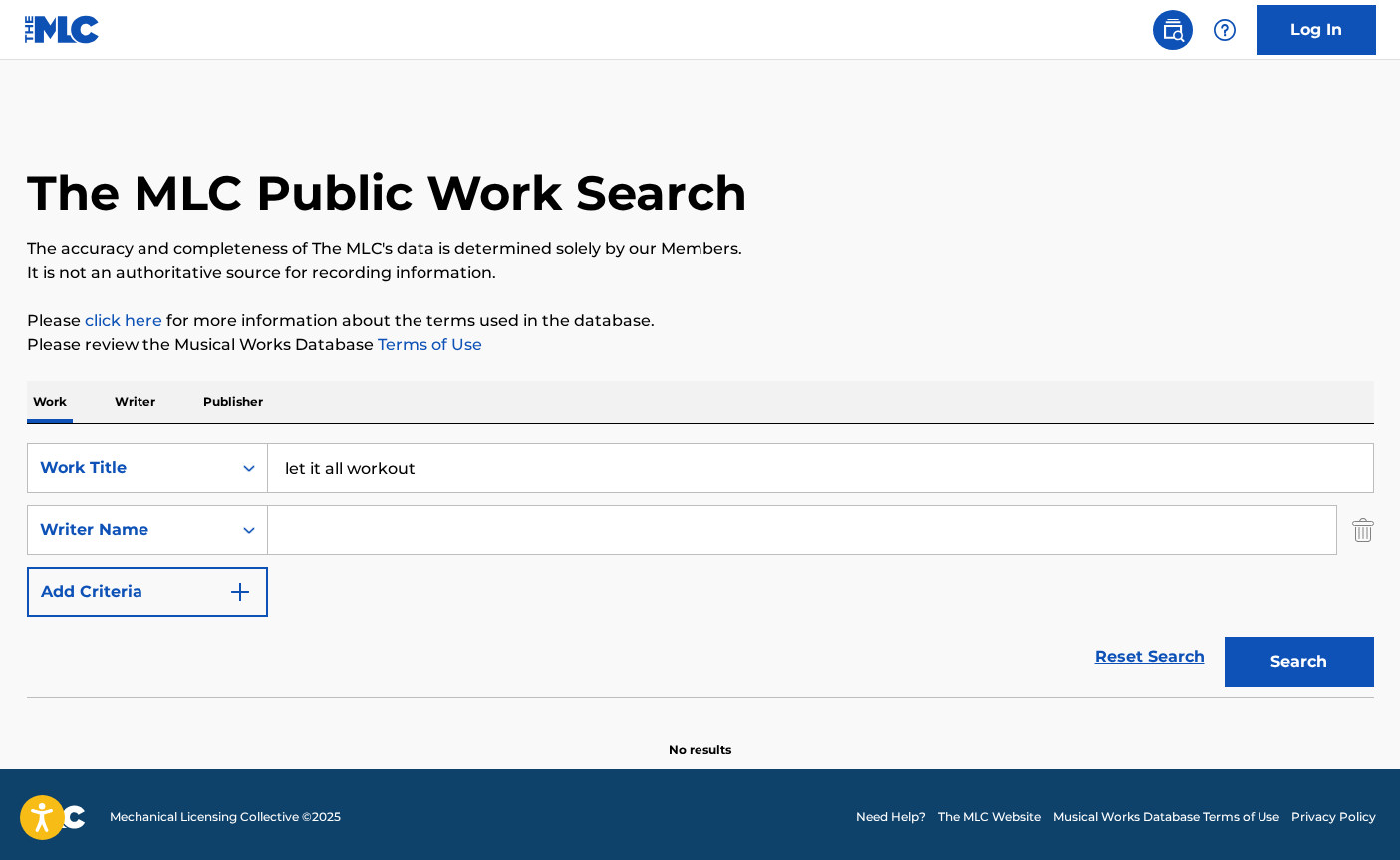 click at bounding box center [802, 530] 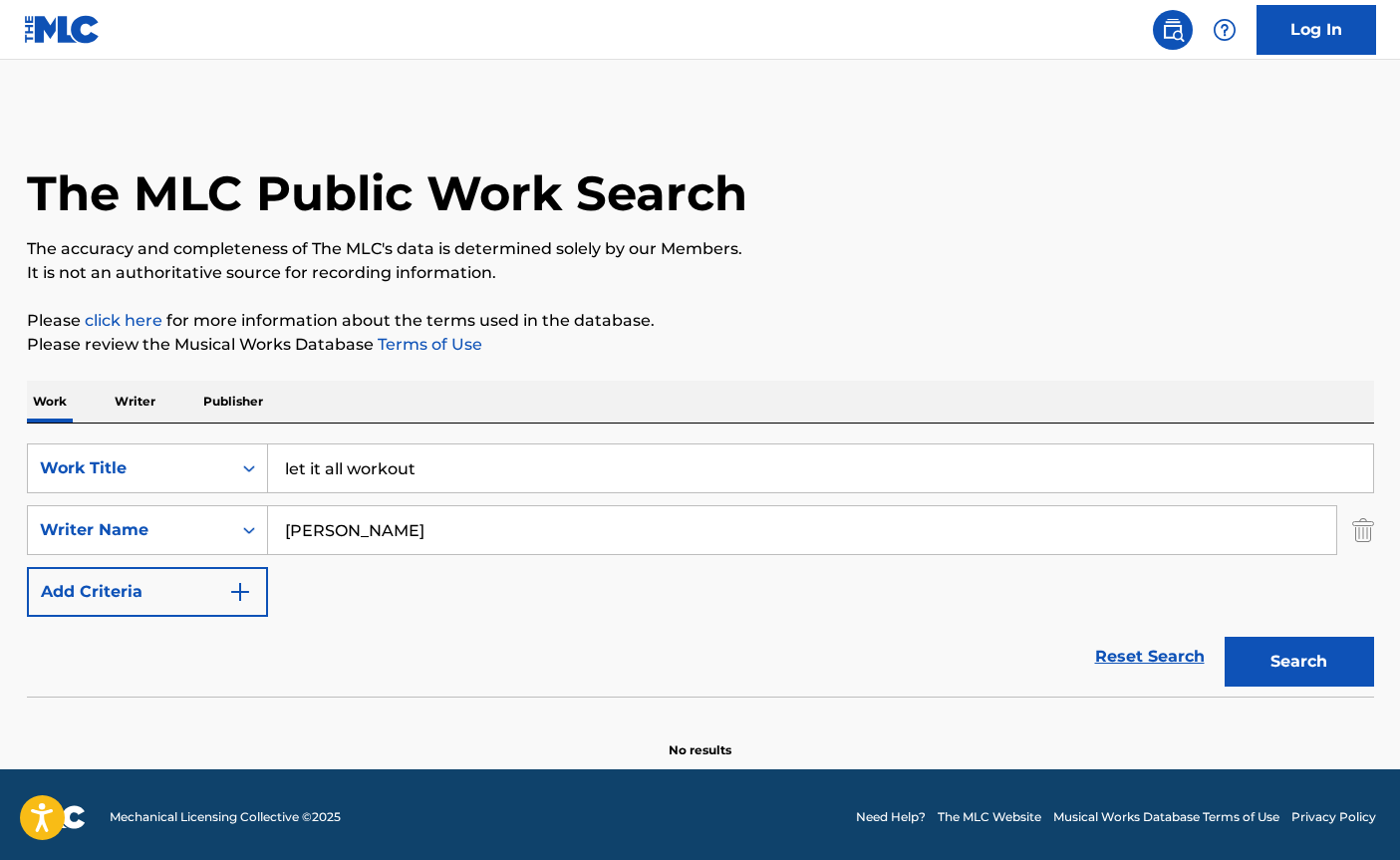 click on "Search" at bounding box center (1299, 662) 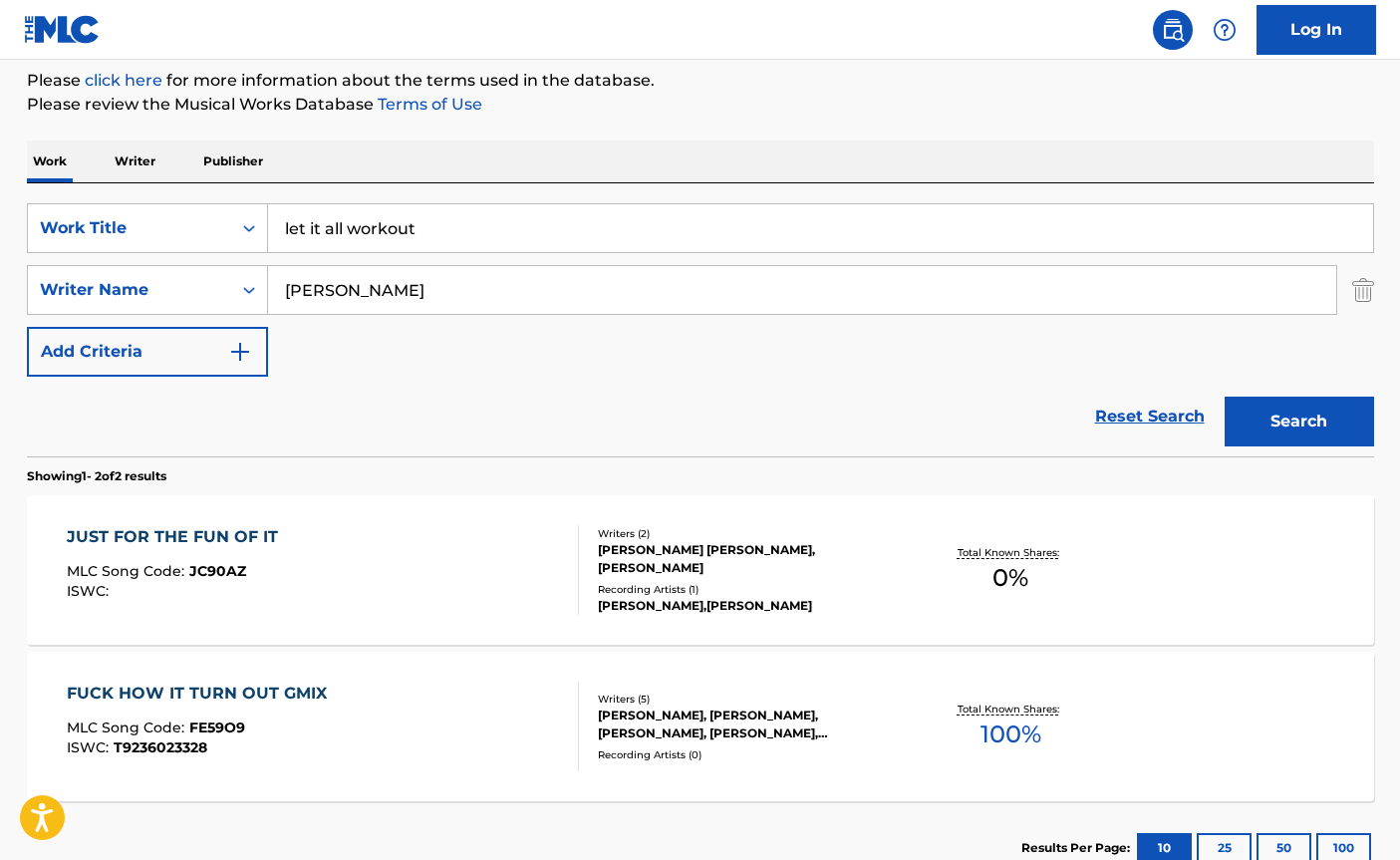 scroll, scrollTop: 239, scrollLeft: 0, axis: vertical 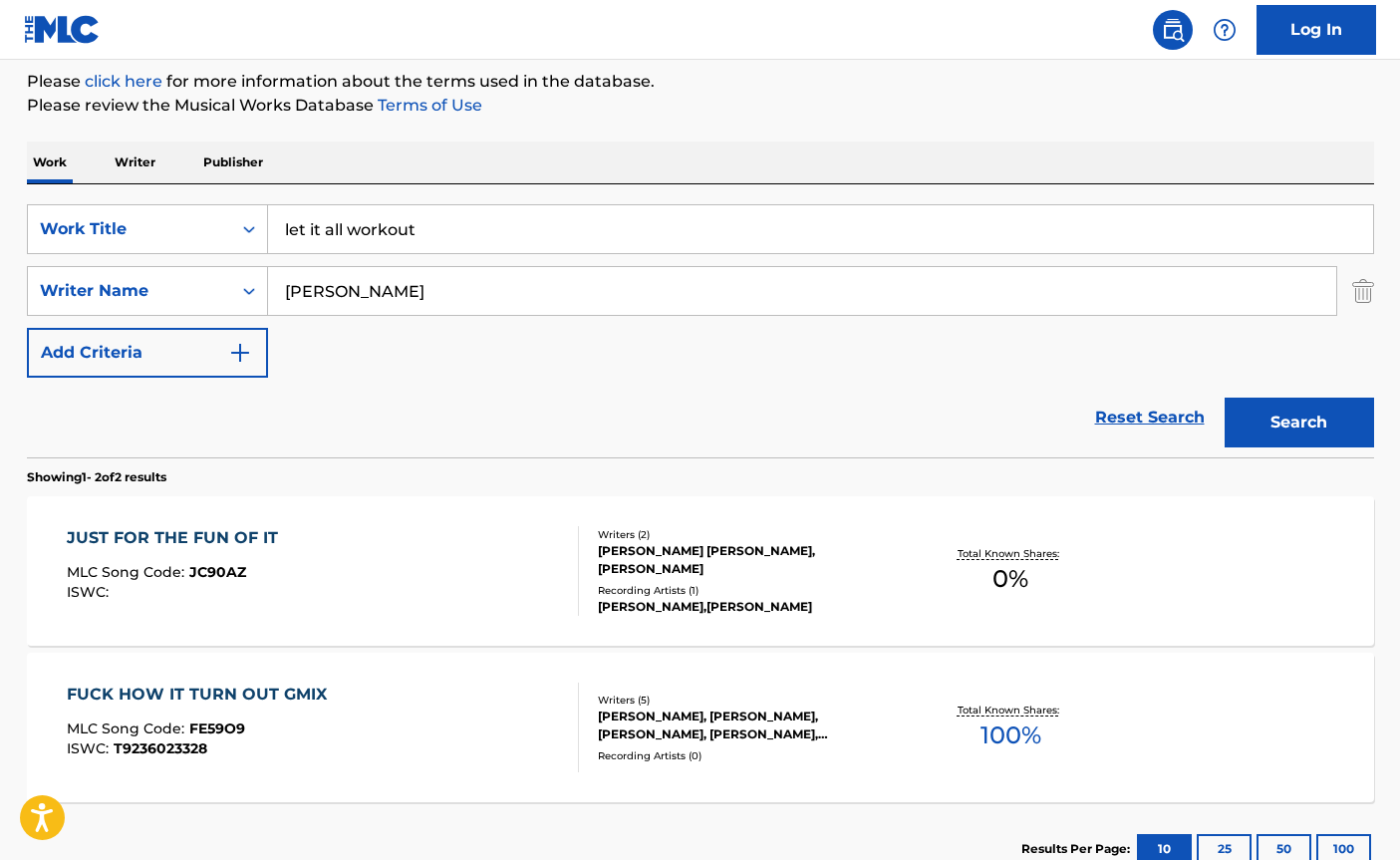 click on "100" at bounding box center [1343, 849] 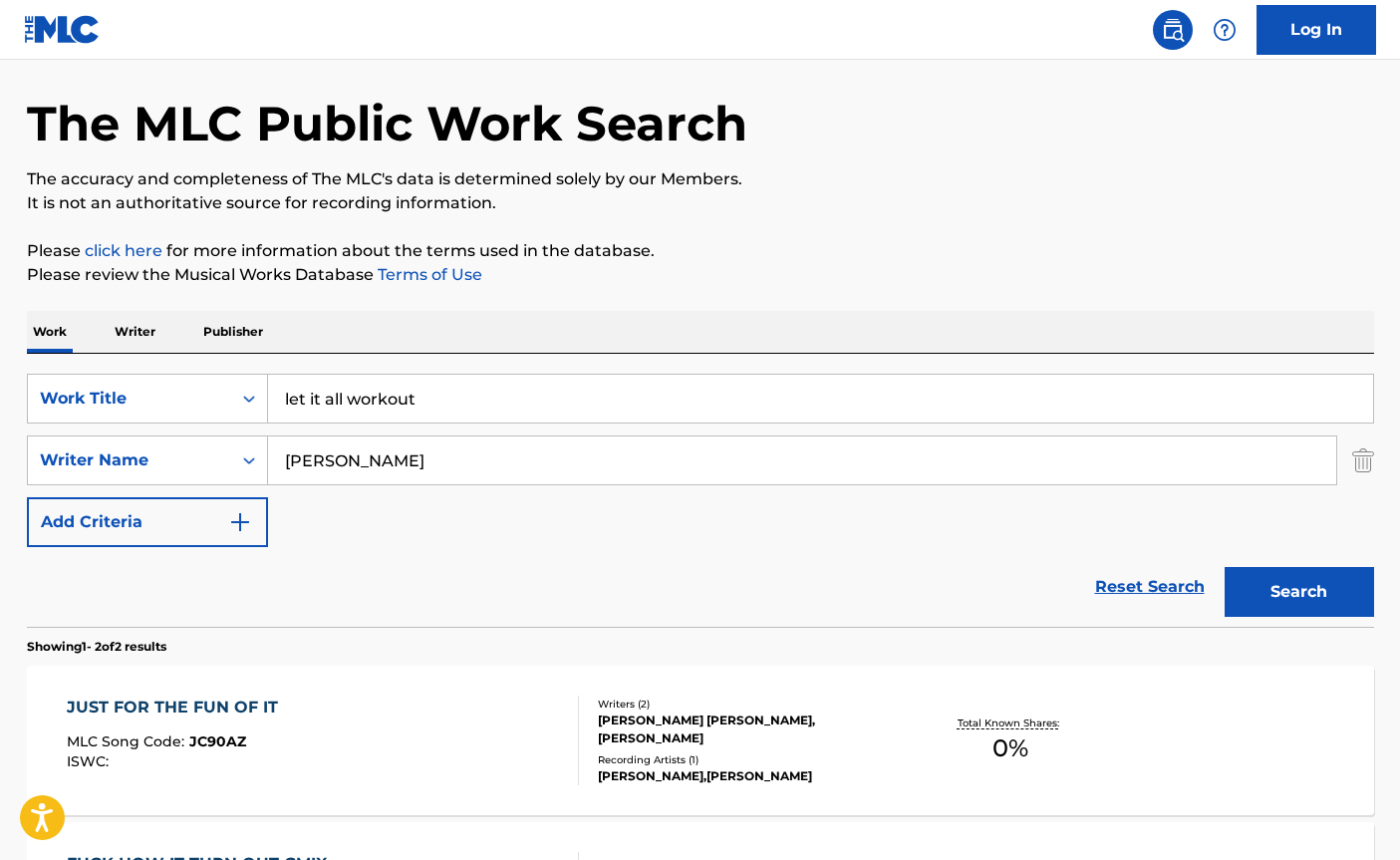 scroll, scrollTop: 239, scrollLeft: 0, axis: vertical 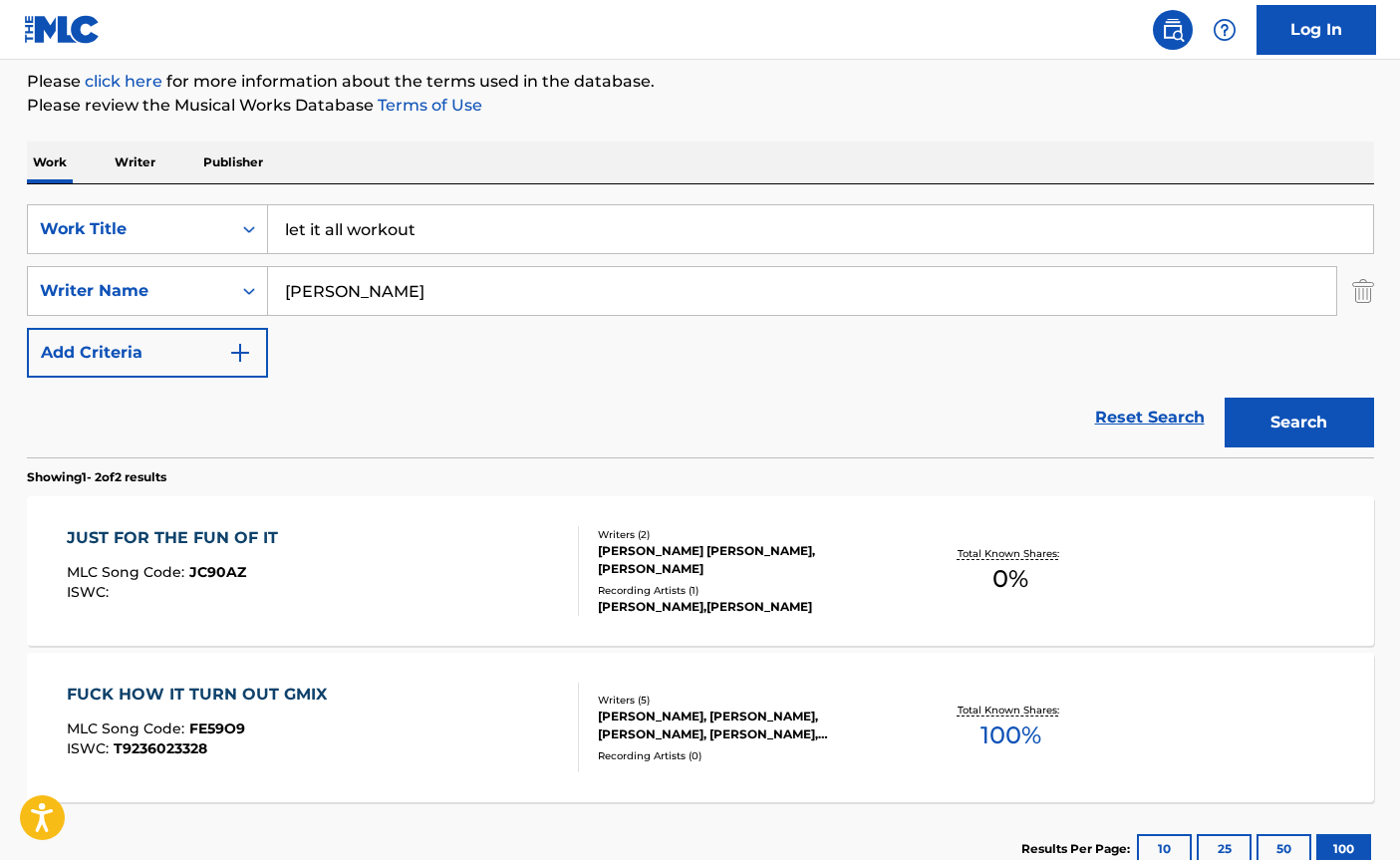 click on "let it all workout" at bounding box center (820, 229) 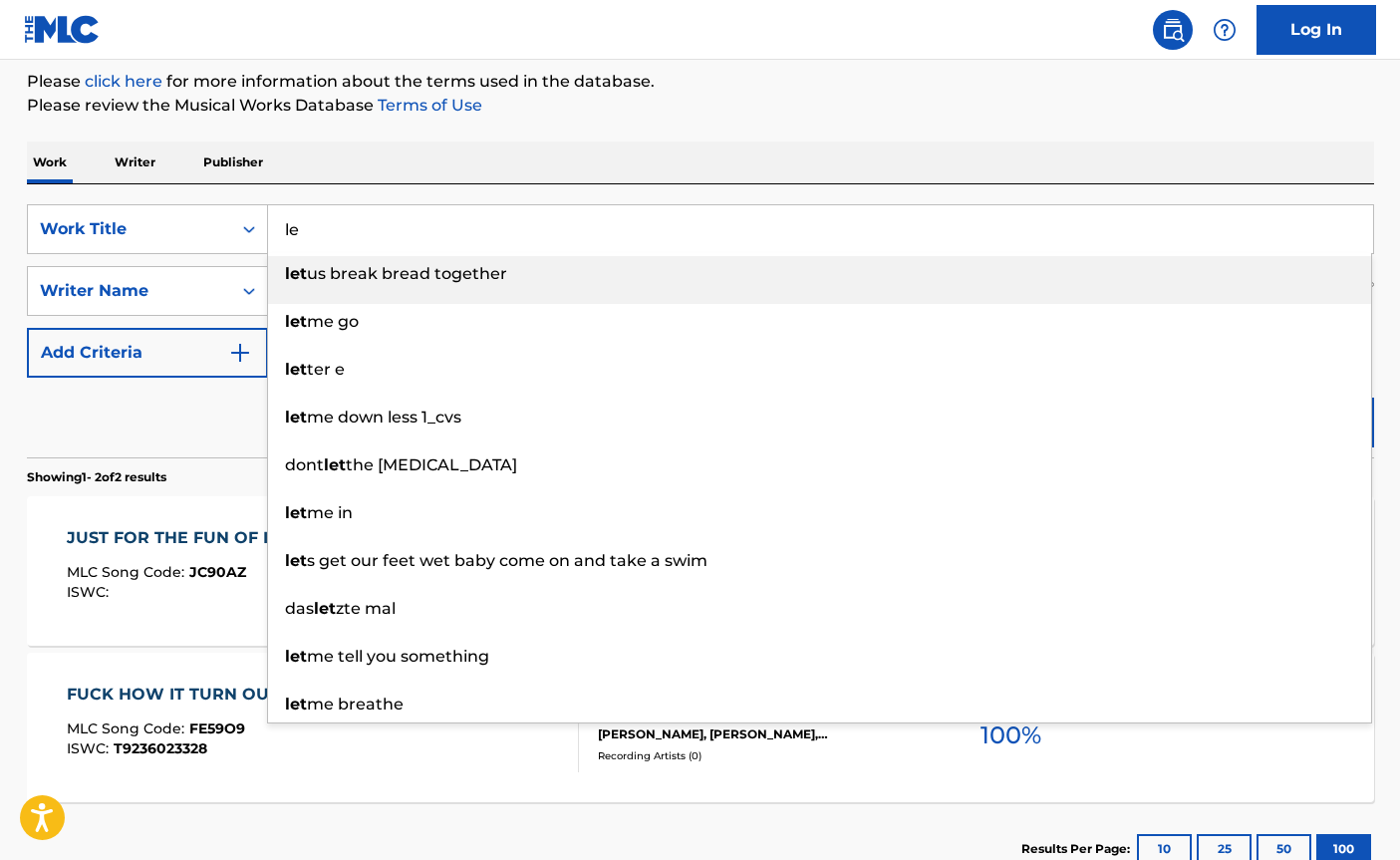 type on "l" 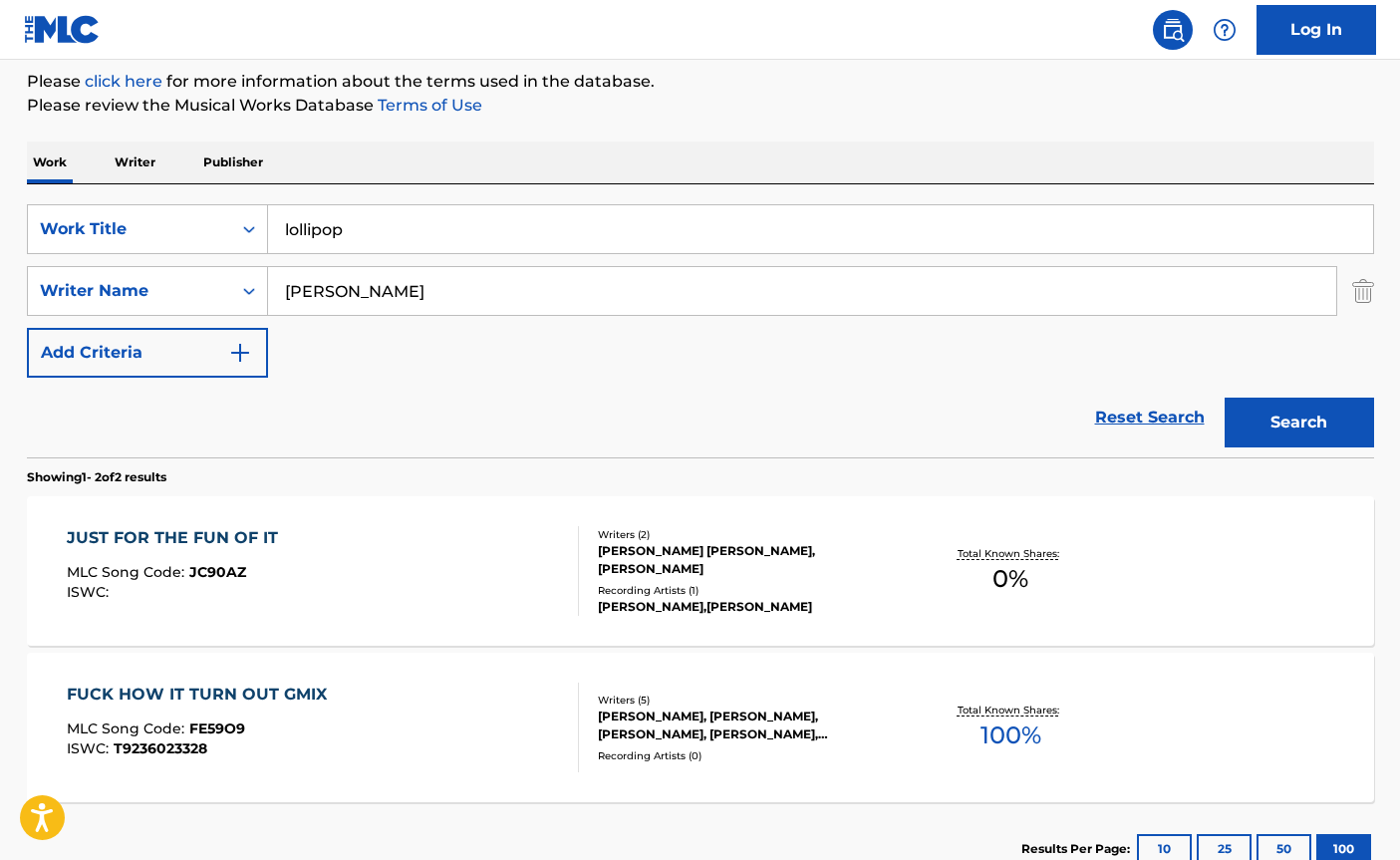 click on "The MLC Public Work Search The accuracy and completeness of The MLC's data is determined solely by our Members. It is not an authoritative source for recording information. Please   click here   for more information about the terms used in the database. Please review the Musical Works Database   Terms of Use Work Writer Publisher SearchWithCriteria13576154-3a45-493f-a4cb-d50cf8072f52 Work Title lollipop SearchWithCriteriaadf1e6ff-82eb-48c5-80ae-74ca2e3eb641 Writer Name [PERSON_NAME] Add Criteria Reset Search Search Showing  1  -   2  of  2   results   JUST FOR THE FUN OF IT MLC Song Code : JC90AZ ISWC : Writers ( 2 ) [PERSON_NAME] [PERSON_NAME], [PERSON_NAME] Recording Artists ( 1 ) [PERSON_NAME],[PERSON_NAME] Total Known Shares: 0 % FUCK HOW IT TURN OUT GMIX MLC Song Code : FE59O9 ISWC : T9236023328 Writers ( 5 ) [PERSON_NAME], [PERSON_NAME], [PERSON_NAME], [PERSON_NAME], [PERSON_NAME] Recording Artists ( 0 ) Total Known Shares: 100 % Results Per Page: 10 25 50 100" at bounding box center [700, 383] 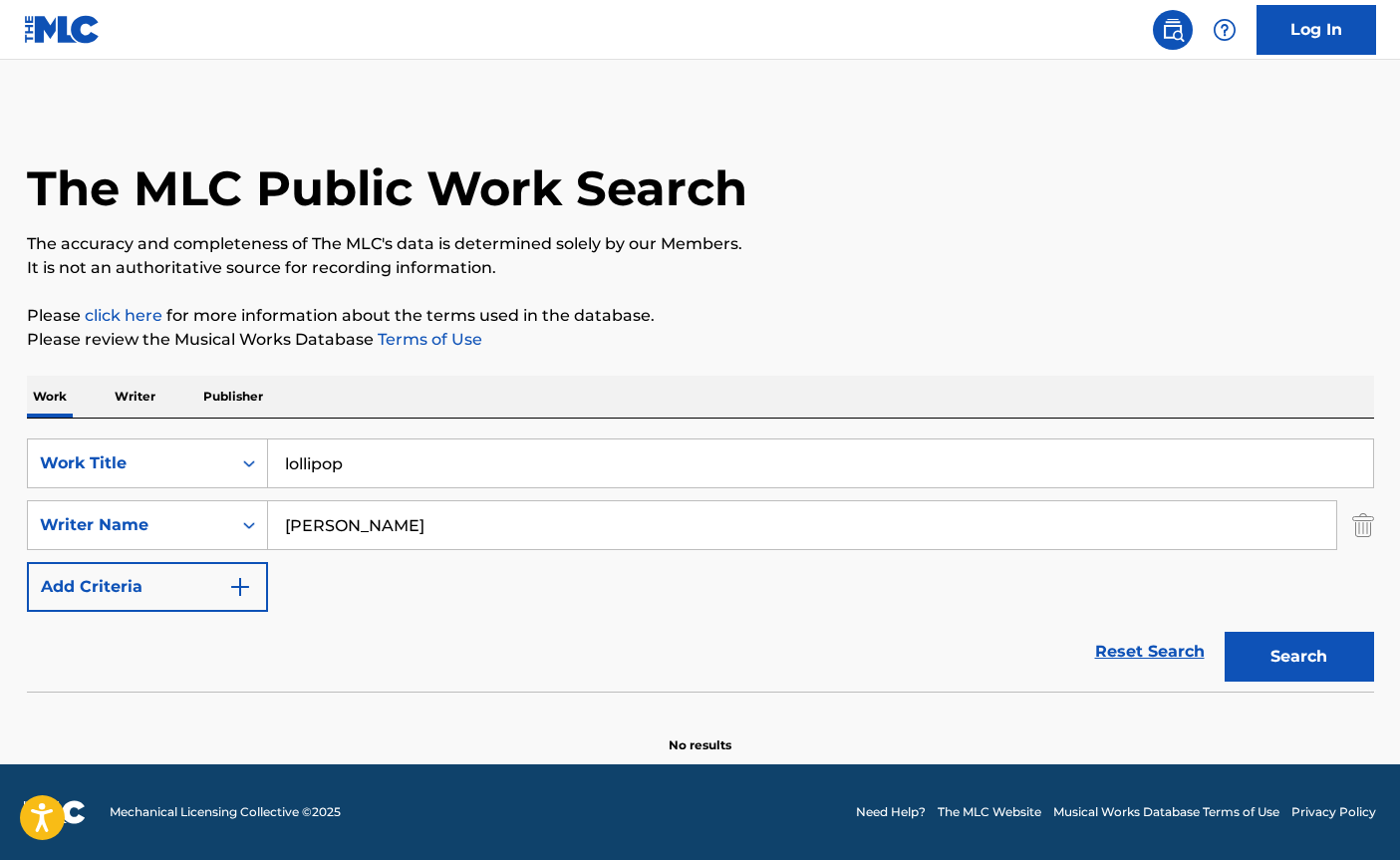 scroll, scrollTop: 5, scrollLeft: 0, axis: vertical 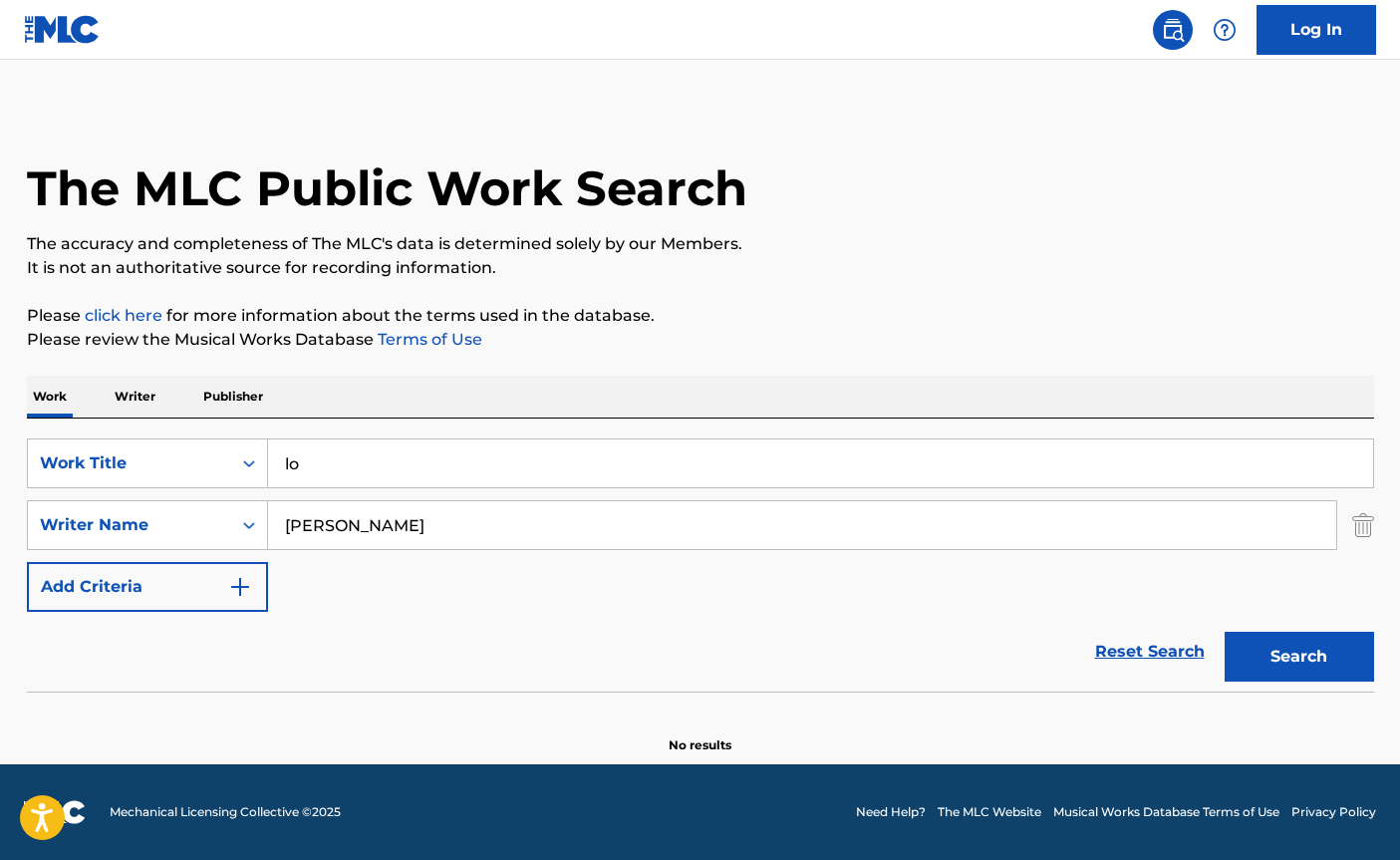 type on "l" 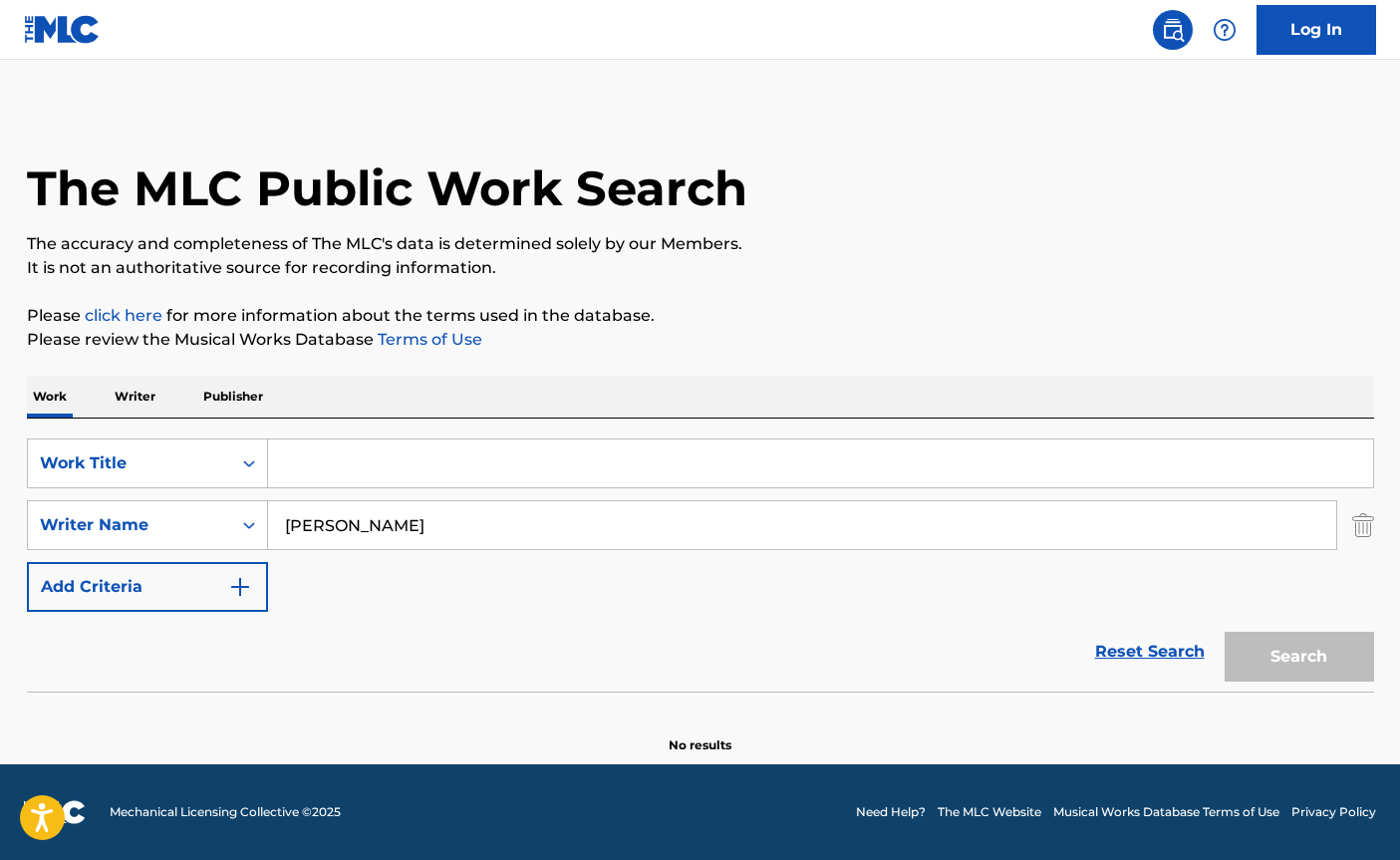 type 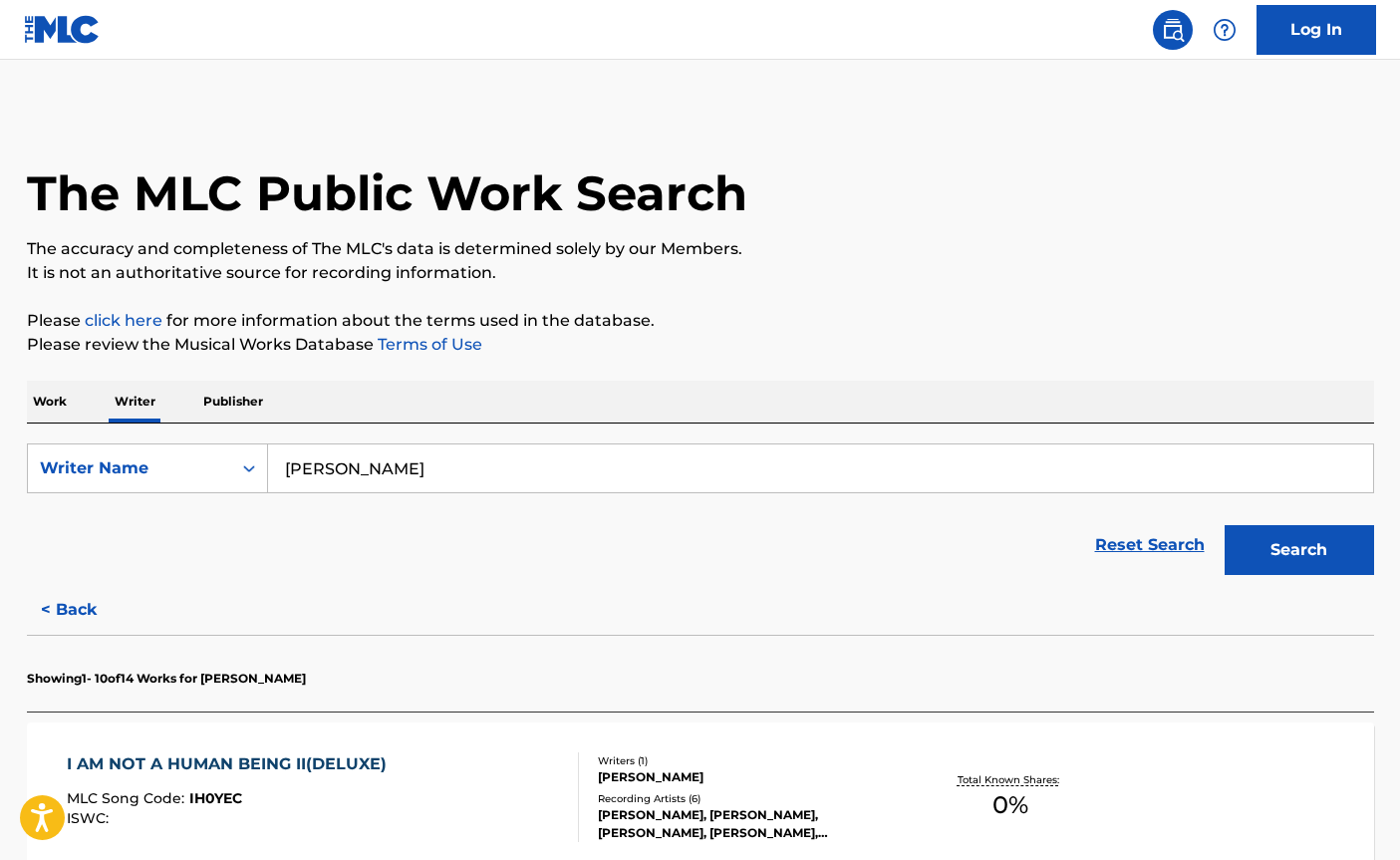 click on "Search" at bounding box center [1299, 550] 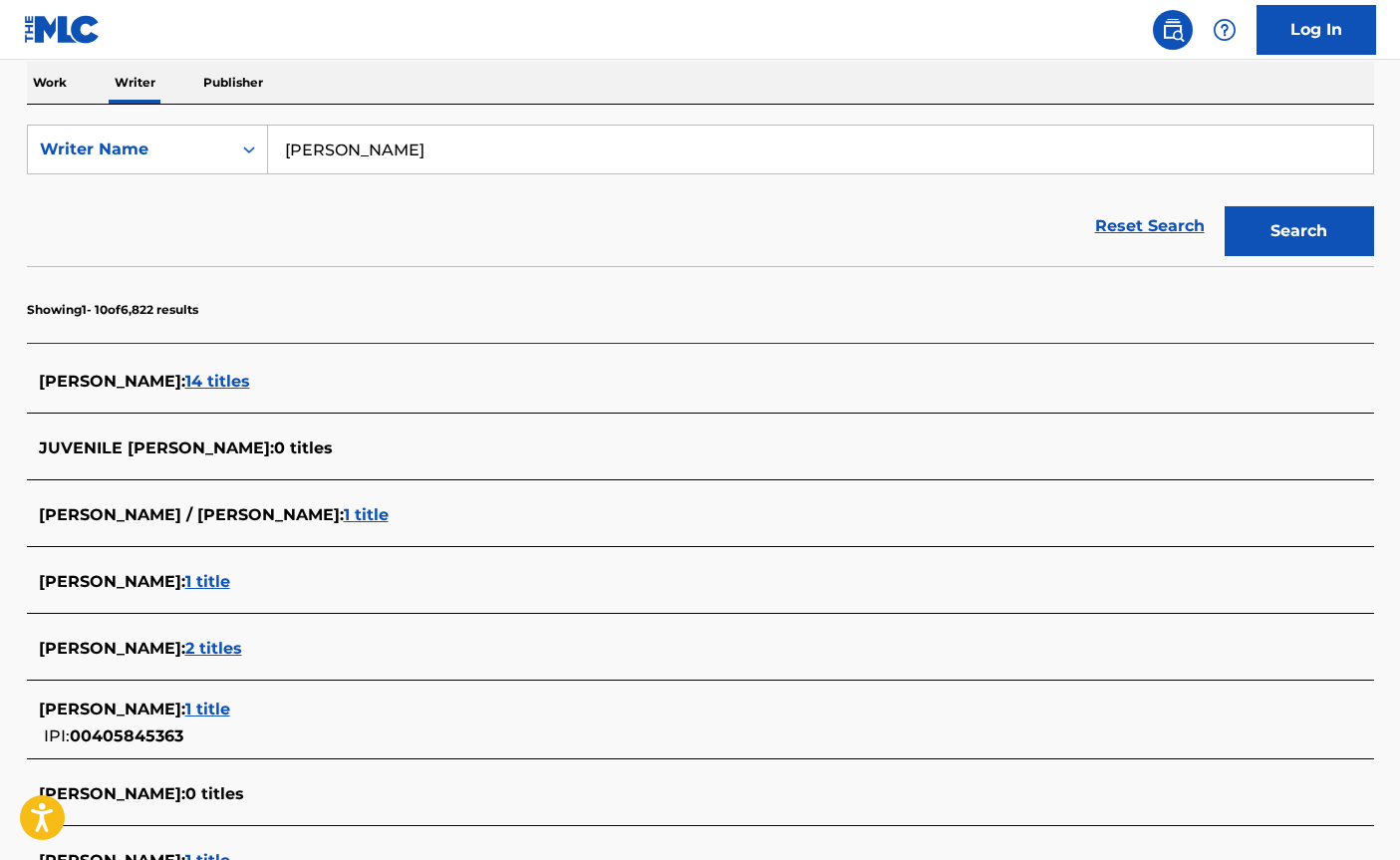 scroll, scrollTop: 359, scrollLeft: 0, axis: vertical 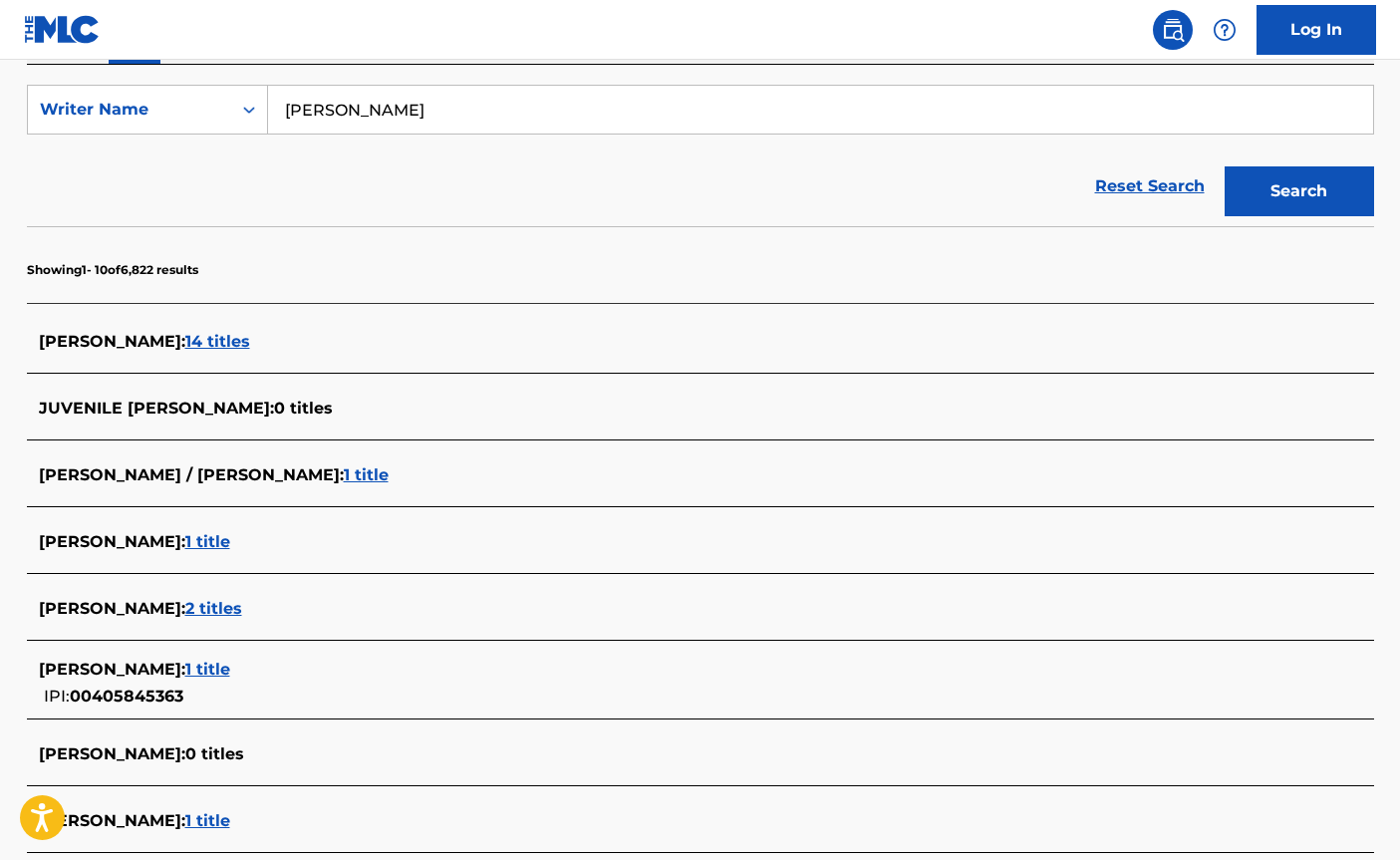 click on "2 titles" at bounding box center [213, 608] 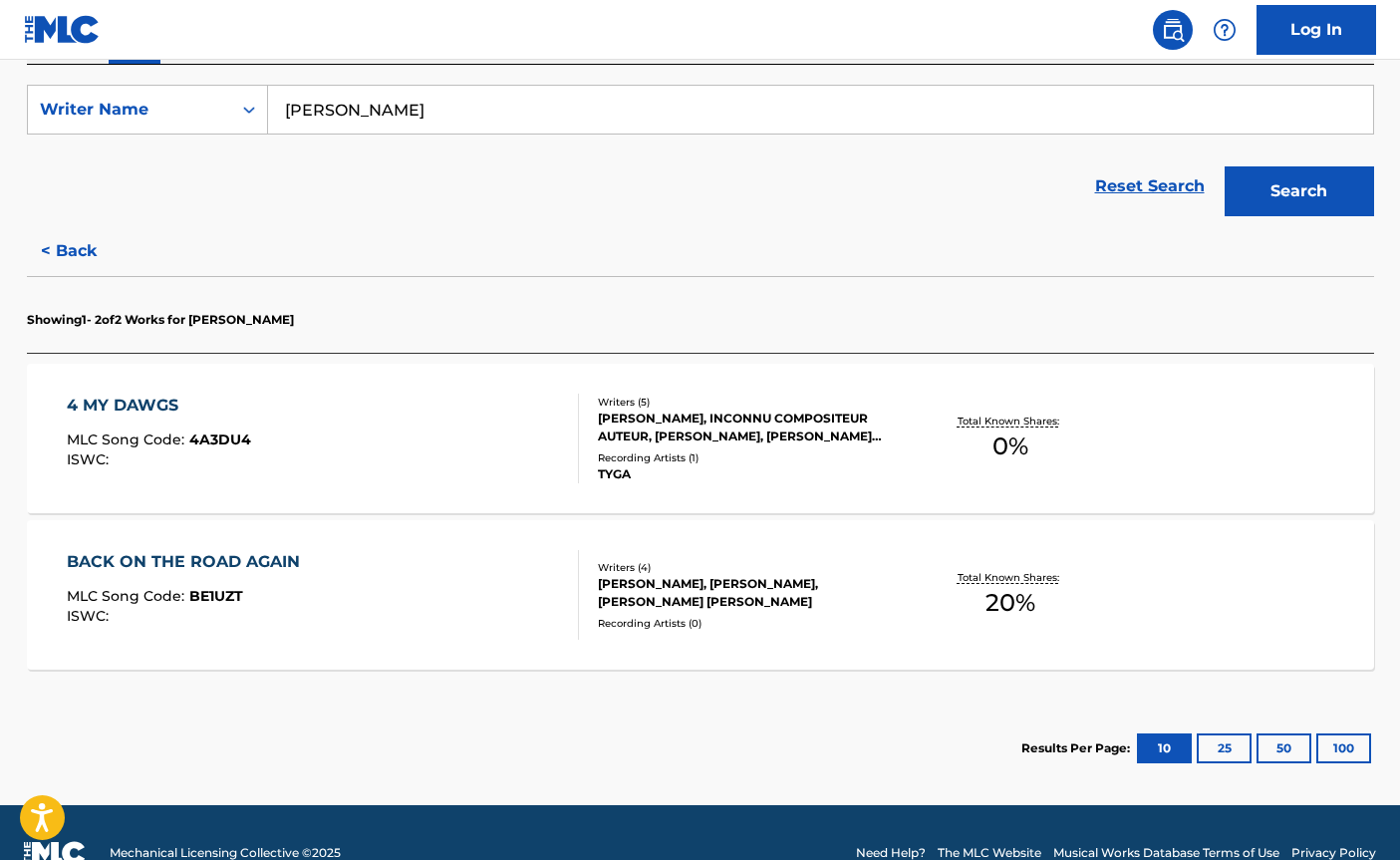 click on "< Back" at bounding box center [87, 251] 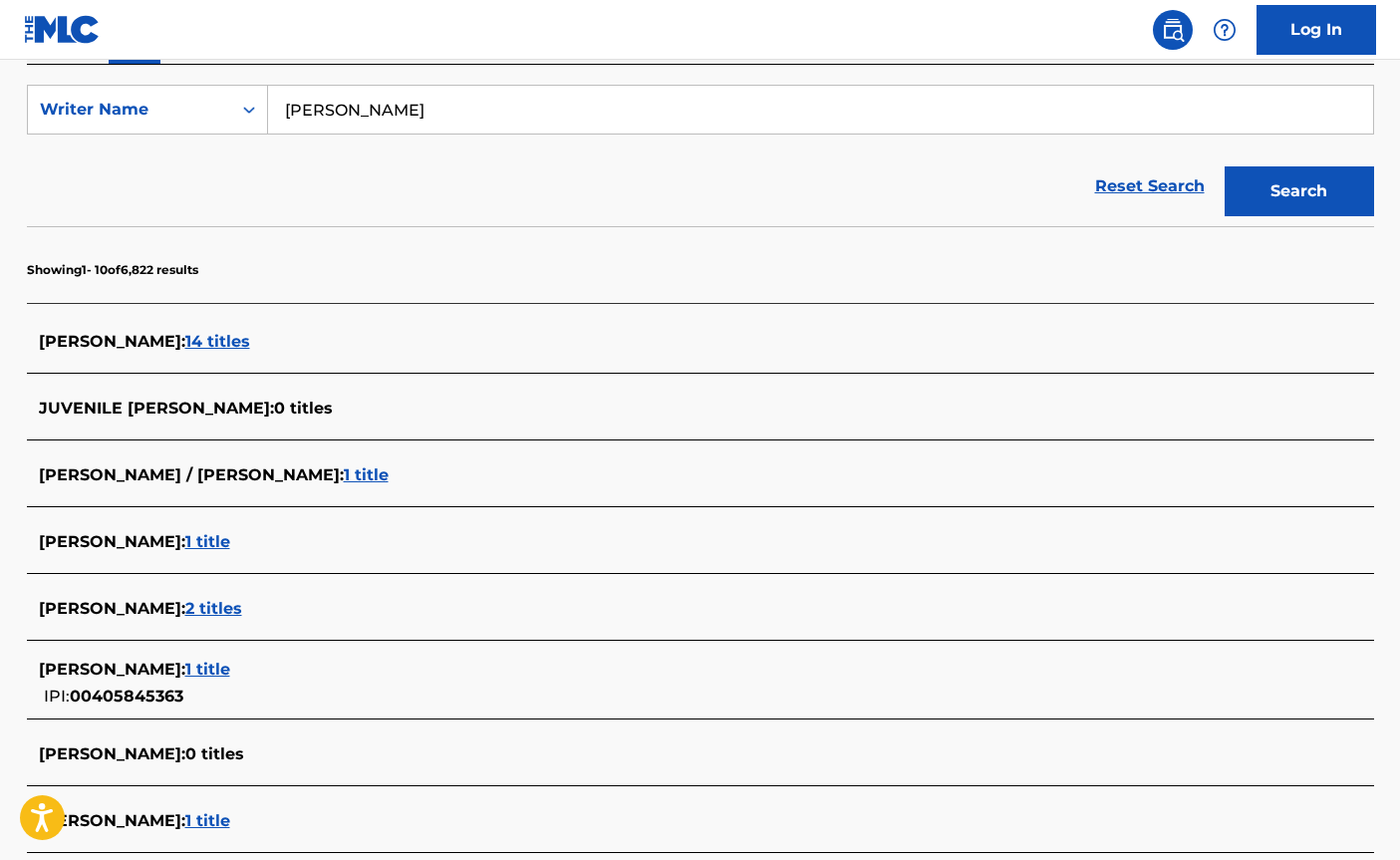 click on "14 titles" at bounding box center [217, 341] 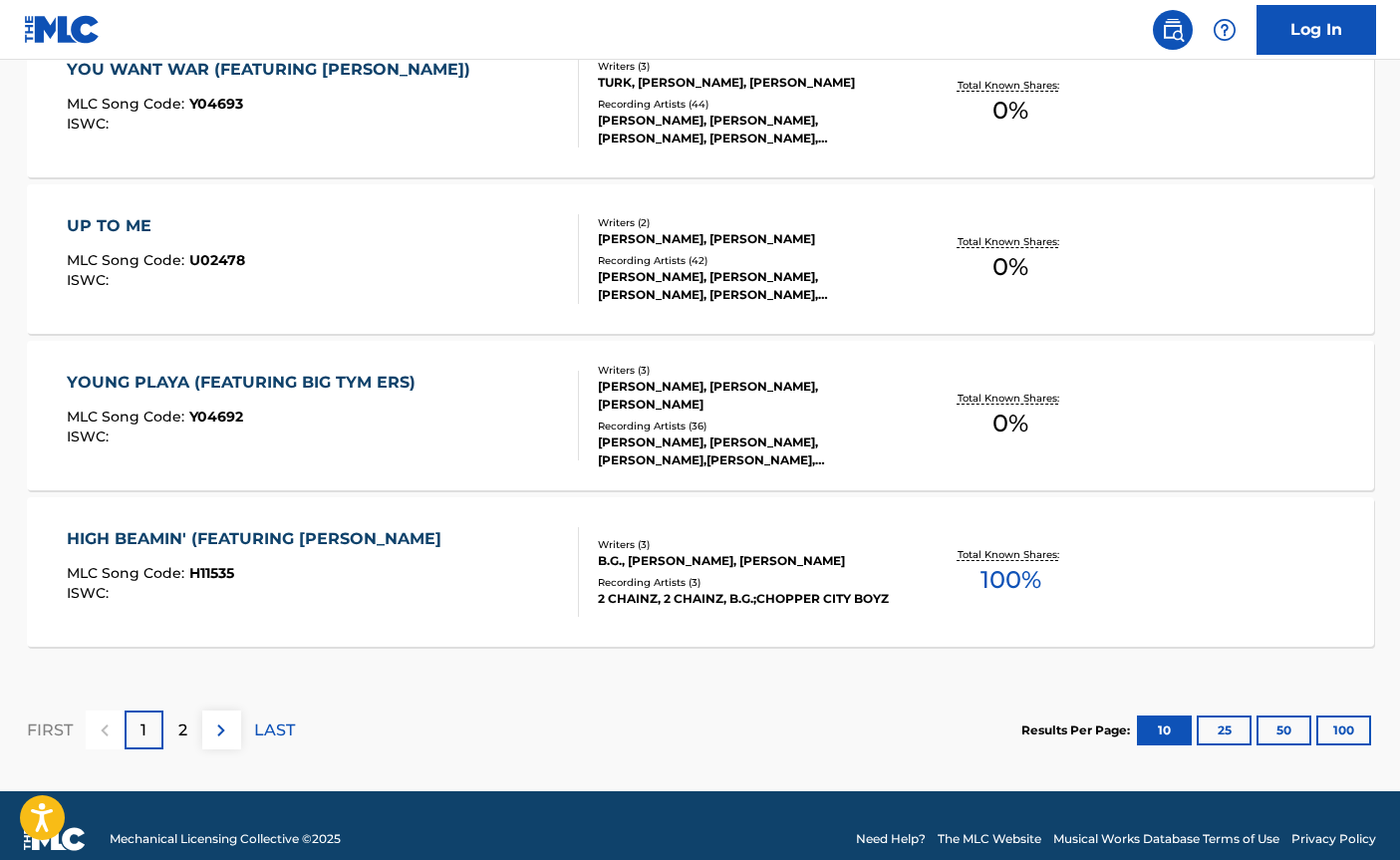 scroll, scrollTop: 1660, scrollLeft: 0, axis: vertical 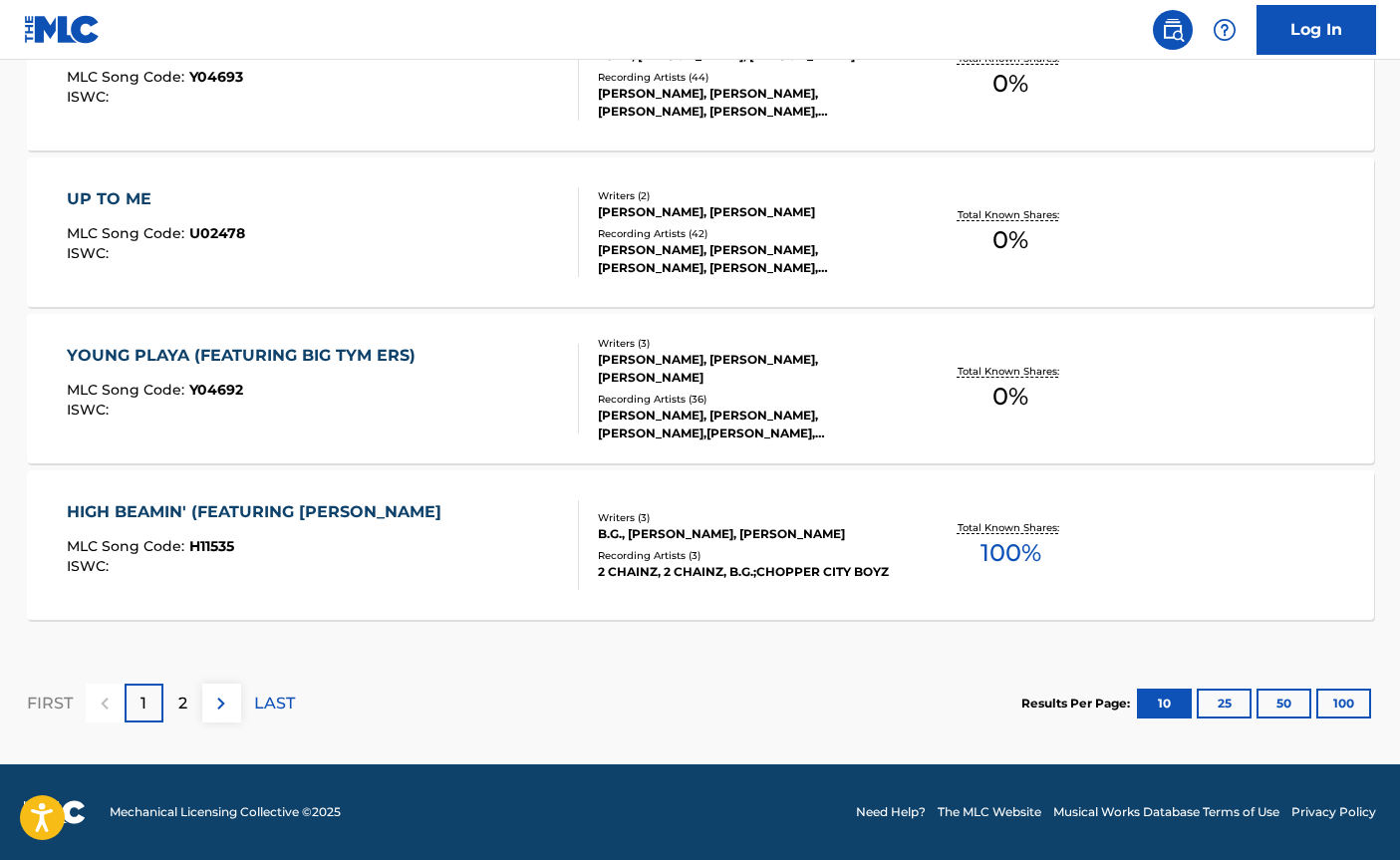 click on "100" at bounding box center [1343, 704] 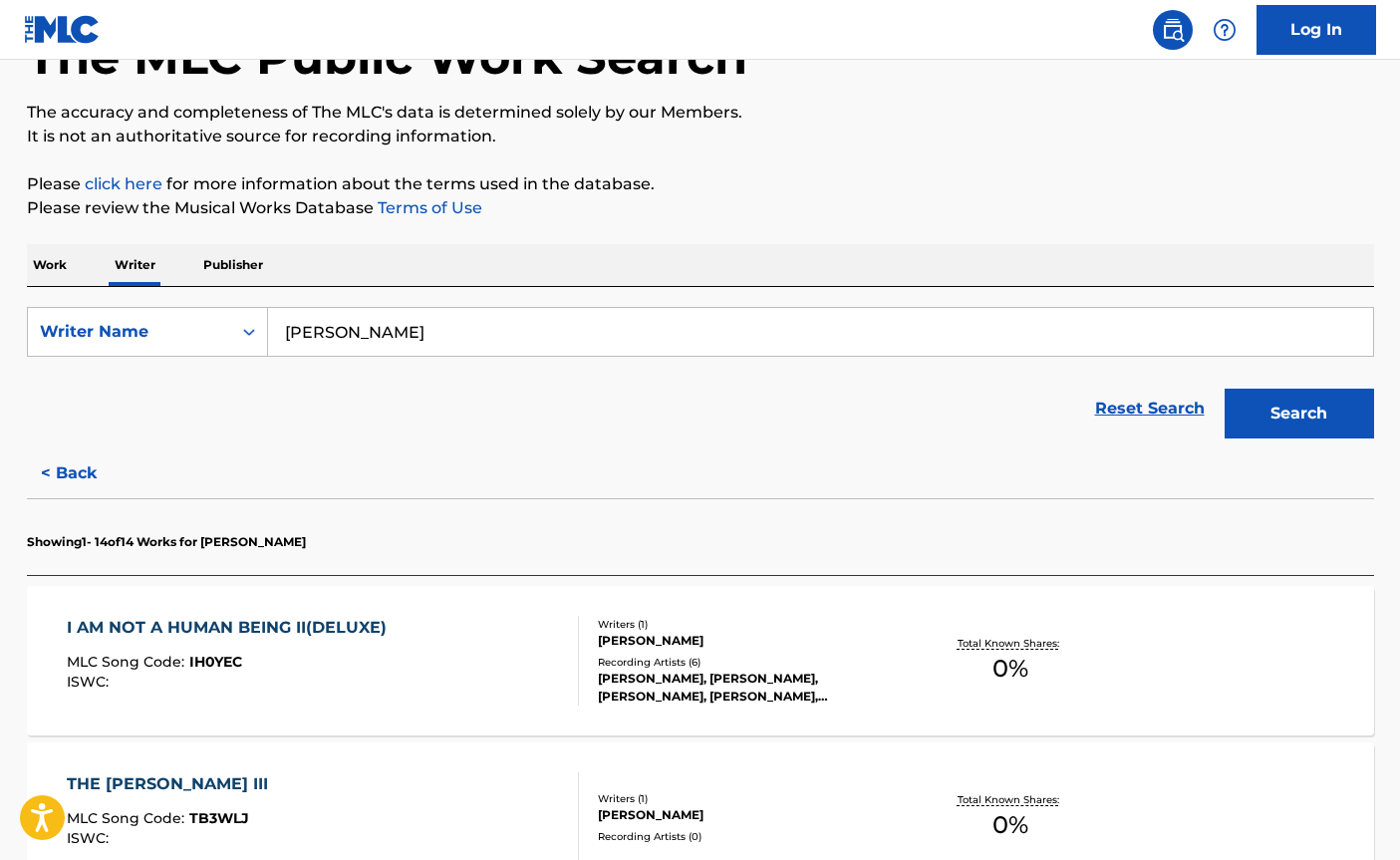 scroll, scrollTop: 106, scrollLeft: 0, axis: vertical 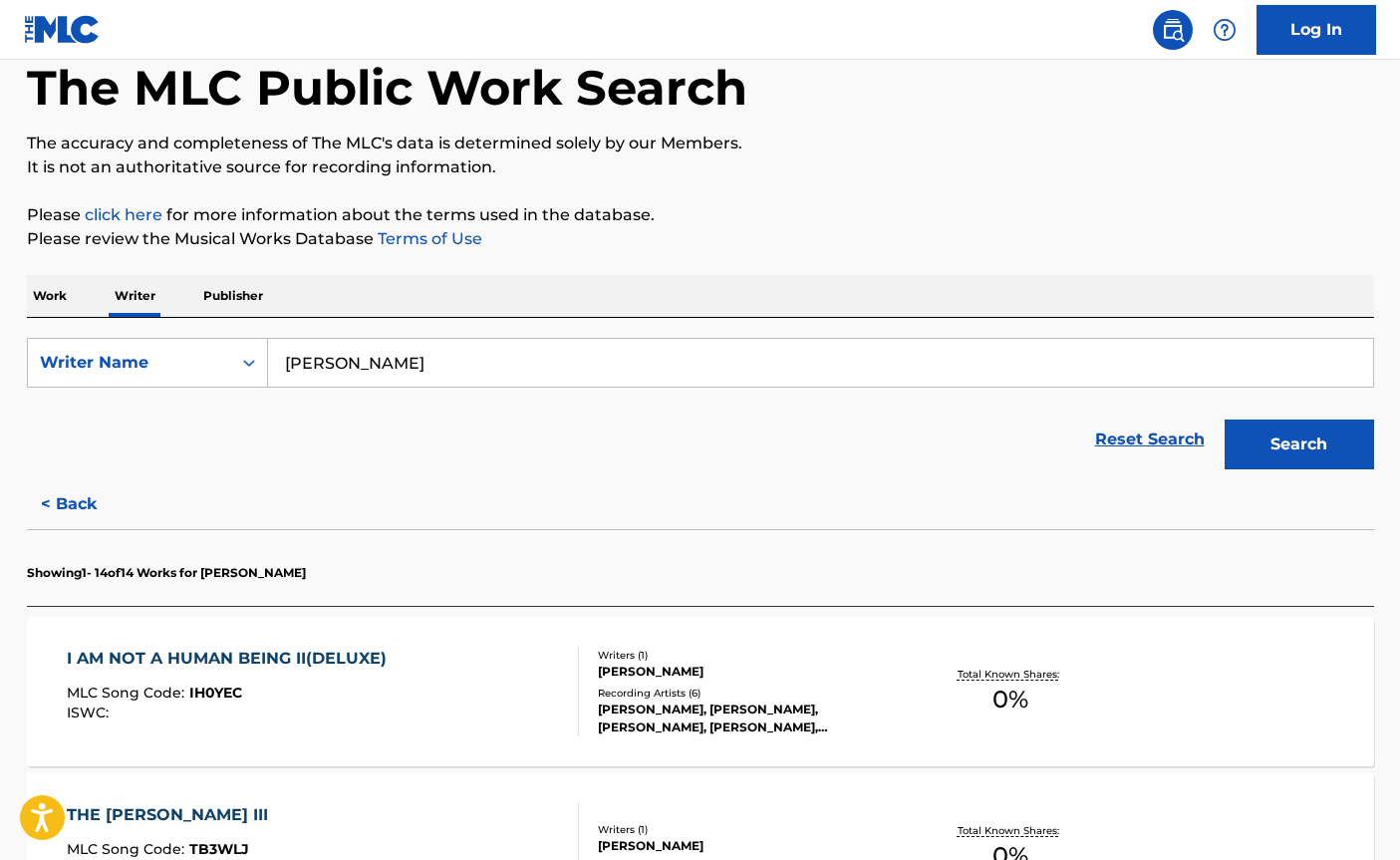 click on "< Back" at bounding box center [87, 504] 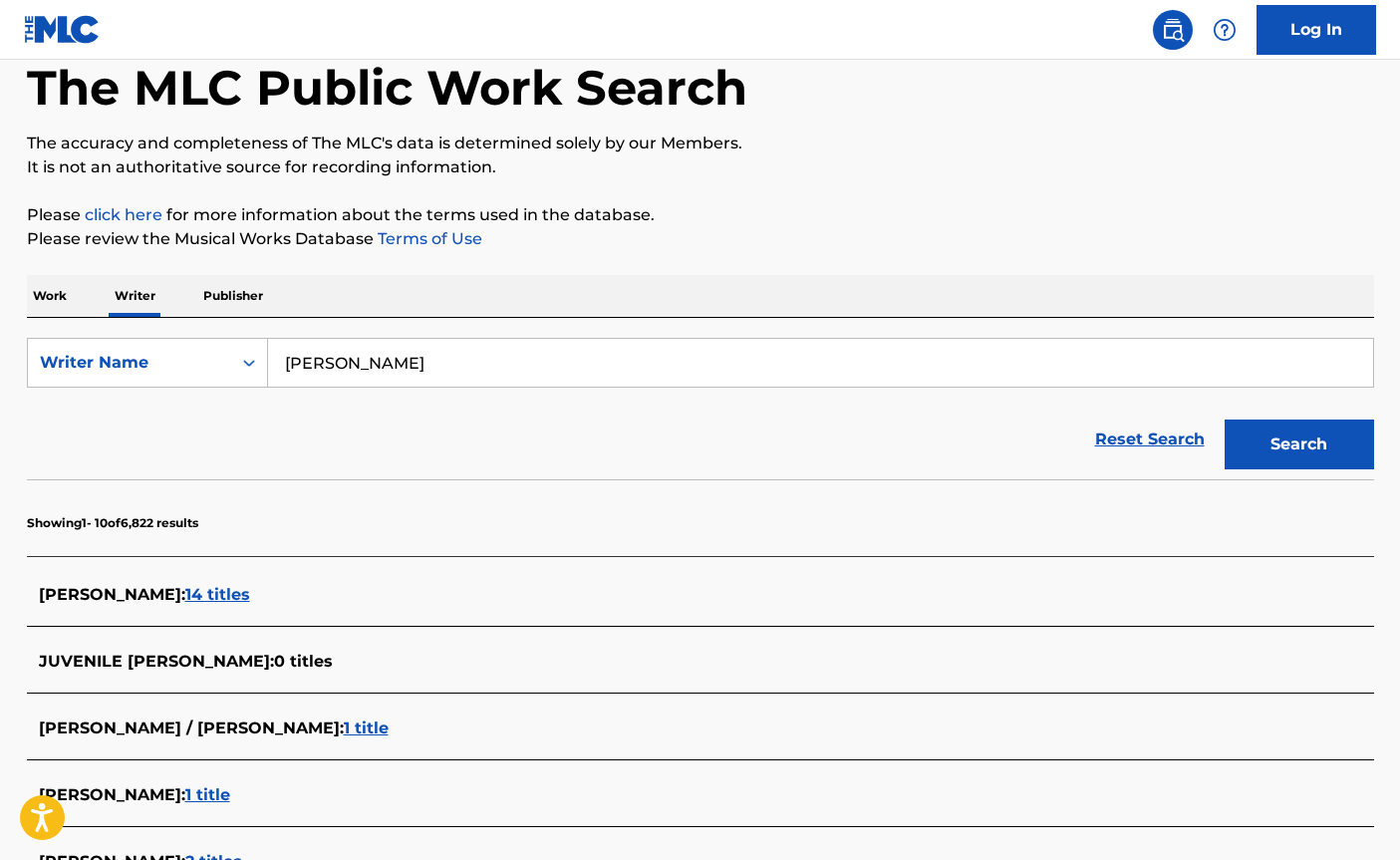 click on "Work" at bounding box center (50, 296) 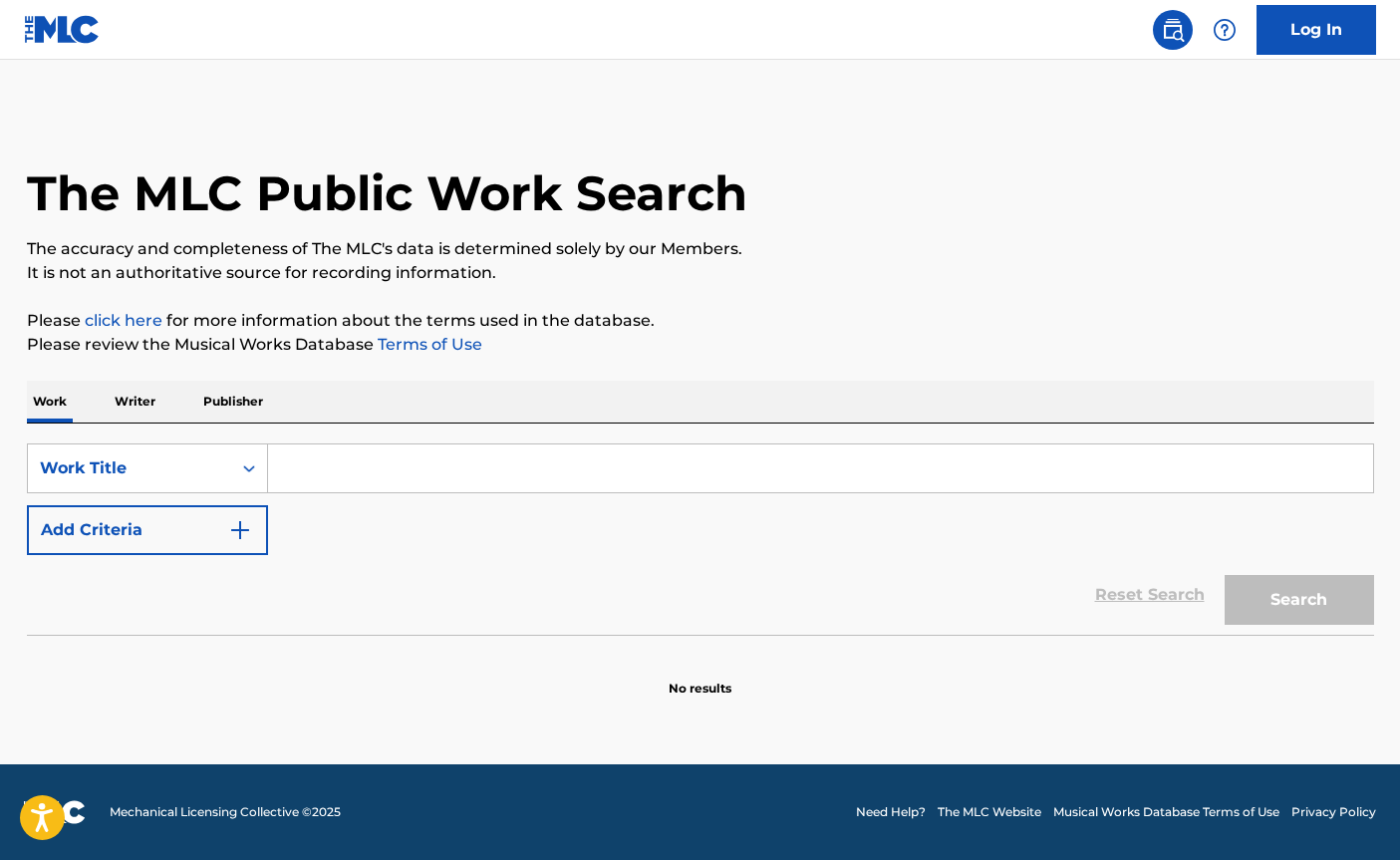 click at bounding box center (820, 468) 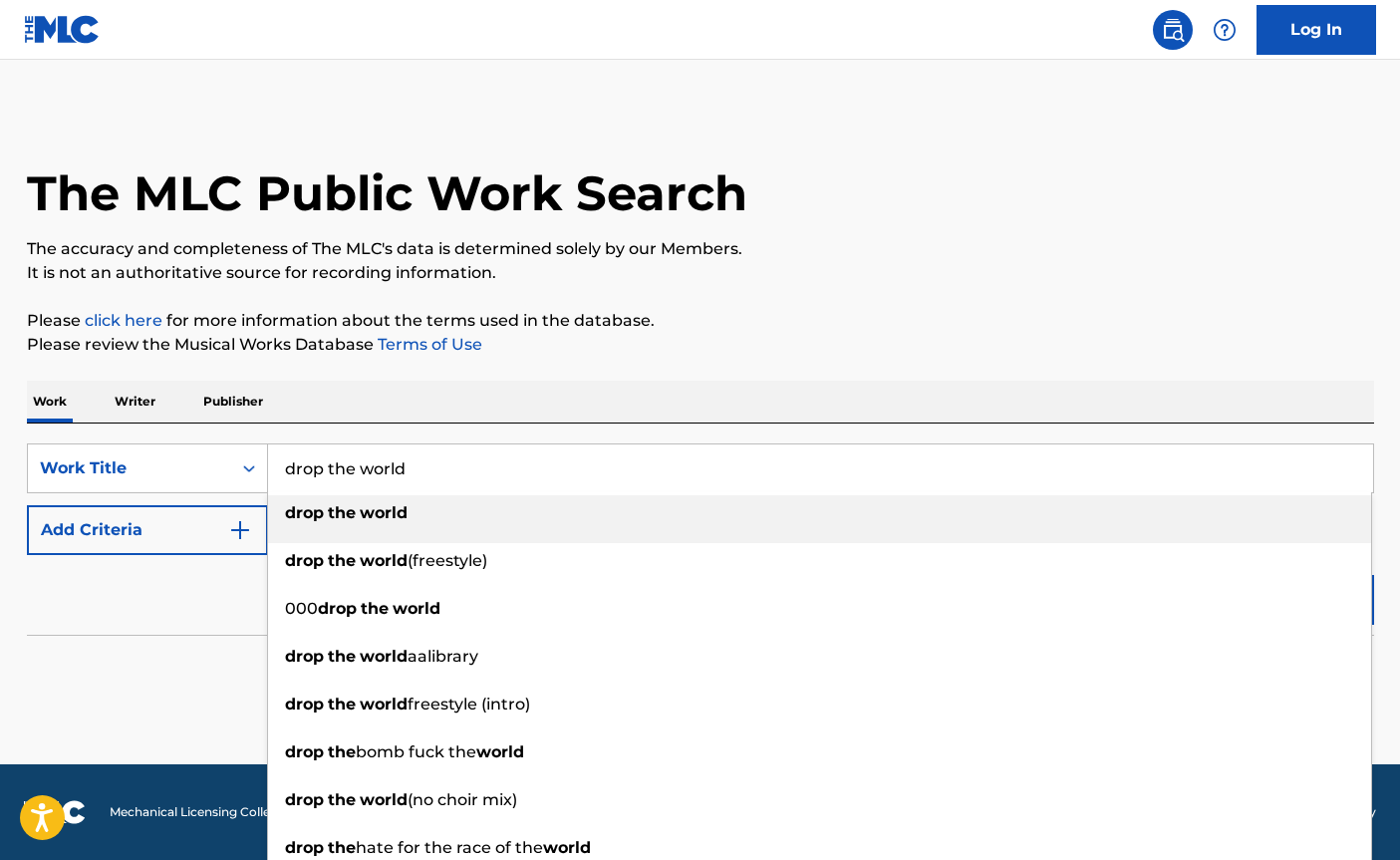 type on "drop the world" 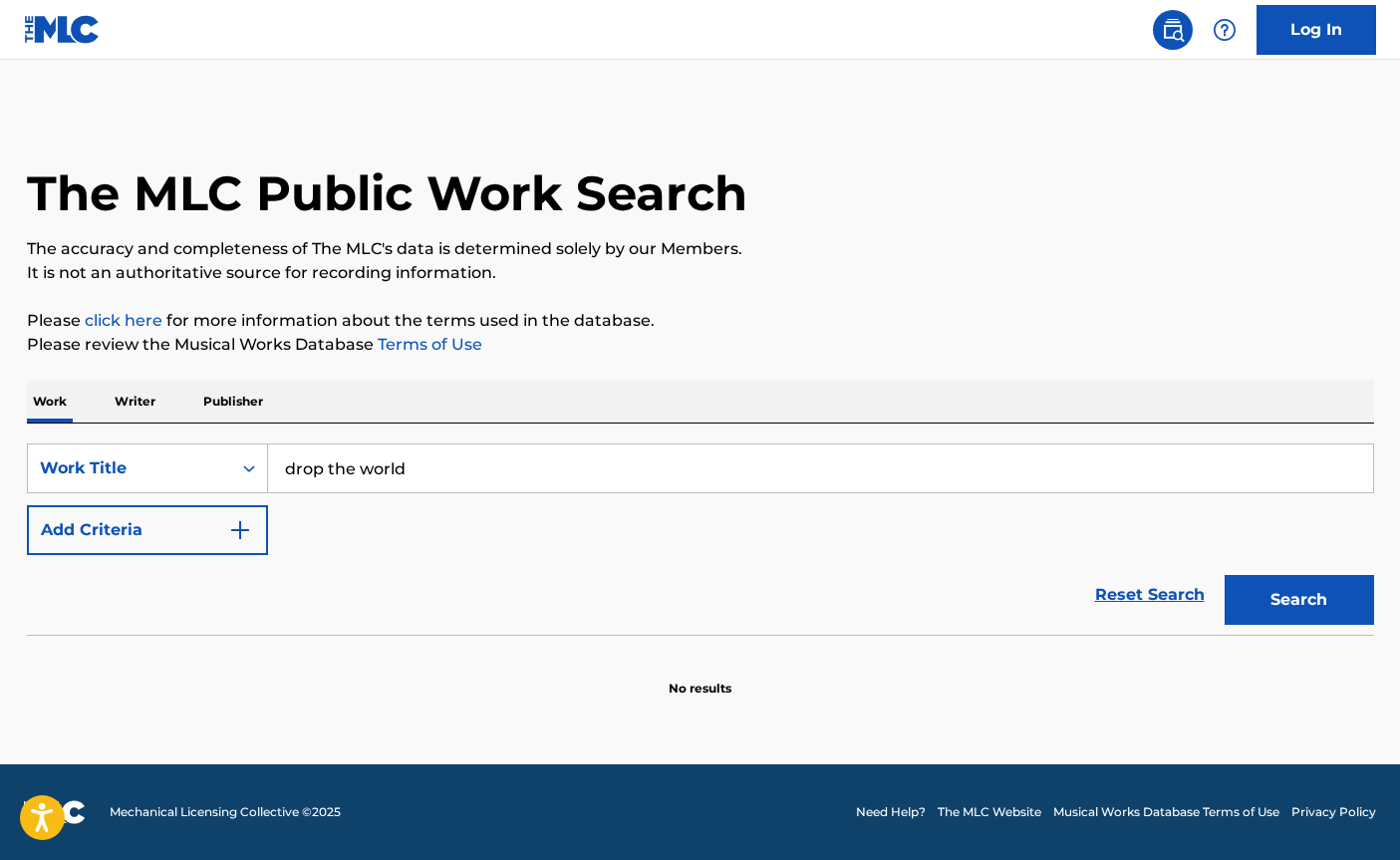 click on "Add Criteria" at bounding box center (147, 530) 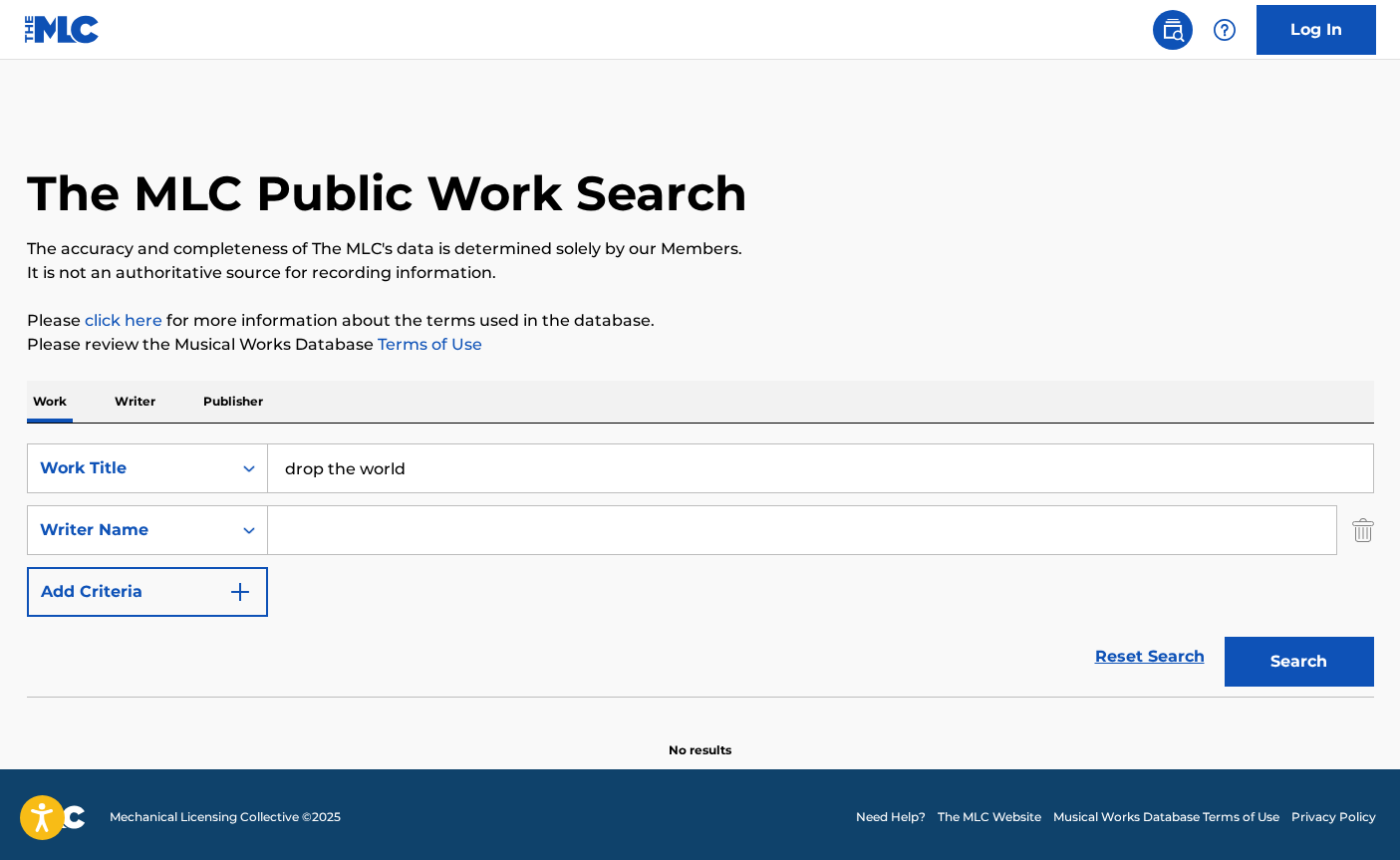 click at bounding box center (802, 530) 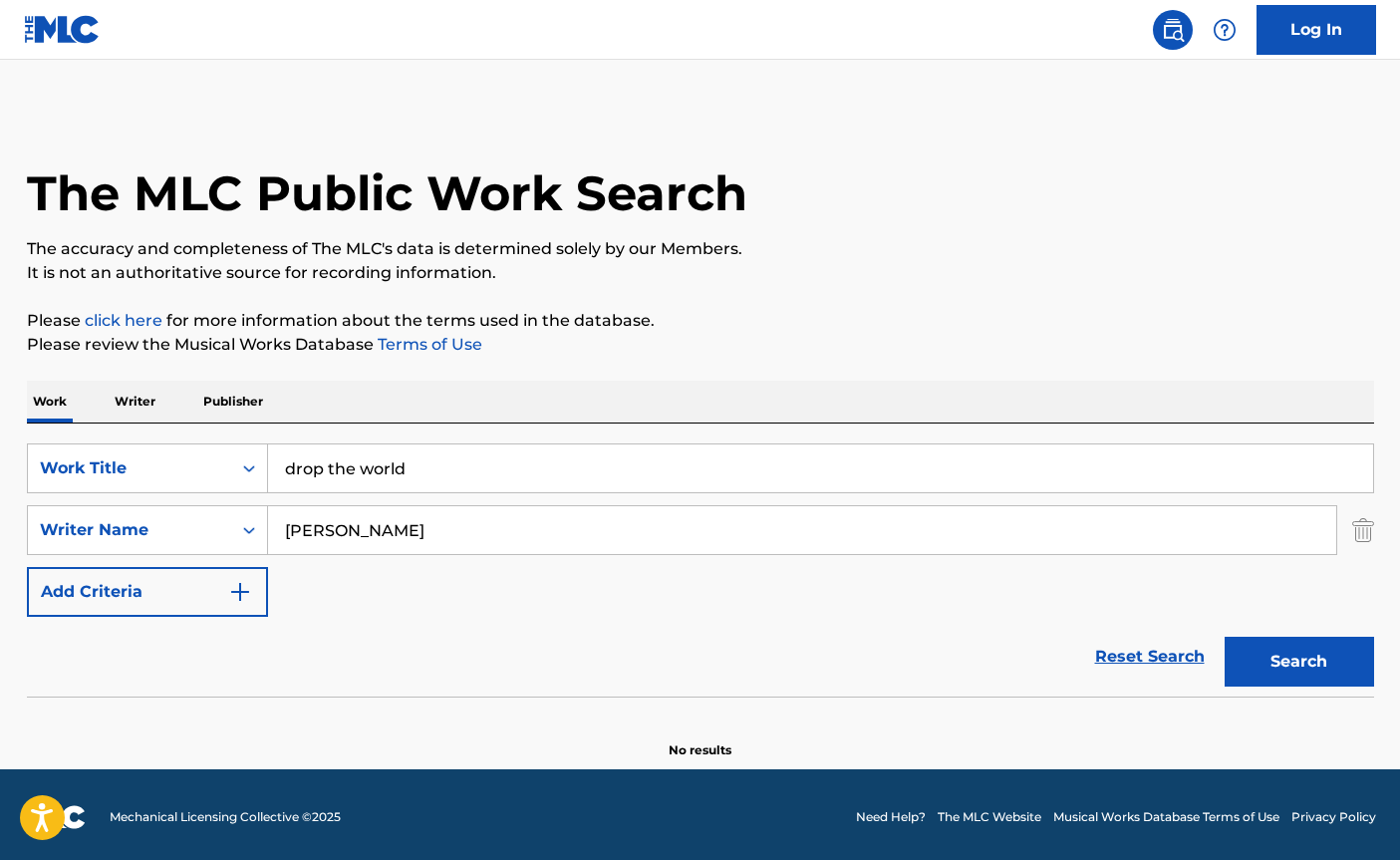 click on "Search" at bounding box center [1299, 662] 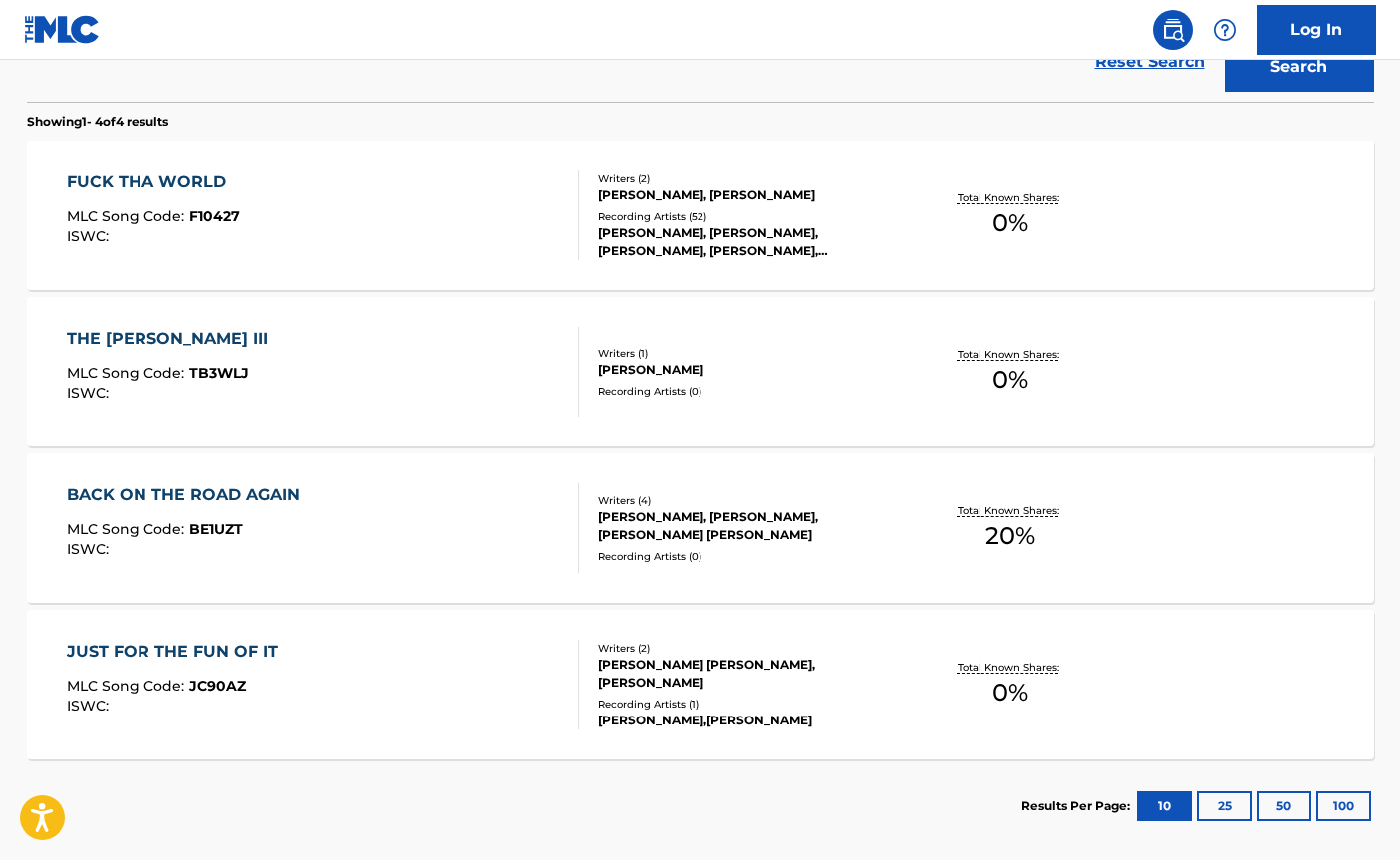 scroll, scrollTop: 598, scrollLeft: 0, axis: vertical 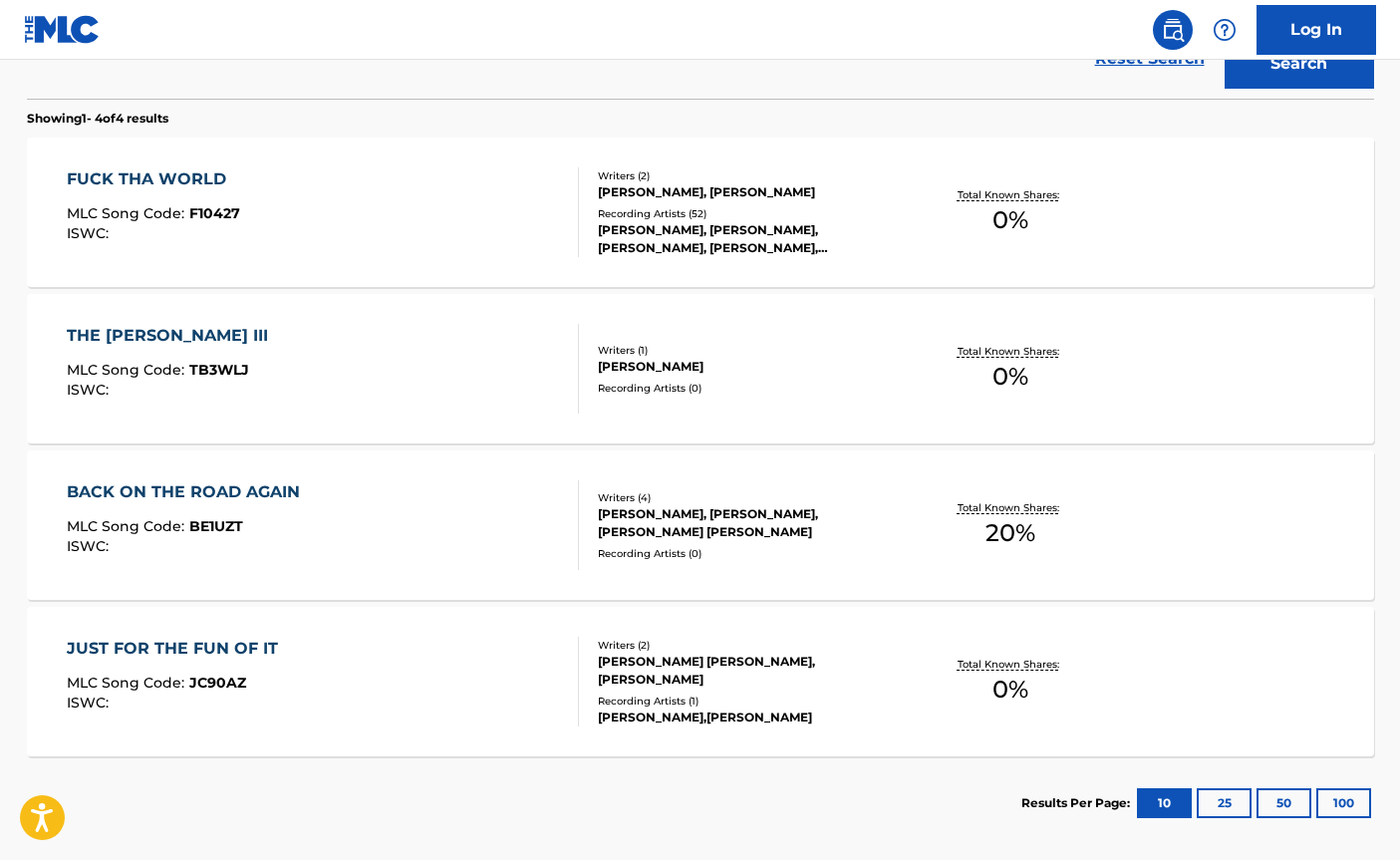 click on "100" at bounding box center [1343, 803] 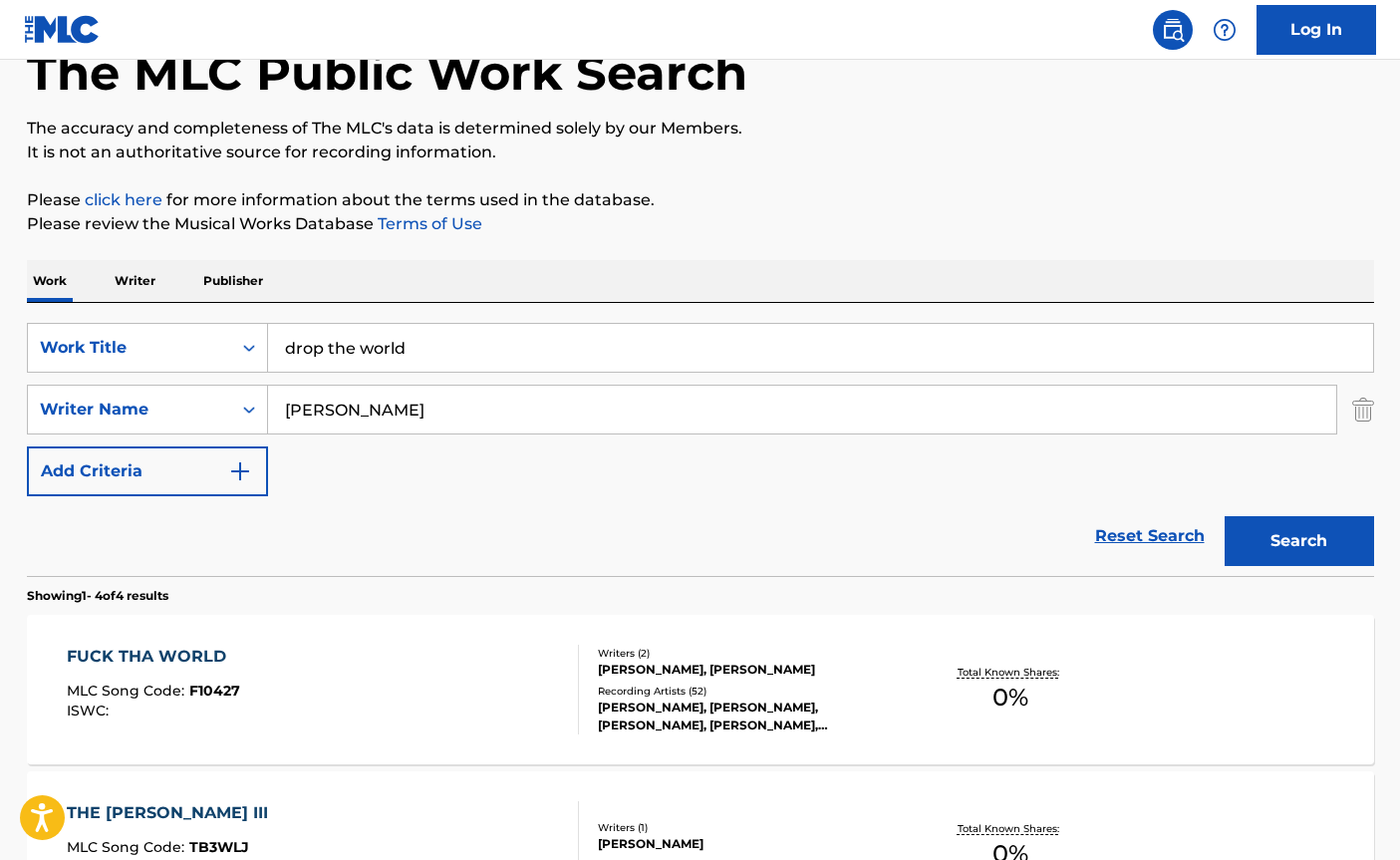 scroll, scrollTop: 120, scrollLeft: 0, axis: vertical 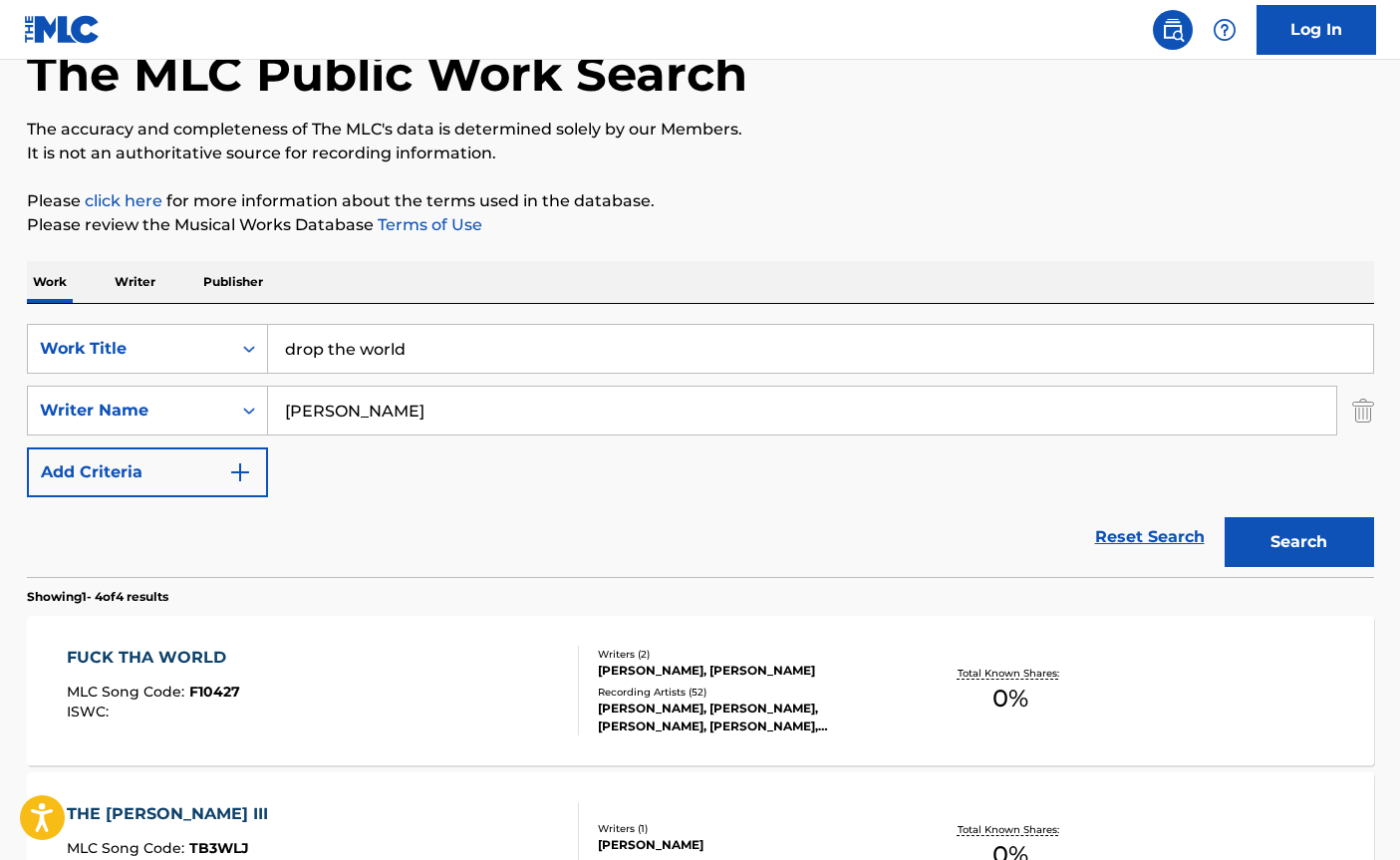 click on "drop the world" at bounding box center (820, 349) 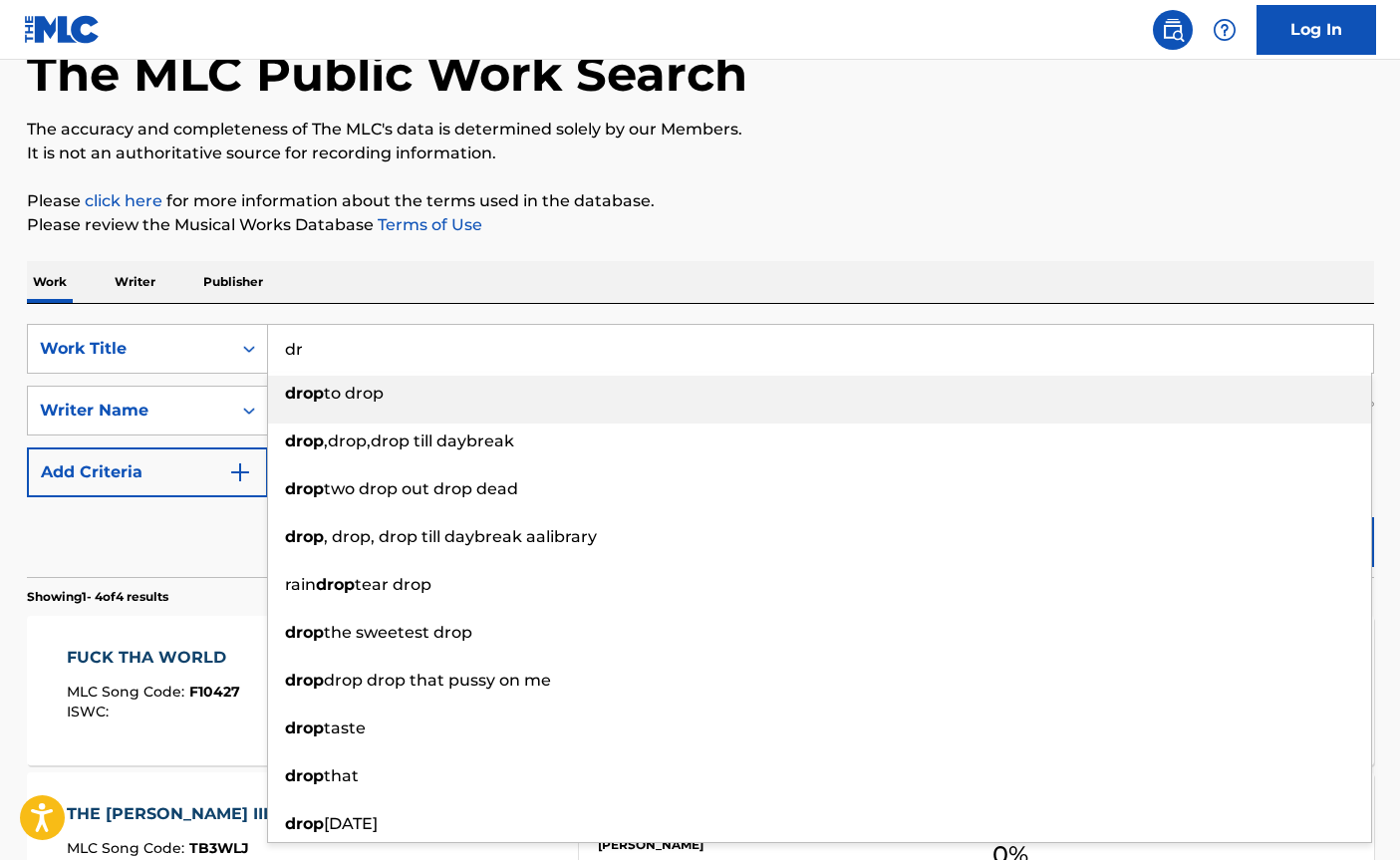 type on "d" 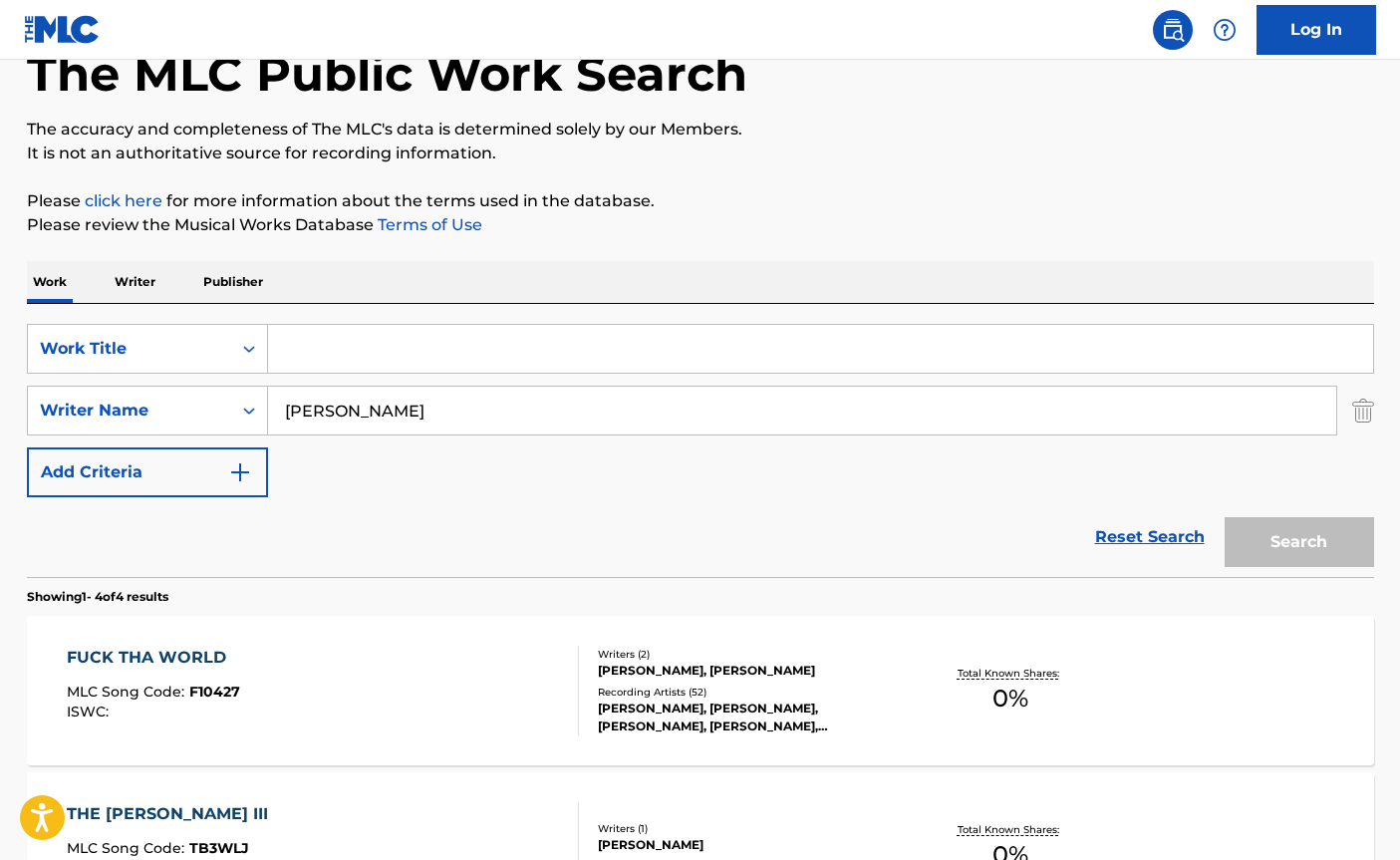 type 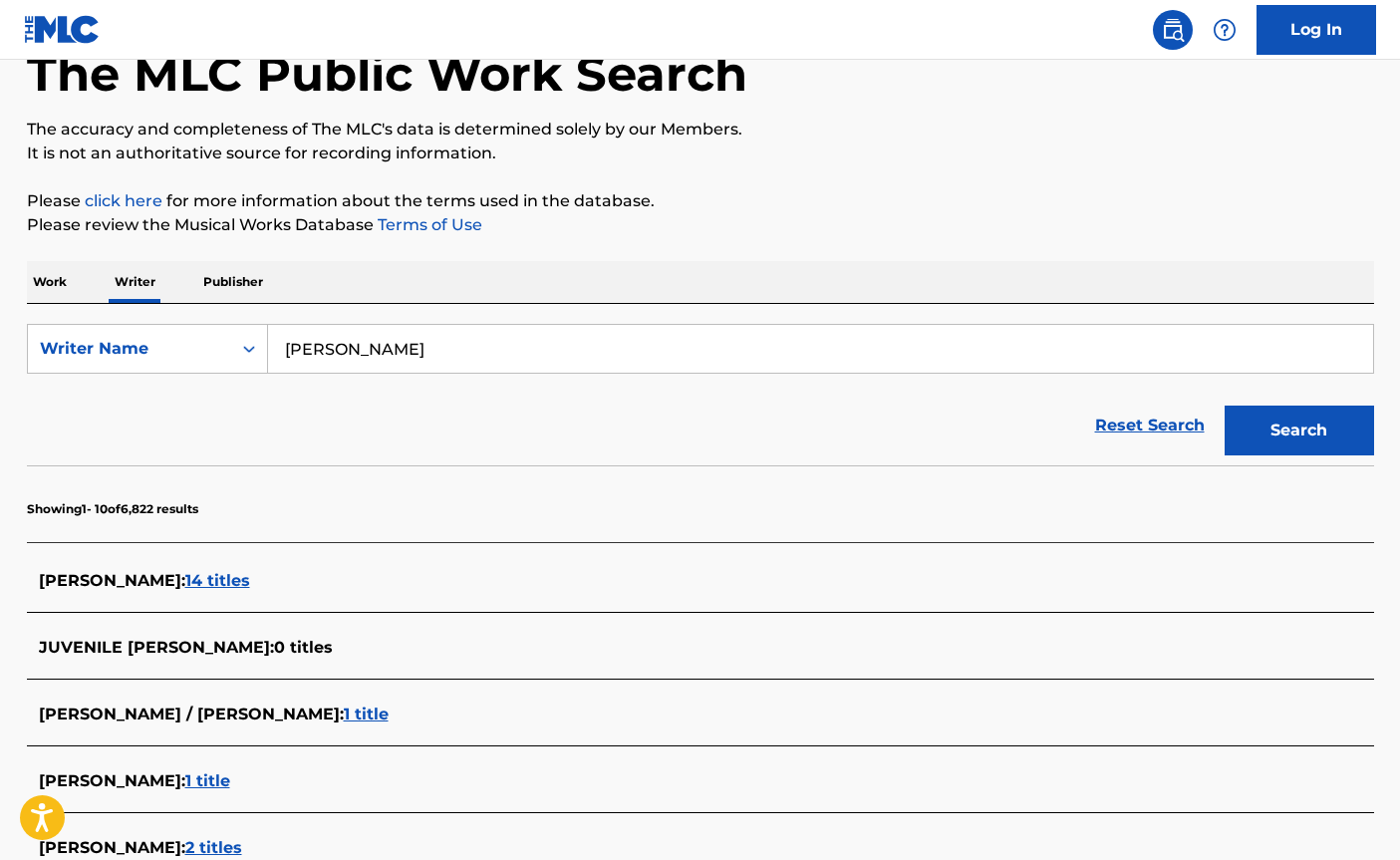 scroll, scrollTop: 0, scrollLeft: 0, axis: both 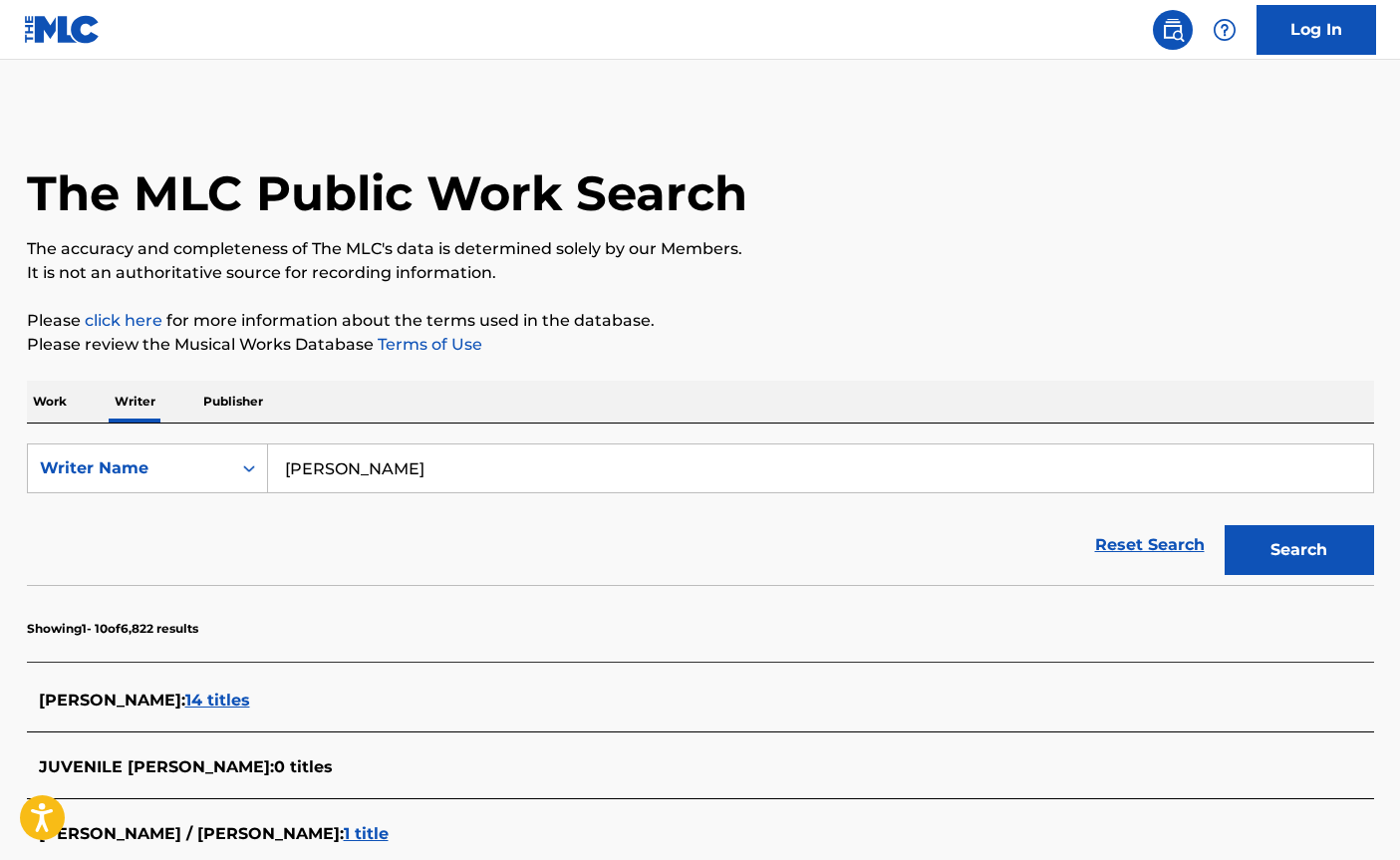 click on "[PERSON_NAME]" at bounding box center [820, 468] 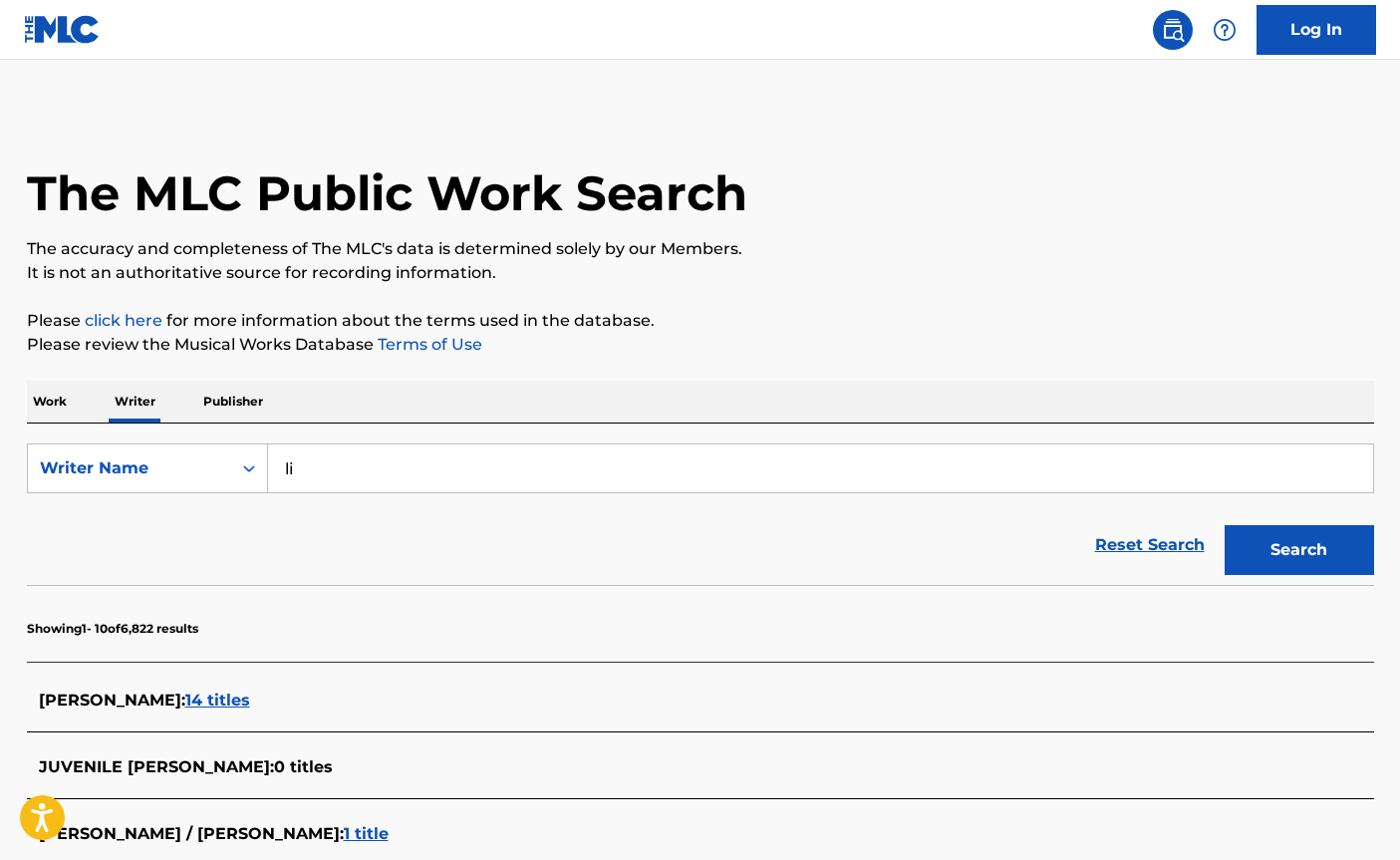 type on "l" 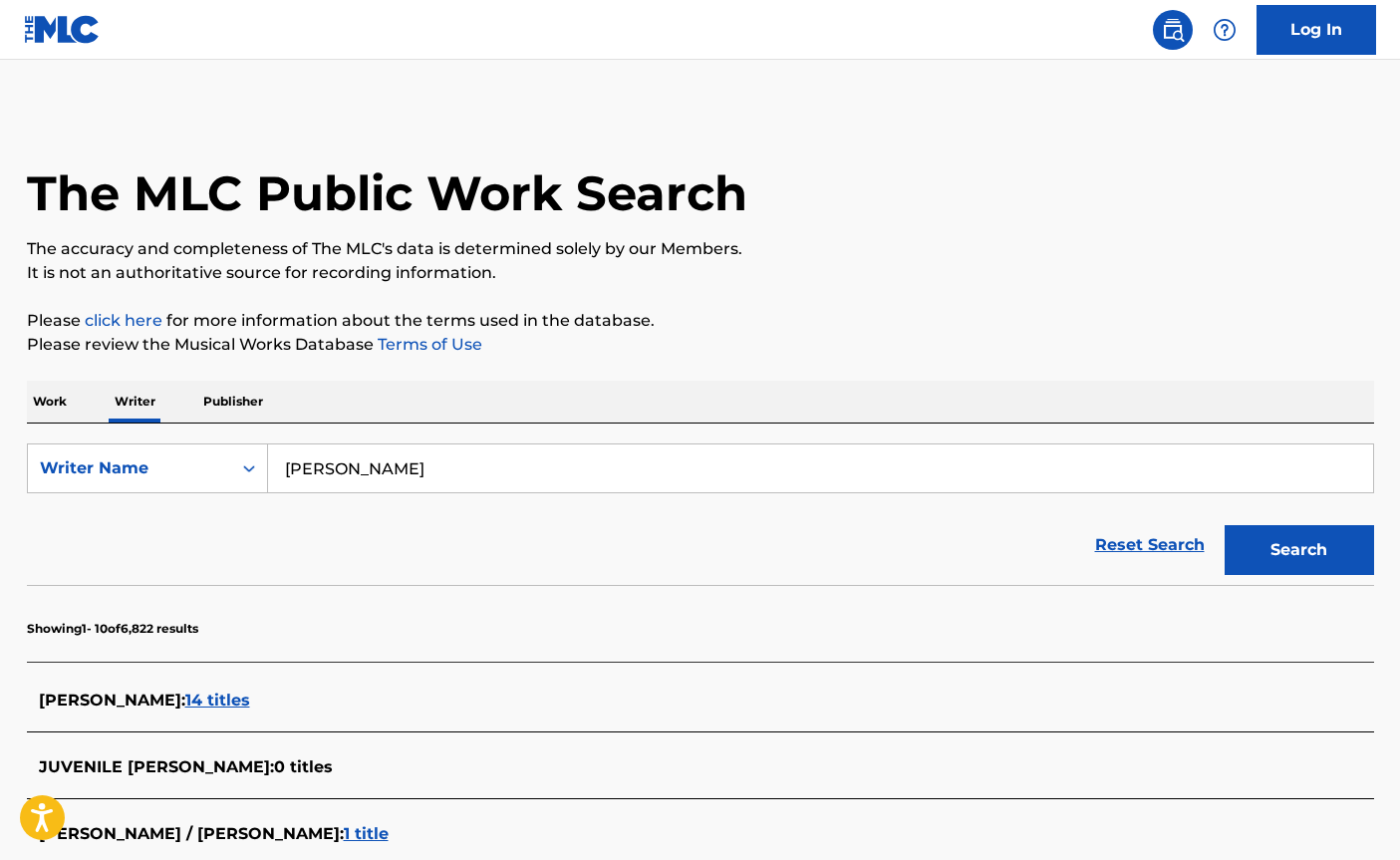 type on "[PERSON_NAME]" 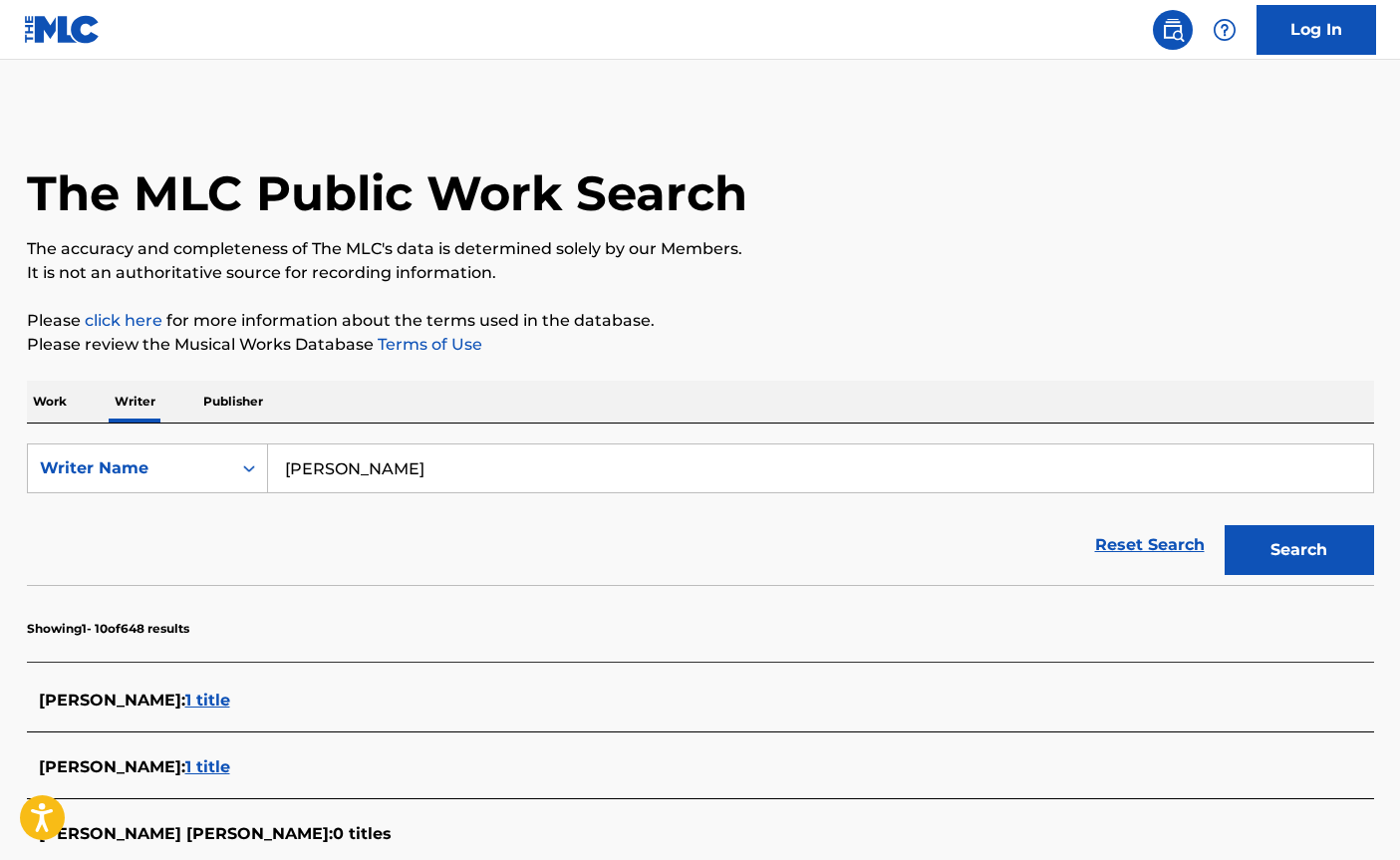 click on "1 title" at bounding box center [207, 700] 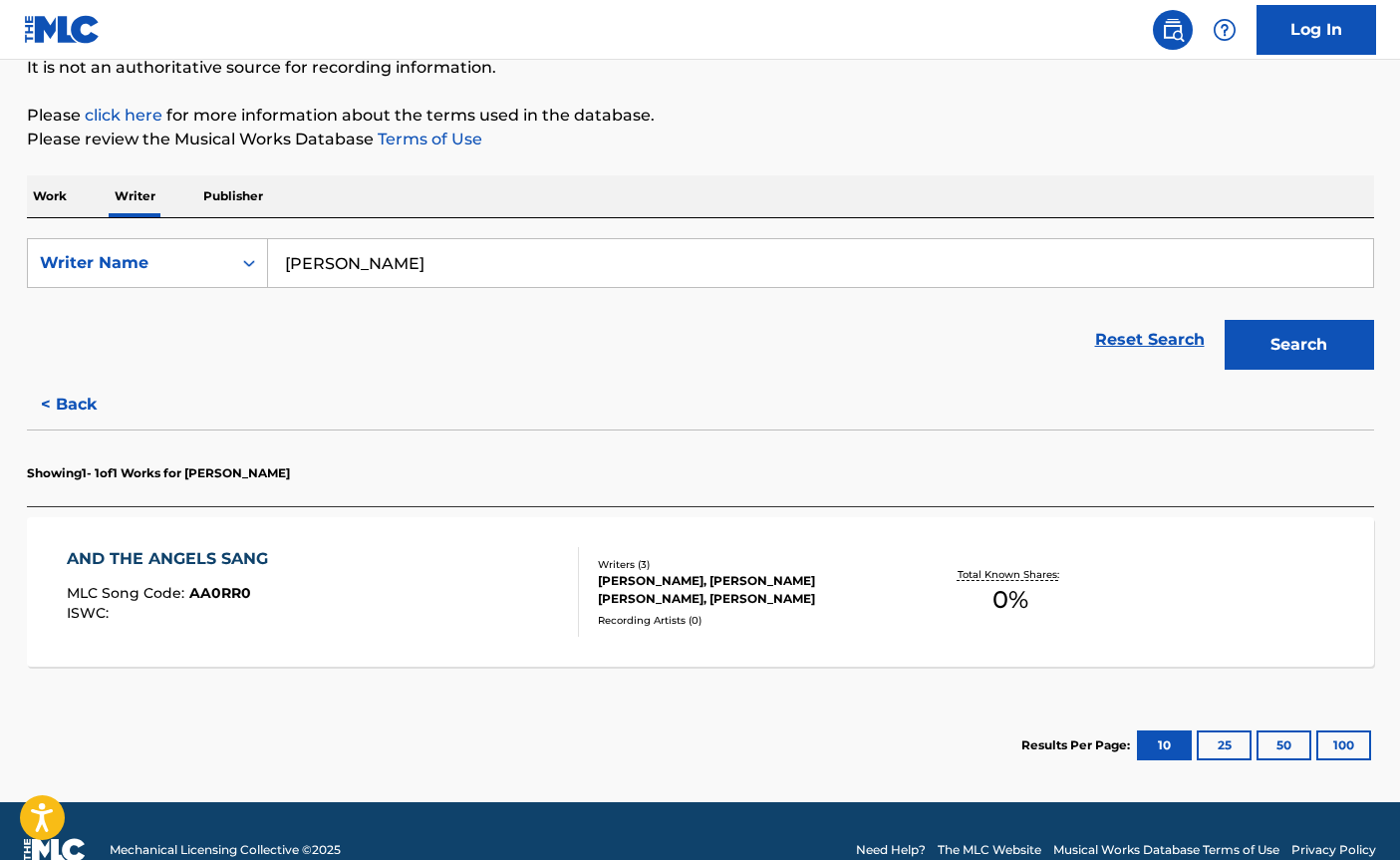 scroll, scrollTop: 203, scrollLeft: 0, axis: vertical 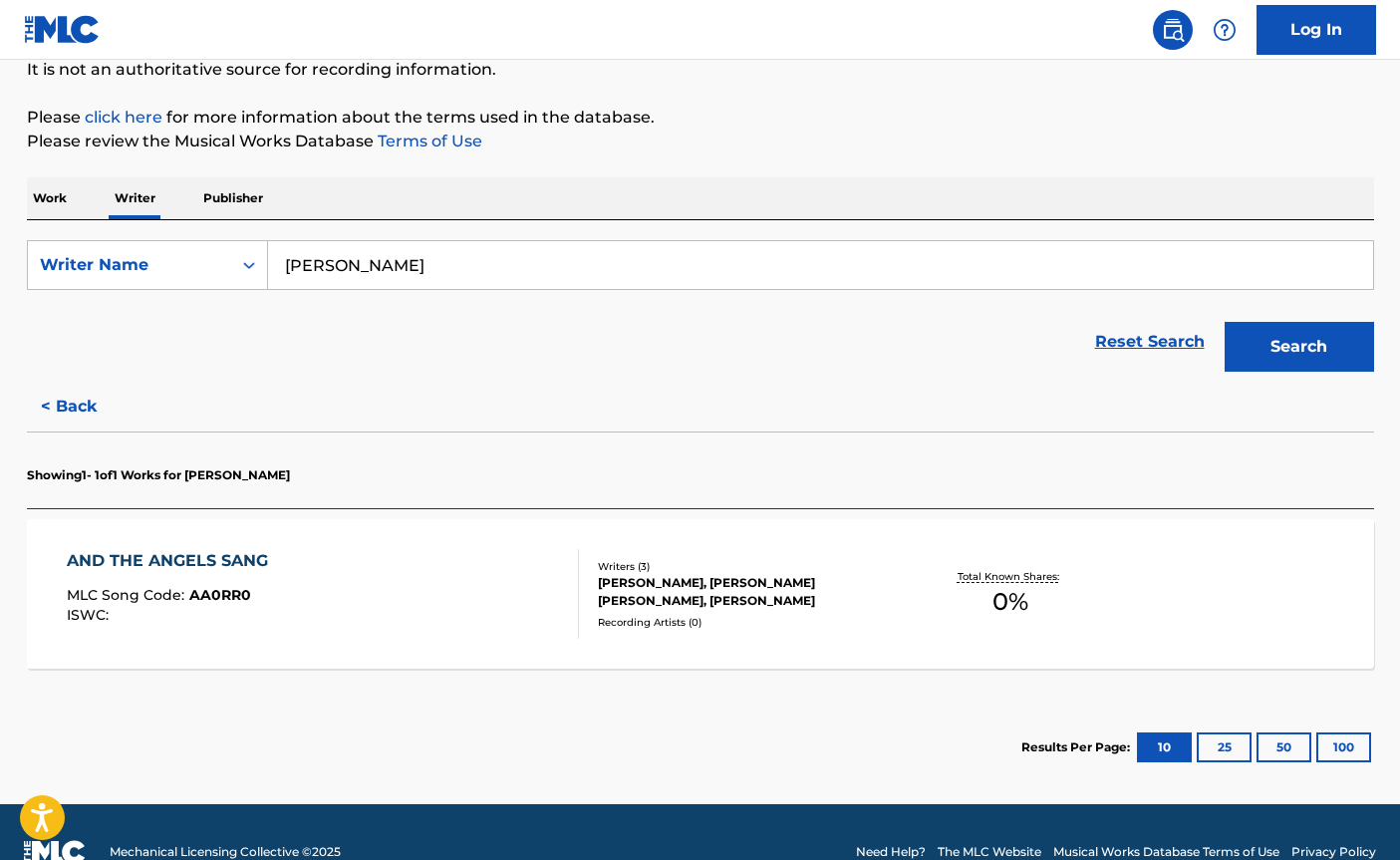 click on "Work" at bounding box center [50, 198] 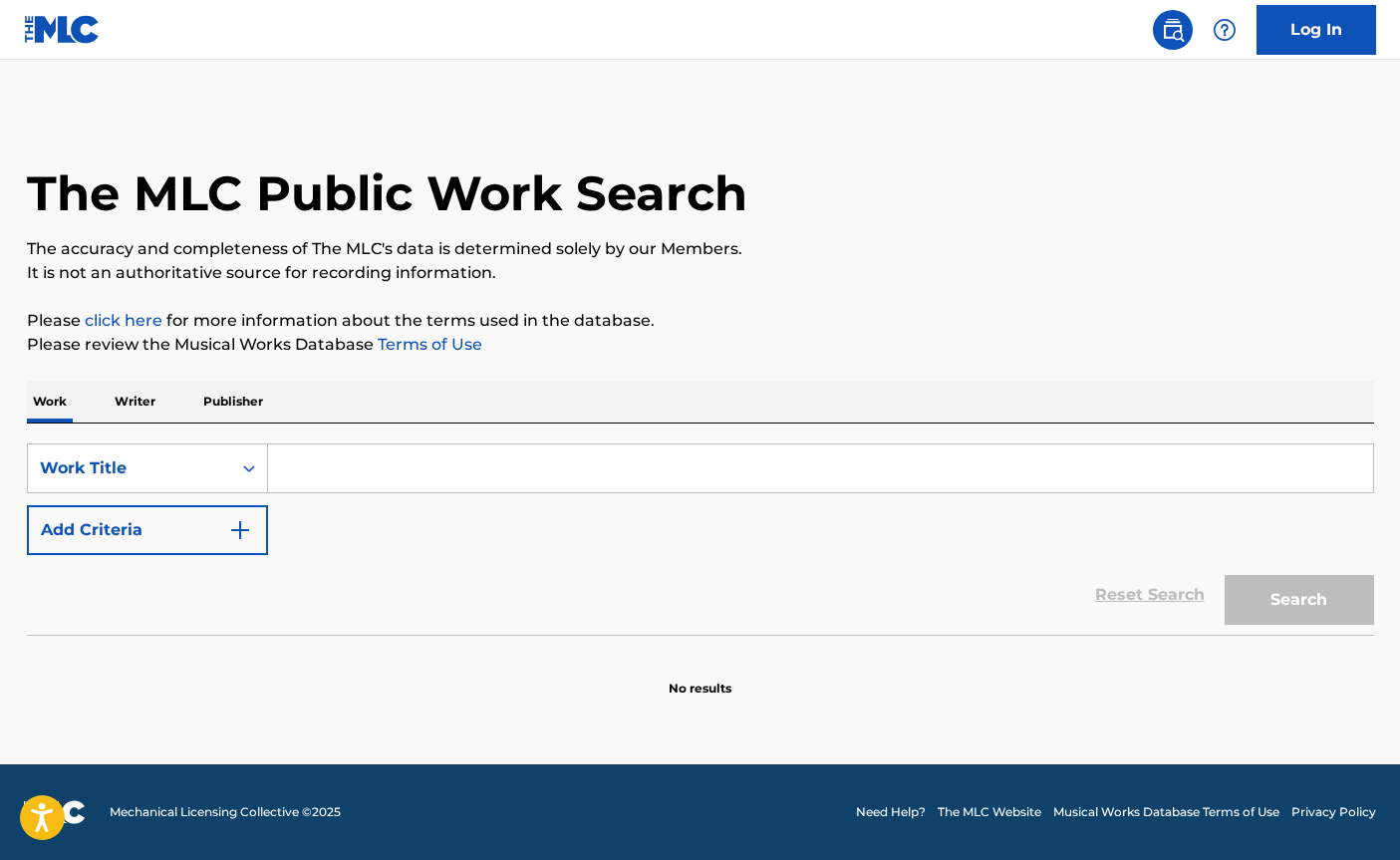 click at bounding box center [820, 468] 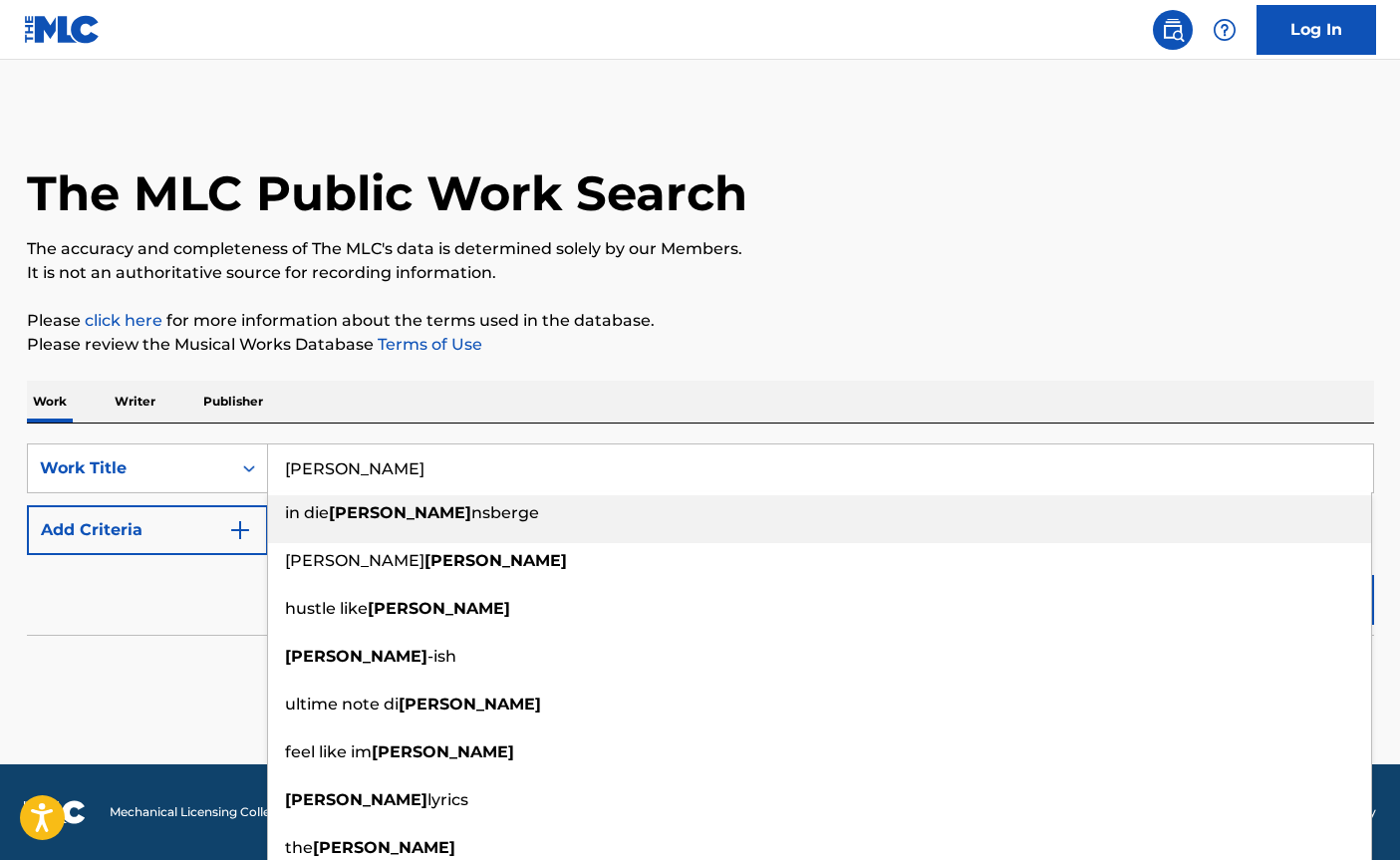 type on "[PERSON_NAME]" 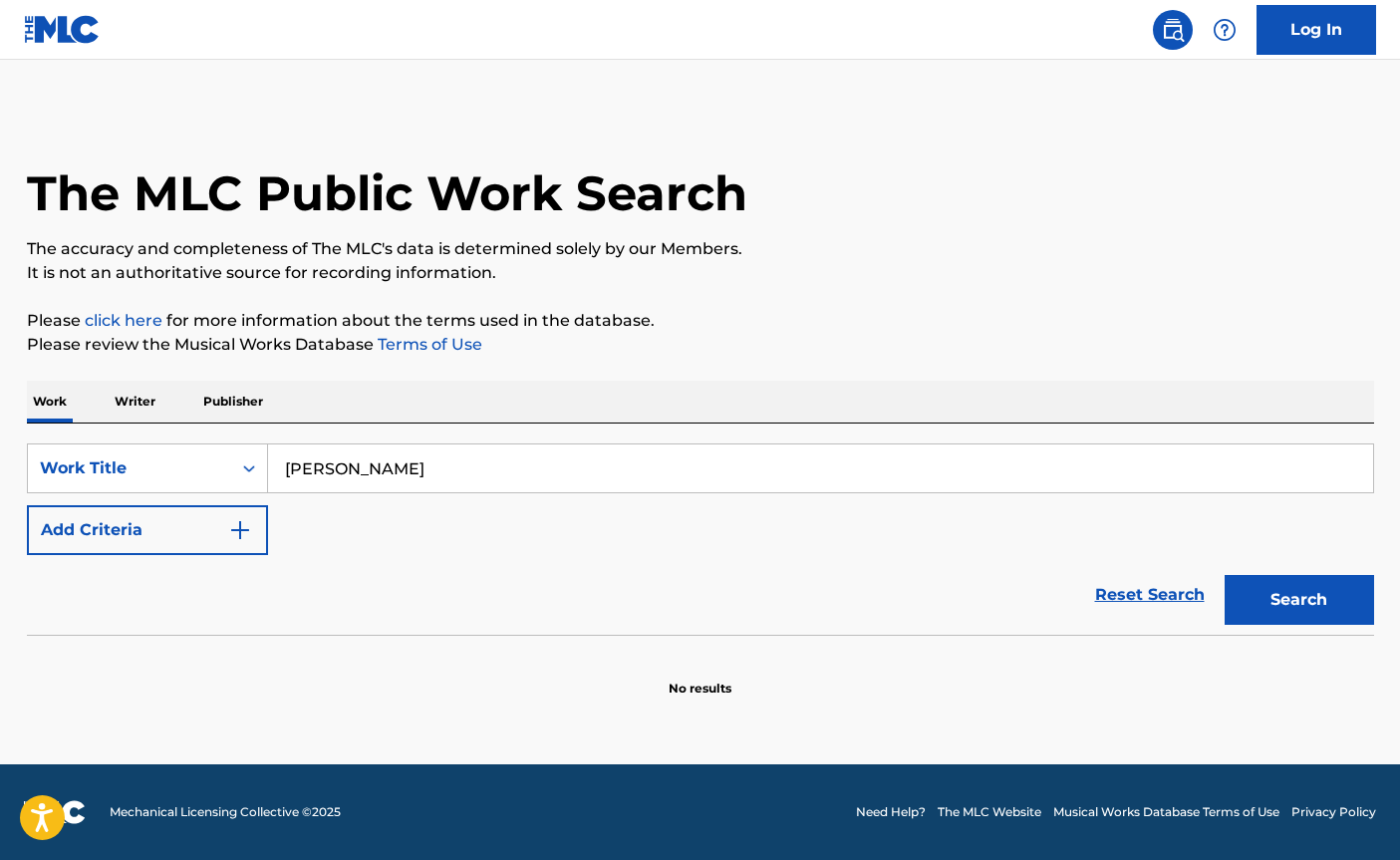 click on "Search" at bounding box center (1299, 600) 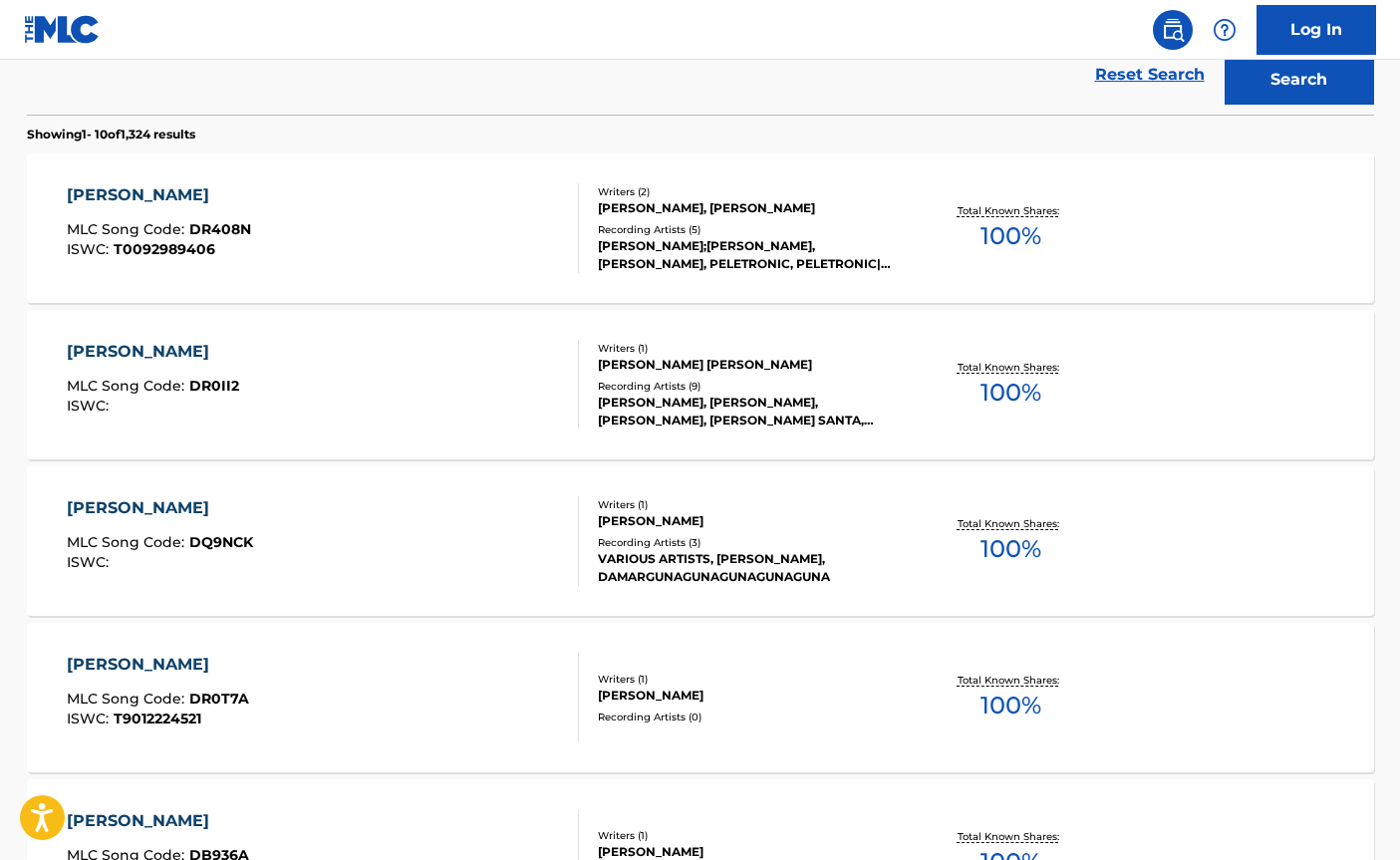 scroll, scrollTop: 518, scrollLeft: 0, axis: vertical 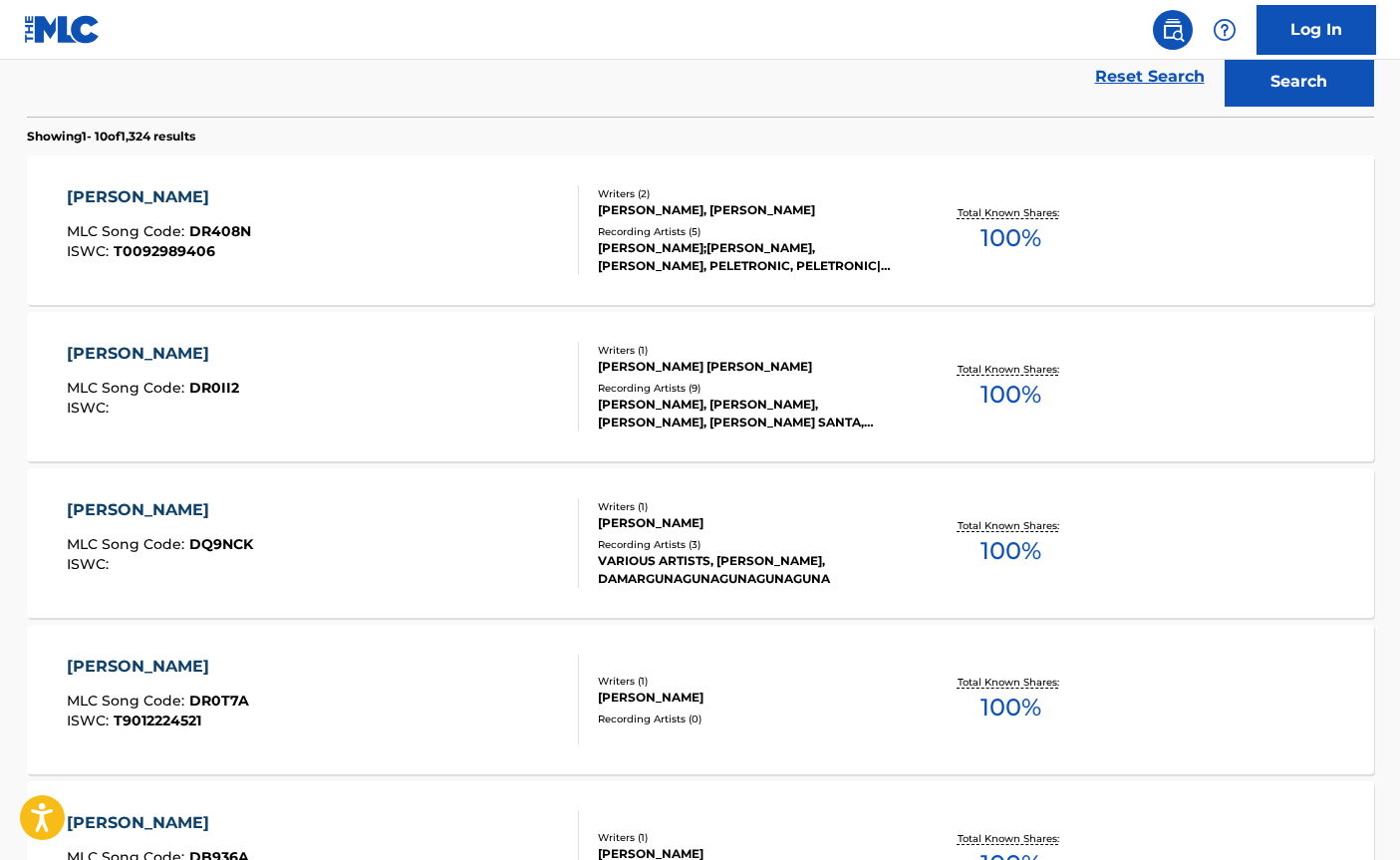 click on "DRAKE MLC Song Code : DR408N ISWC : T0092989406" at bounding box center [323, 230] 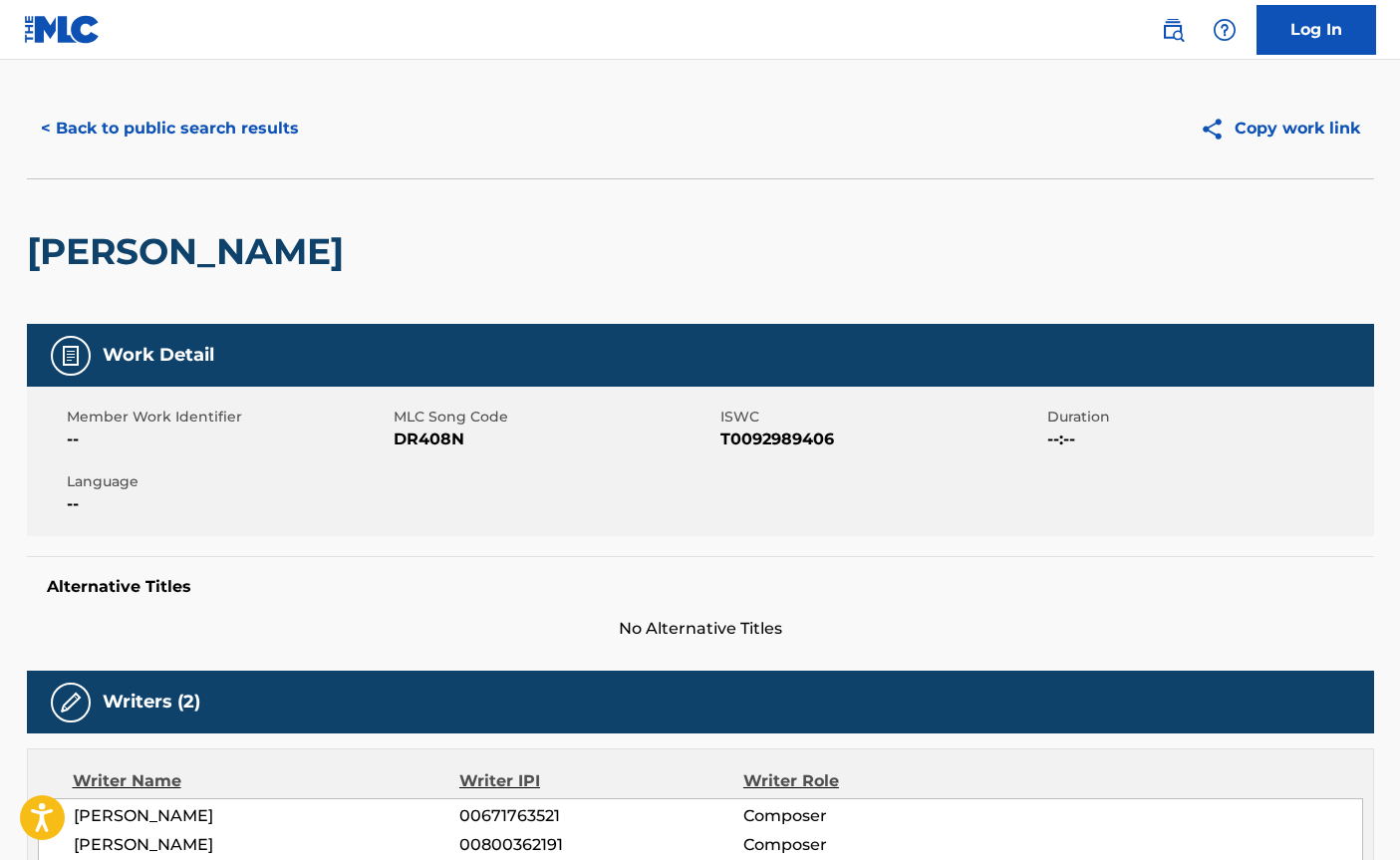 scroll, scrollTop: 0, scrollLeft: 0, axis: both 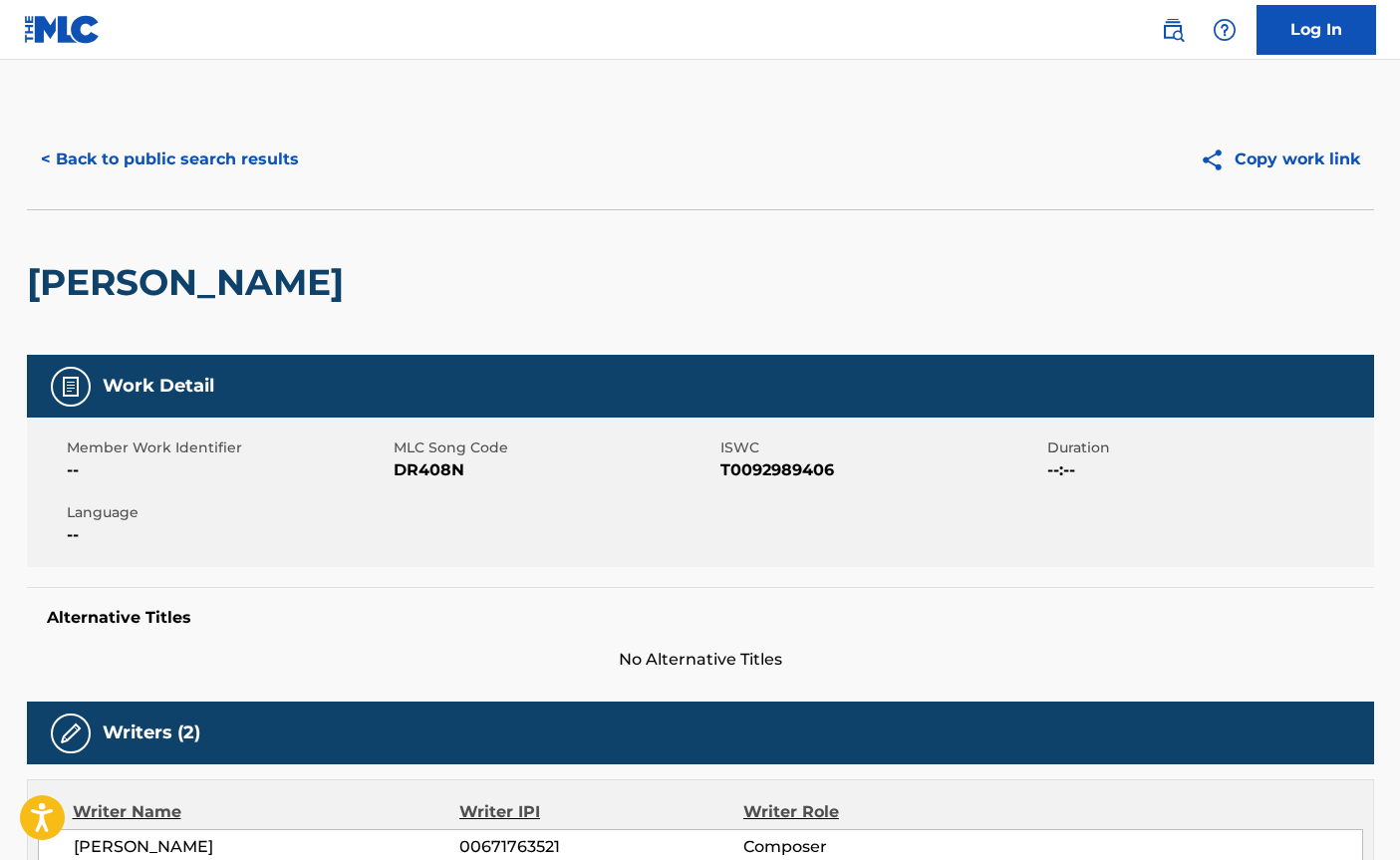 click on "< Back to public search results" at bounding box center [169, 159] 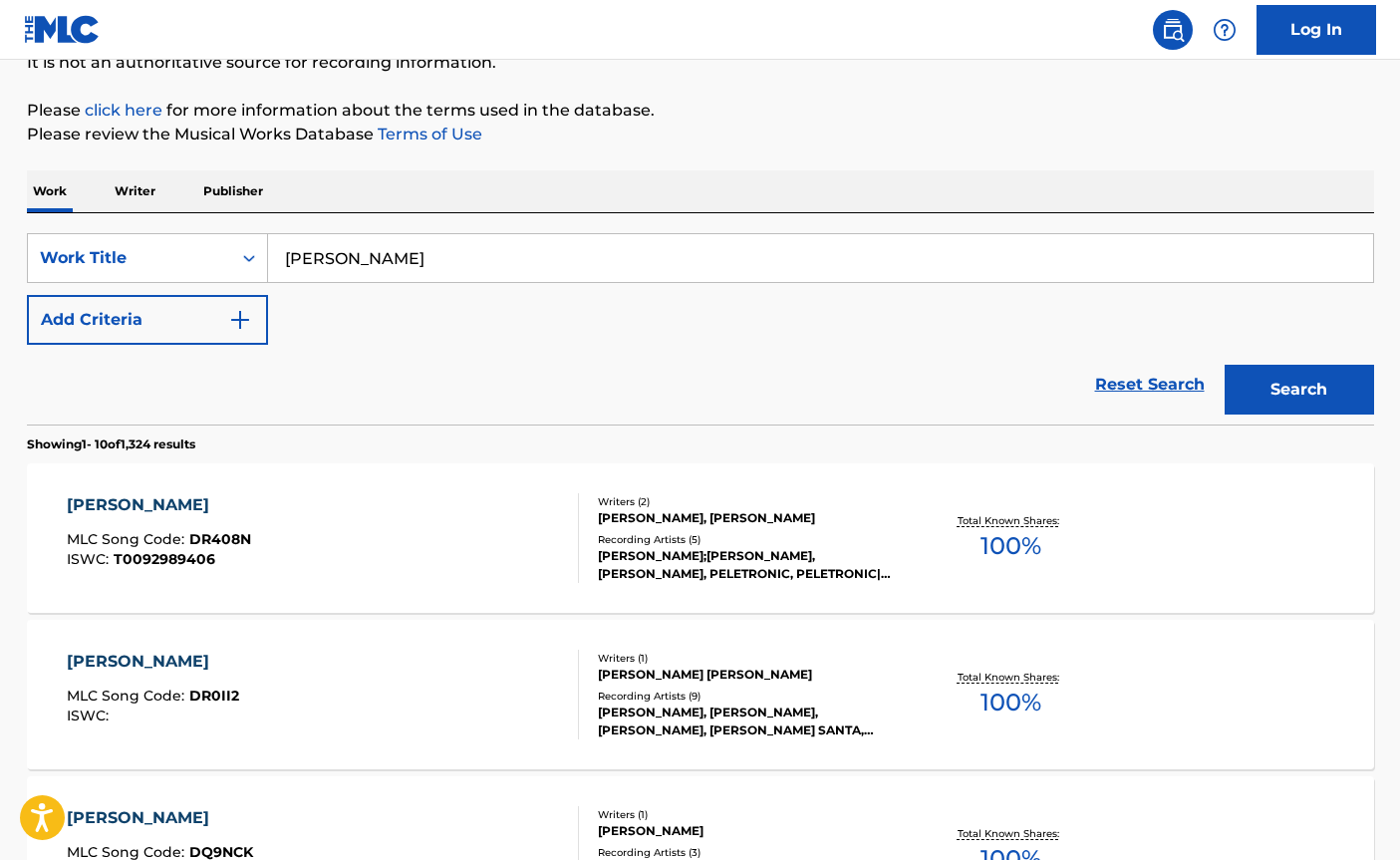 scroll, scrollTop: 132, scrollLeft: 0, axis: vertical 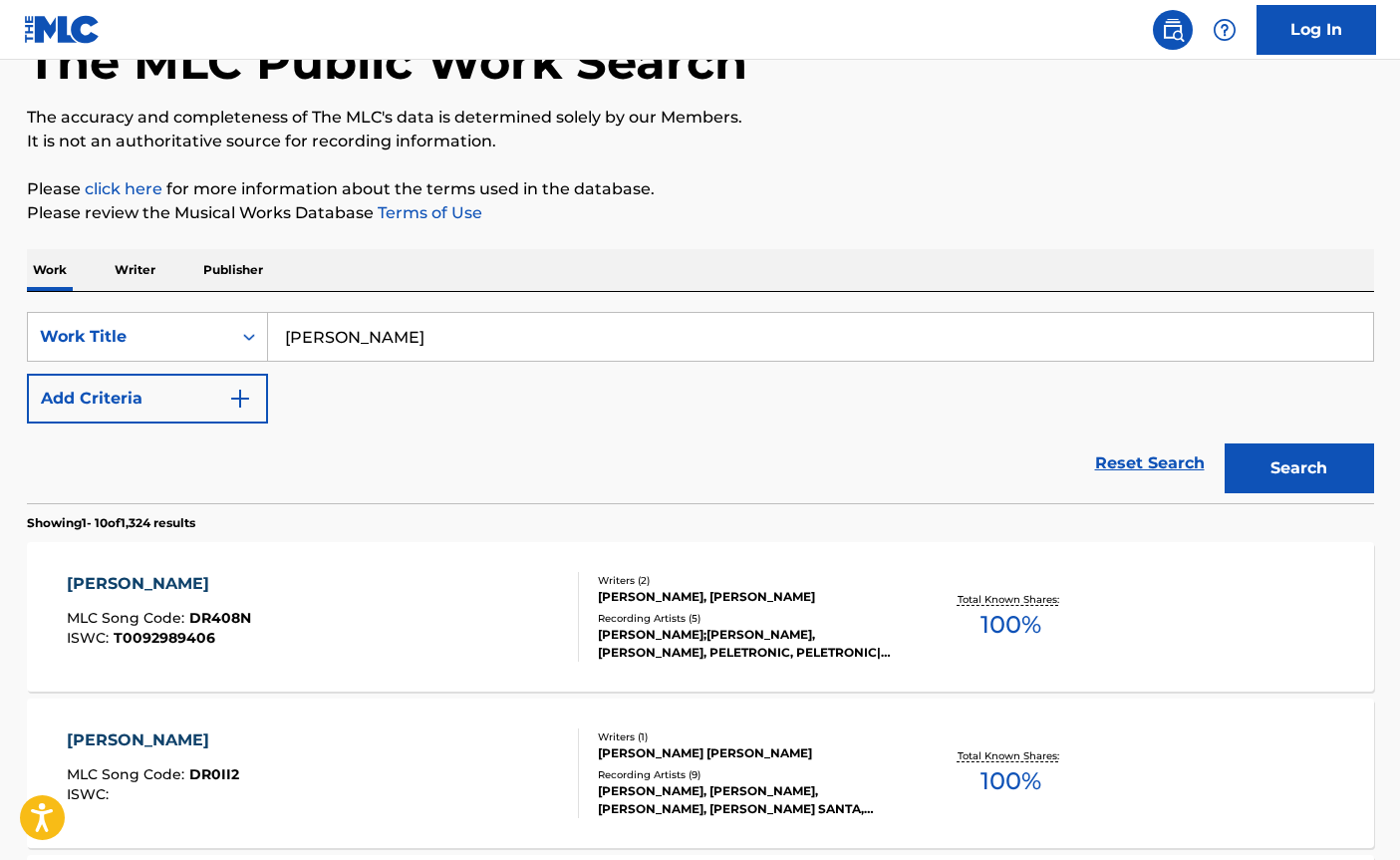 click on "[PERSON_NAME]" at bounding box center (820, 337) 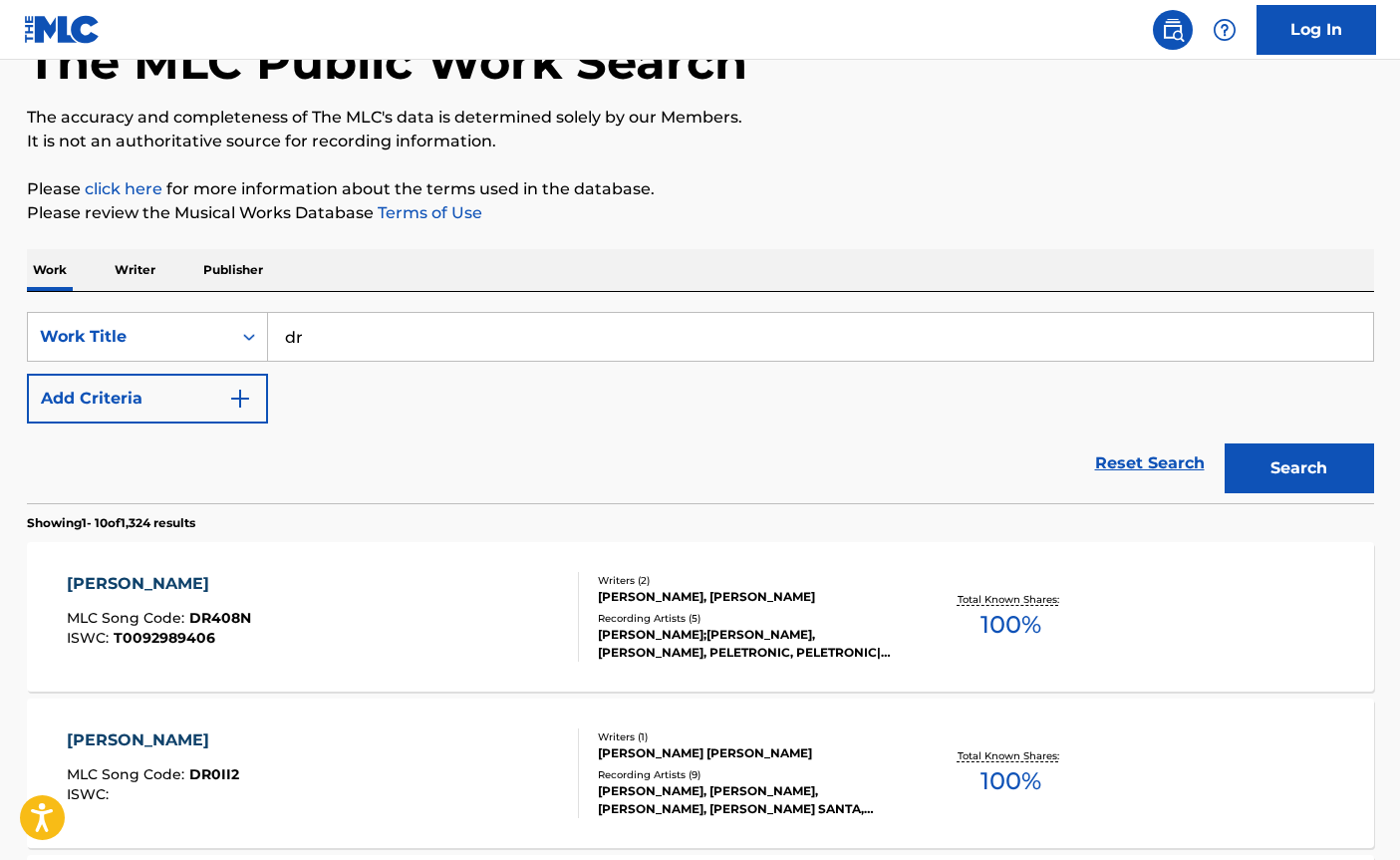 type on "d" 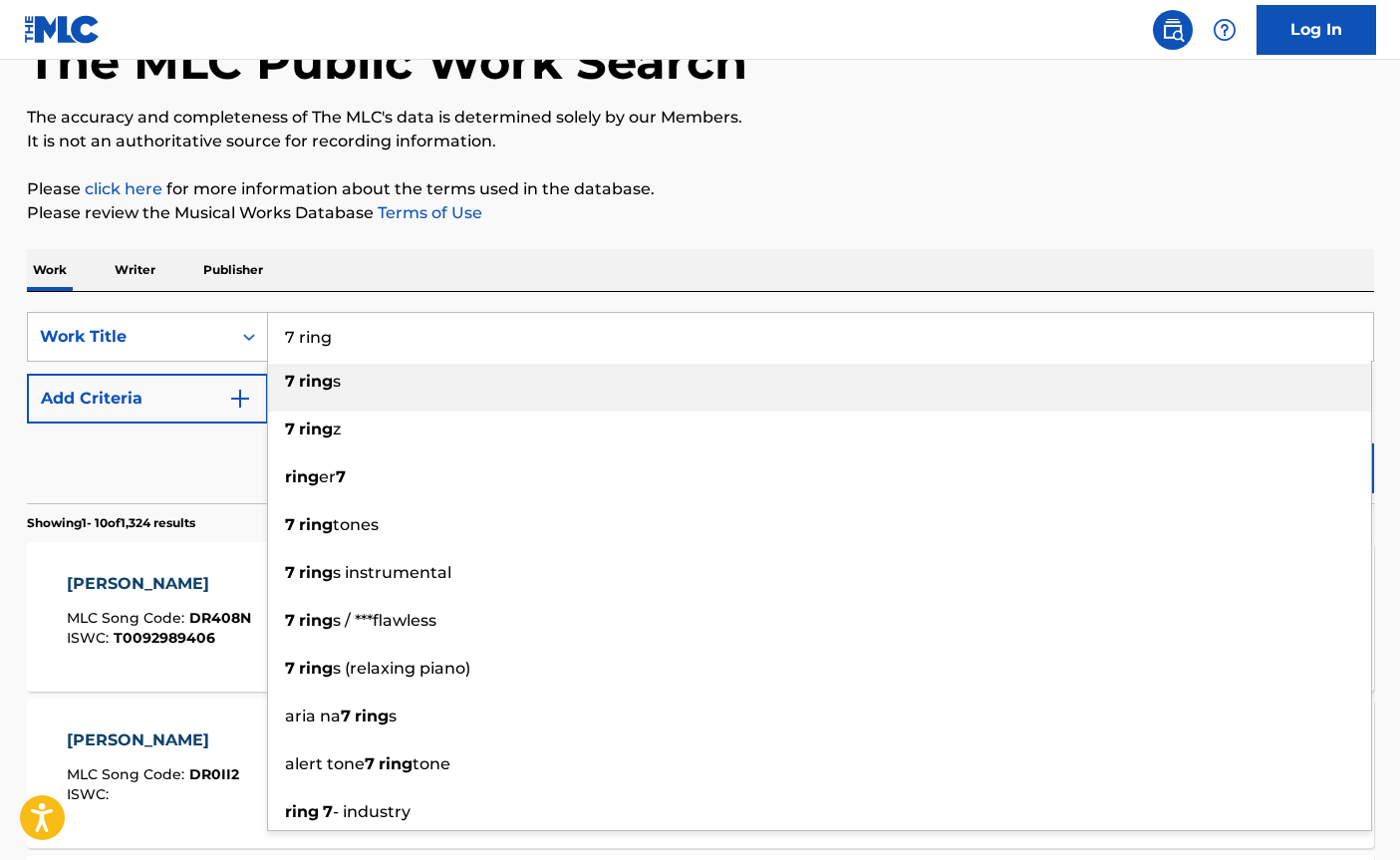 click on "7   ring s" at bounding box center (819, 382) 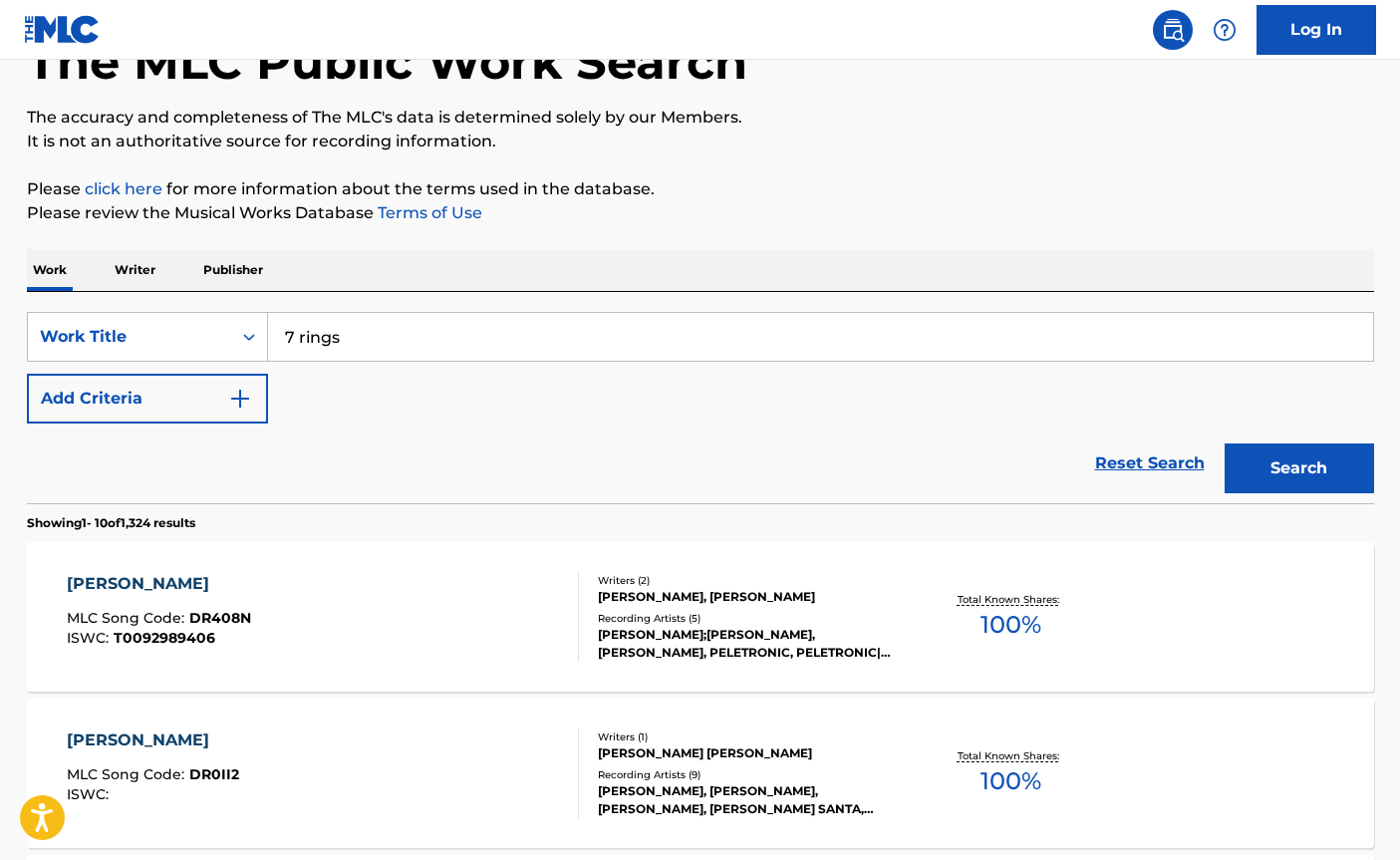 click on "Add Criteria" at bounding box center (147, 399) 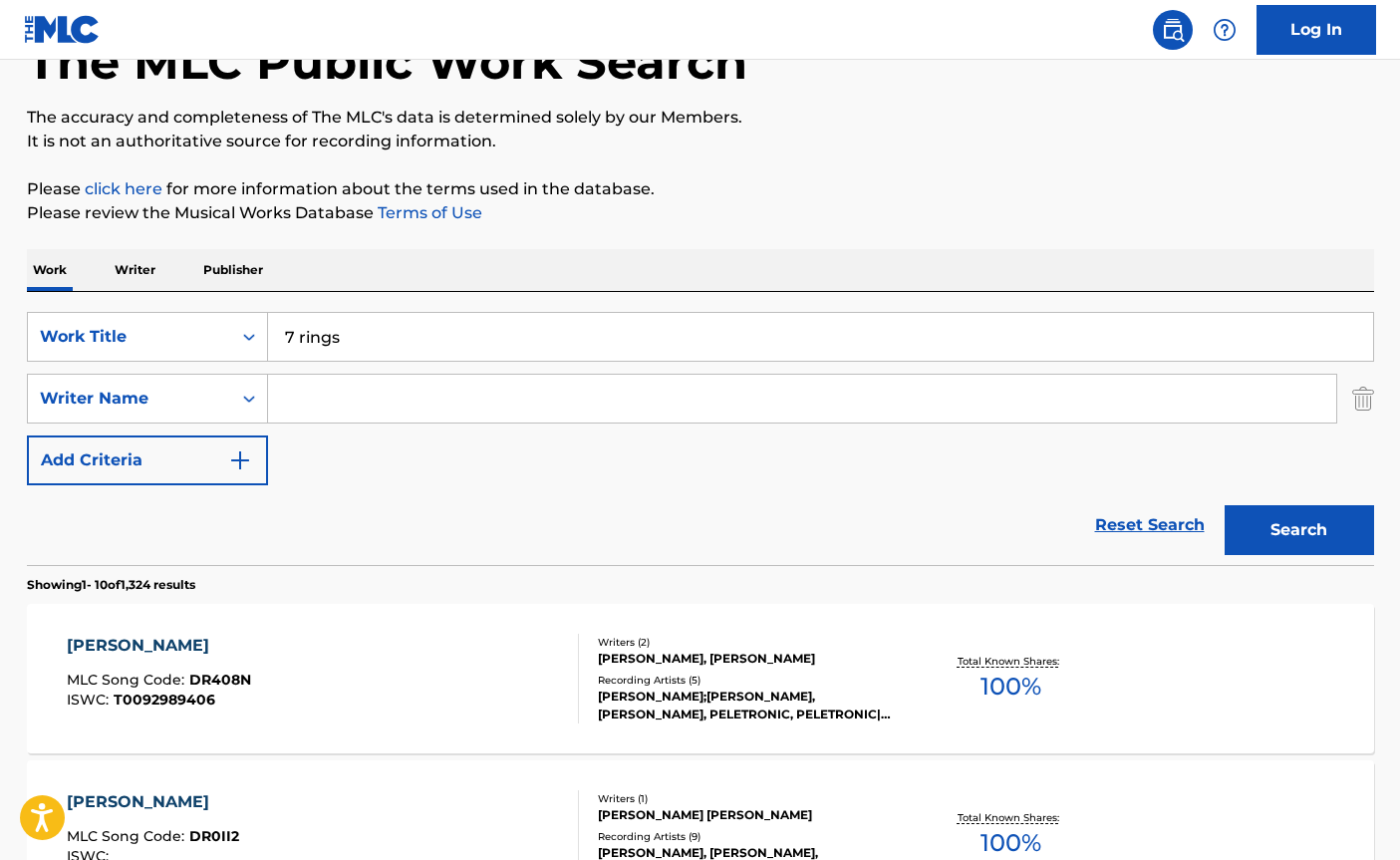 click at bounding box center (802, 399) 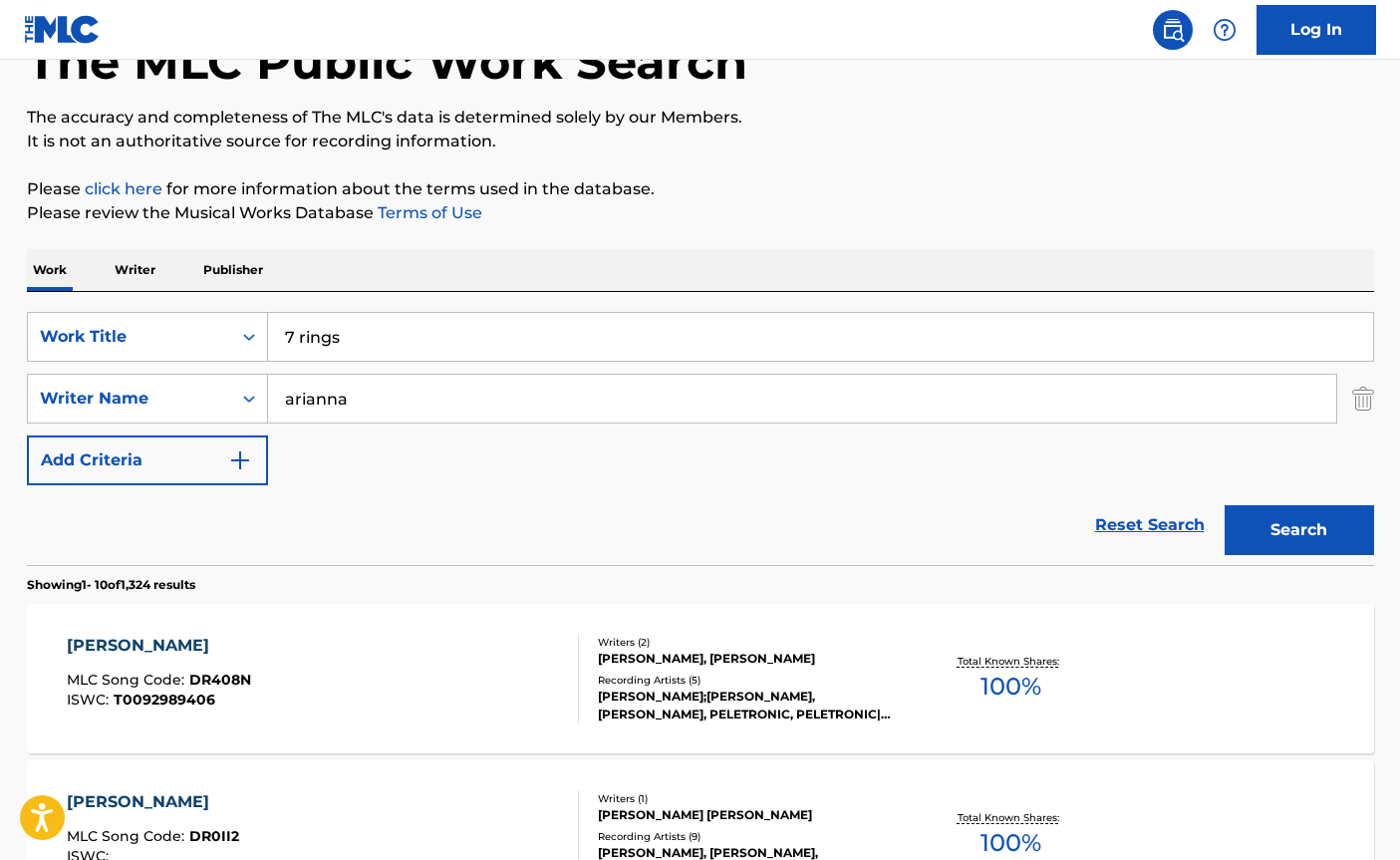 type on "arianna" 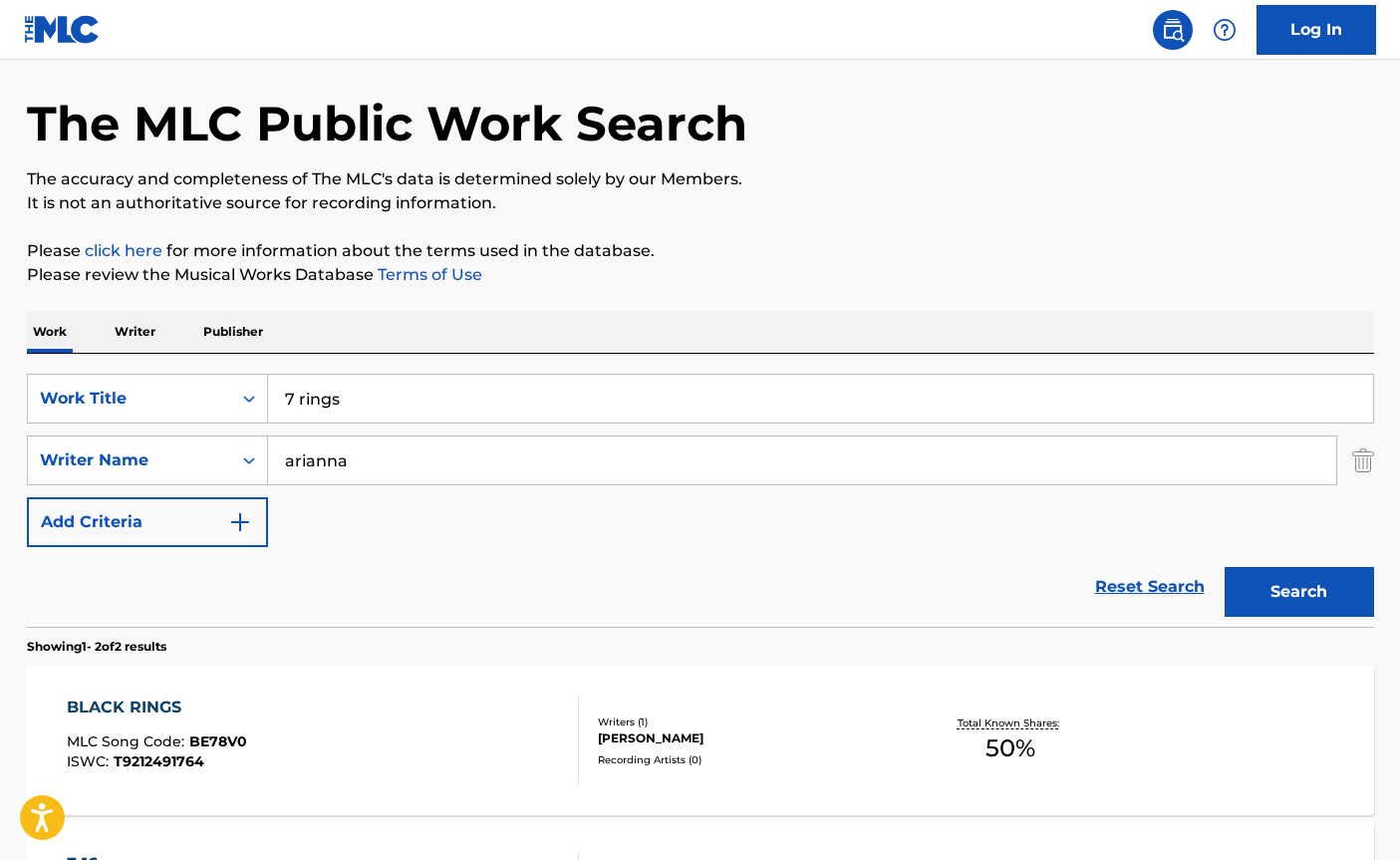 scroll, scrollTop: 132, scrollLeft: 0, axis: vertical 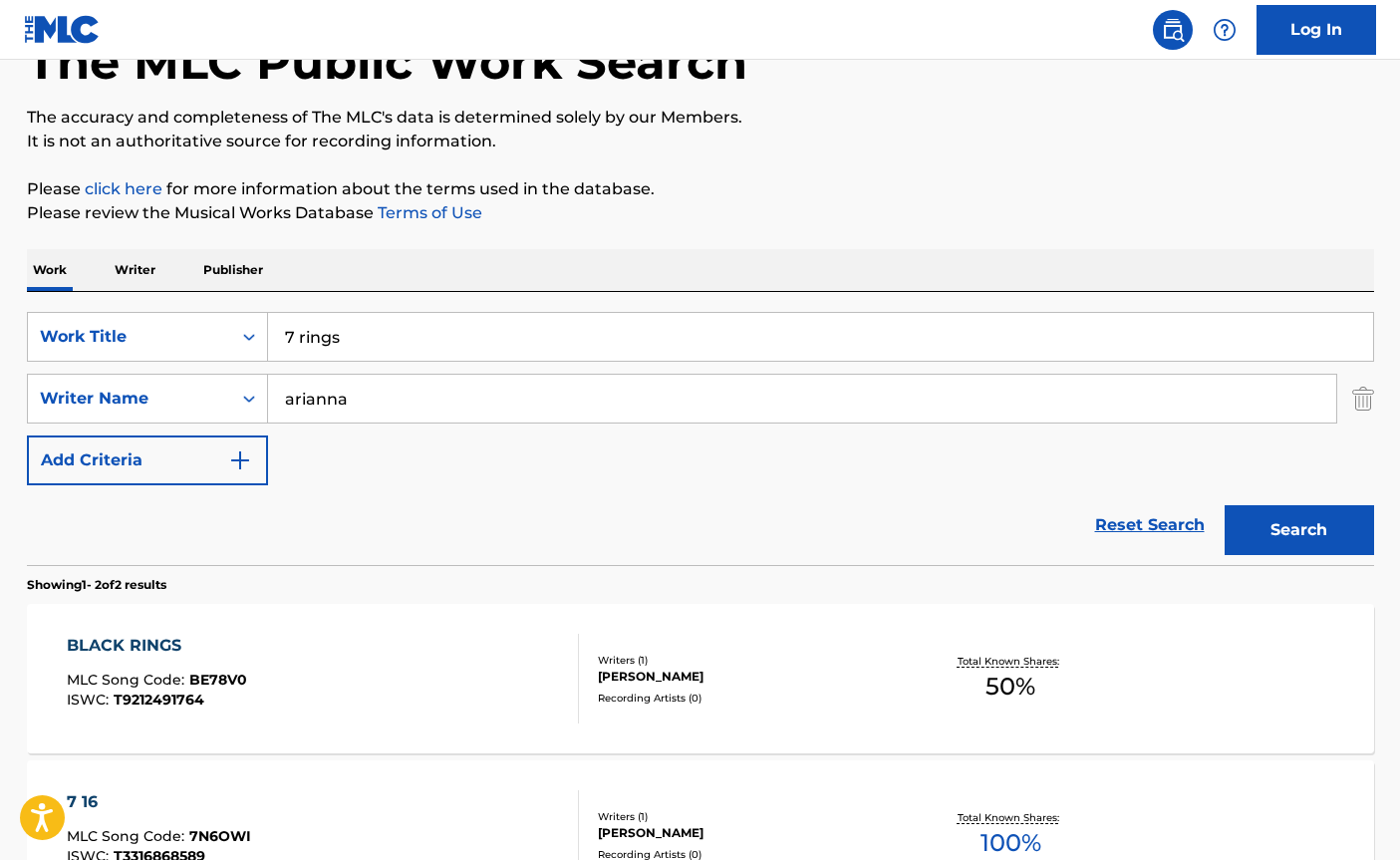 click on "BLACK RINGS MLC Song Code : BE78V0 ISWC : T9212491764 Writers ( 1 ) [PERSON_NAME] Recording Artists ( 0 ) Total Known Shares: 50 %" at bounding box center (700, 679) 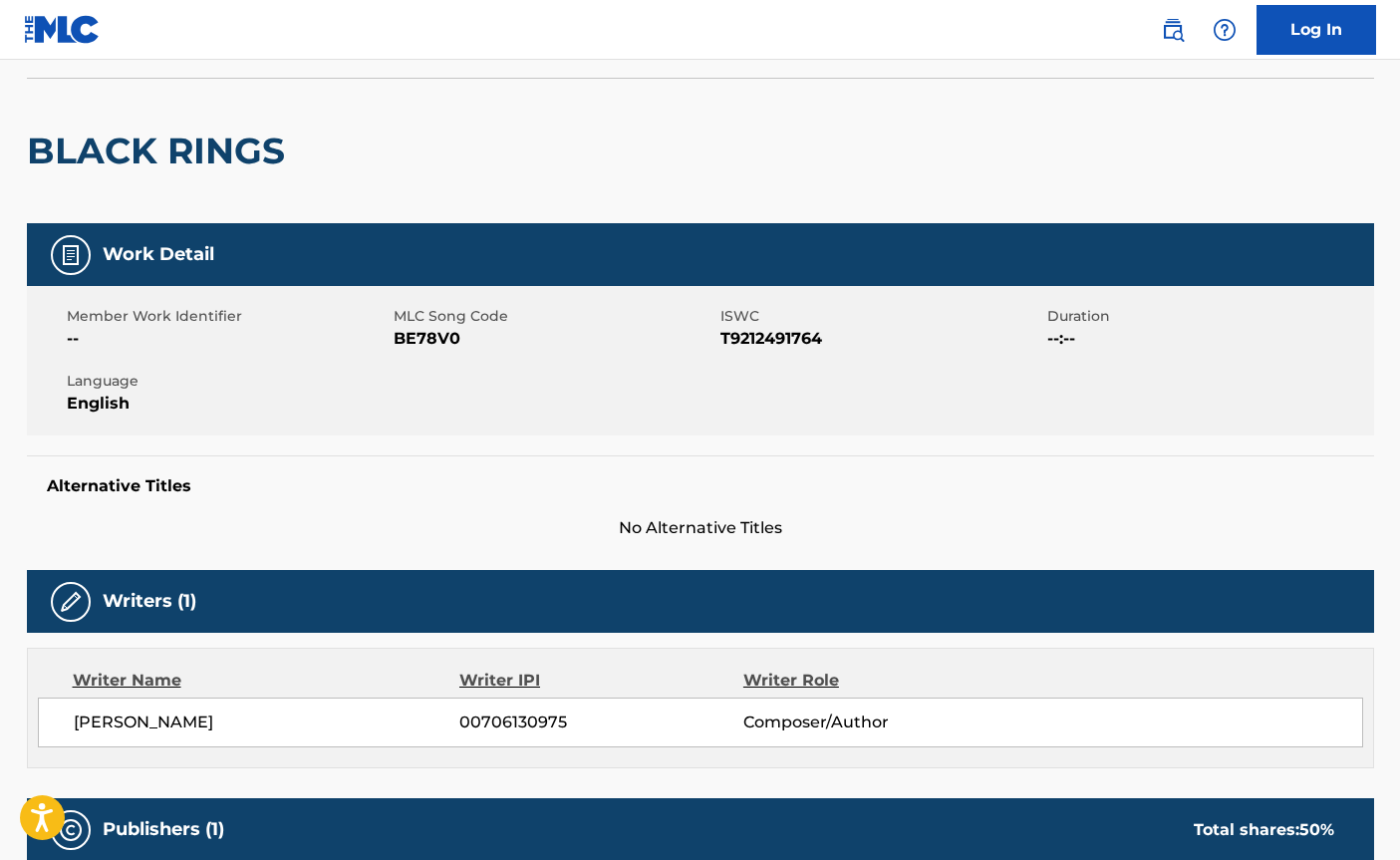 scroll, scrollTop: 0, scrollLeft: 0, axis: both 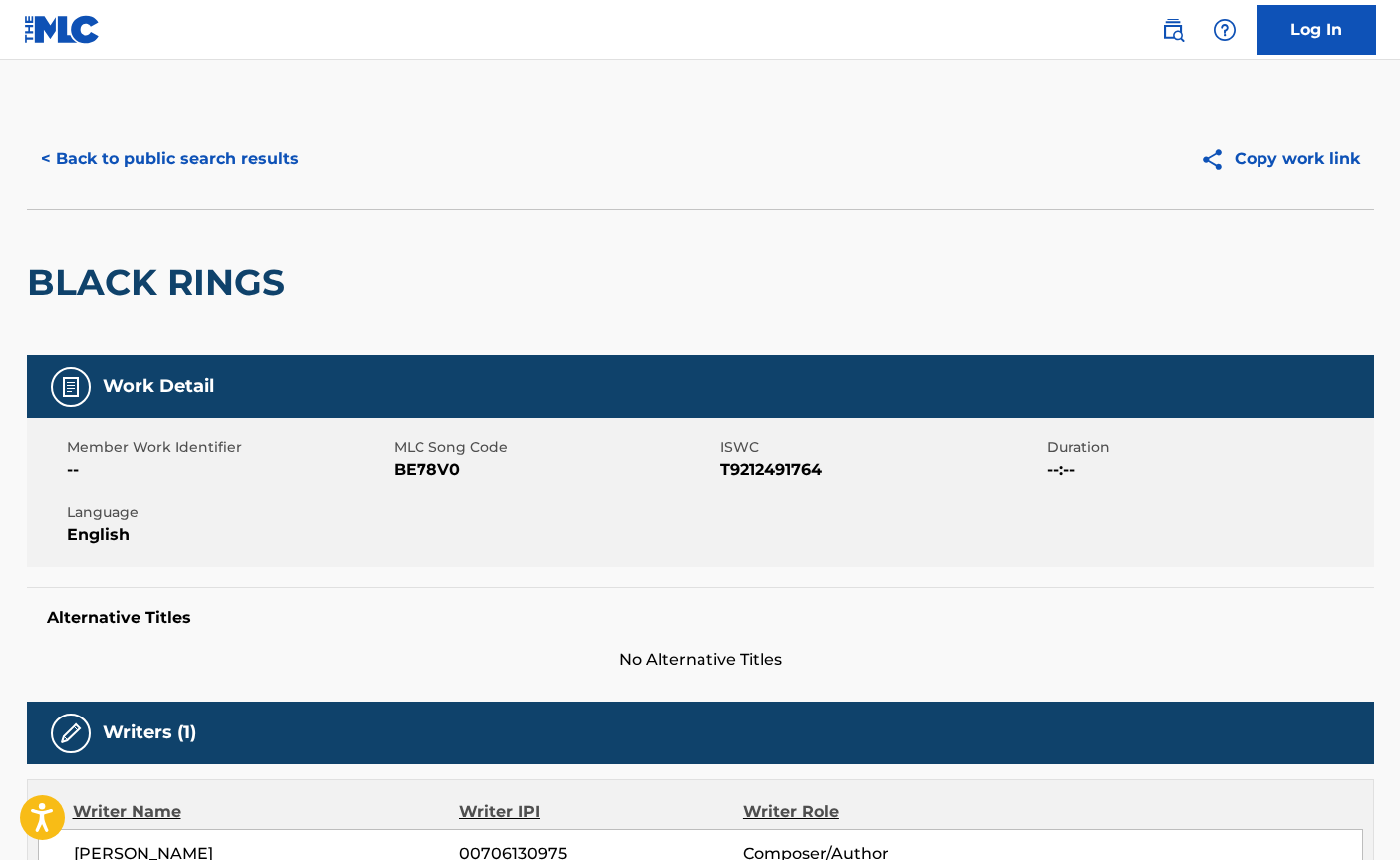 click on "< Back to public search results" at bounding box center [169, 159] 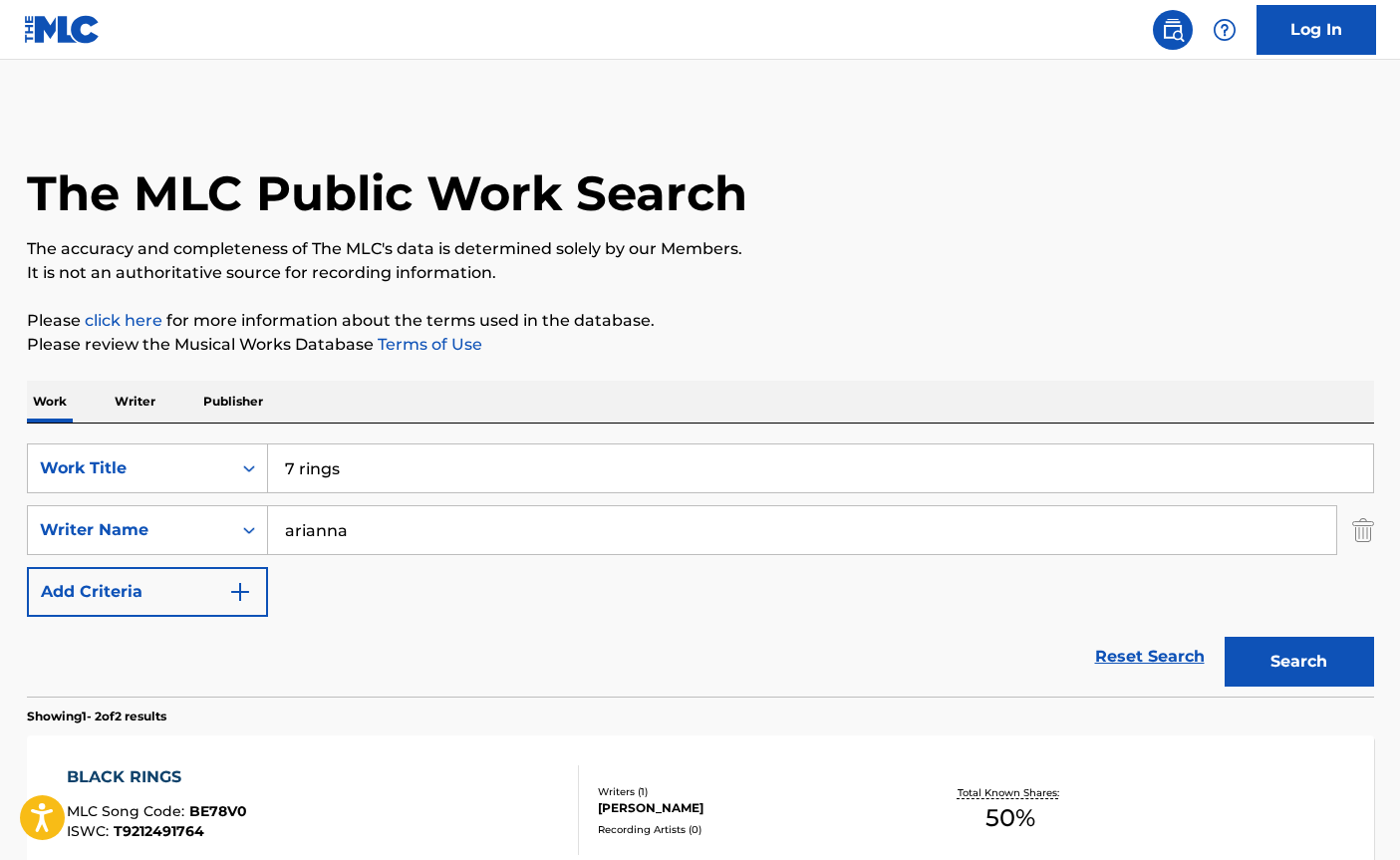 scroll, scrollTop: 132, scrollLeft: 0, axis: vertical 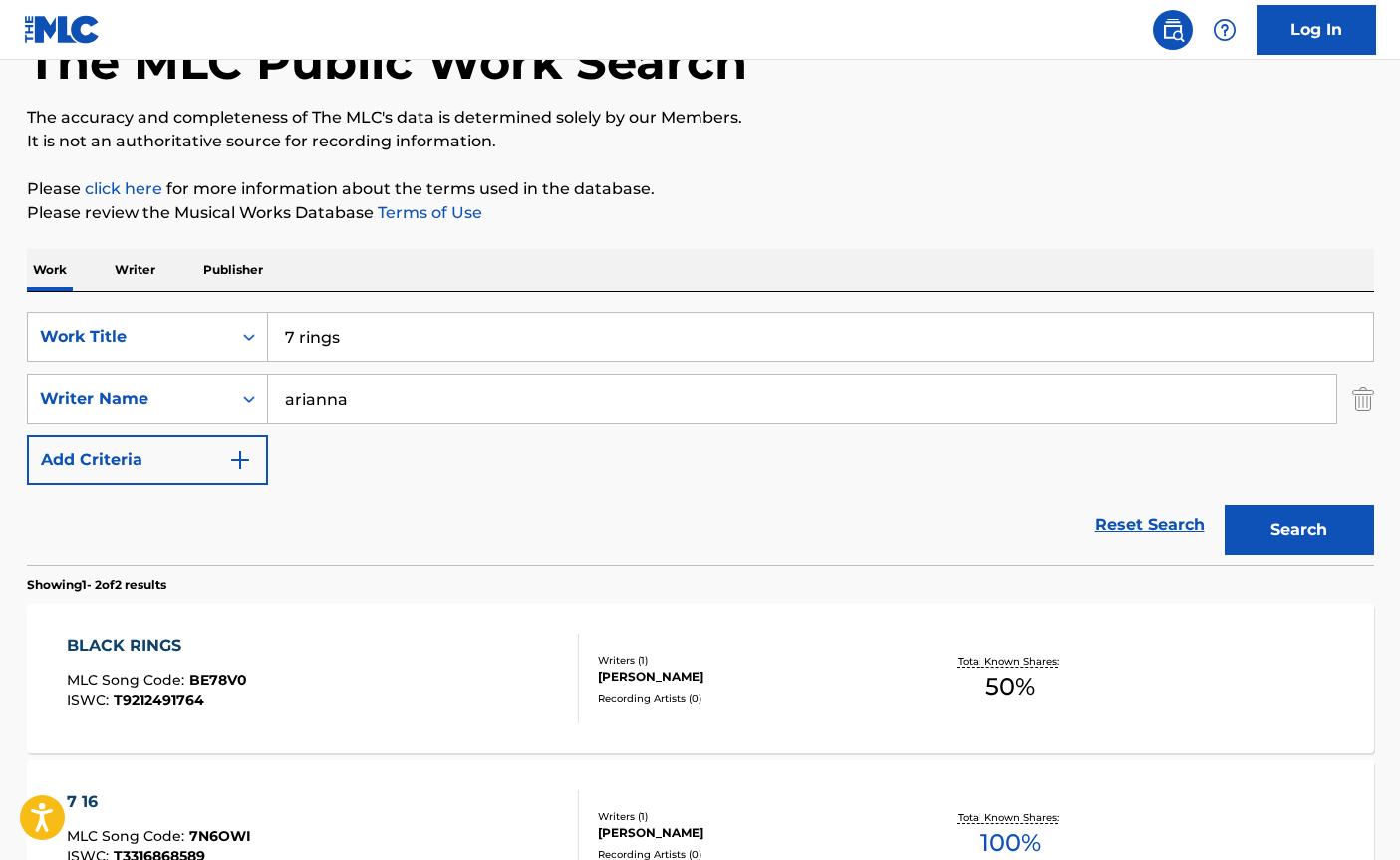 click on "Reset Search Search" at bounding box center (700, 525) 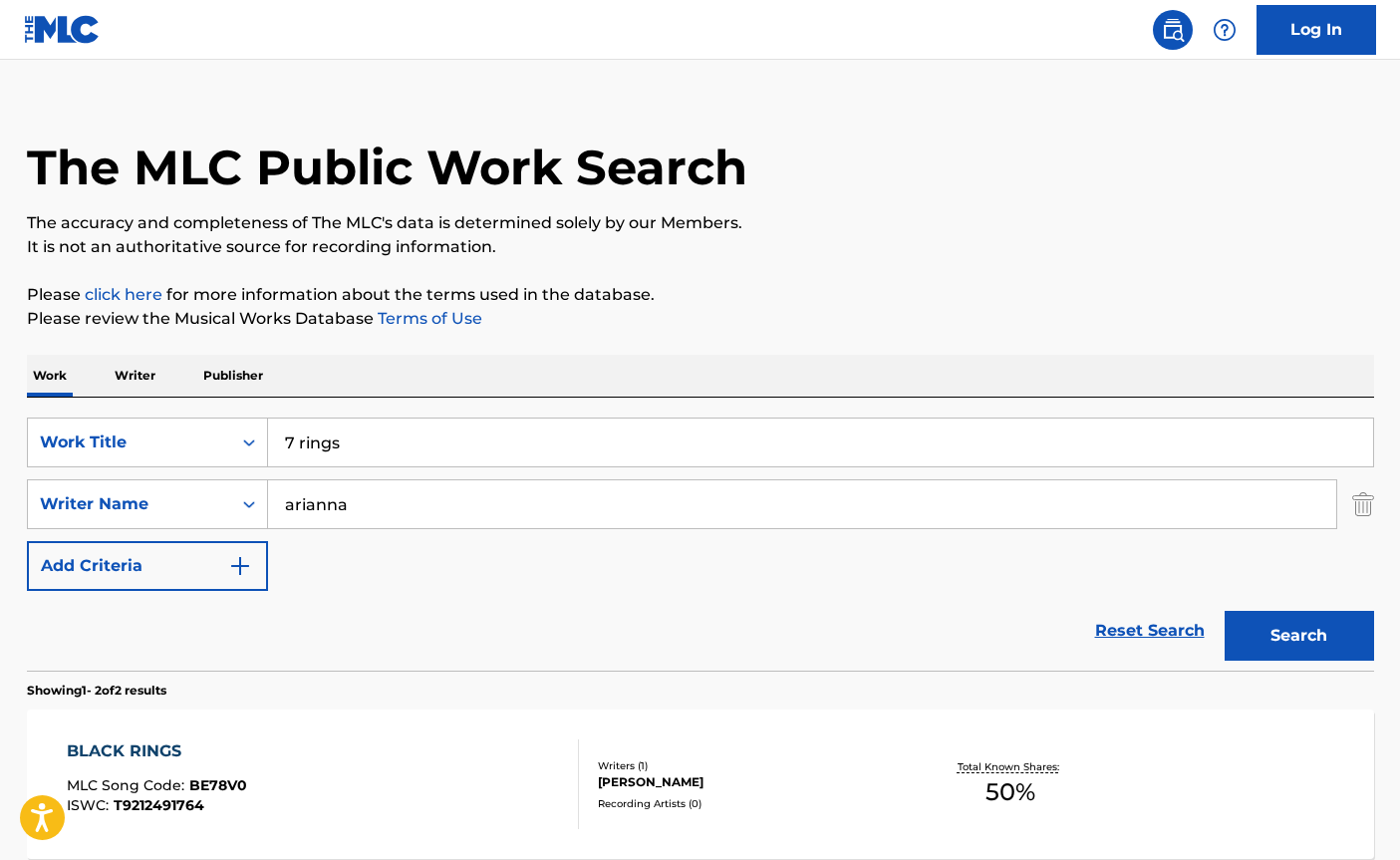 scroll, scrollTop: 22, scrollLeft: 0, axis: vertical 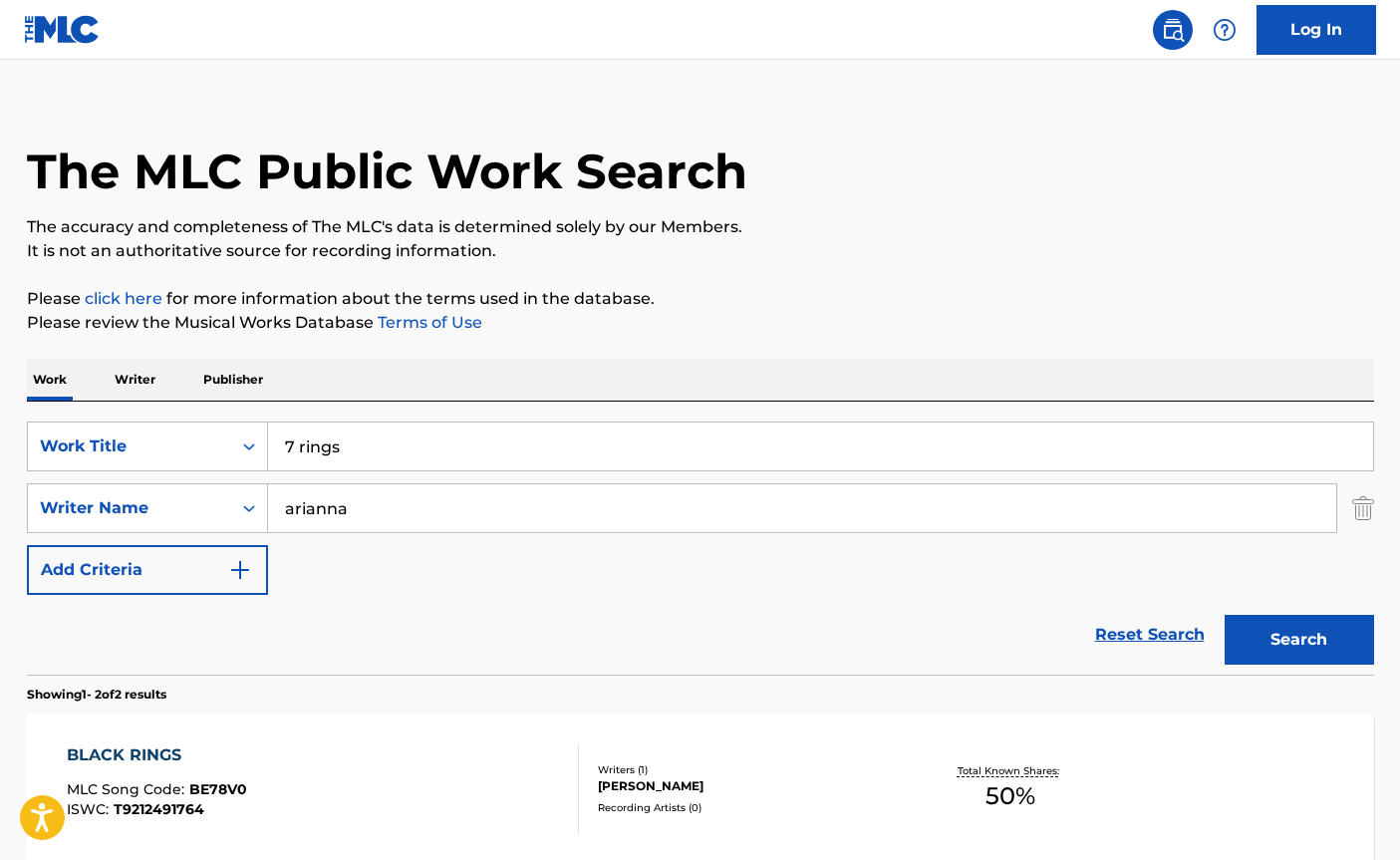 click on "7 rings" at bounding box center [820, 446] 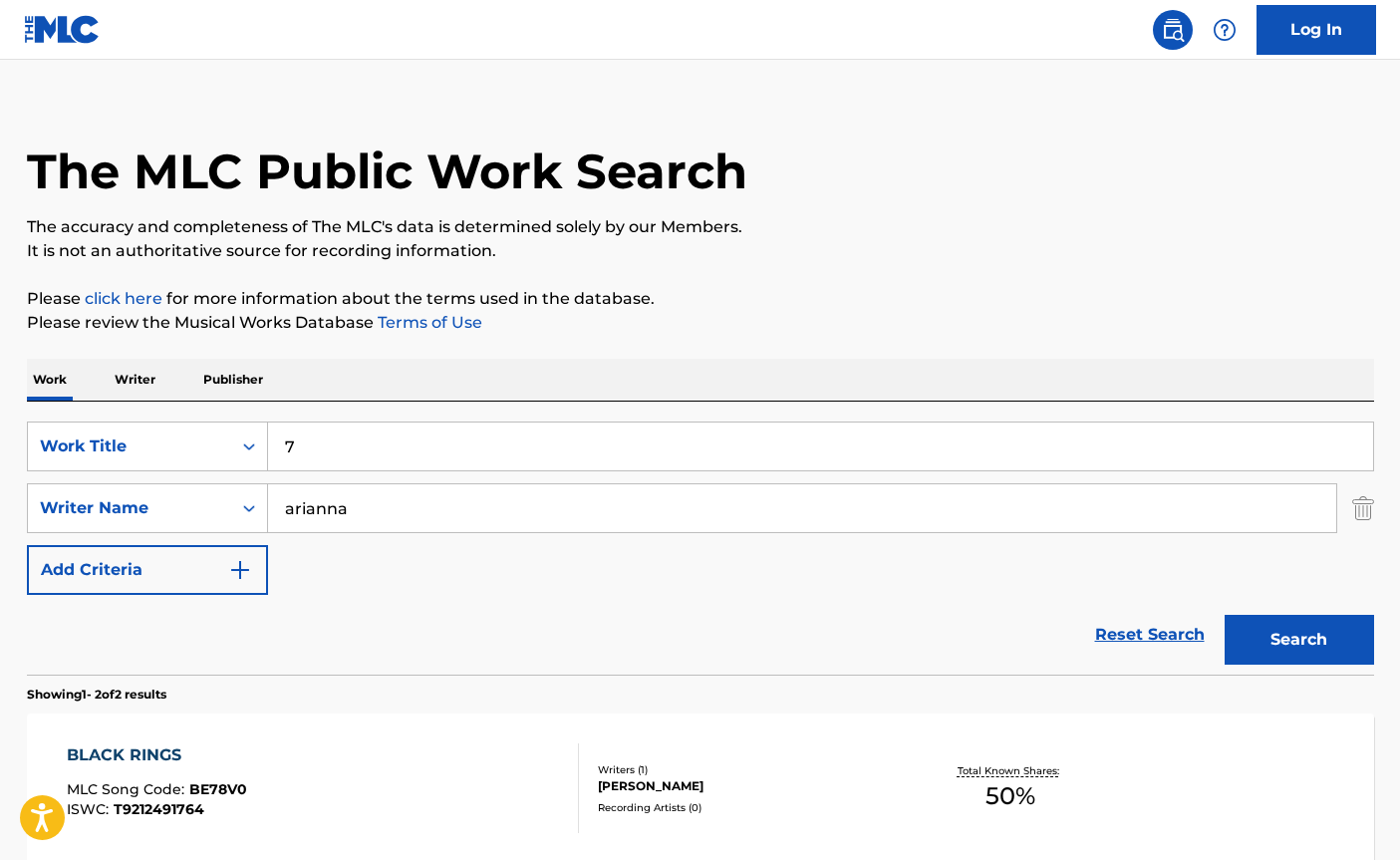 type on "7" 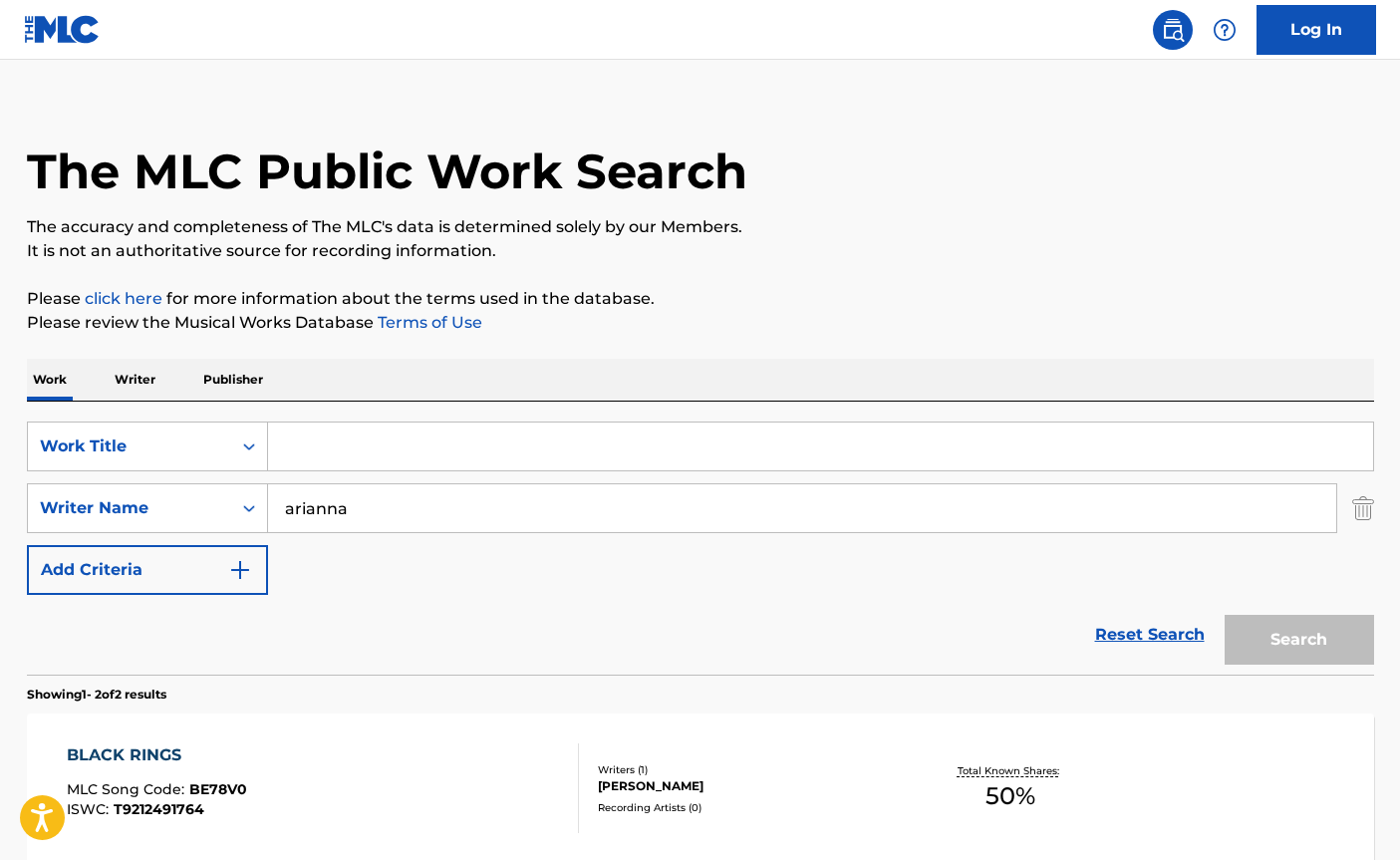 type 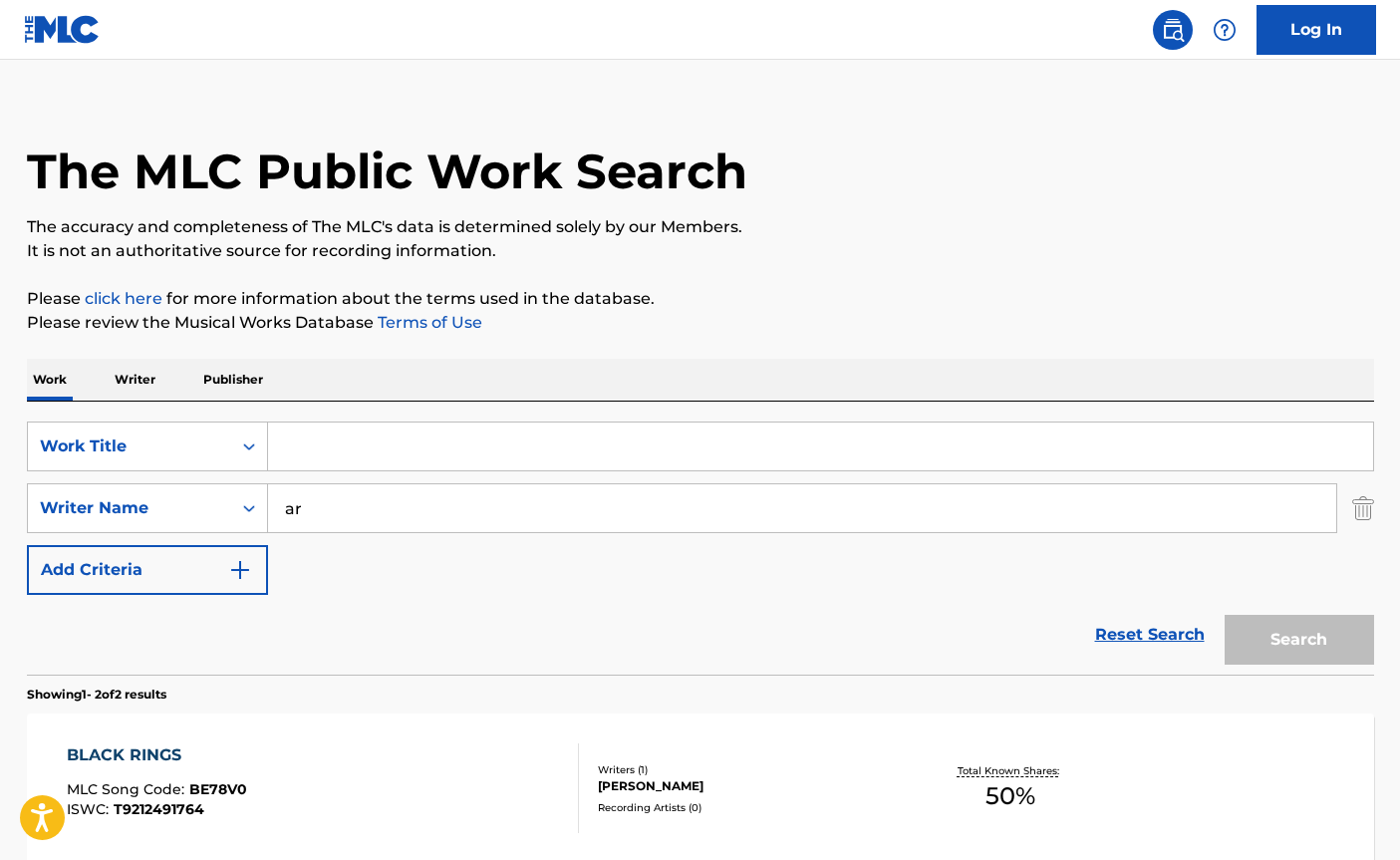 type on "a" 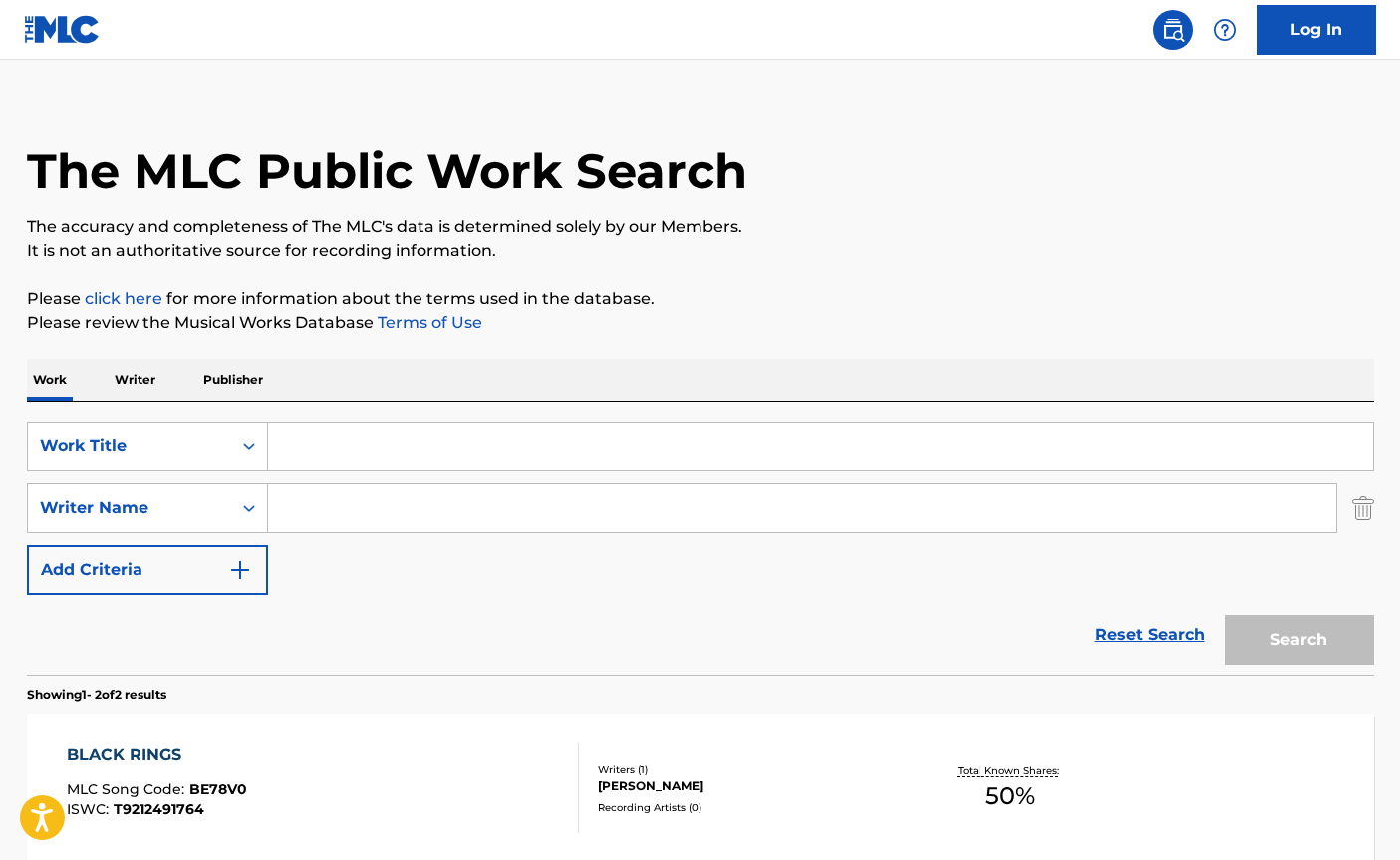 type 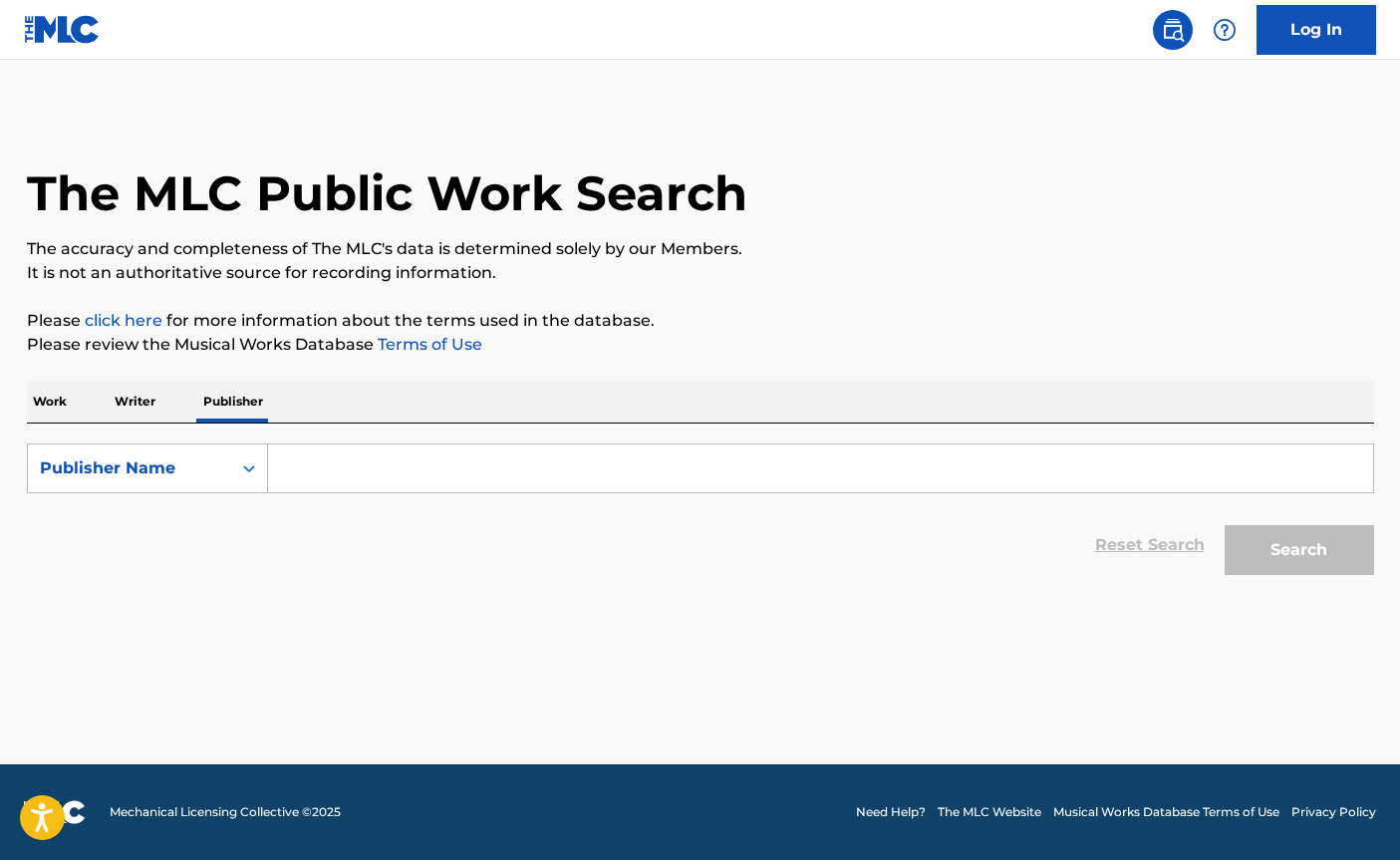 click at bounding box center (820, 468) 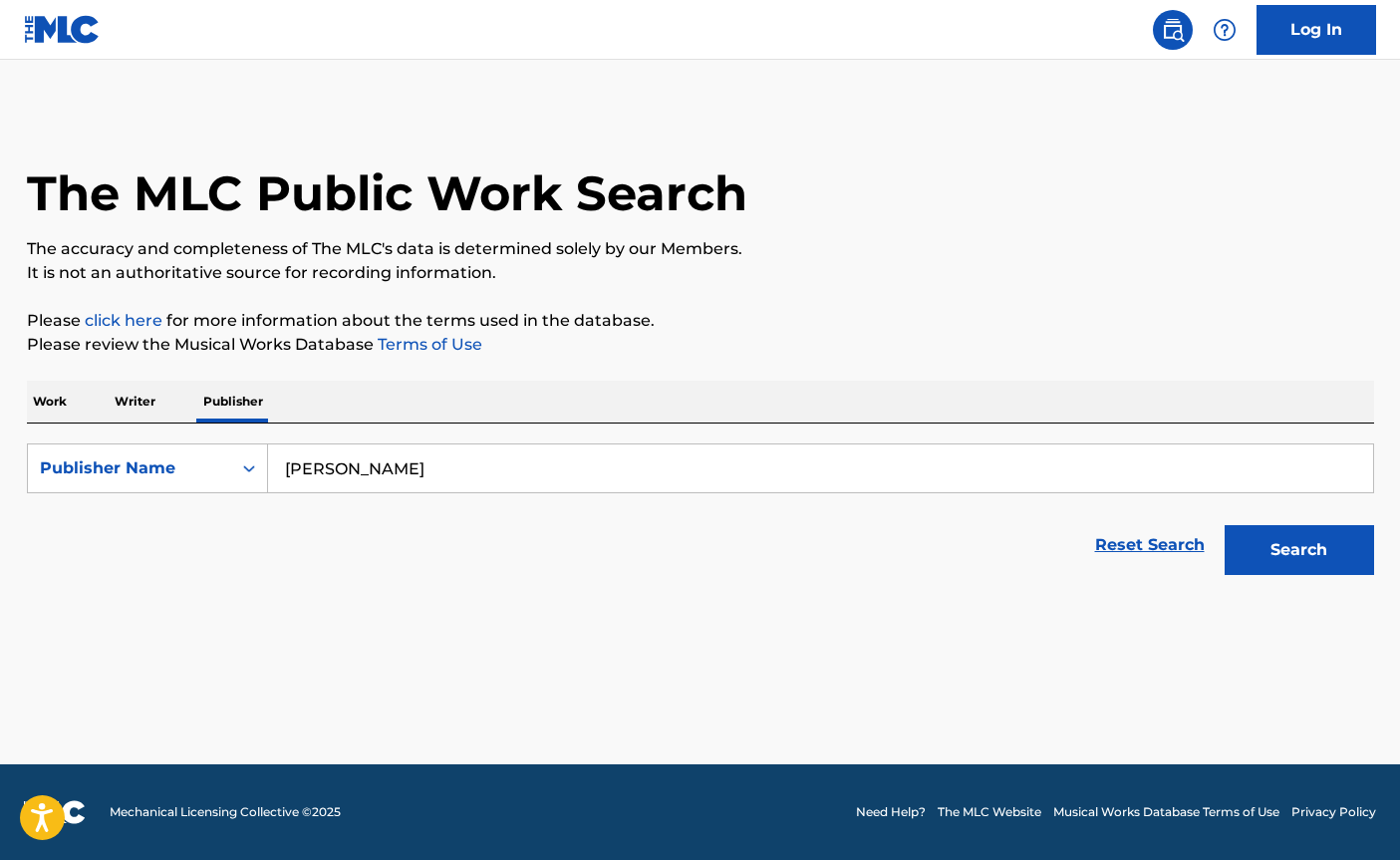 click on "Search" at bounding box center [1299, 550] 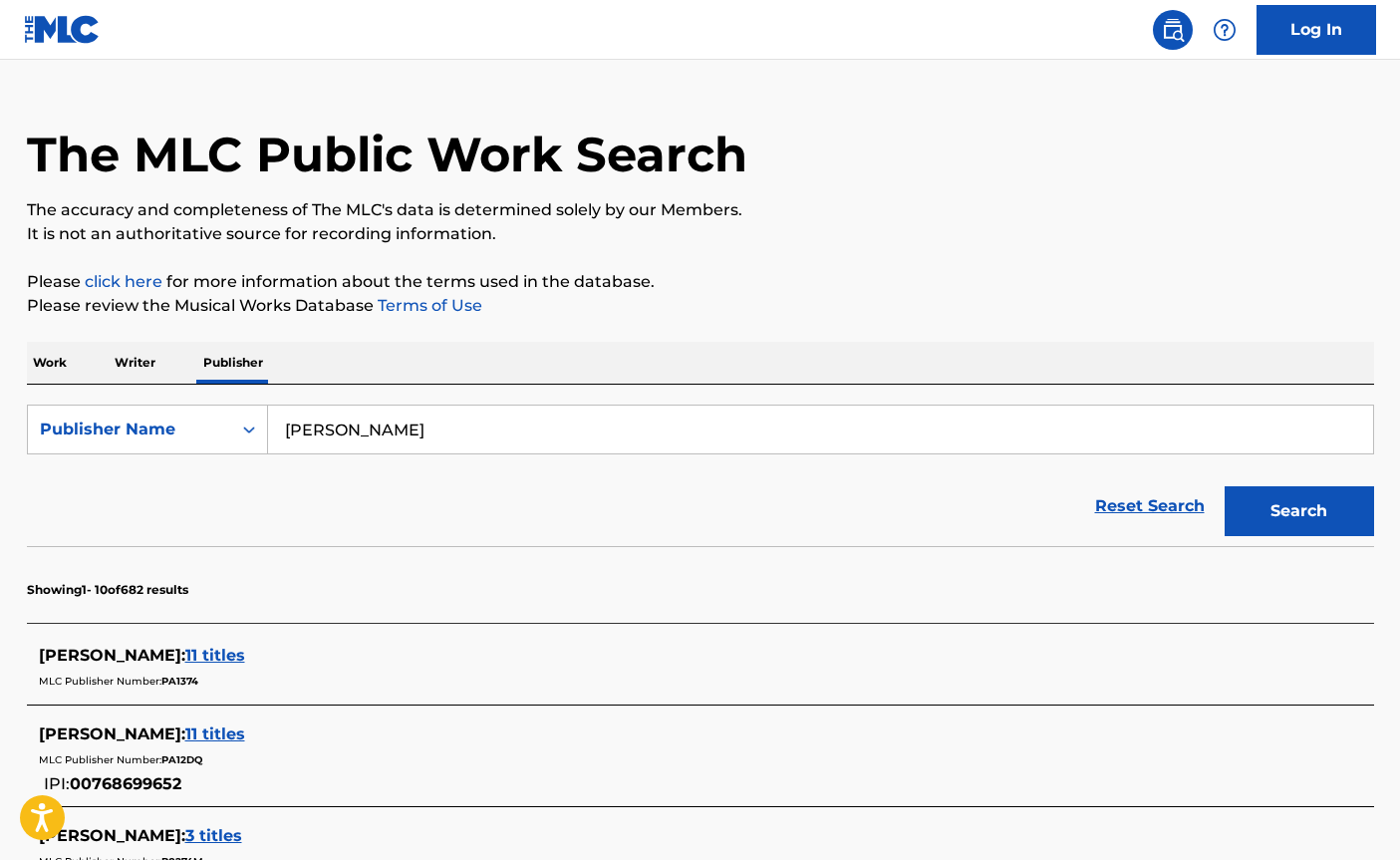 scroll, scrollTop: 0, scrollLeft: 0, axis: both 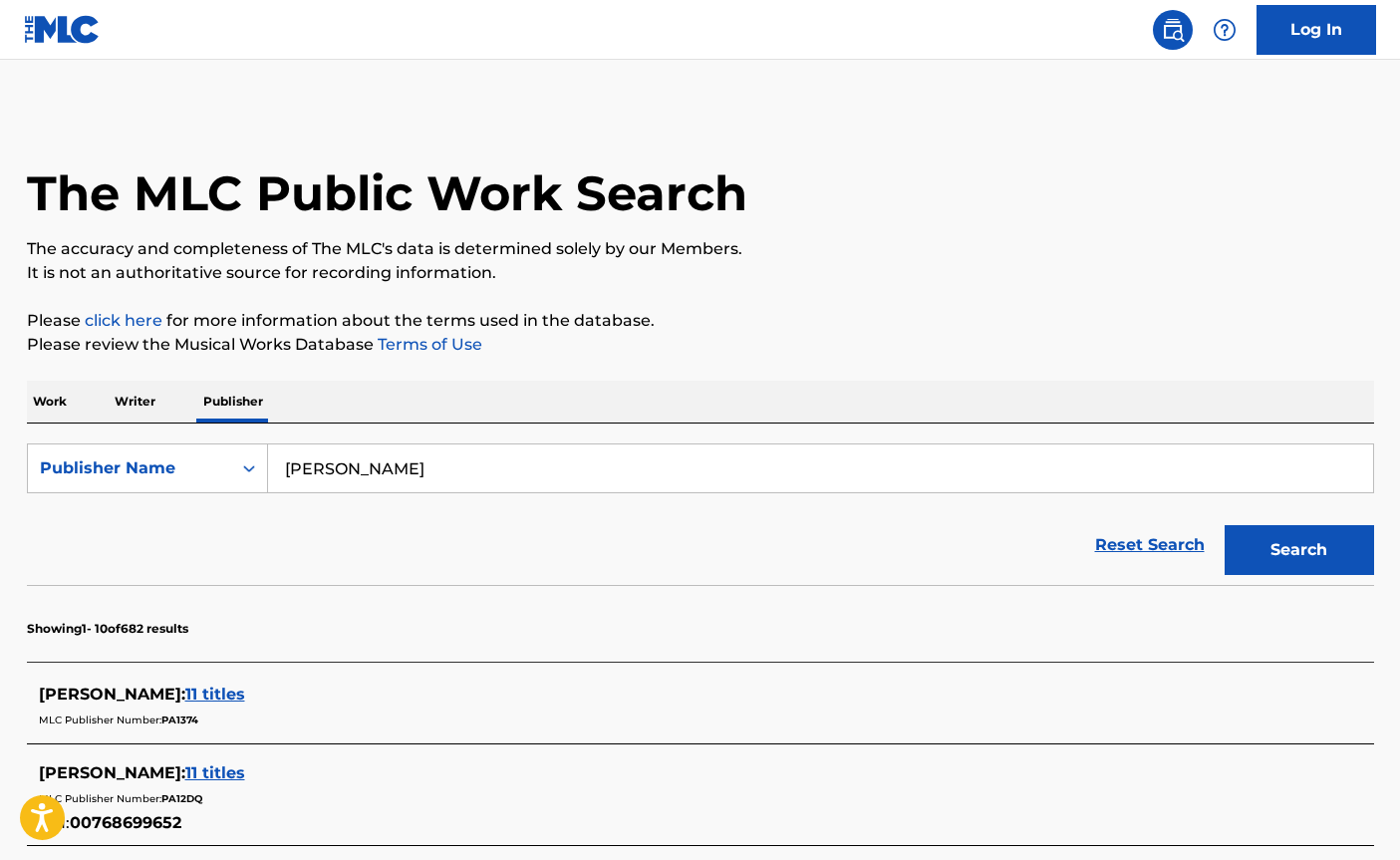 click on "Work" at bounding box center (50, 402) 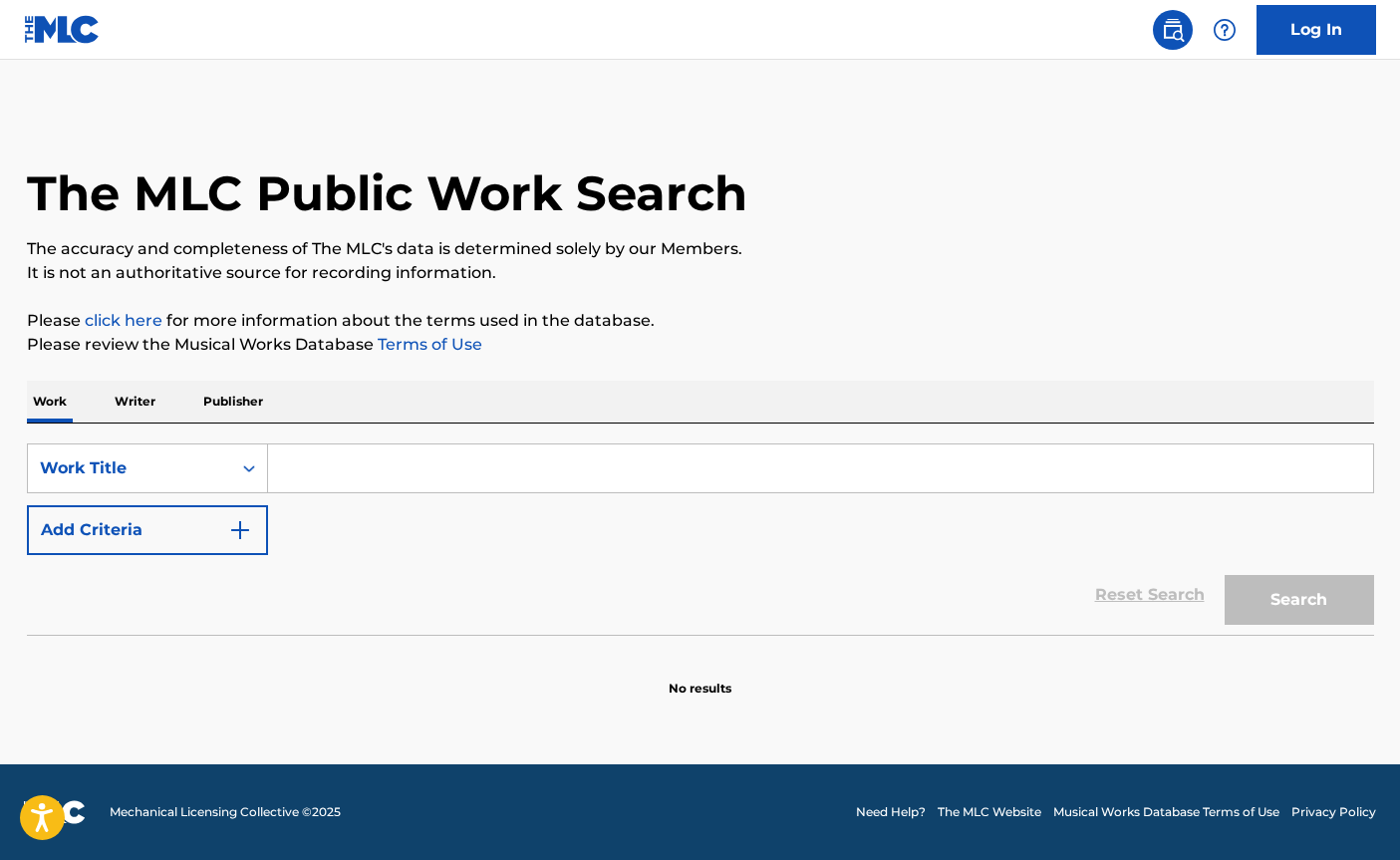 click at bounding box center (820, 468) 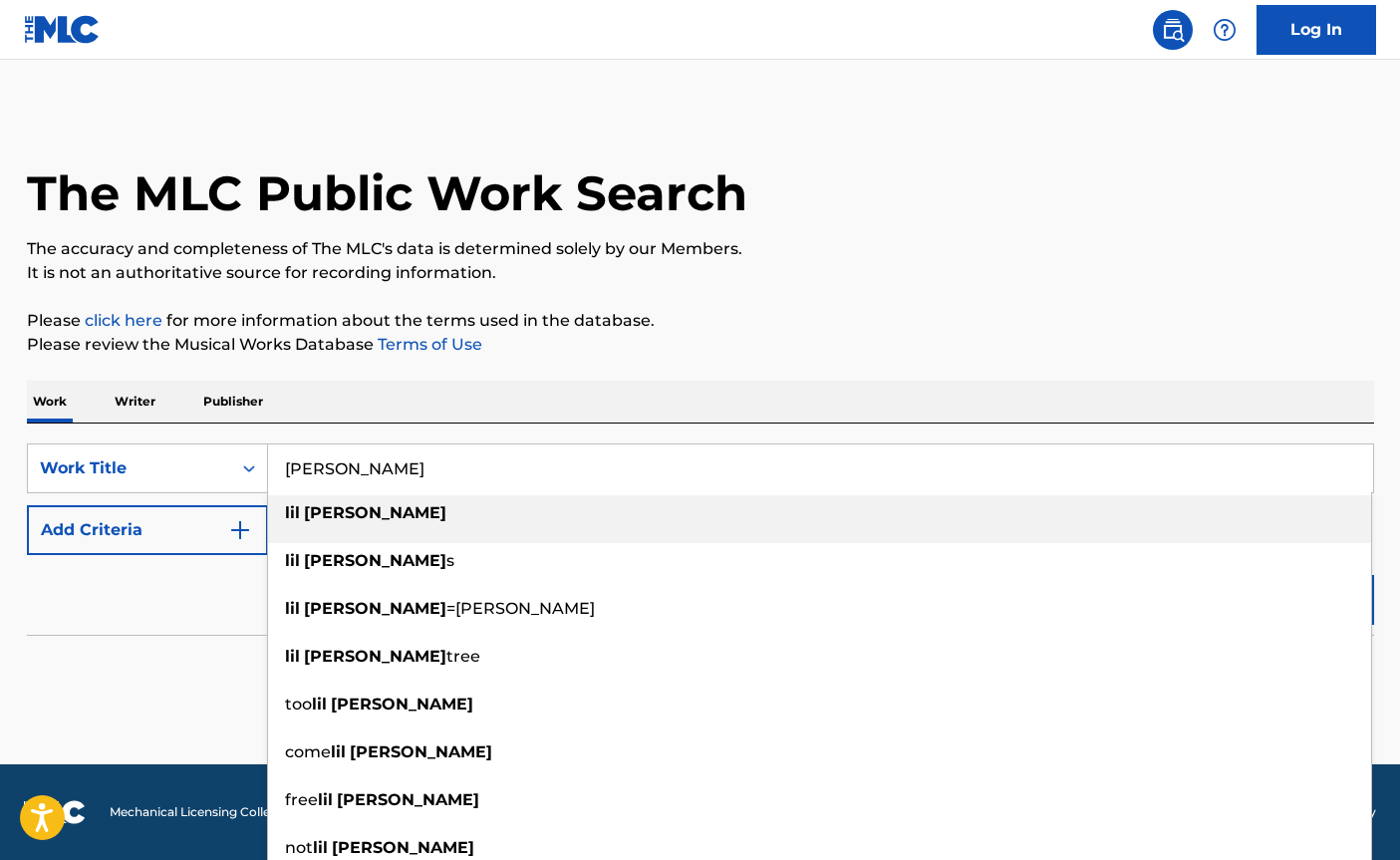 type on "[PERSON_NAME]" 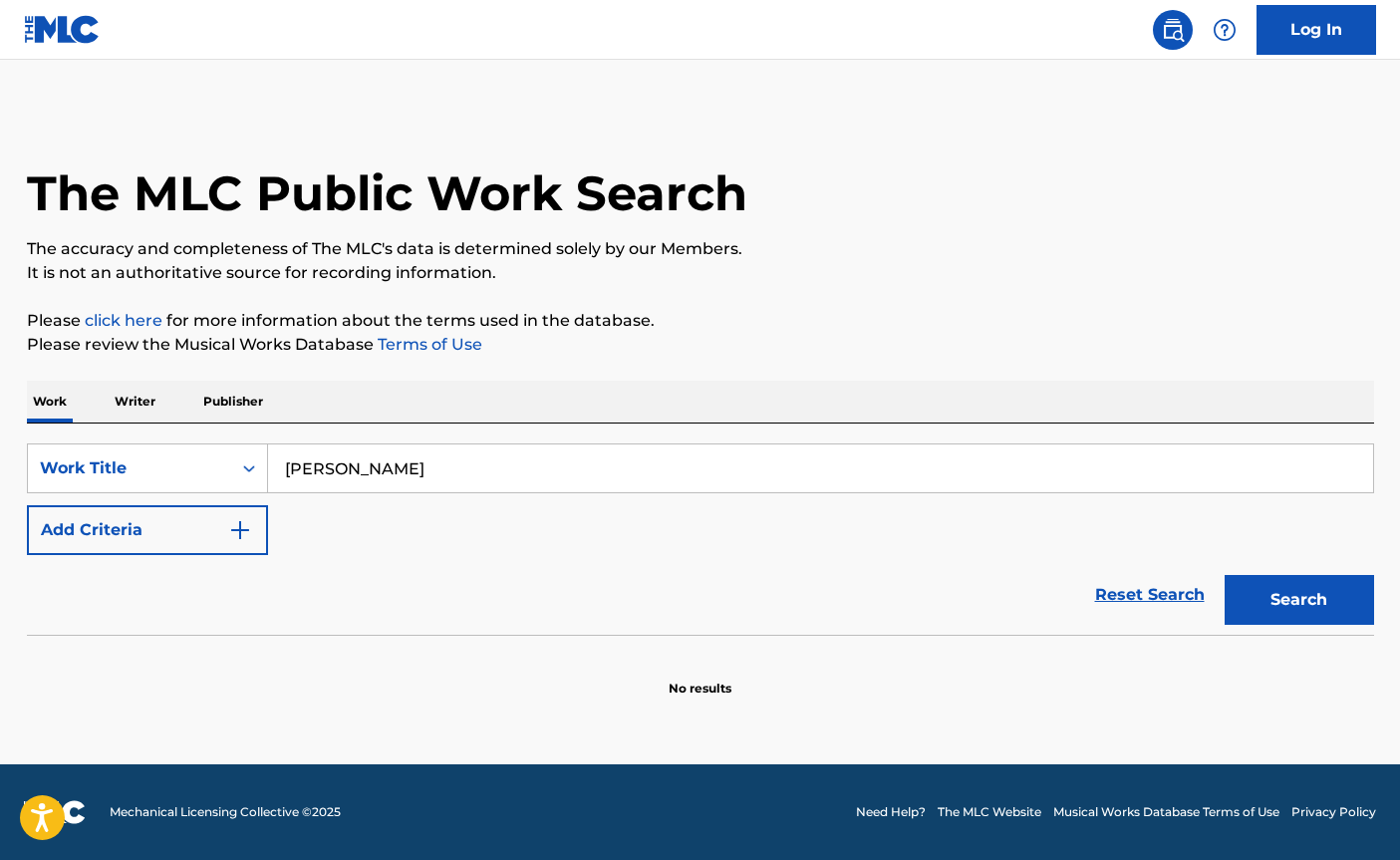 click on "Search" at bounding box center [1299, 600] 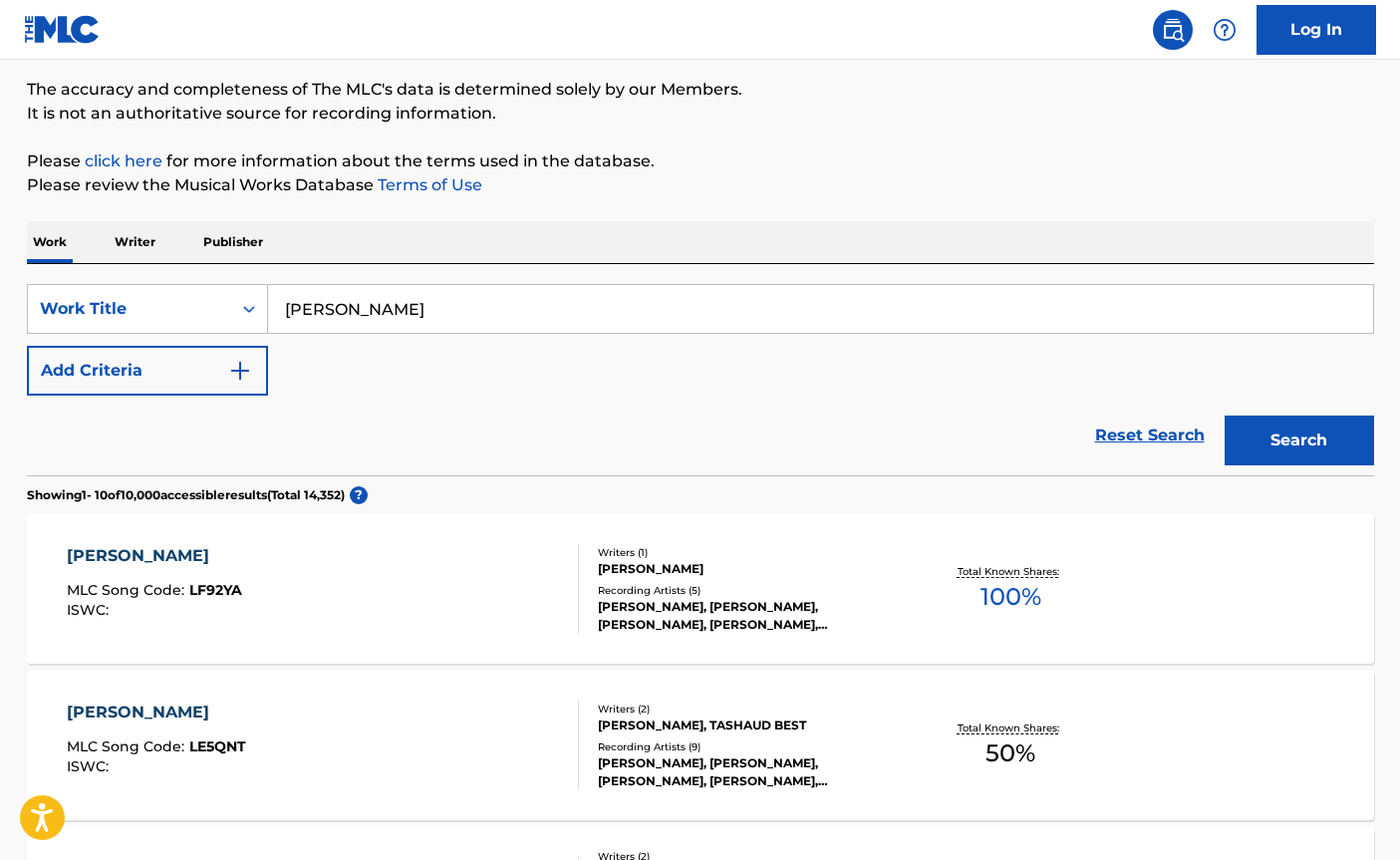 scroll, scrollTop: 199, scrollLeft: 0, axis: vertical 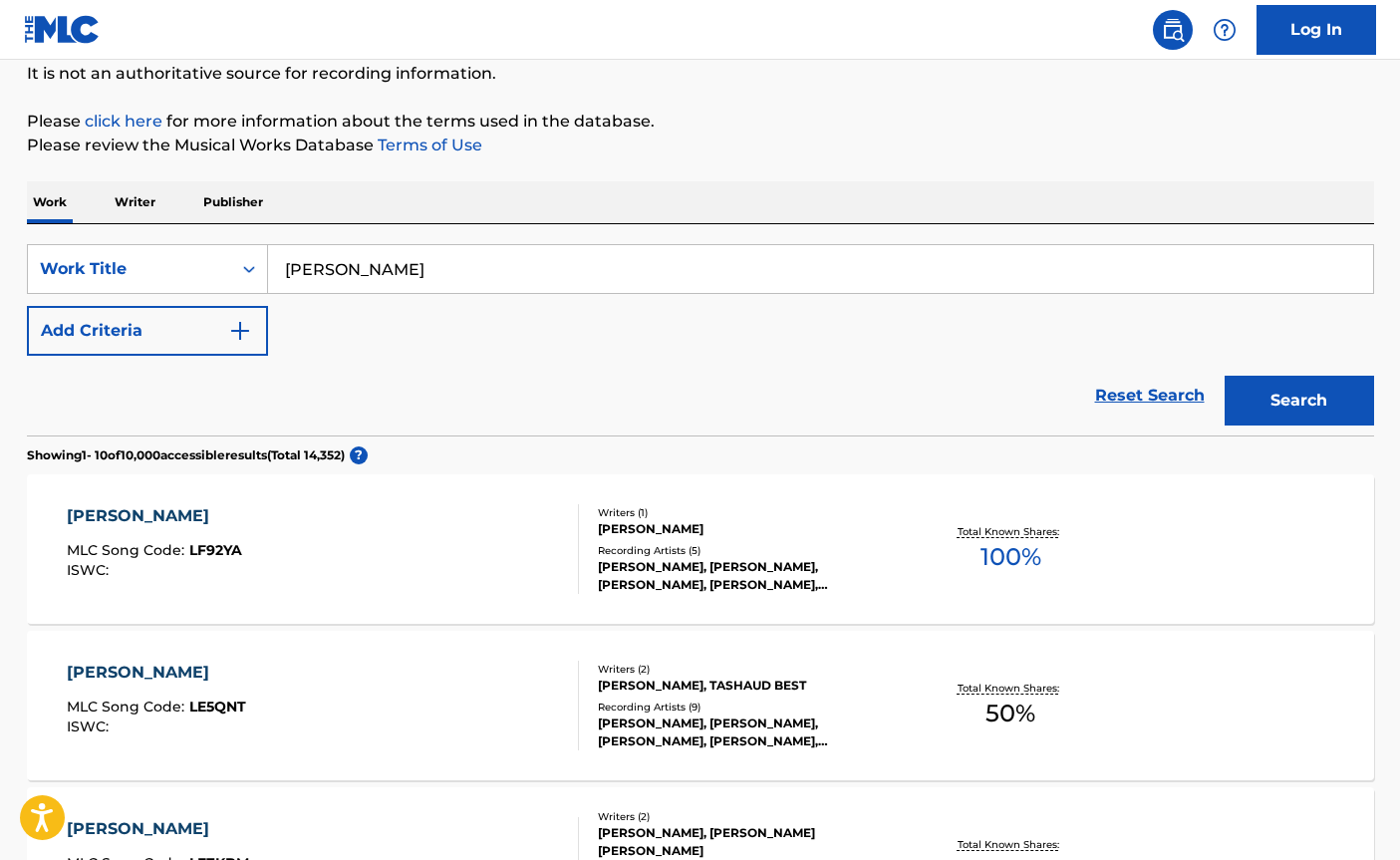 click on "Writer" at bounding box center (135, 202) 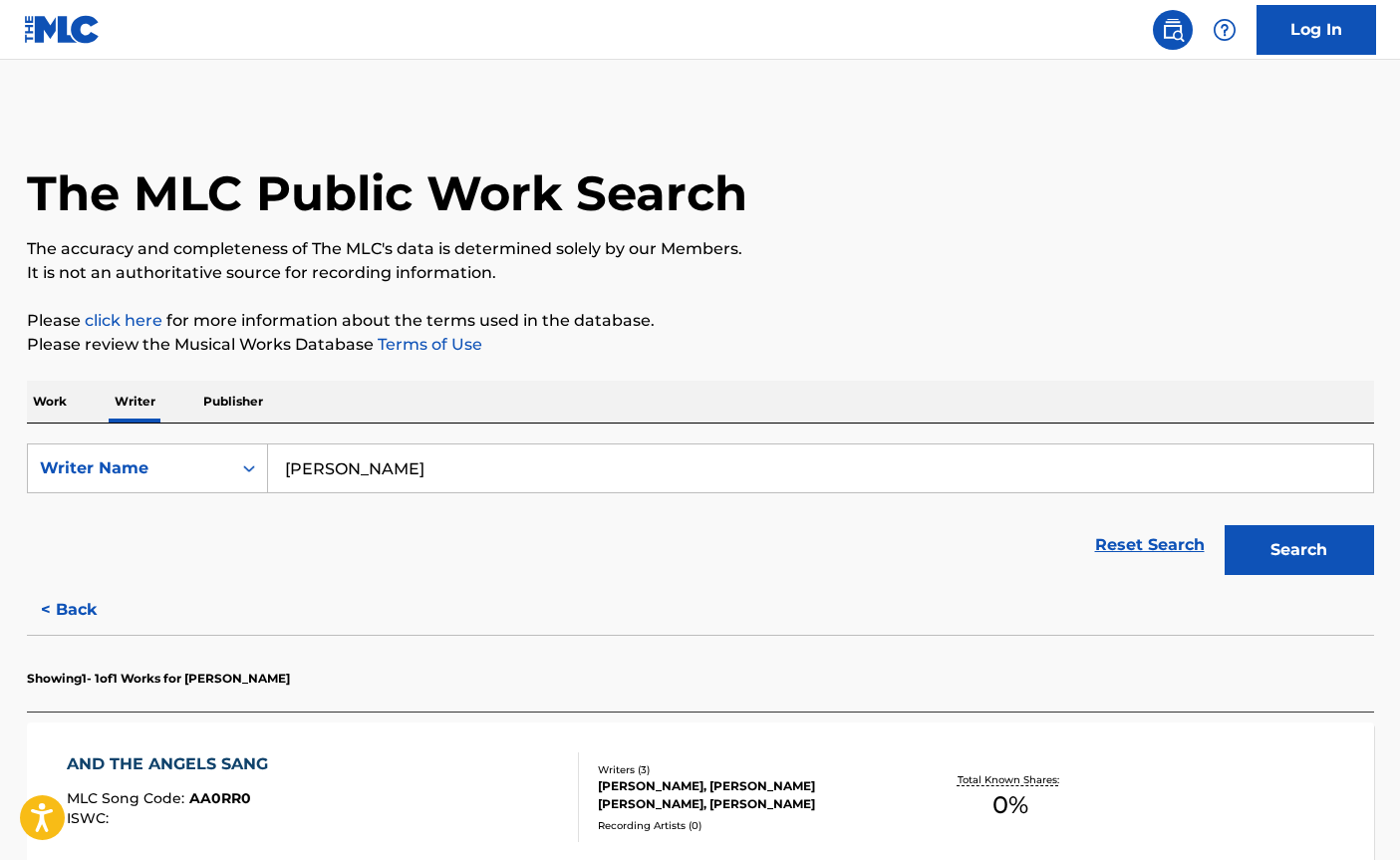 click on "[PERSON_NAME]" at bounding box center (820, 468) 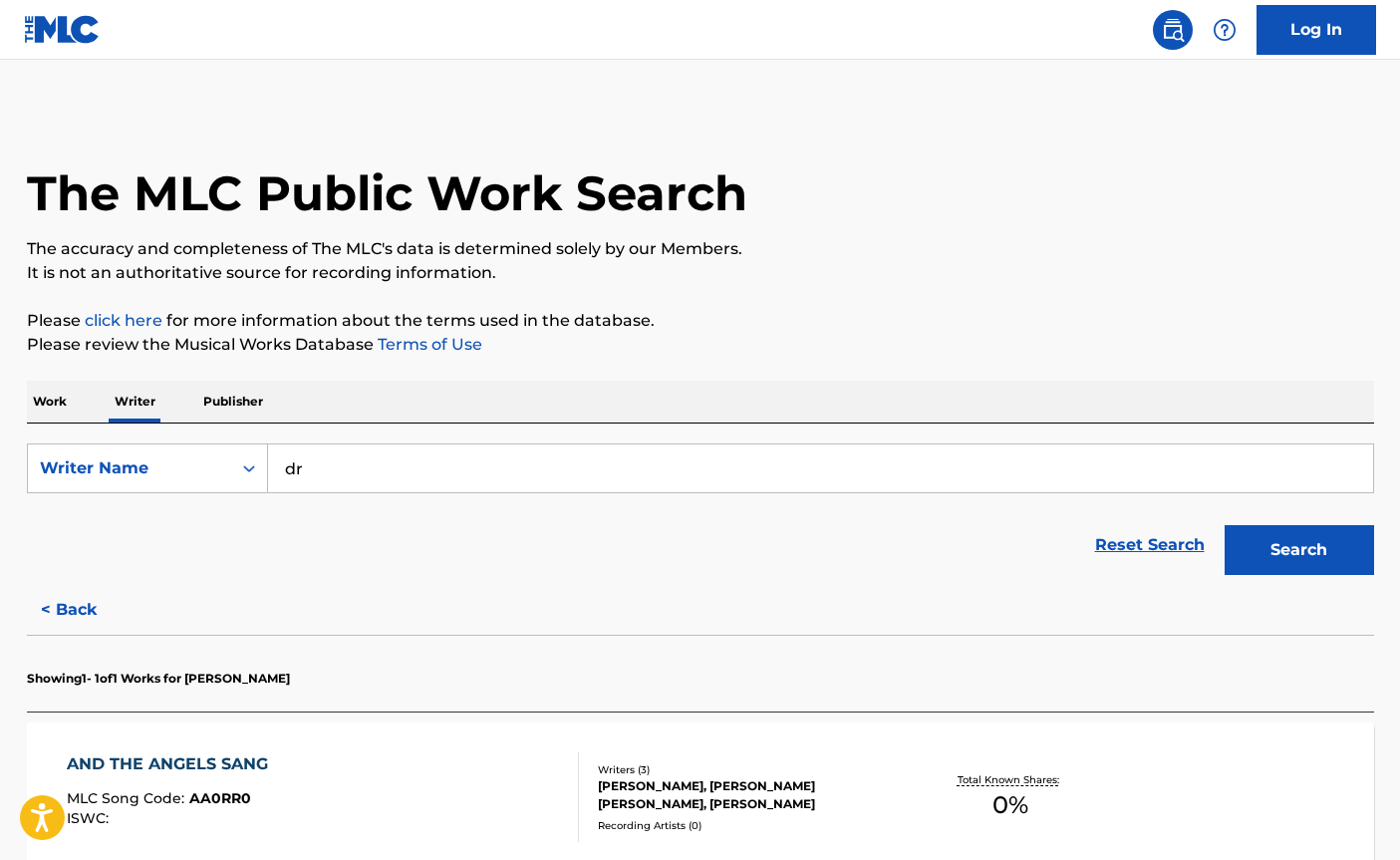 type on "d" 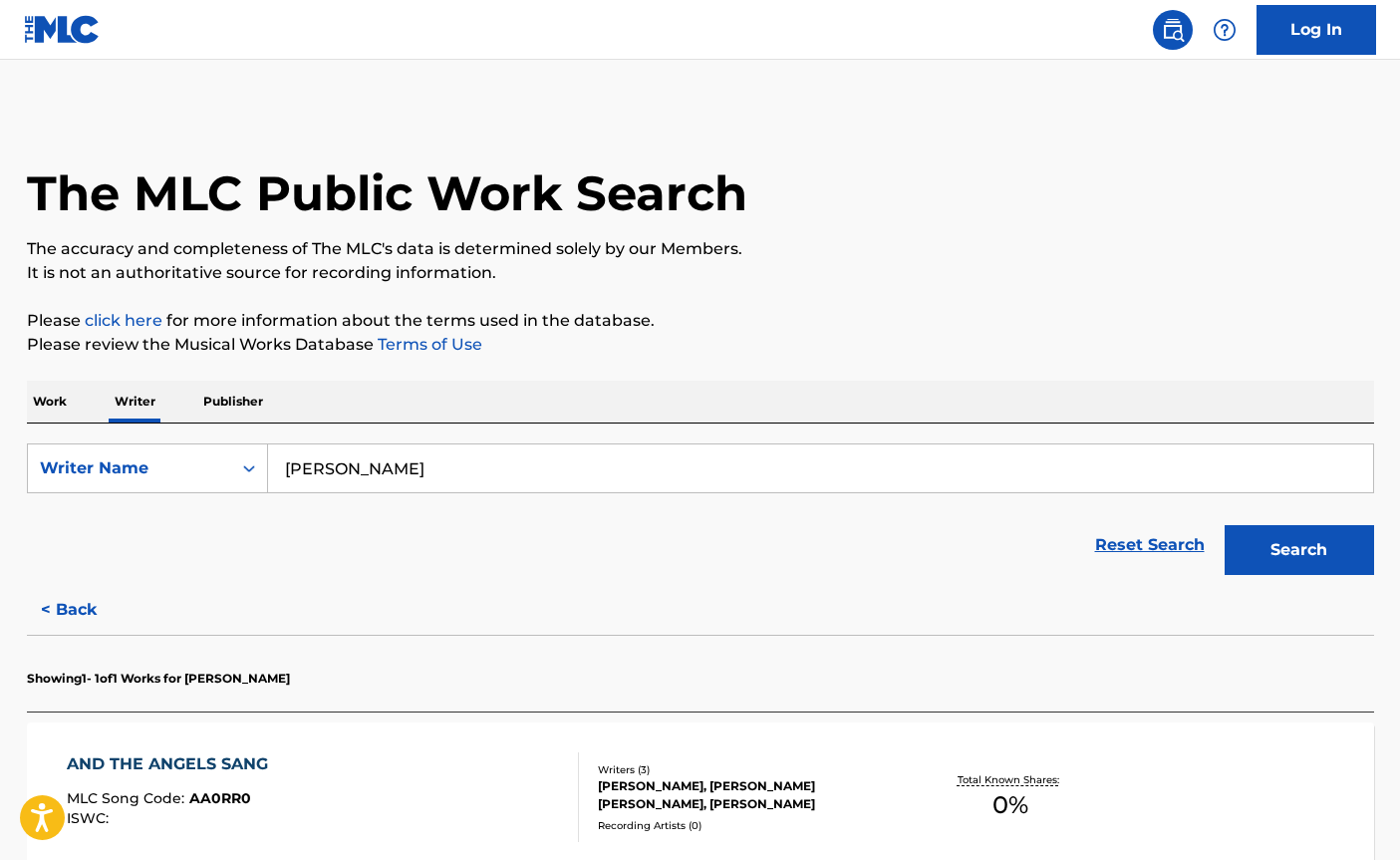 type on "[PERSON_NAME]" 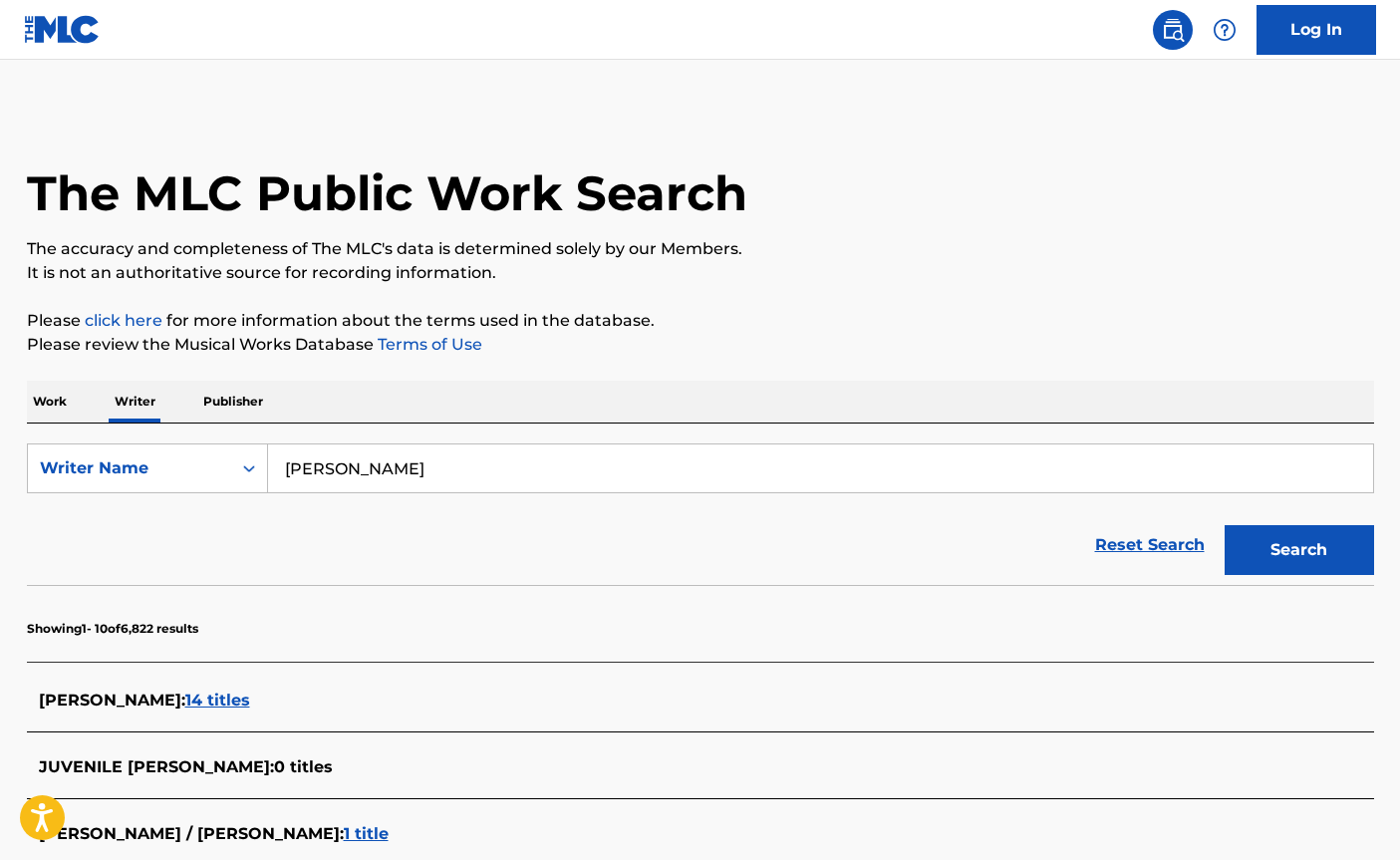 click on "14 titles" at bounding box center [217, 700] 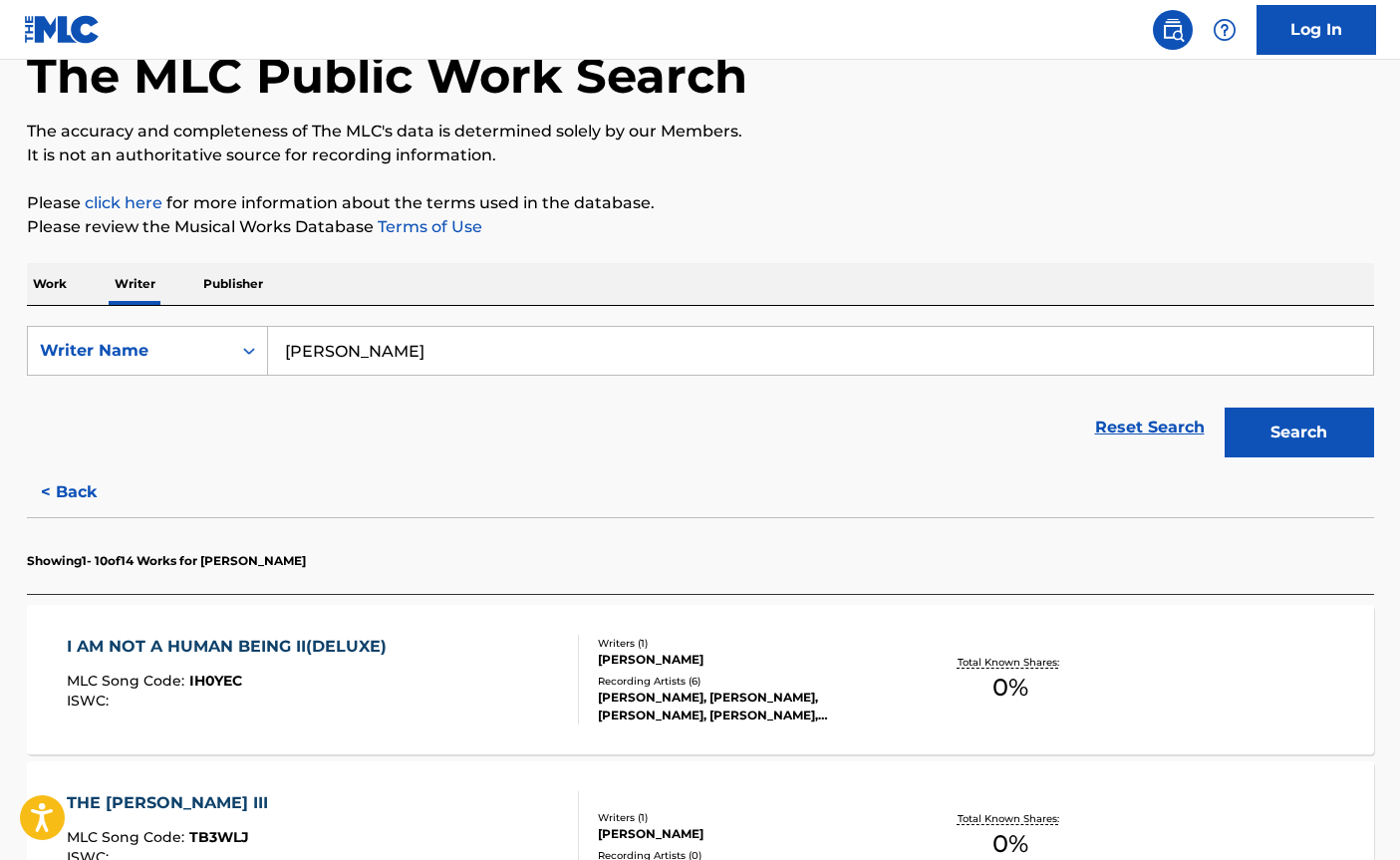 scroll, scrollTop: 80, scrollLeft: 0, axis: vertical 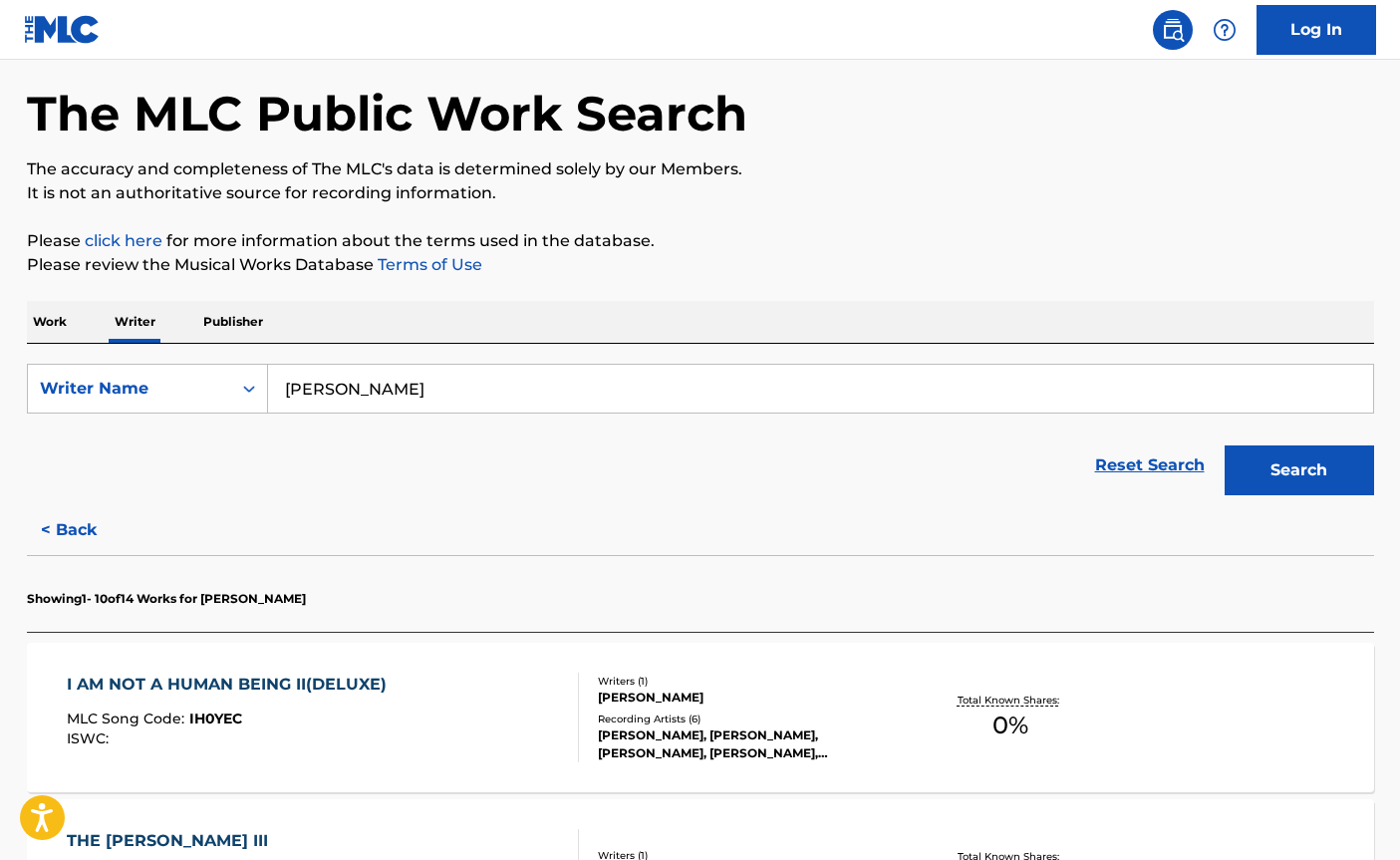 click on "Work" at bounding box center [50, 322] 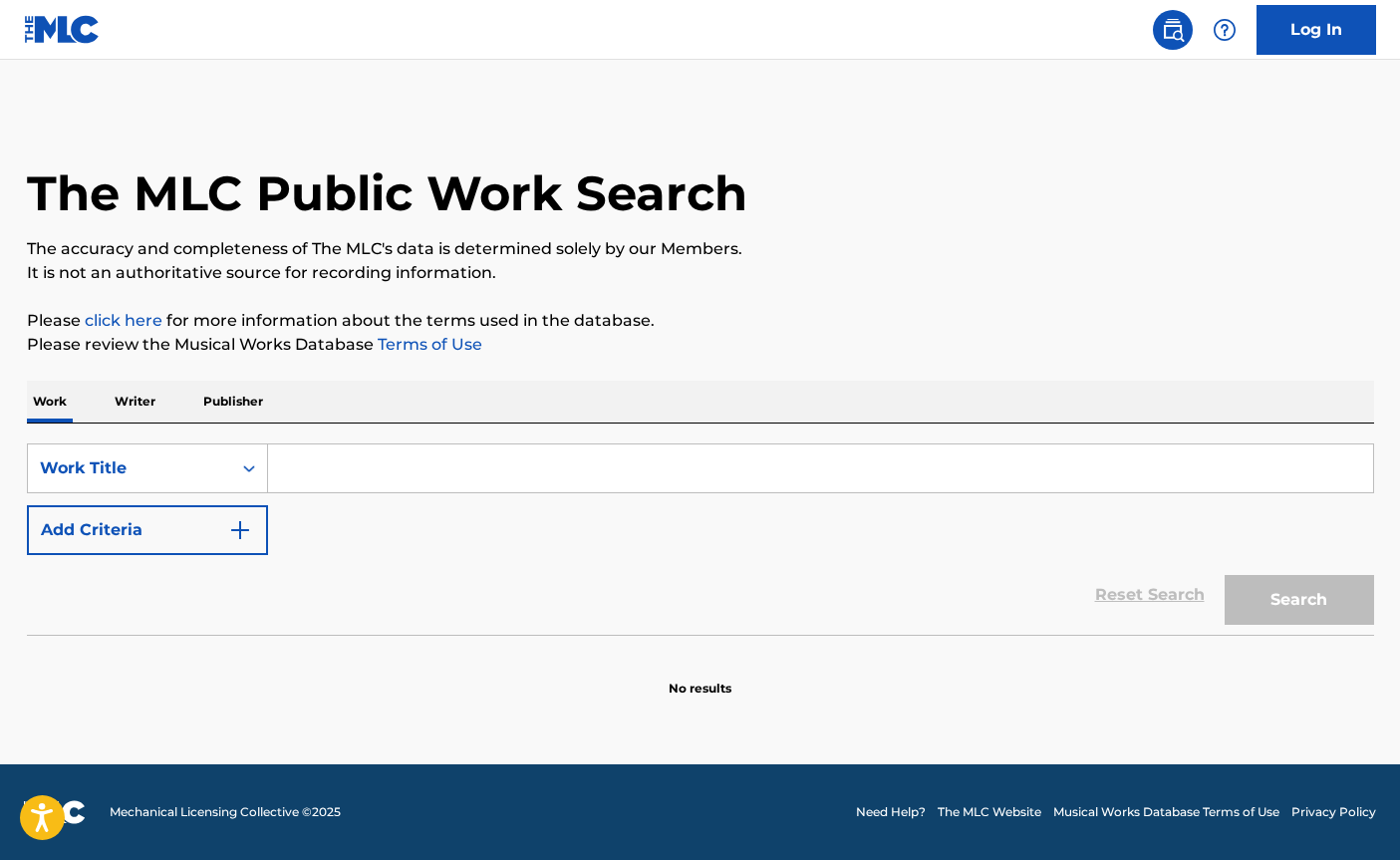 click at bounding box center [820, 468] 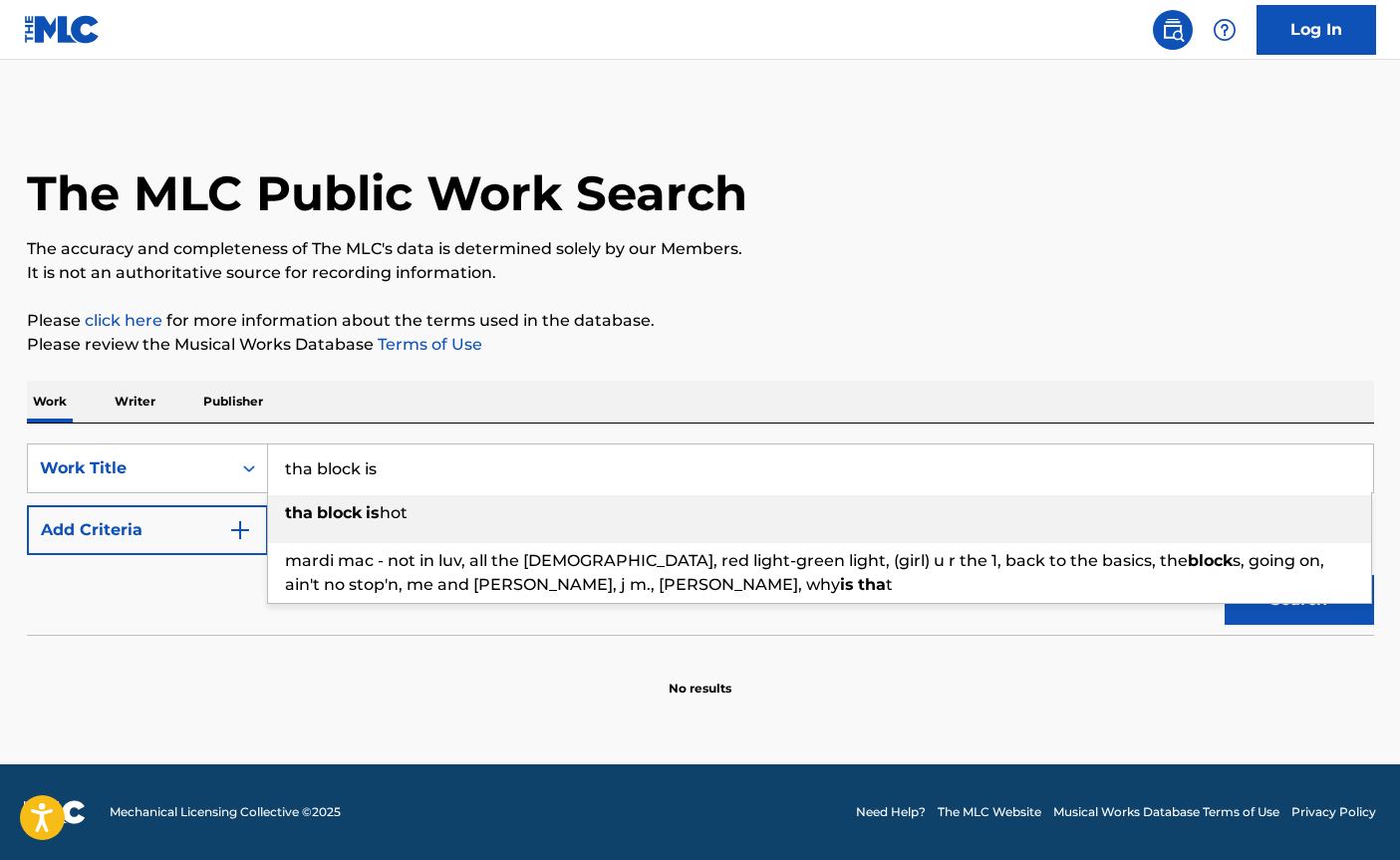 click on "tha   block   is  hot" at bounding box center (819, 513) 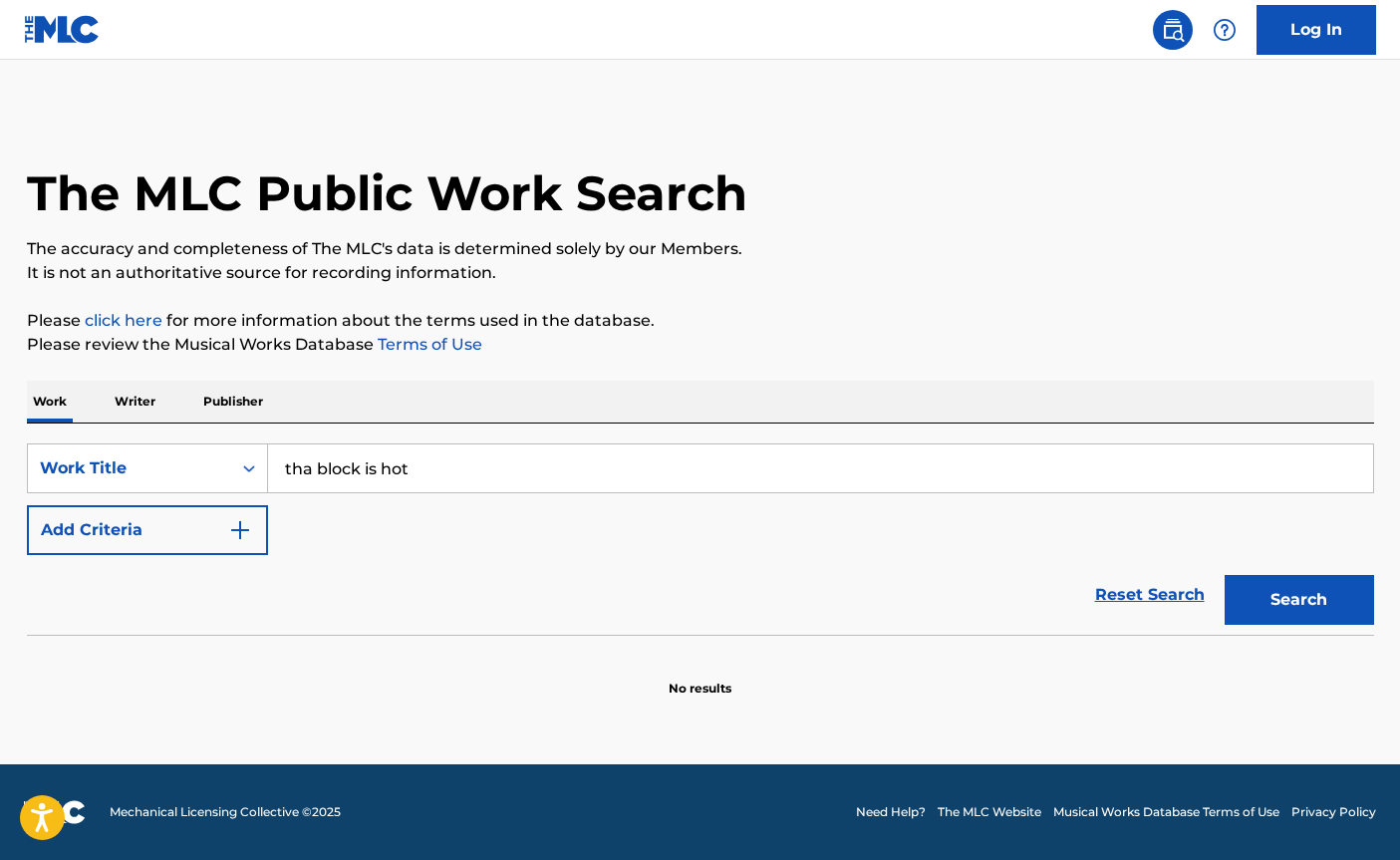 click on "Add Criteria" at bounding box center [147, 530] 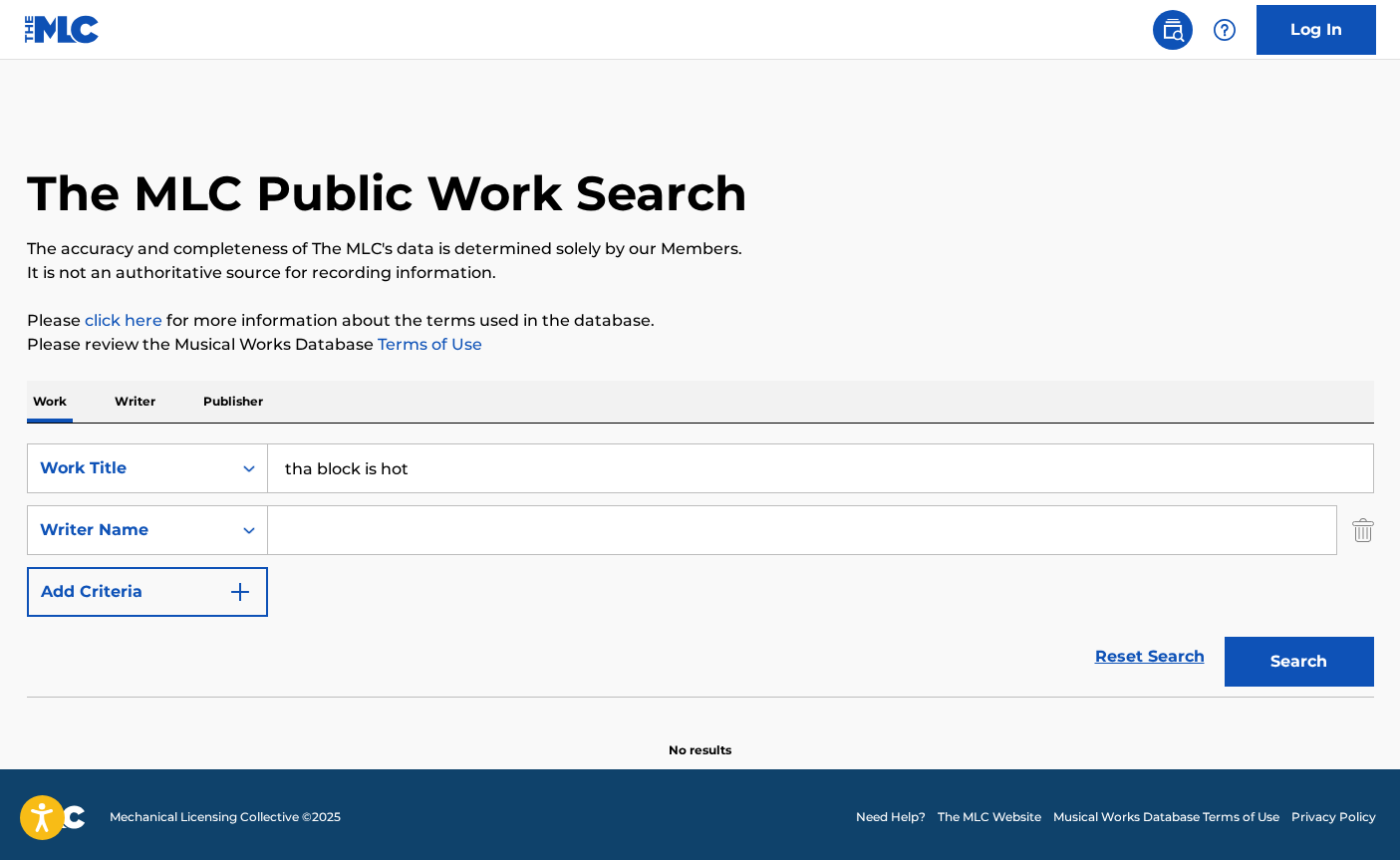click at bounding box center (802, 530) 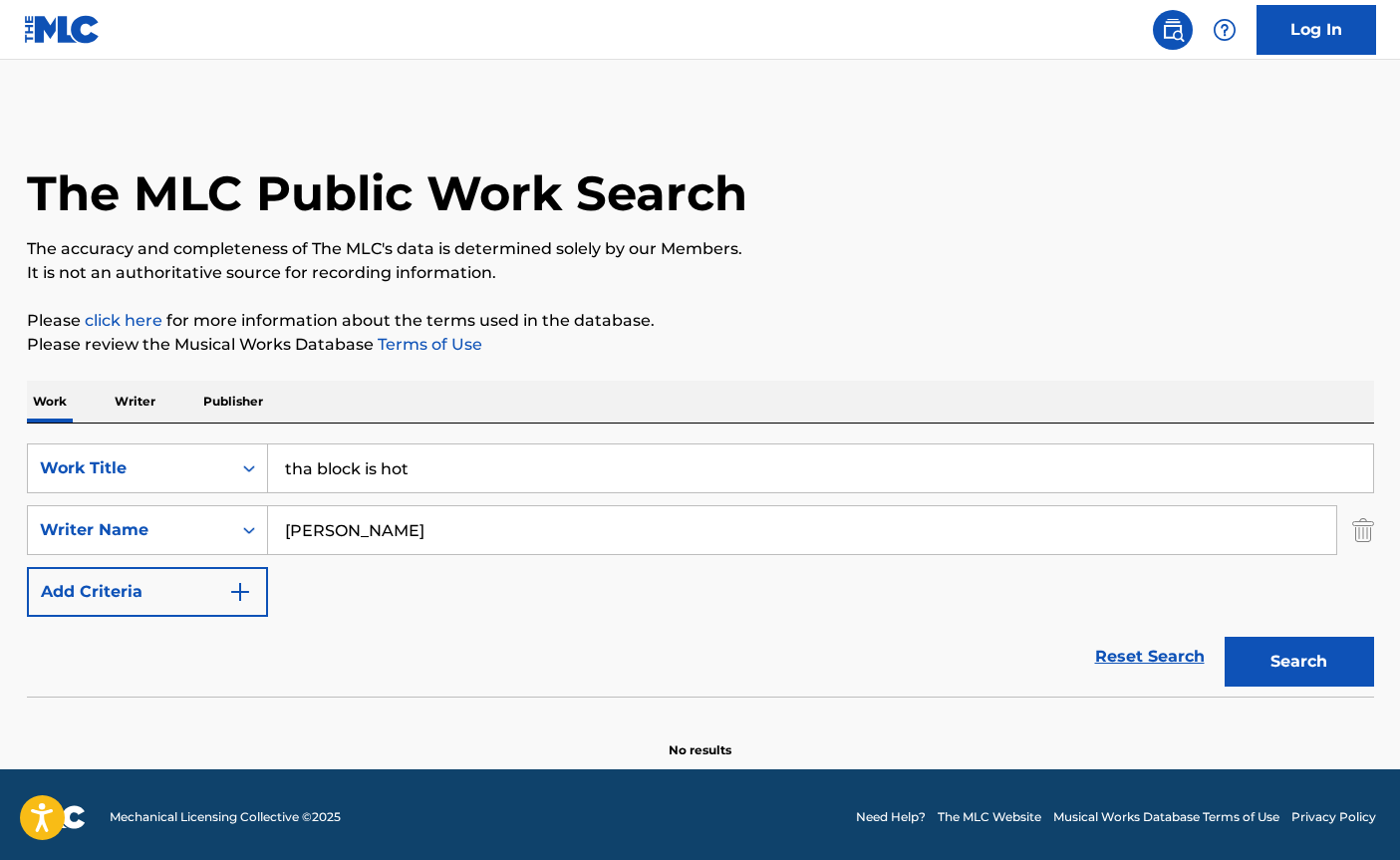 click on "Search" at bounding box center [1299, 662] 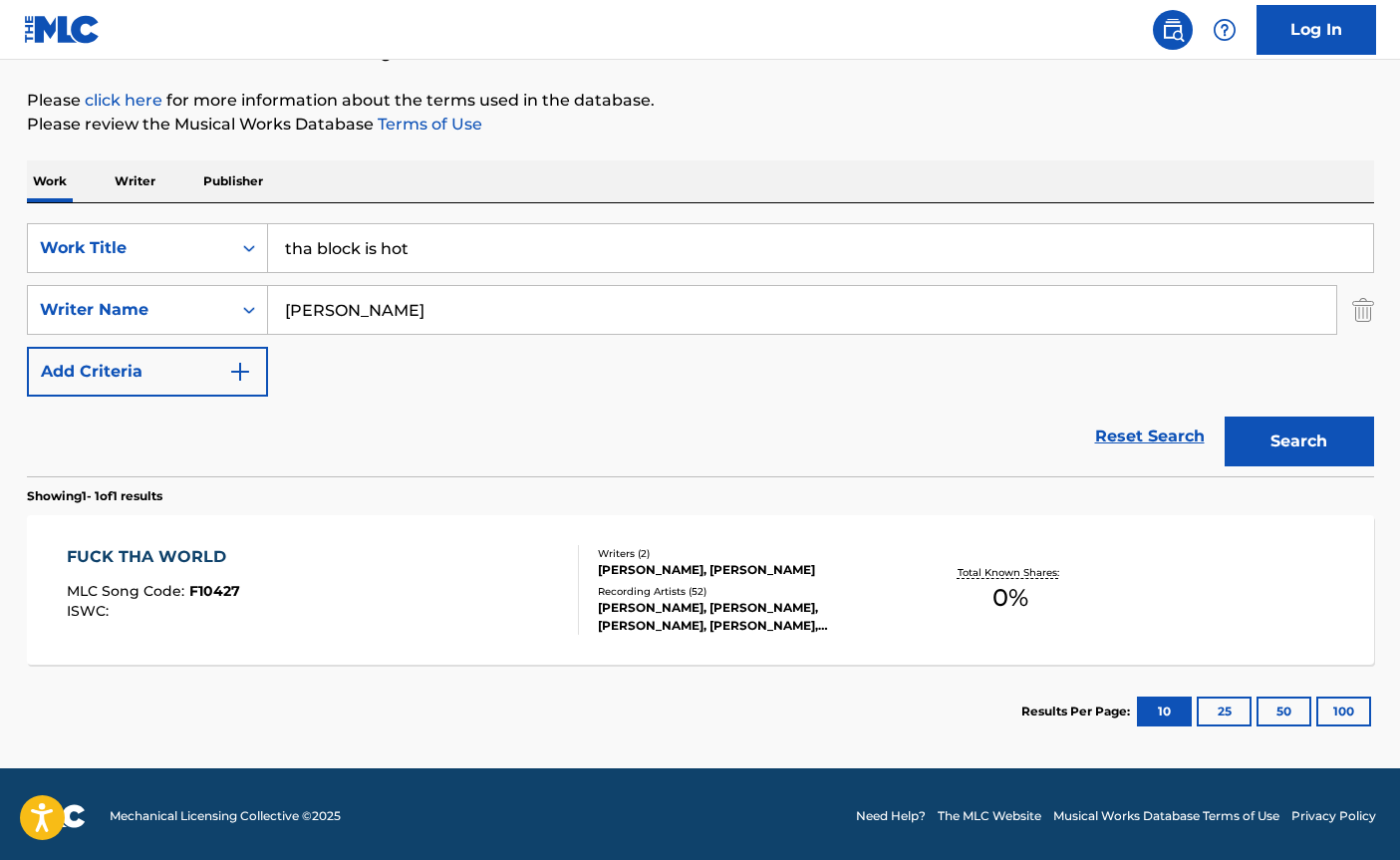 scroll, scrollTop: 224, scrollLeft: 0, axis: vertical 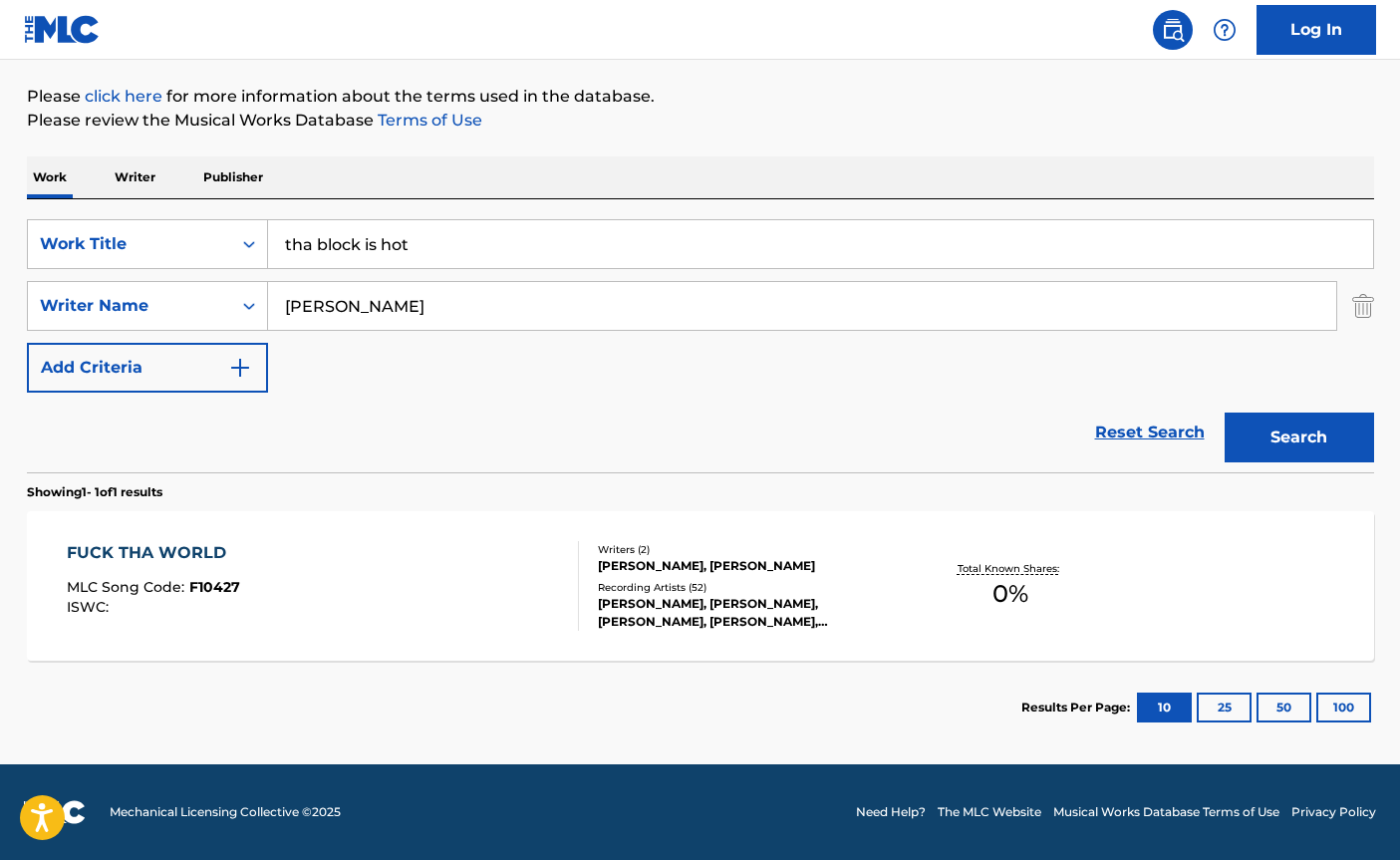 click on "tha block is hot" at bounding box center (820, 244) 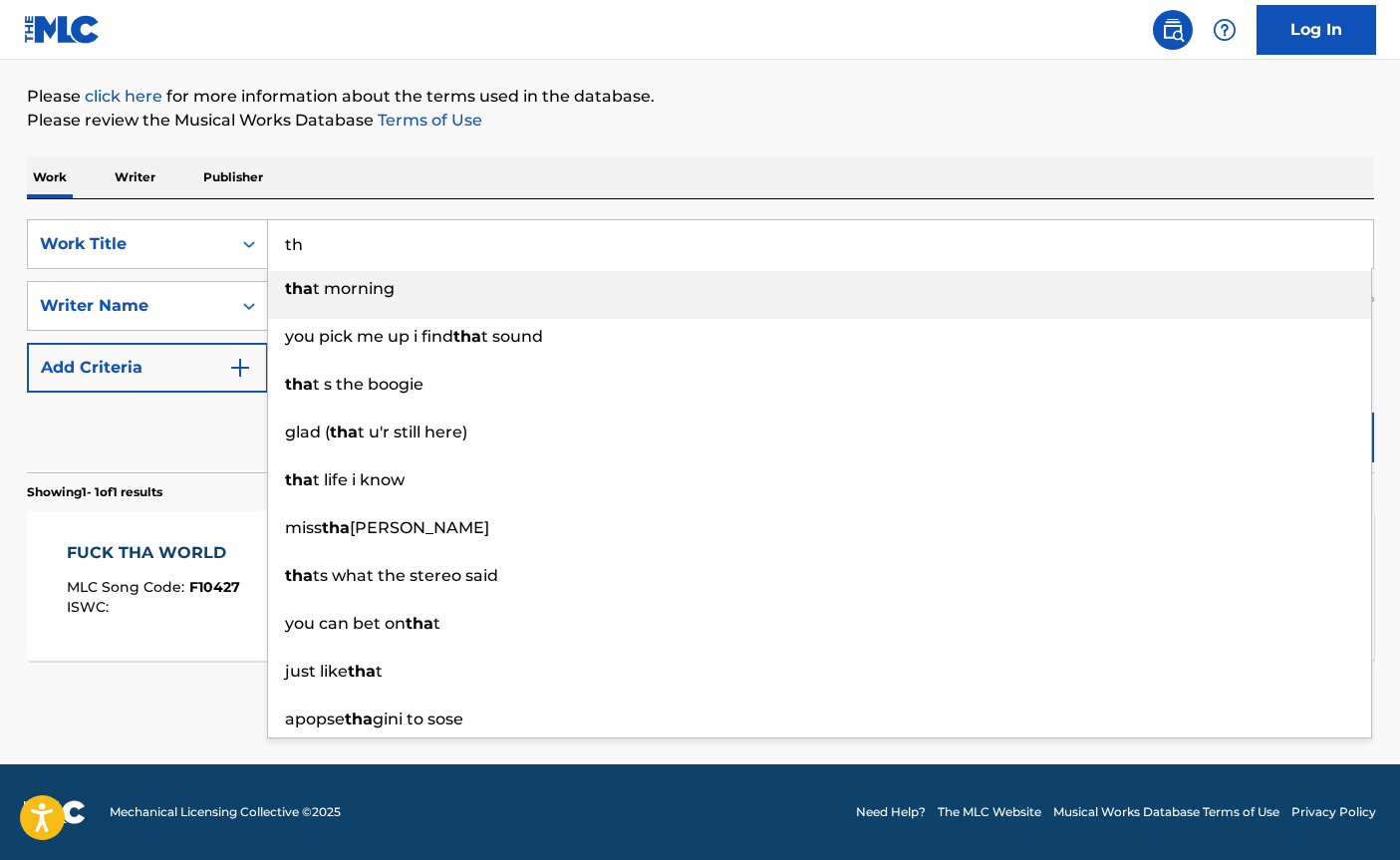type on "t" 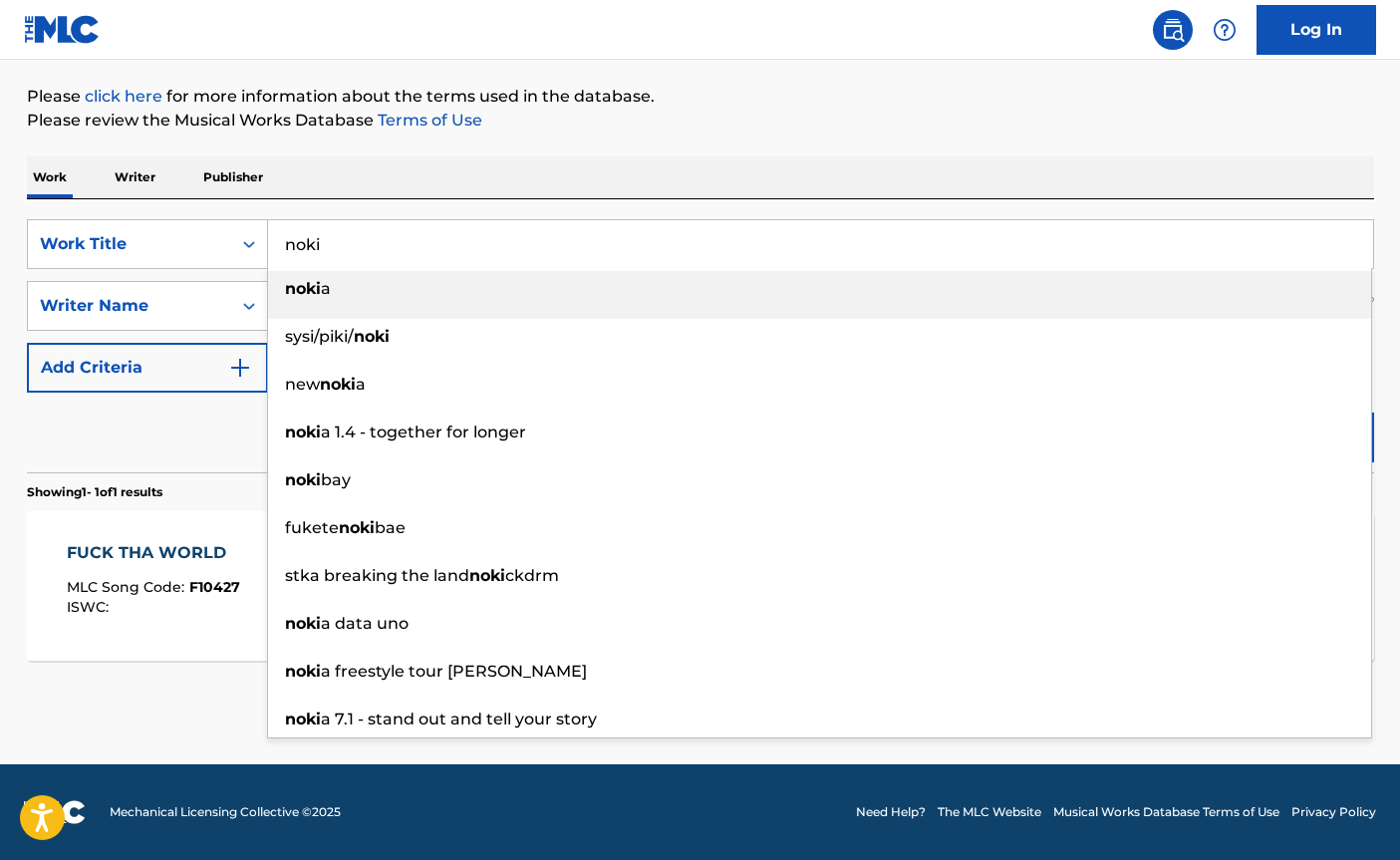 click on "noki a" at bounding box center [819, 289] 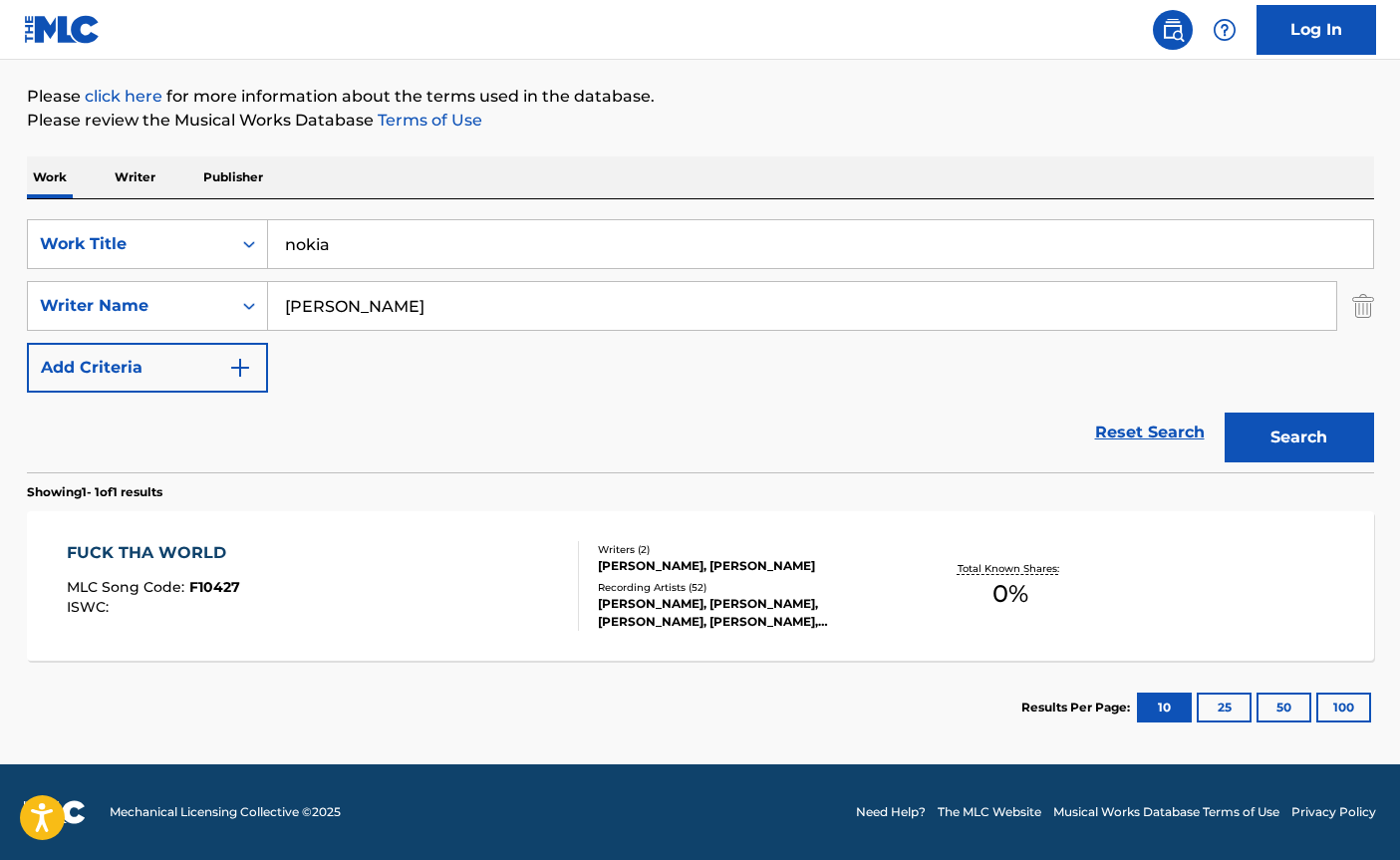 click on "[PERSON_NAME]" at bounding box center (802, 306) 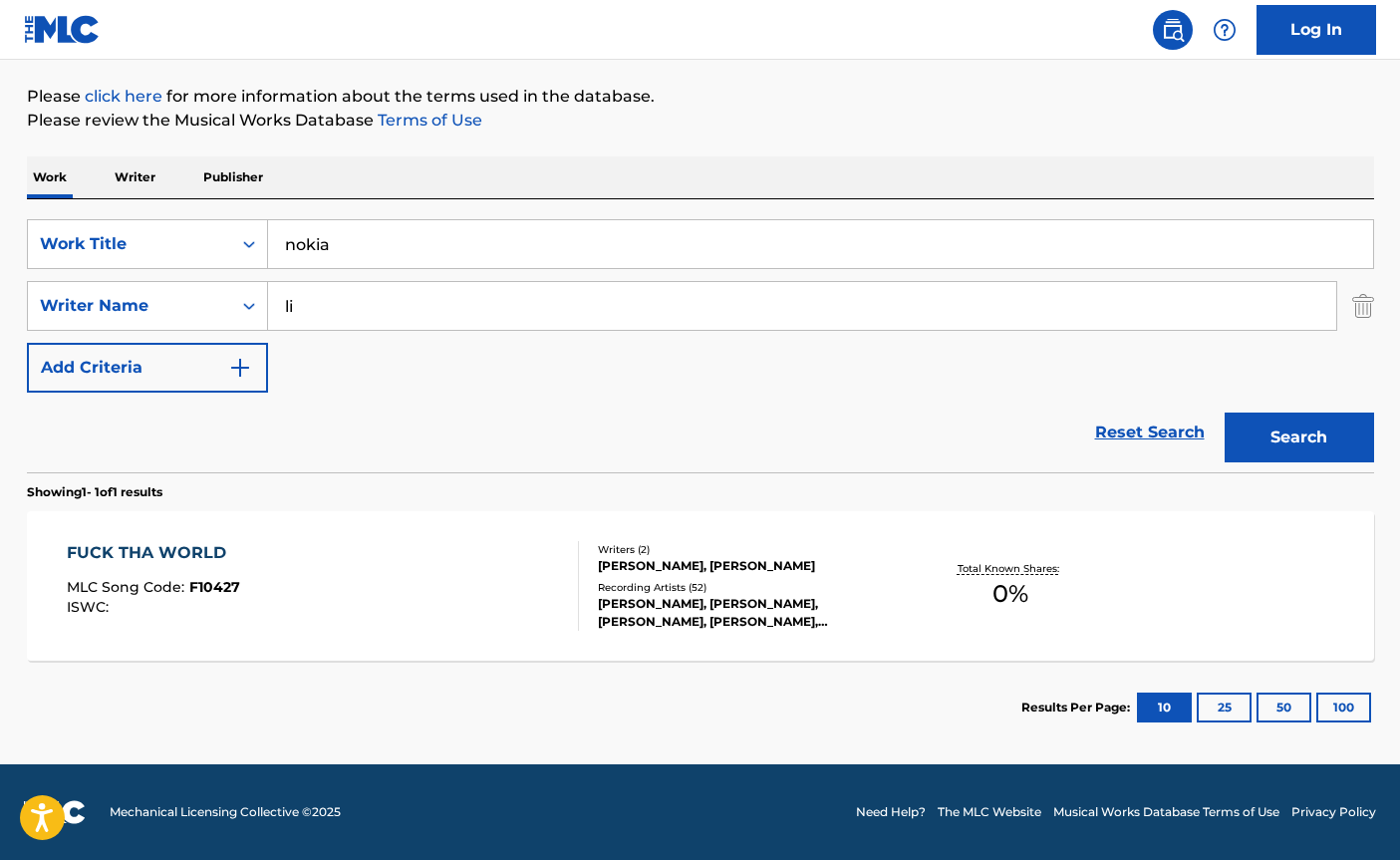 type on "l" 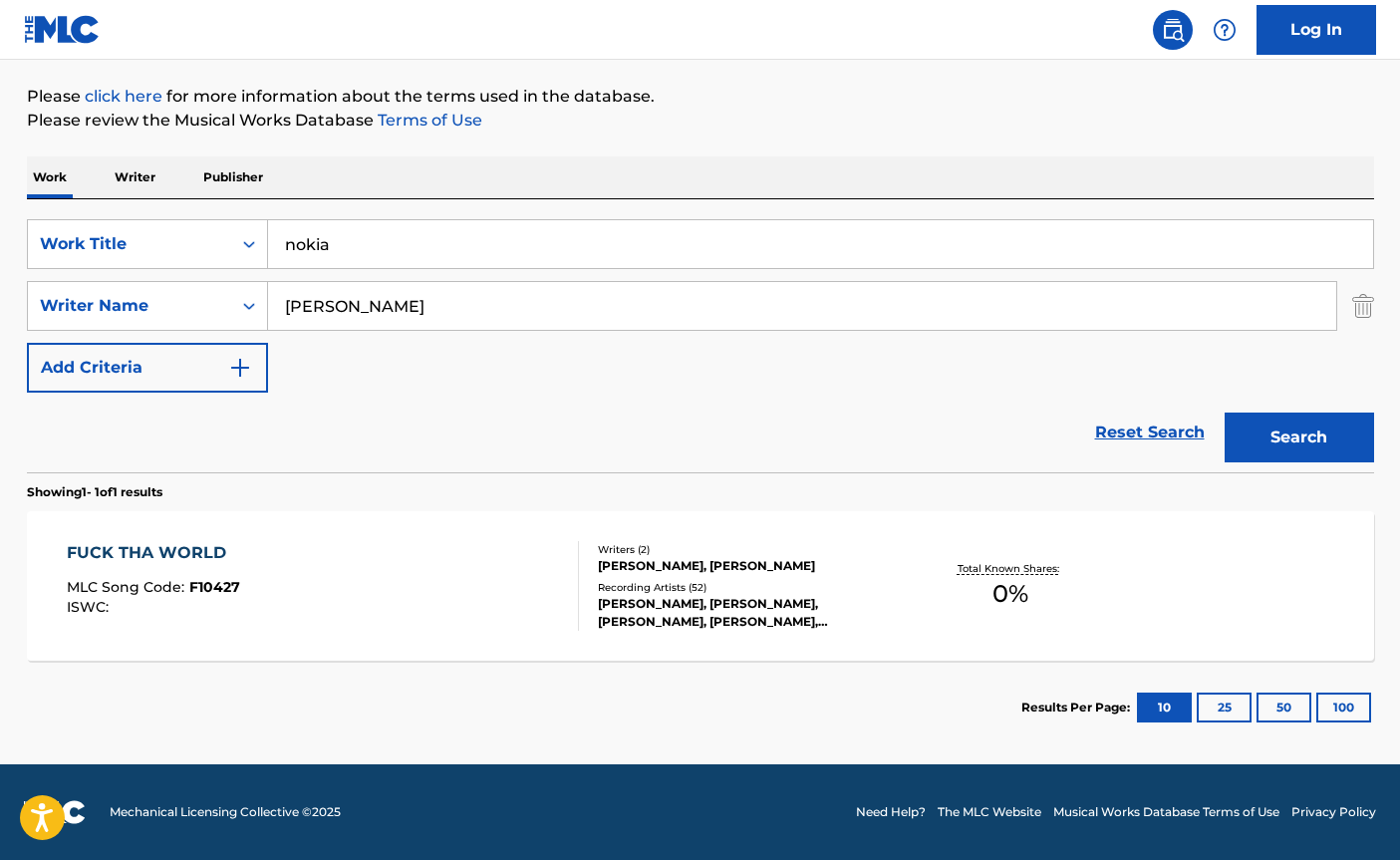 type on "[PERSON_NAME]" 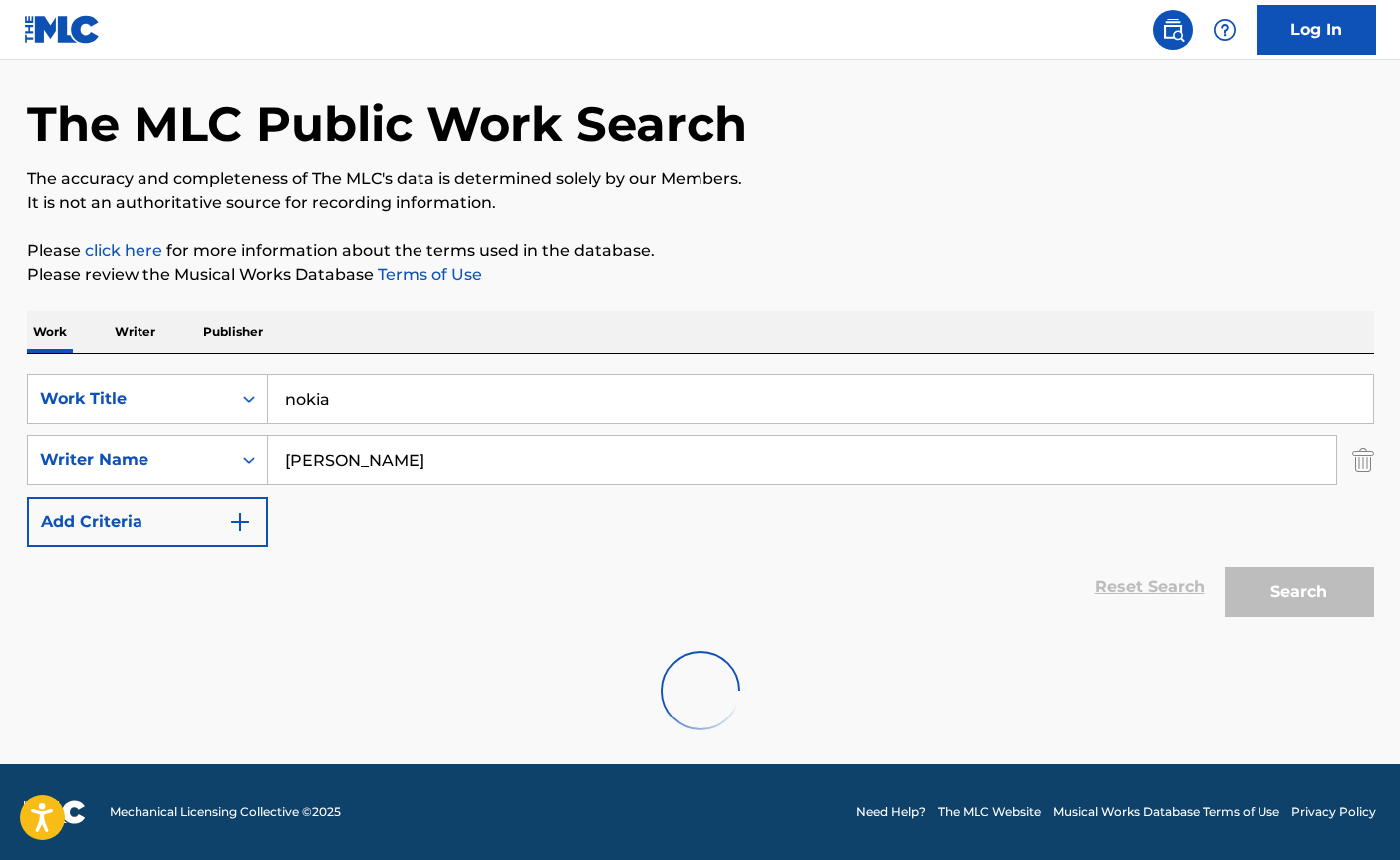 scroll, scrollTop: 224, scrollLeft: 0, axis: vertical 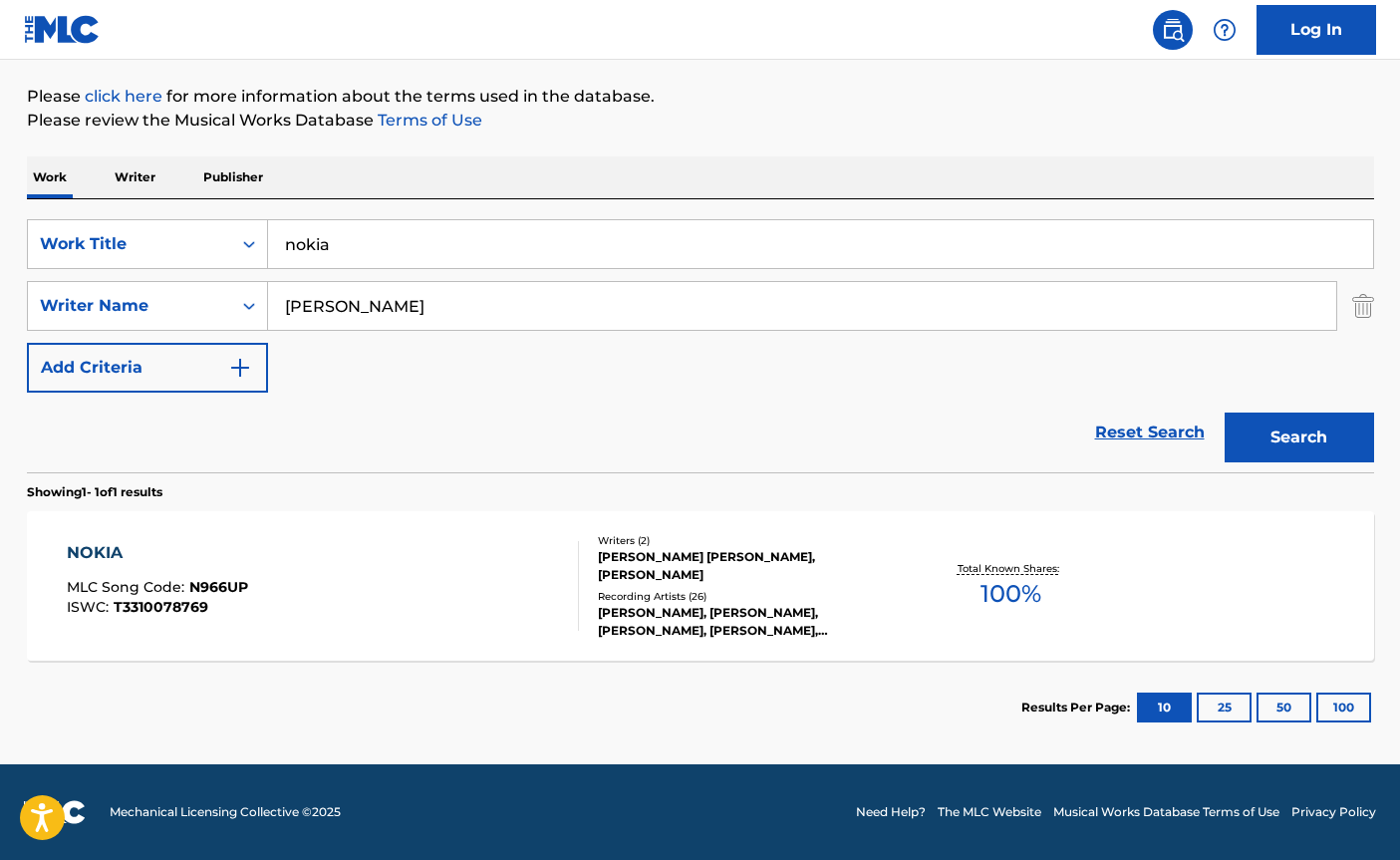 click on "[PERSON_NAME] [PERSON_NAME], [PERSON_NAME]" at bounding box center (748, 566) 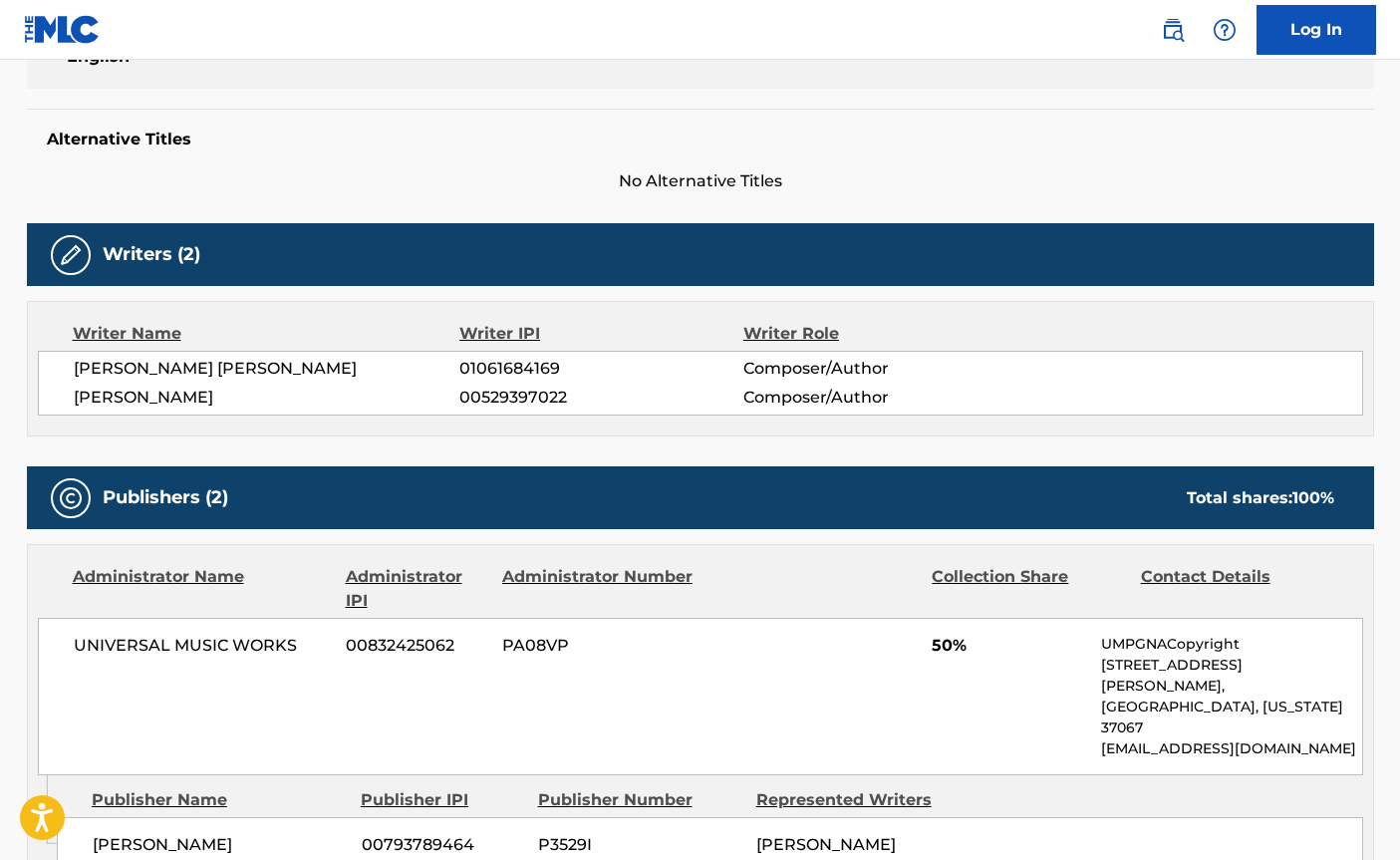 scroll, scrollTop: 518, scrollLeft: 0, axis: vertical 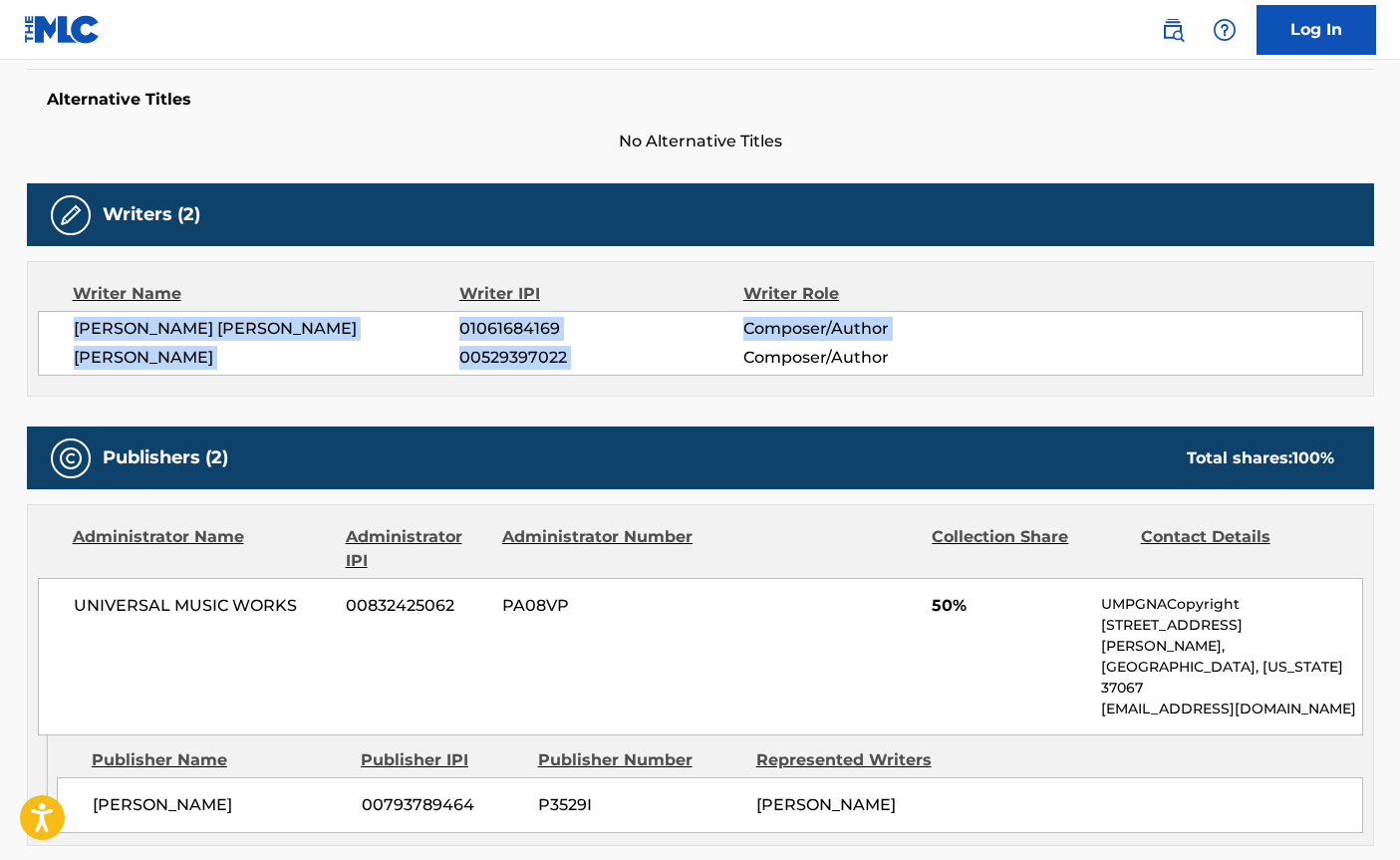 drag, startPoint x: 76, startPoint y: 326, endPoint x: 1005, endPoint y: 344, distance: 929.17436 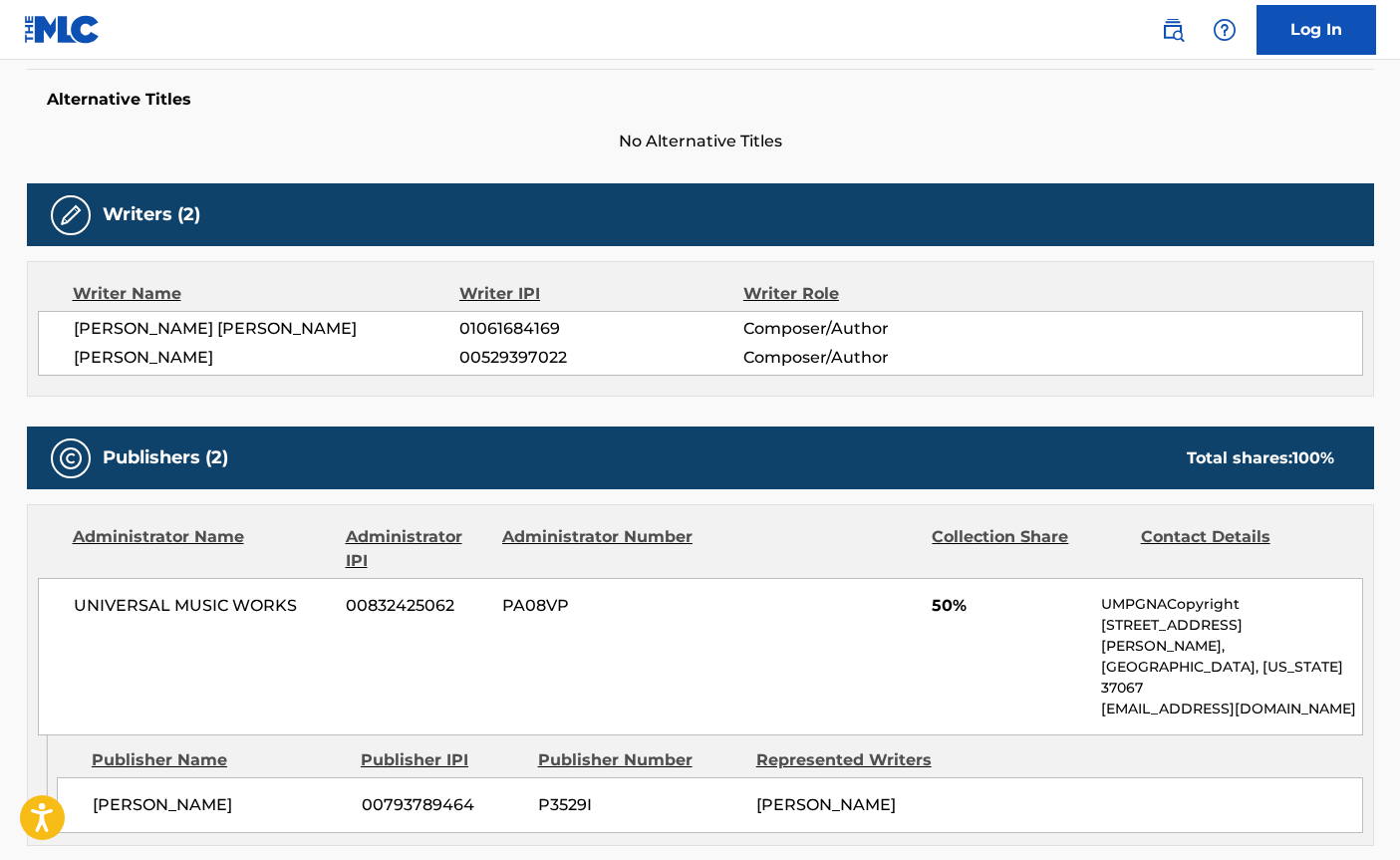 drag, startPoint x: 75, startPoint y: 326, endPoint x: 292, endPoint y: 361, distance: 219.80446 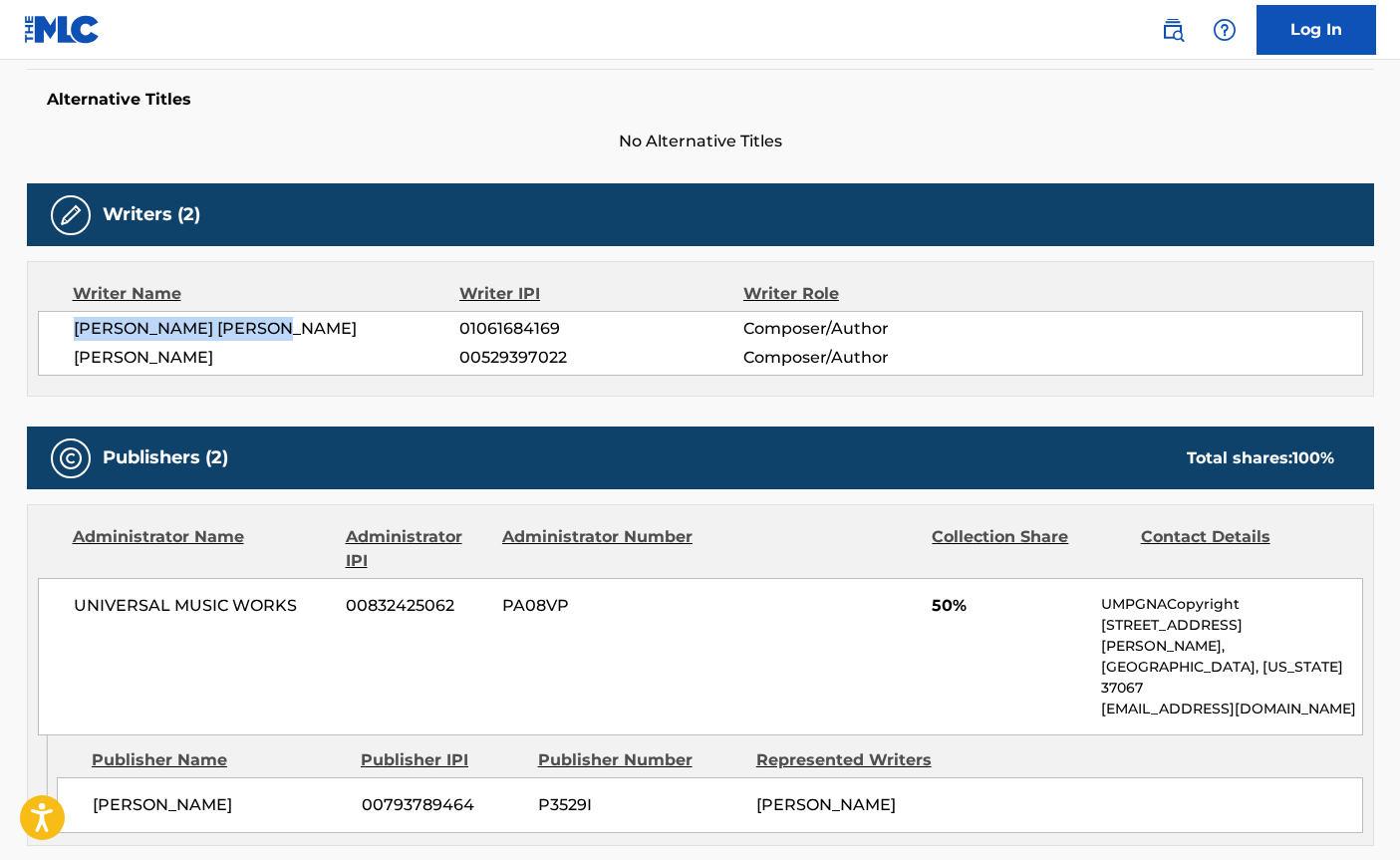 drag, startPoint x: 73, startPoint y: 324, endPoint x: 288, endPoint y: 331, distance: 215.1139 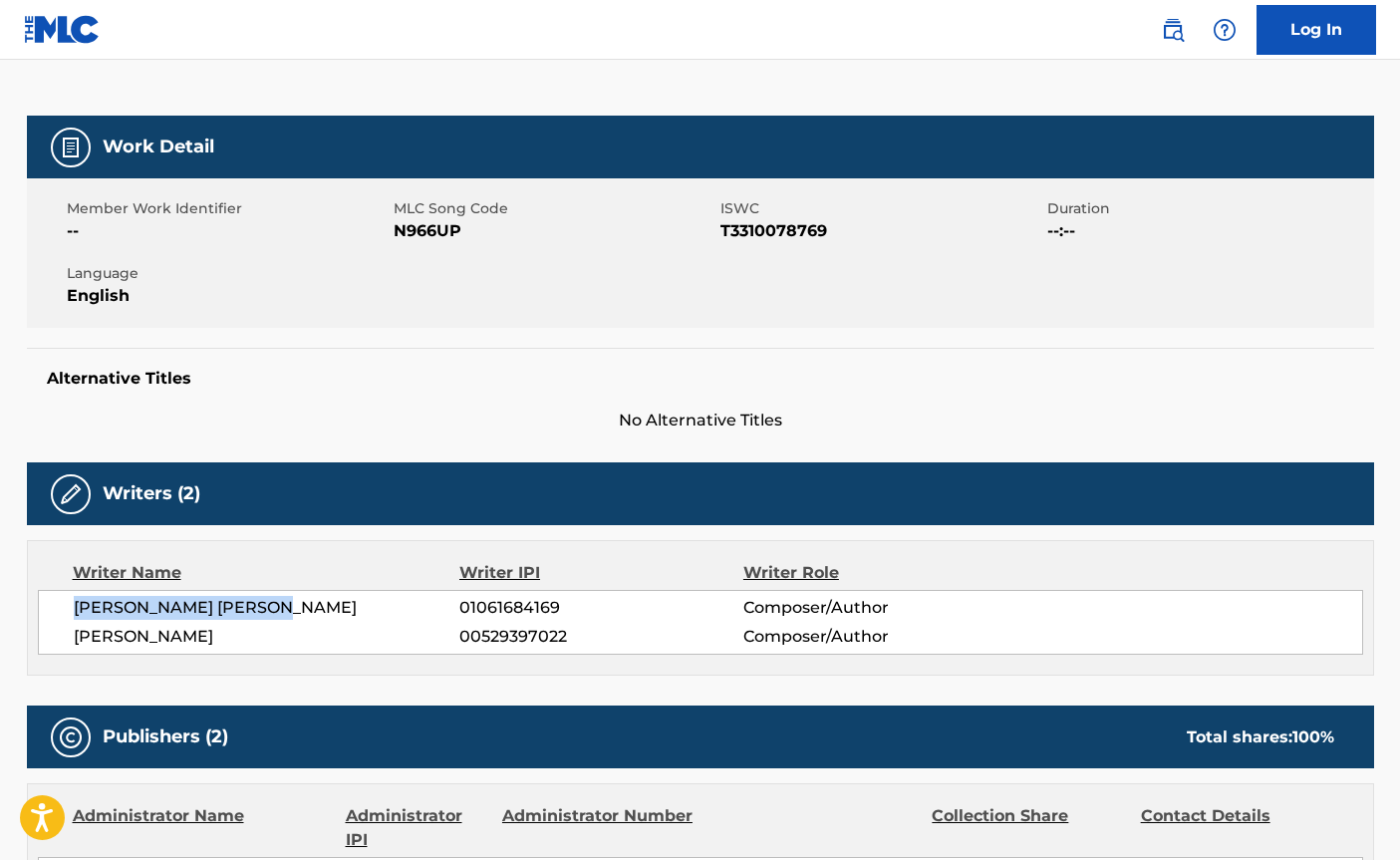 scroll, scrollTop: 279, scrollLeft: 0, axis: vertical 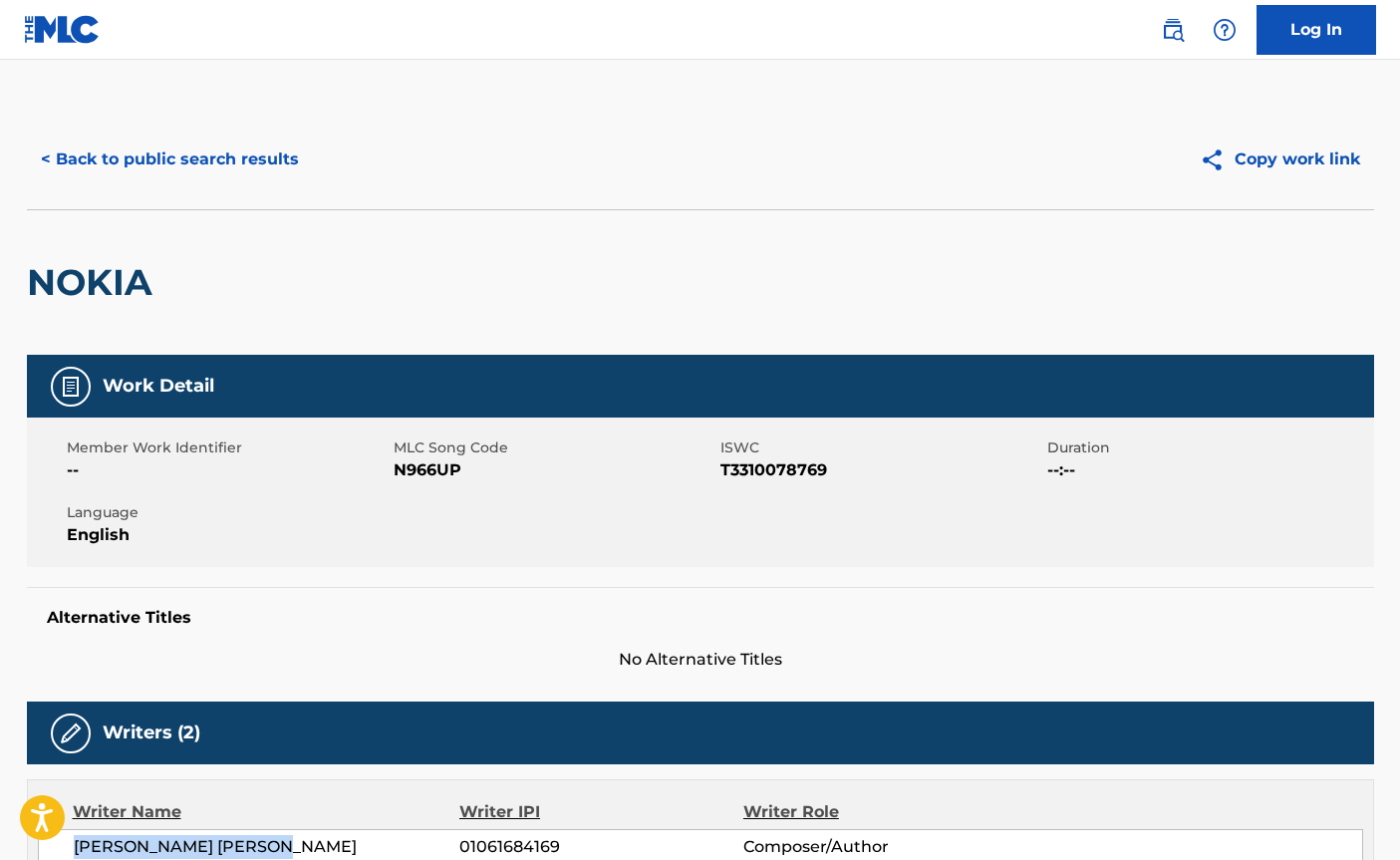 click on "Copy work link" at bounding box center (1279, 159) 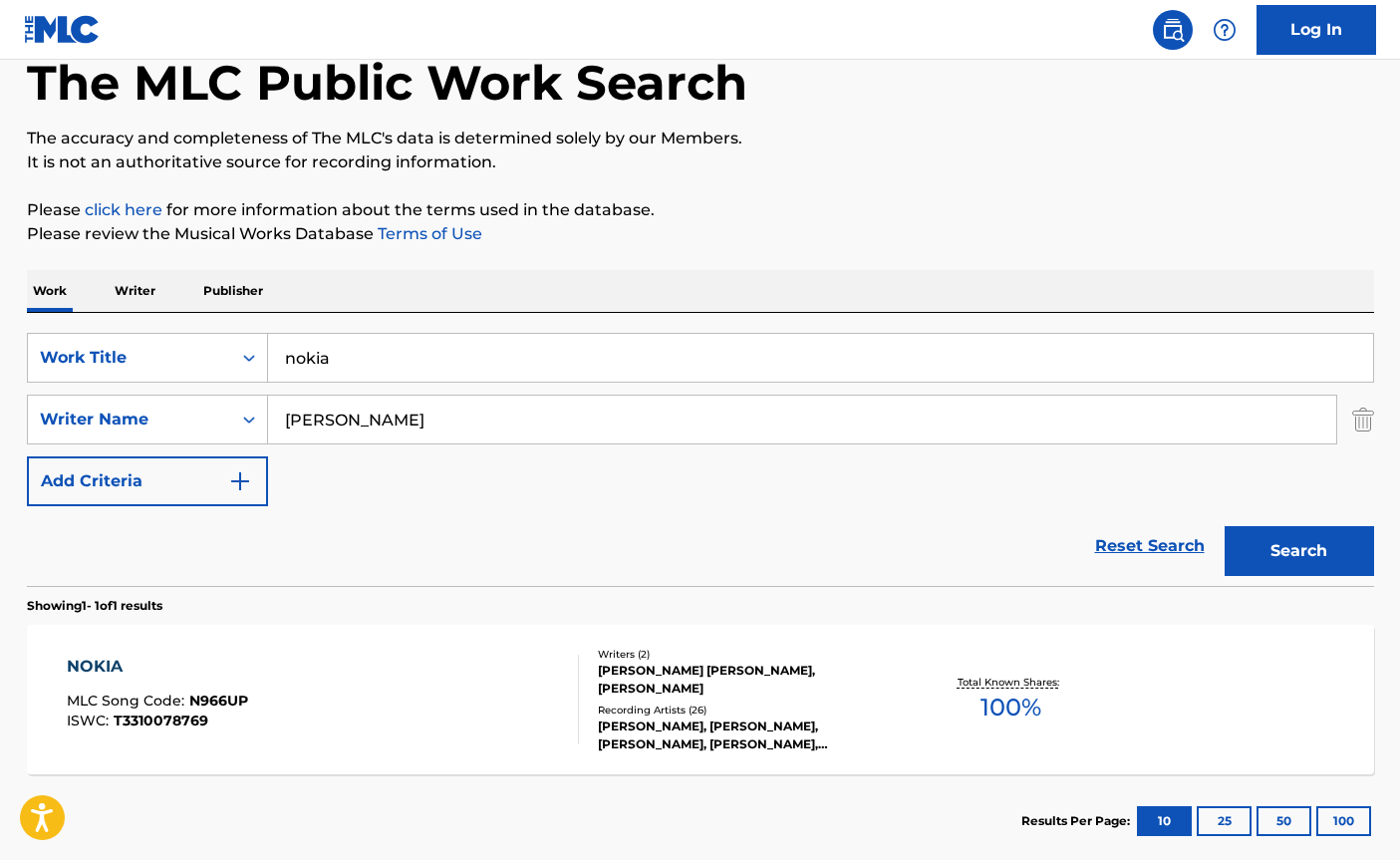 click on "nokia" at bounding box center (820, 358) 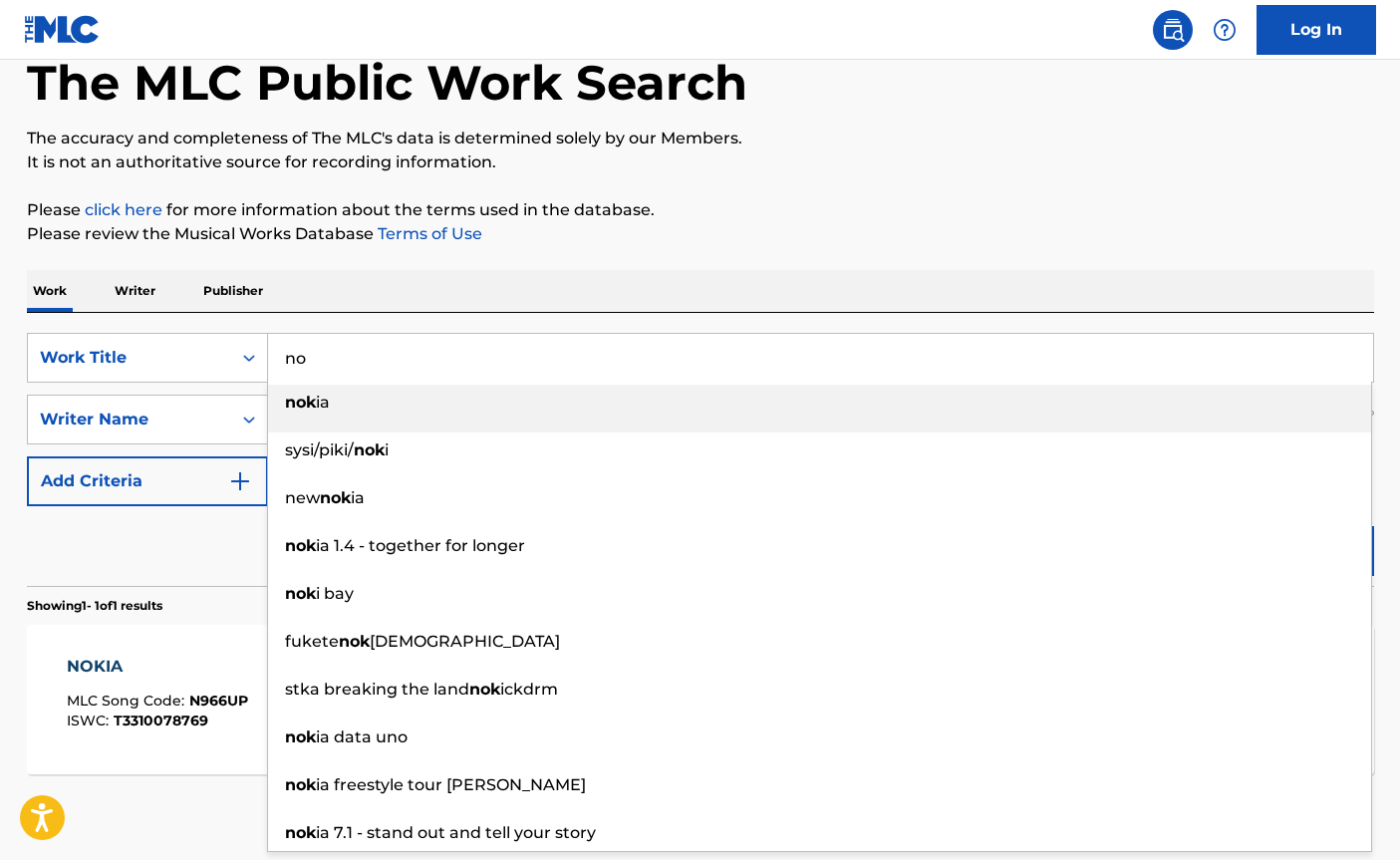 type on "n" 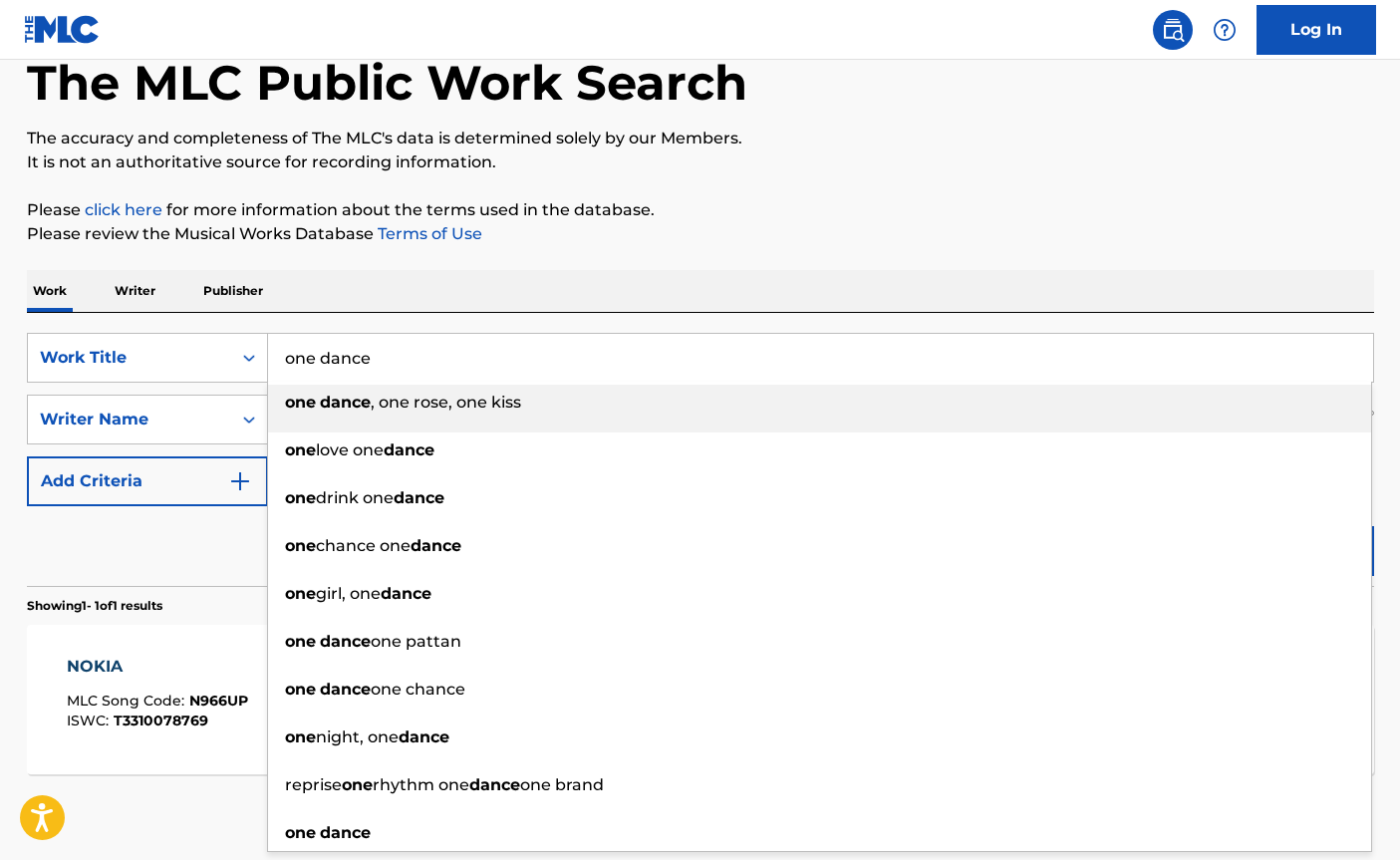 click on "one dance" at bounding box center (820, 358) 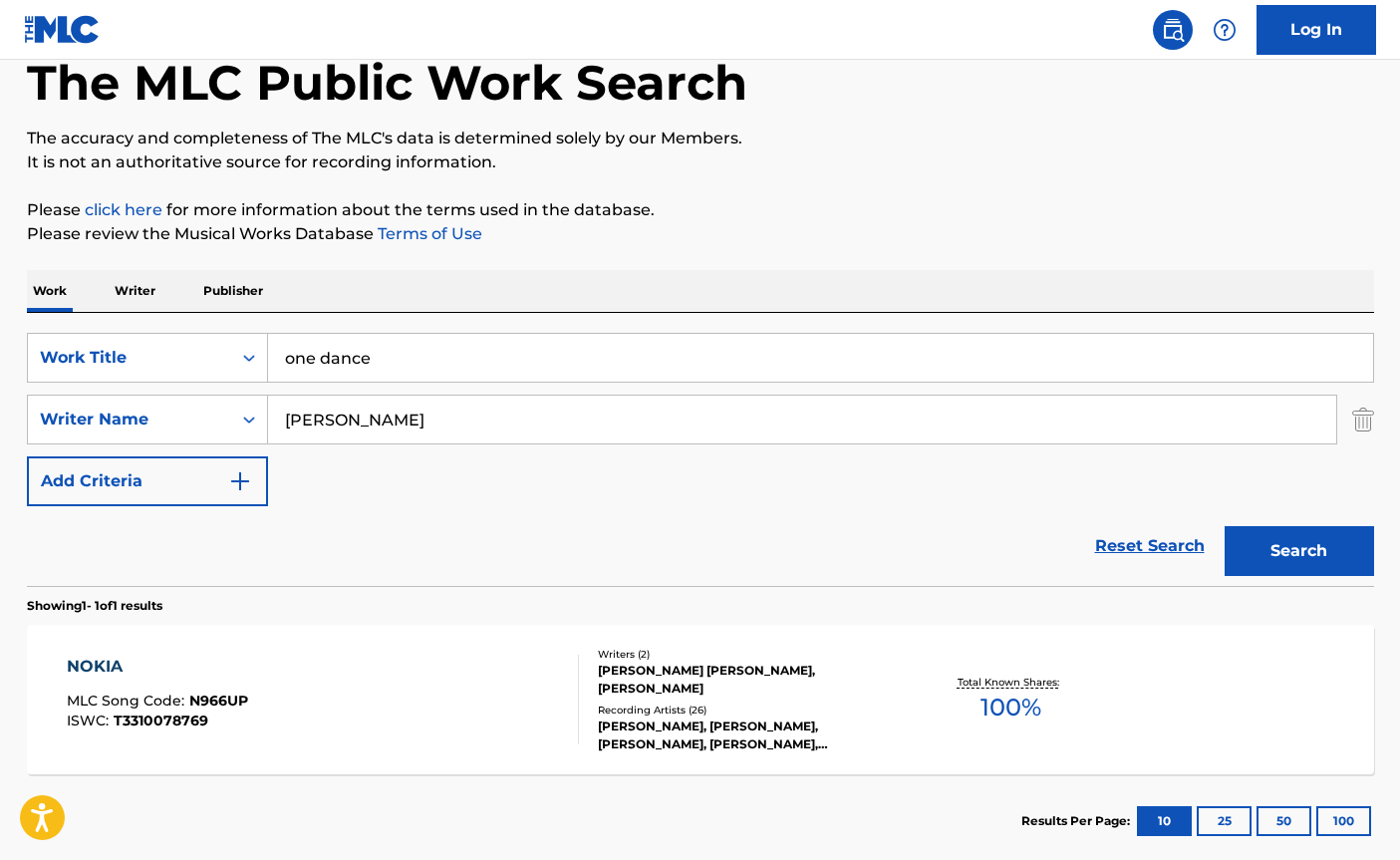 click on "Search" at bounding box center (1299, 551) 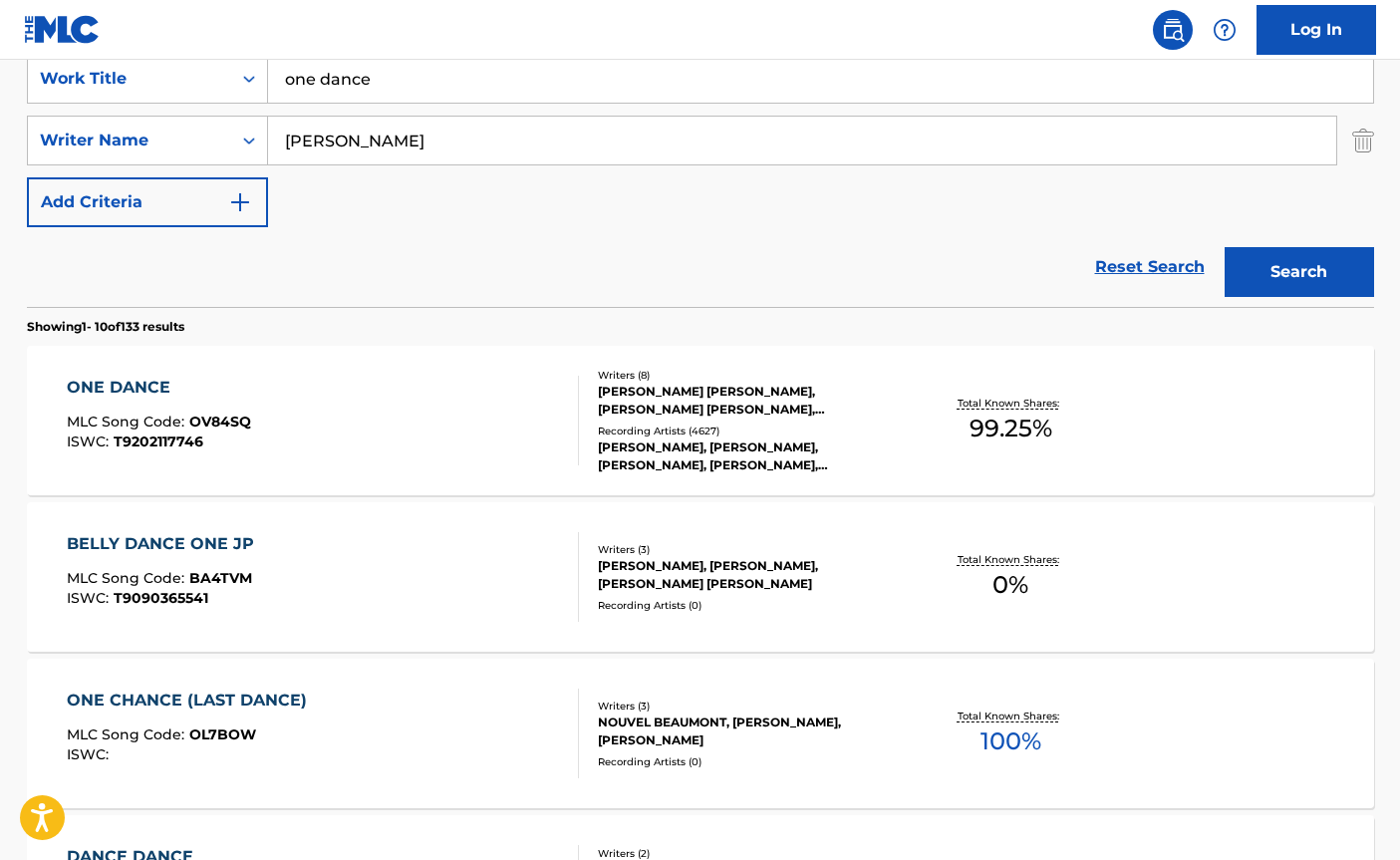 scroll, scrollTop: 430, scrollLeft: 0, axis: vertical 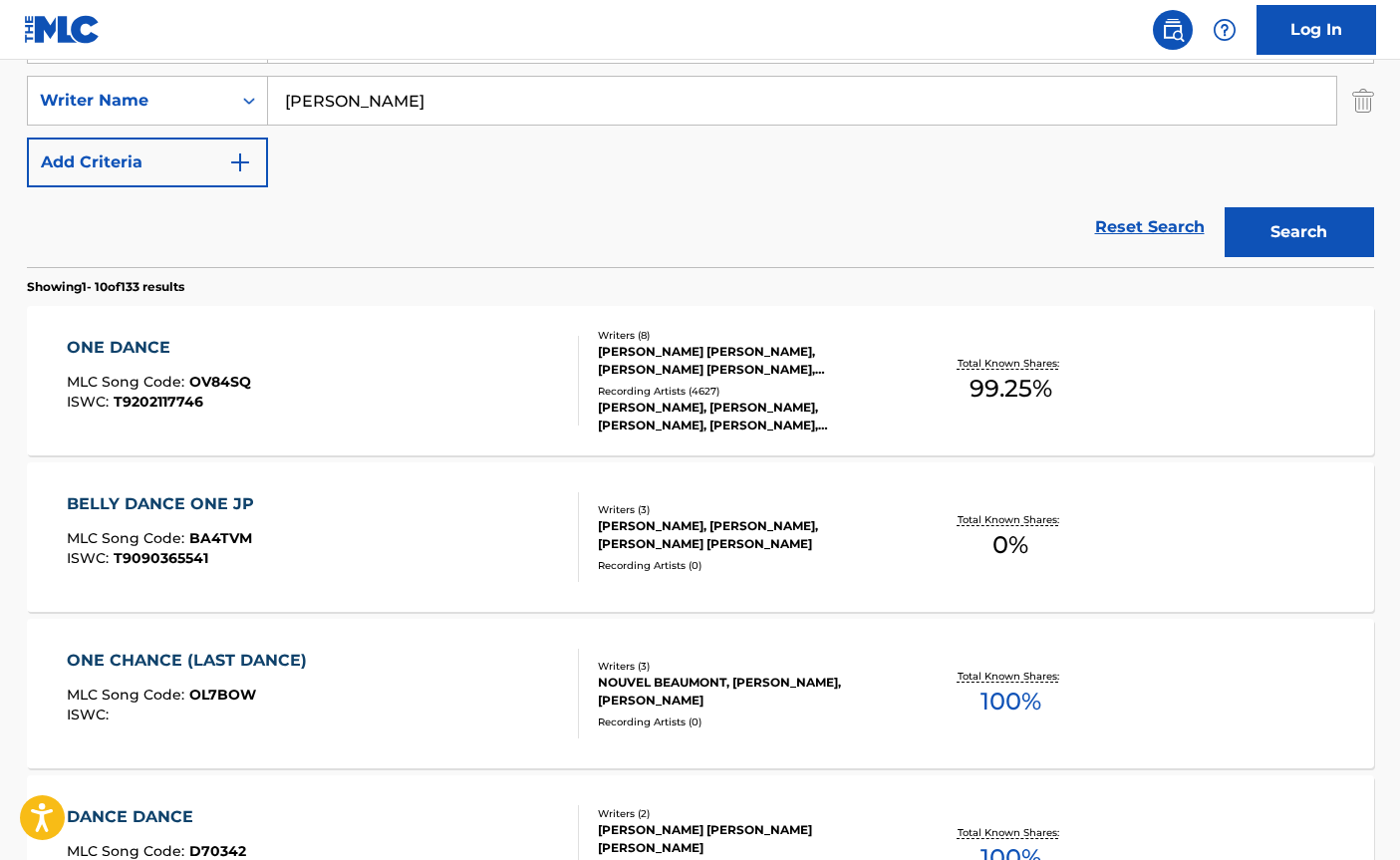 click on "Total Known Shares: 100 %" at bounding box center [1010, 694] 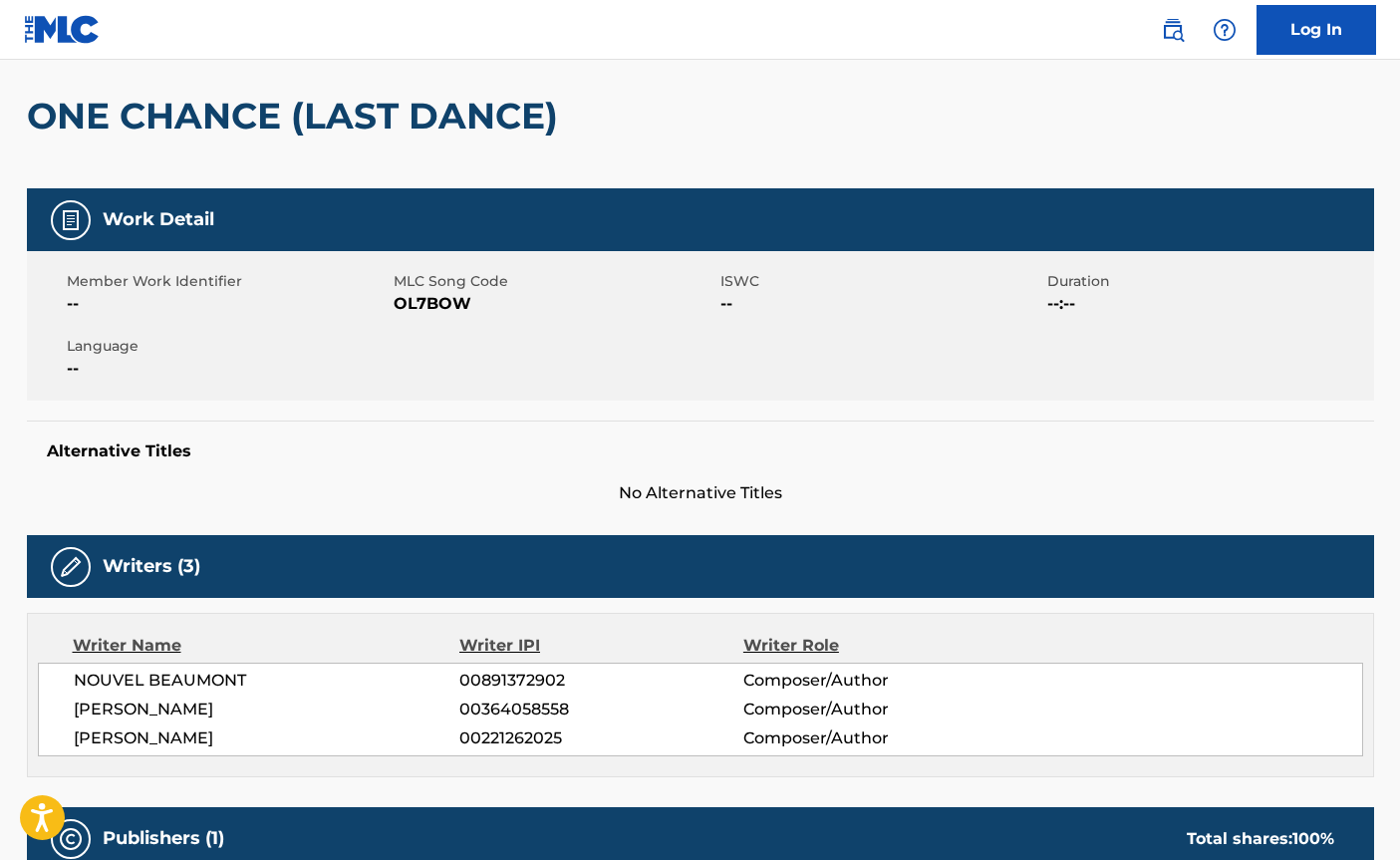 scroll, scrollTop: 159, scrollLeft: 0, axis: vertical 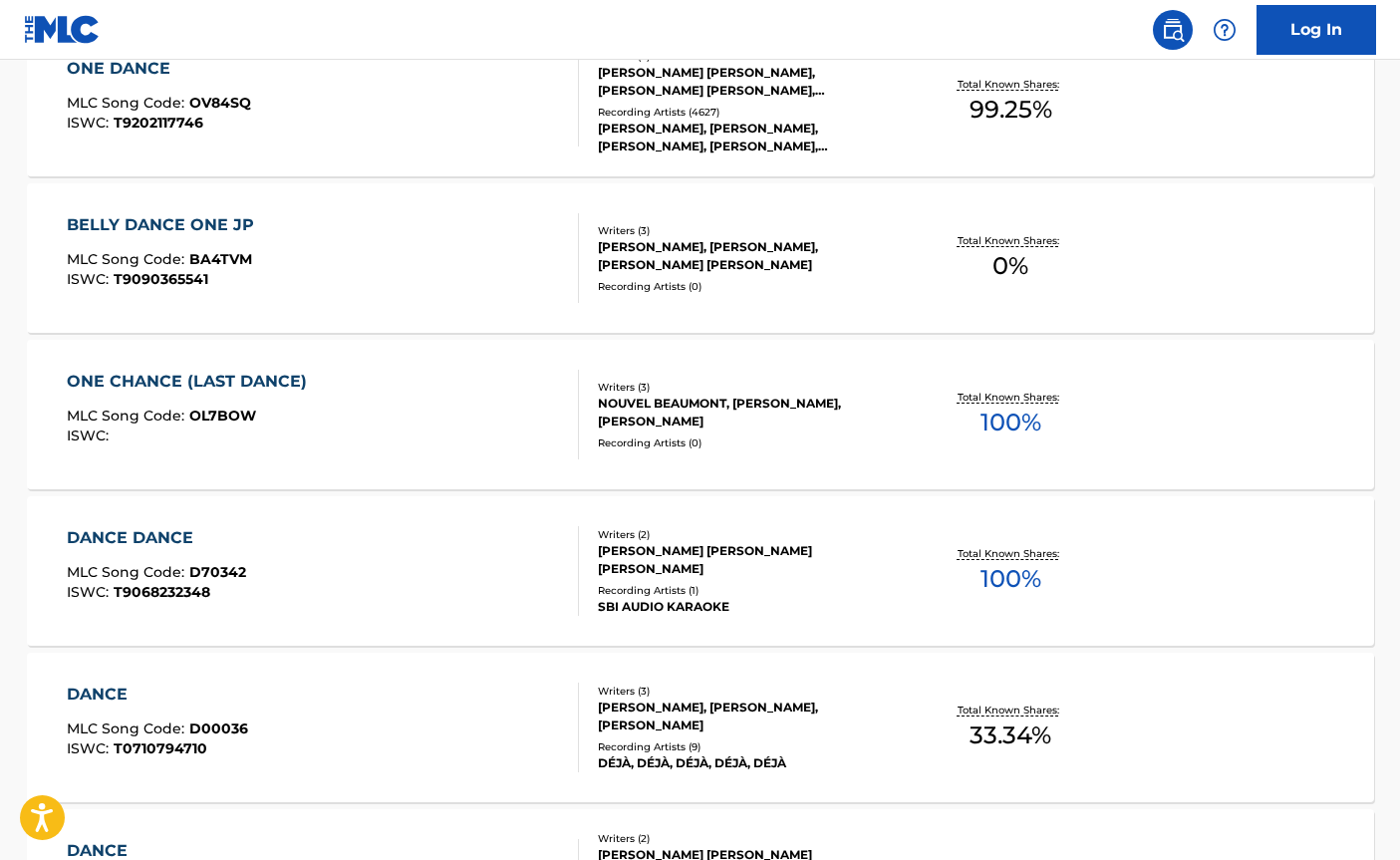 click on "Total Known Shares: 99.25 %" at bounding box center [1010, 102] 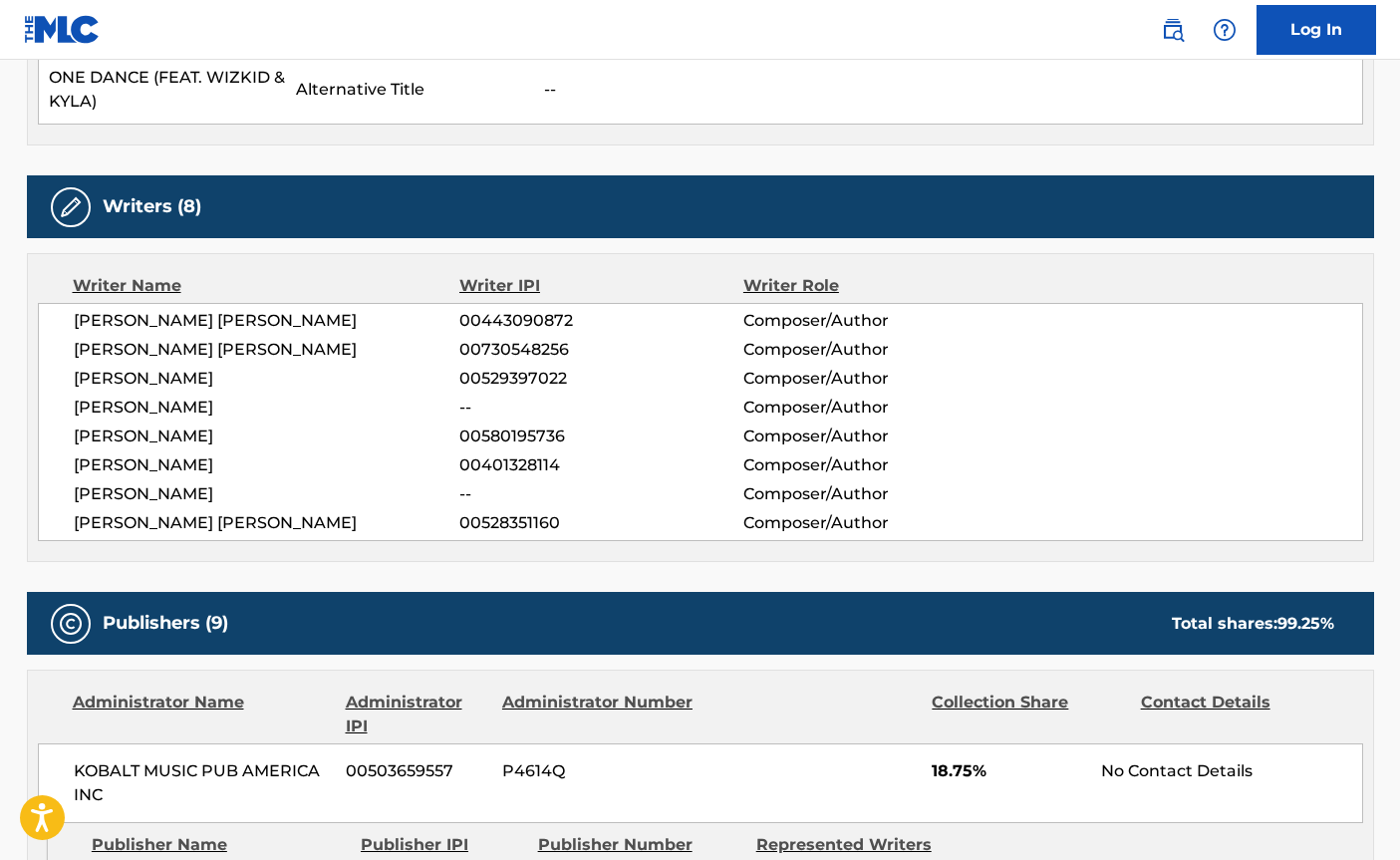scroll, scrollTop: 0, scrollLeft: 0, axis: both 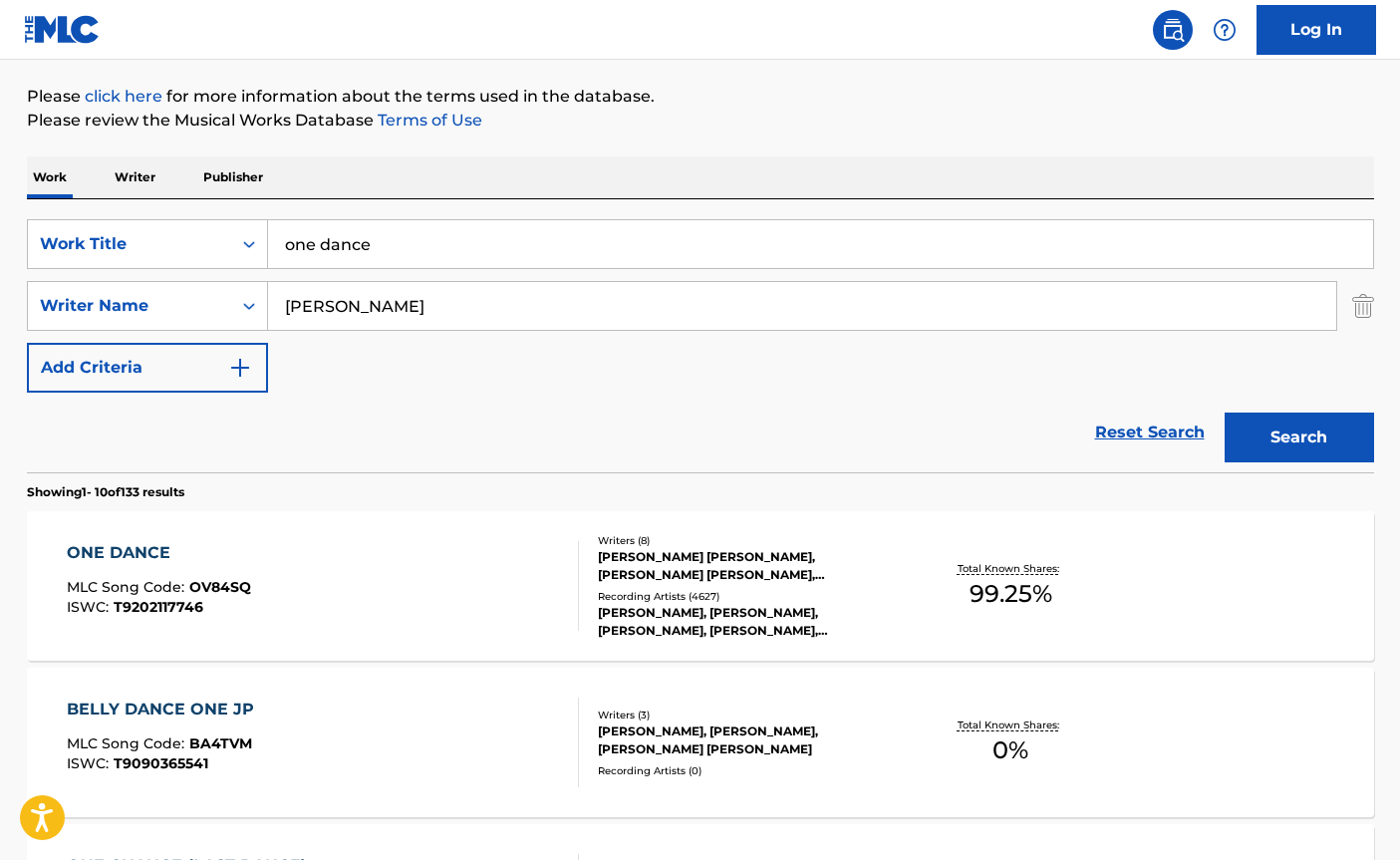click on "one dance" at bounding box center [820, 244] 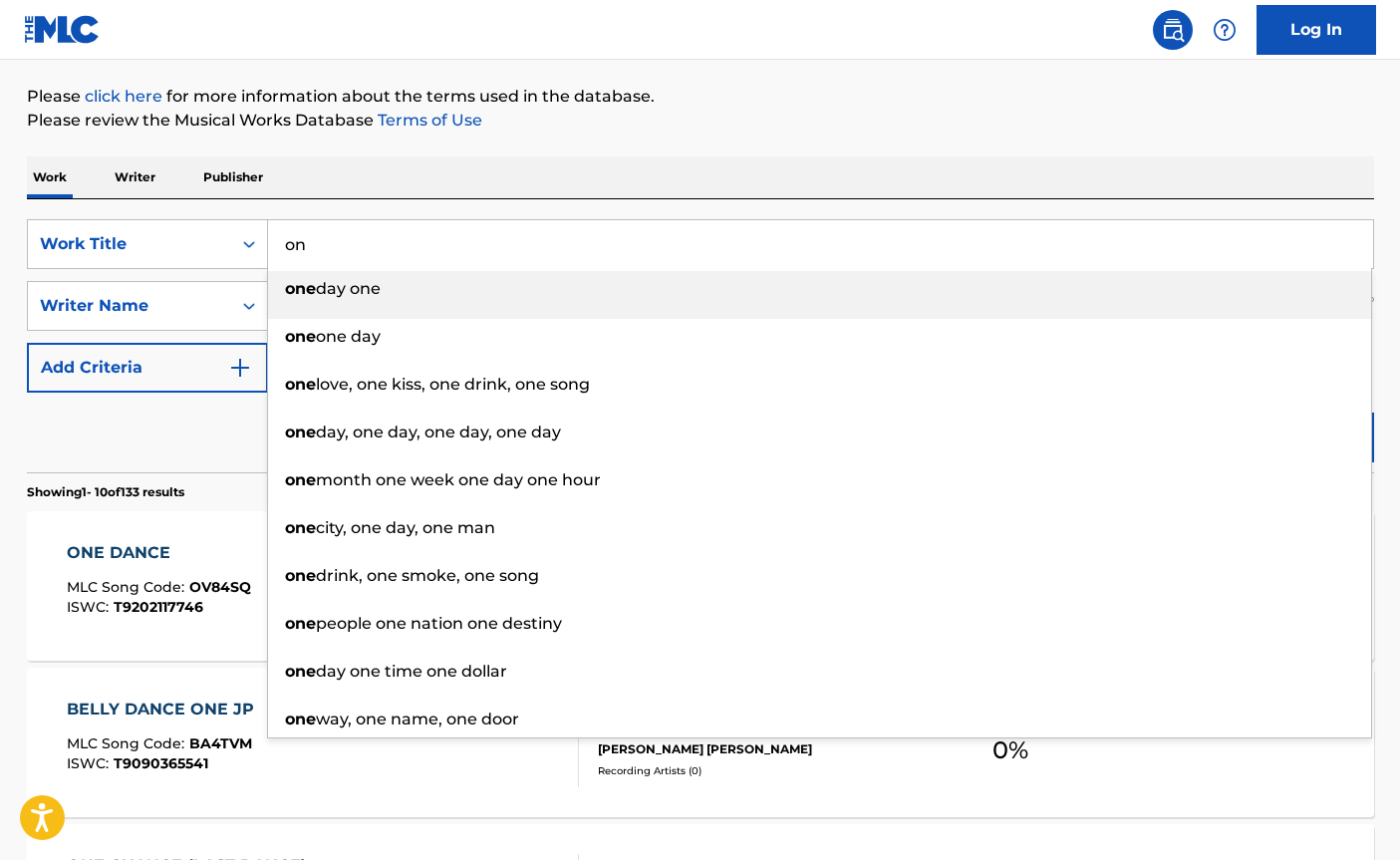 type on "o" 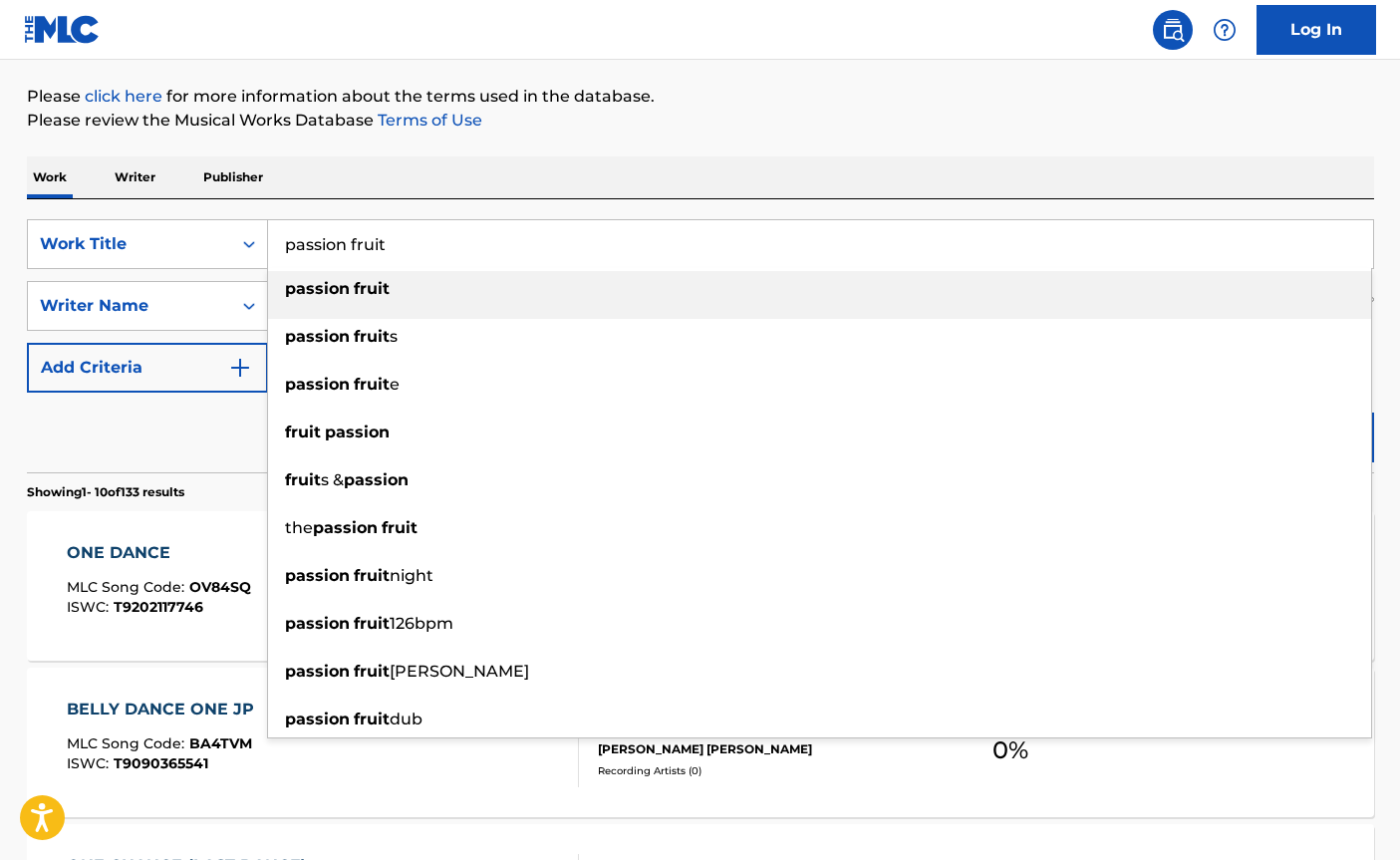 type on "passion fruit" 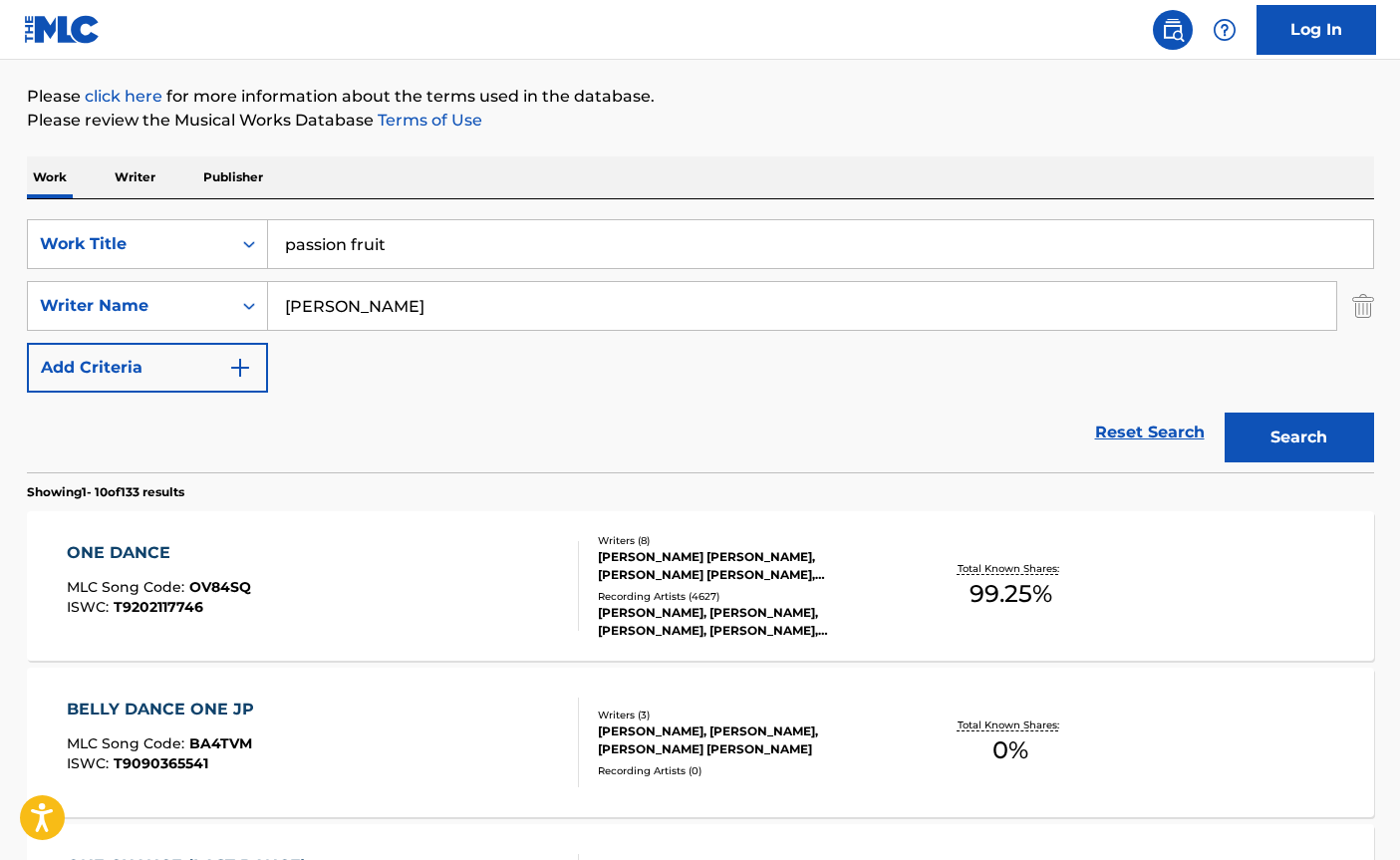 click on "Search" at bounding box center [1299, 437] 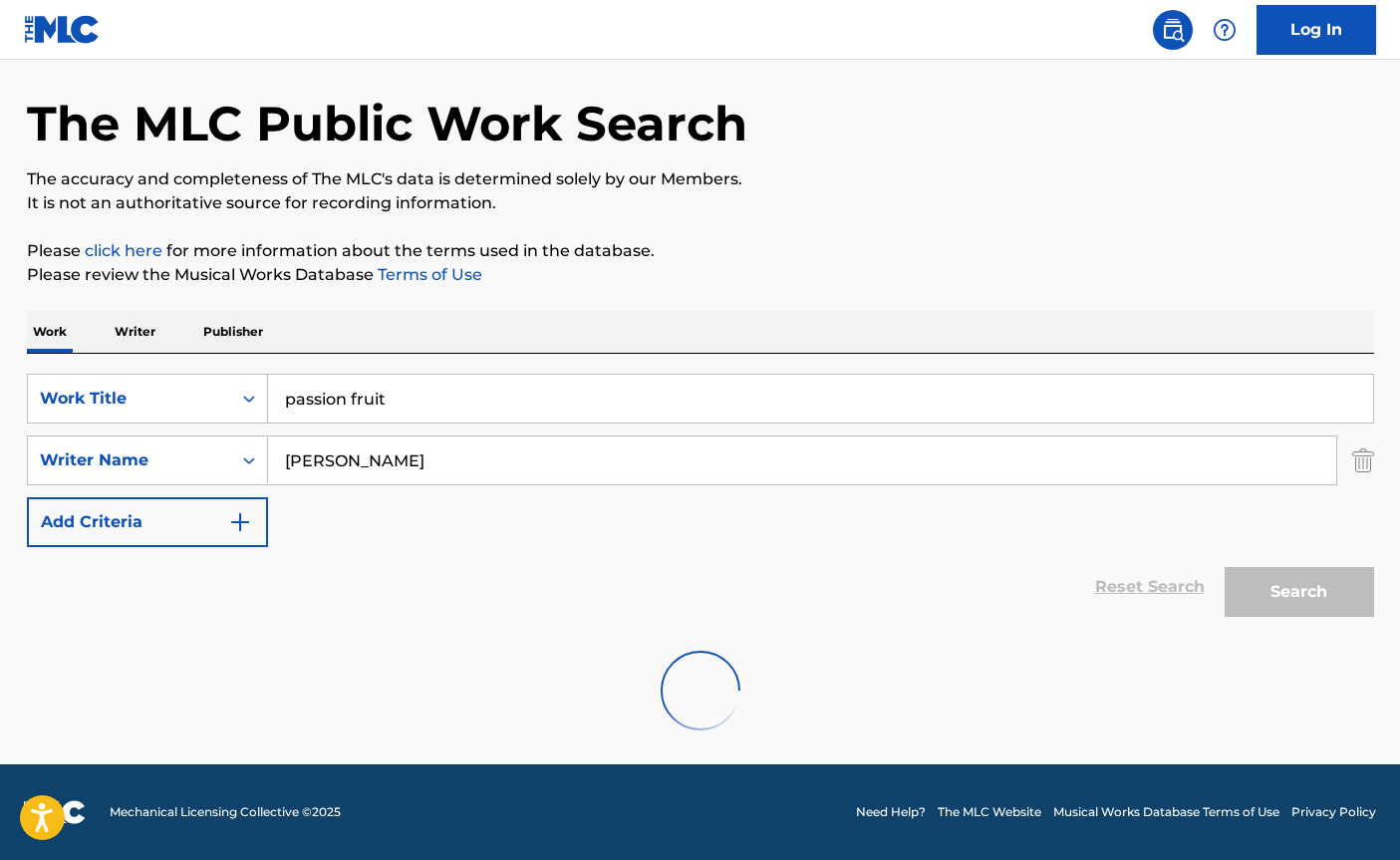 scroll, scrollTop: 224, scrollLeft: 0, axis: vertical 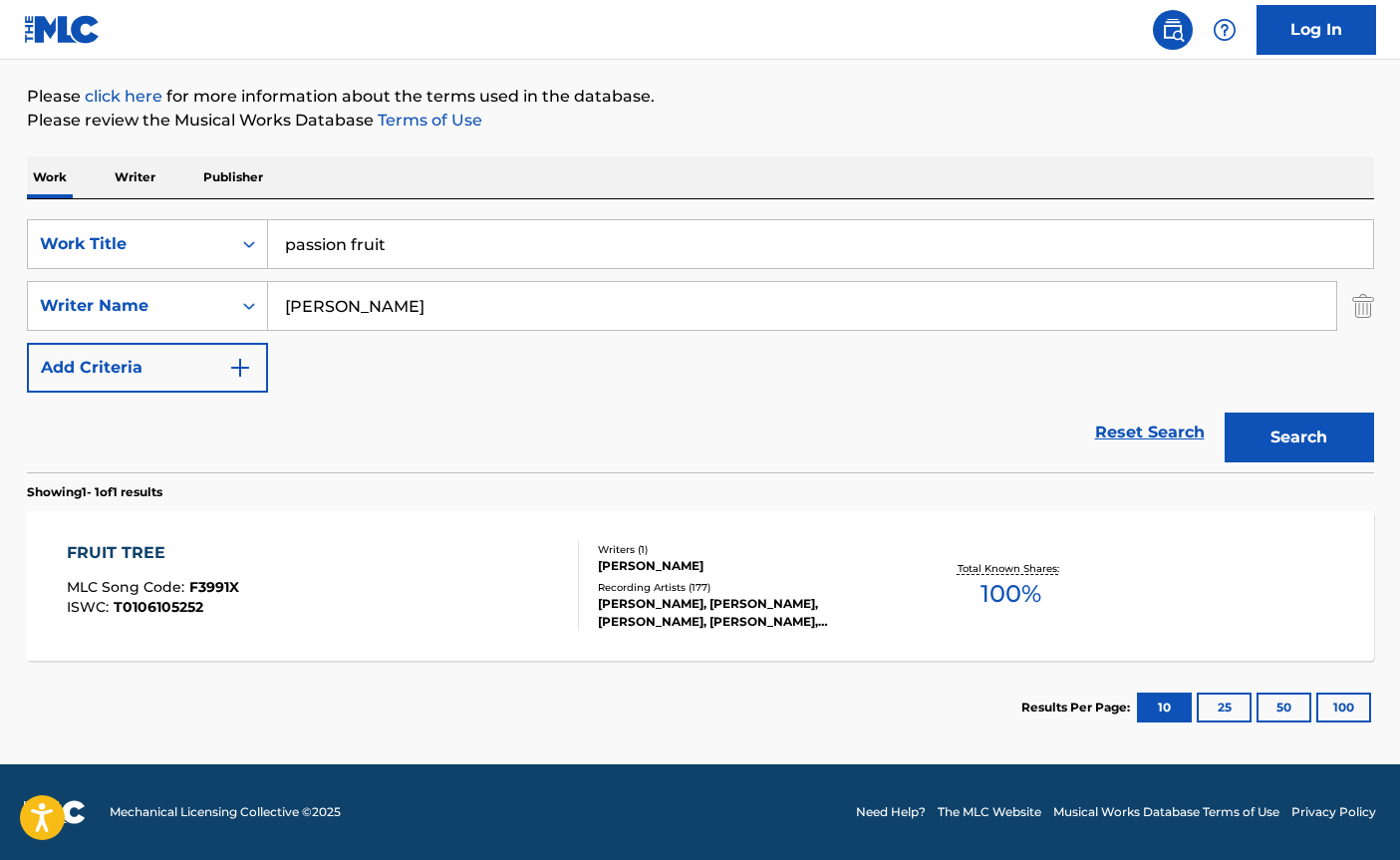 click on "[PERSON_NAME]" at bounding box center [748, 566] 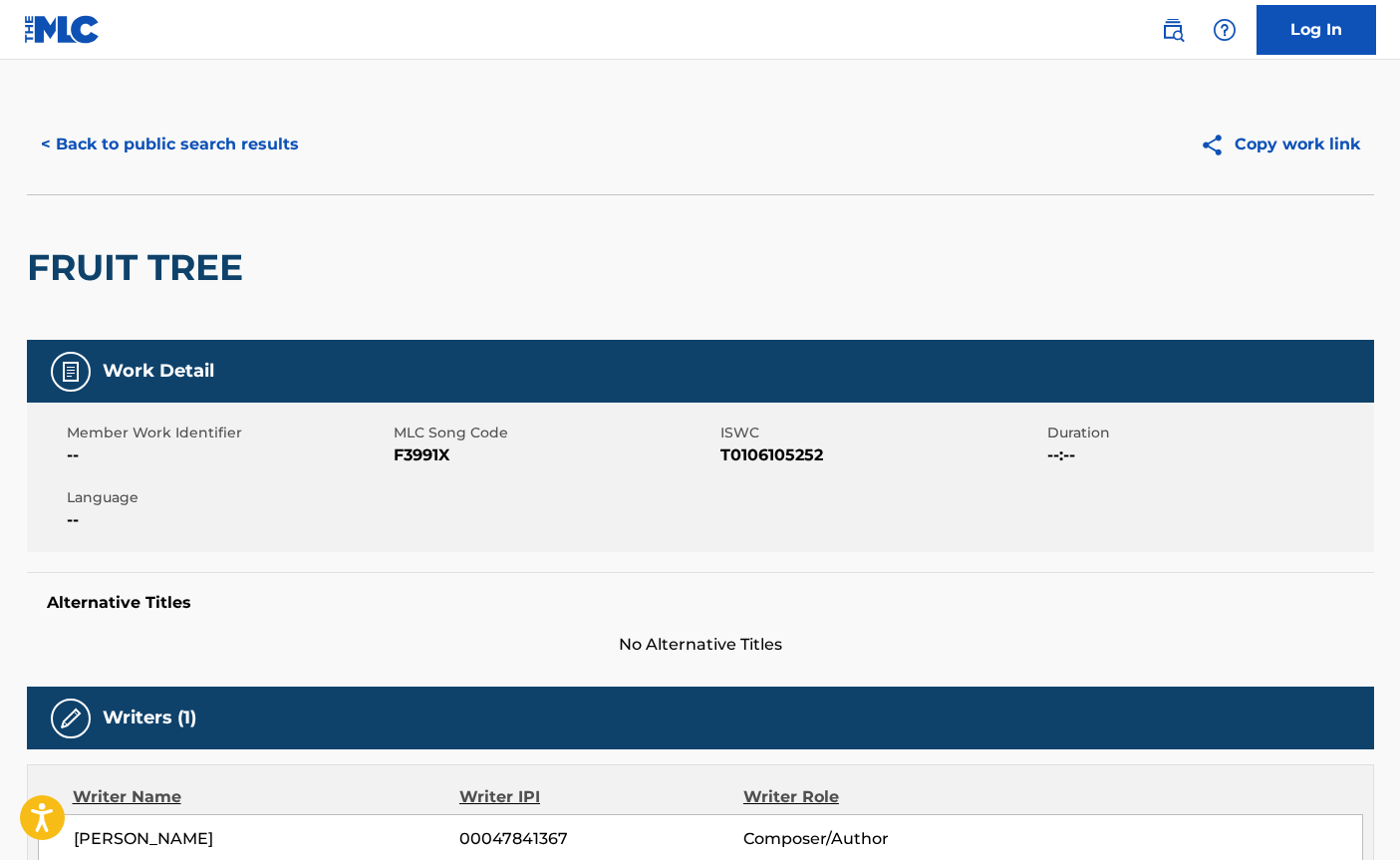 scroll, scrollTop: 0, scrollLeft: 0, axis: both 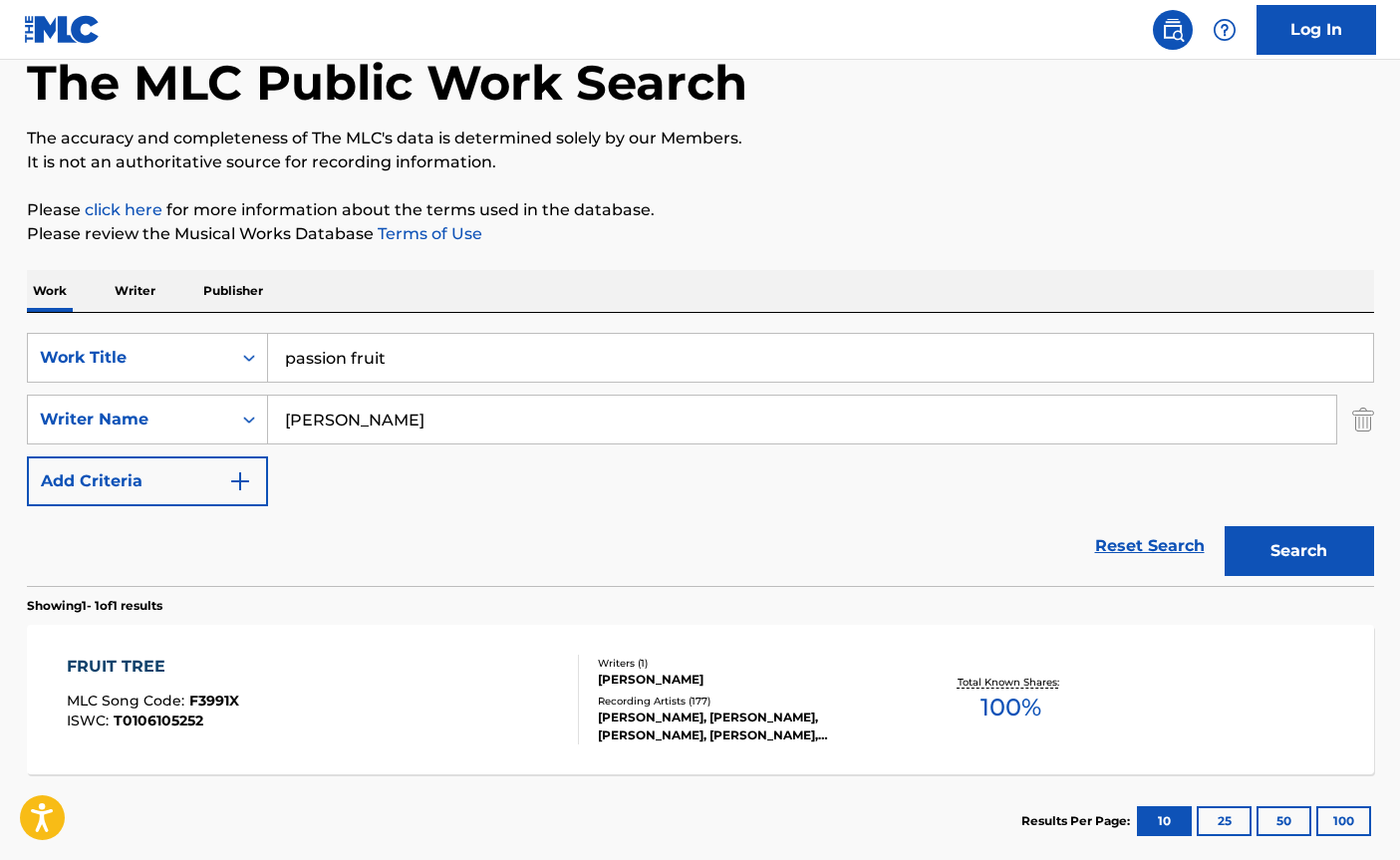 click on "passion fruit" at bounding box center [820, 358] 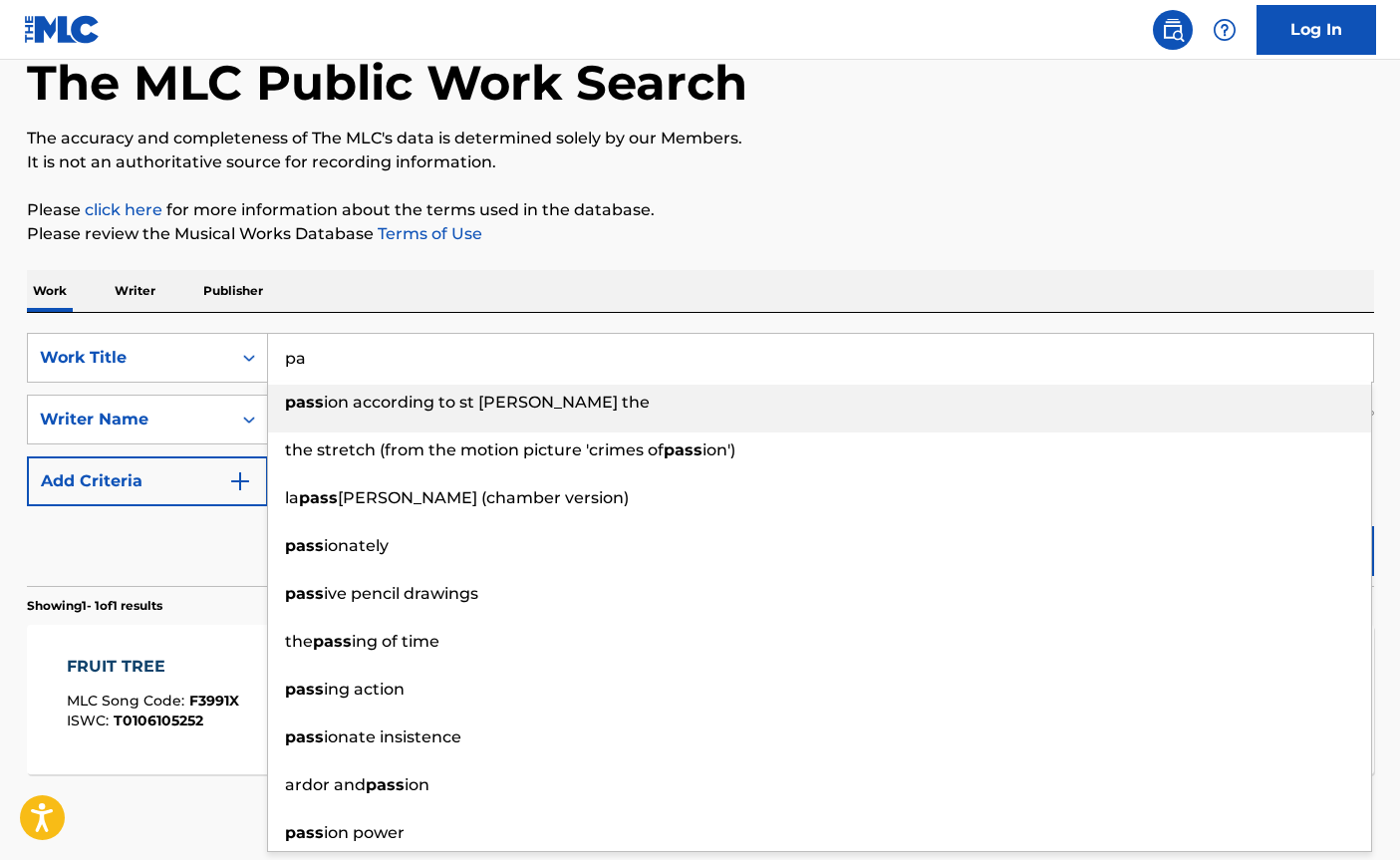 type on "p" 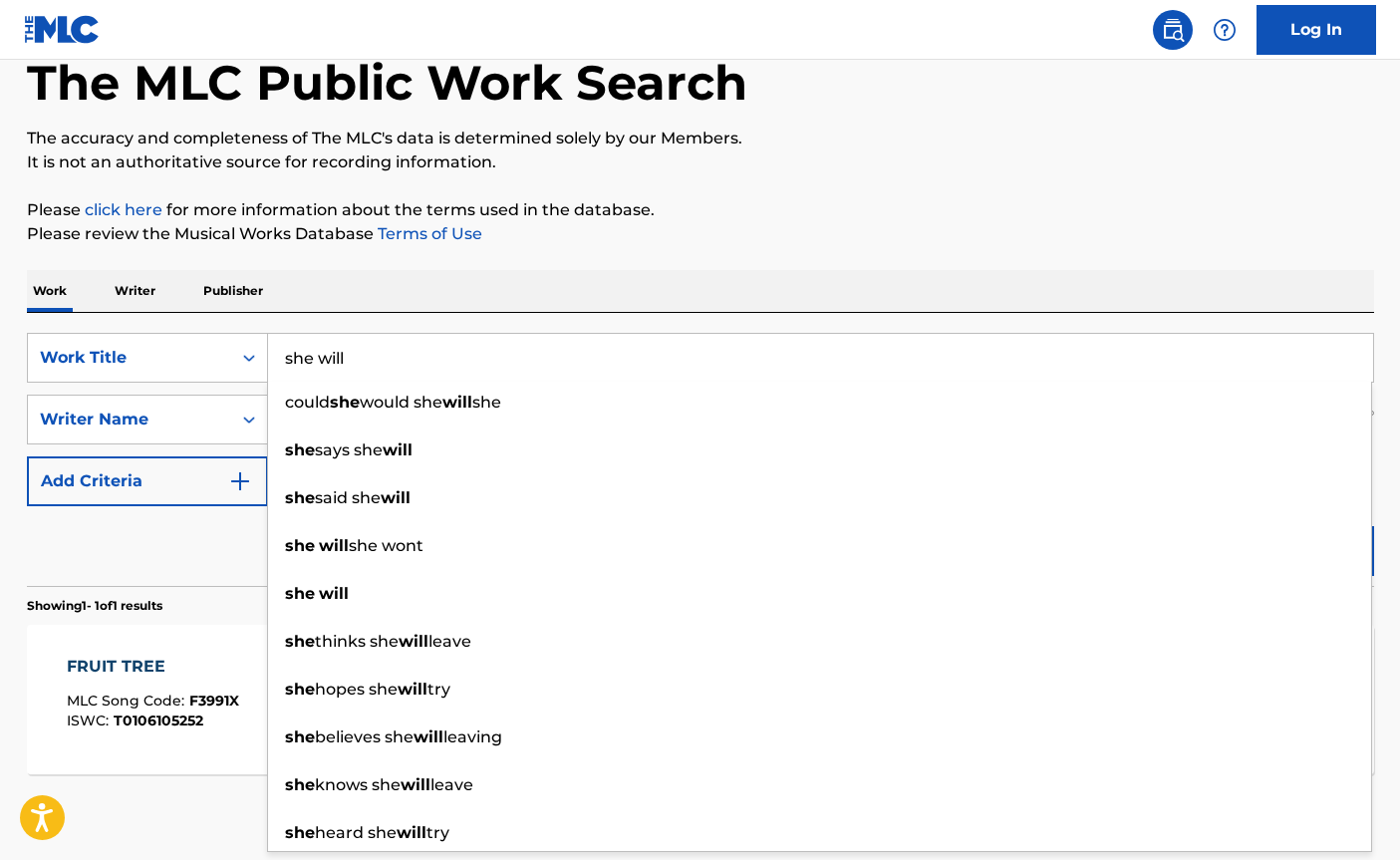 click on "she will" at bounding box center [820, 358] 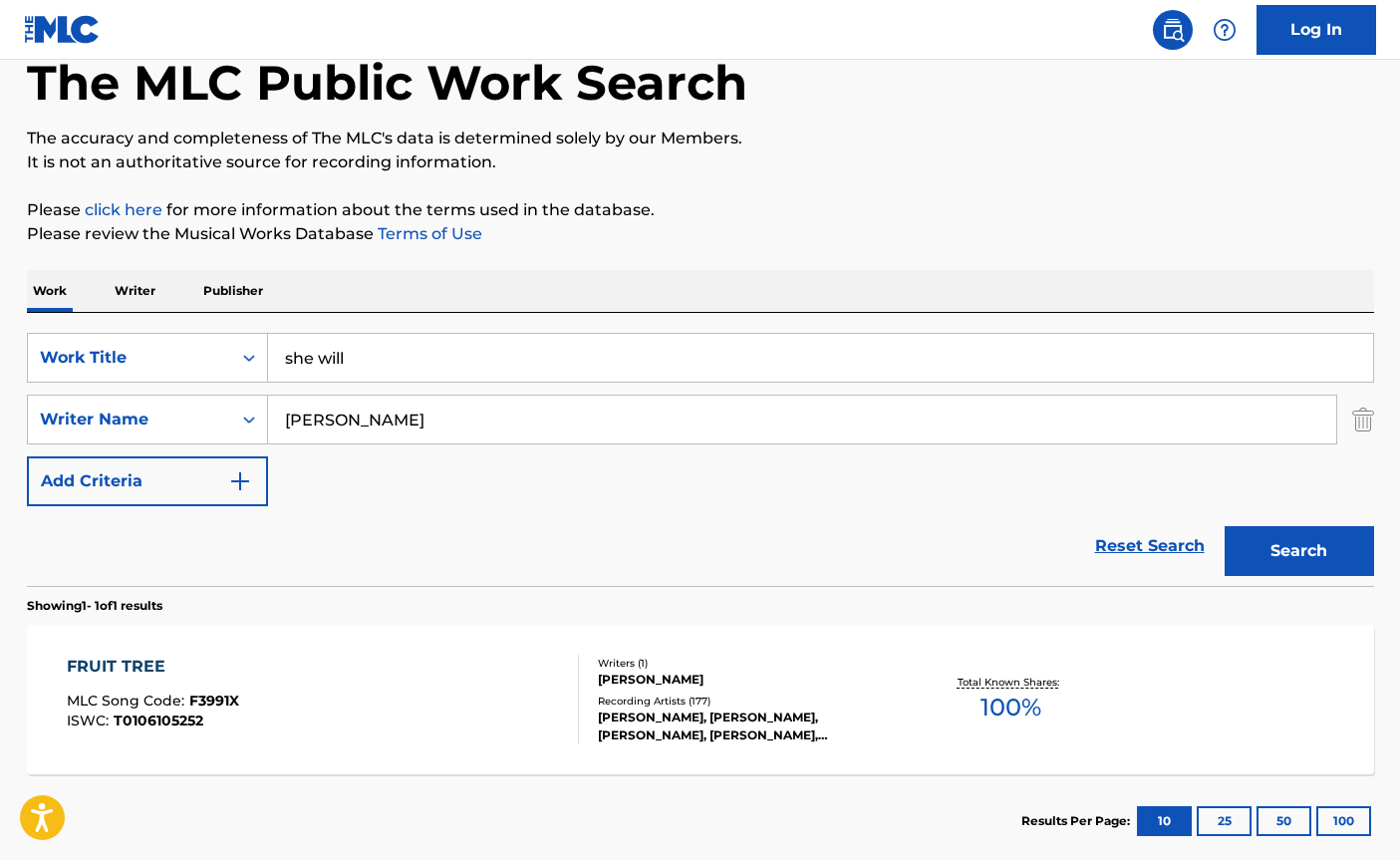 click on "Search" at bounding box center (1299, 551) 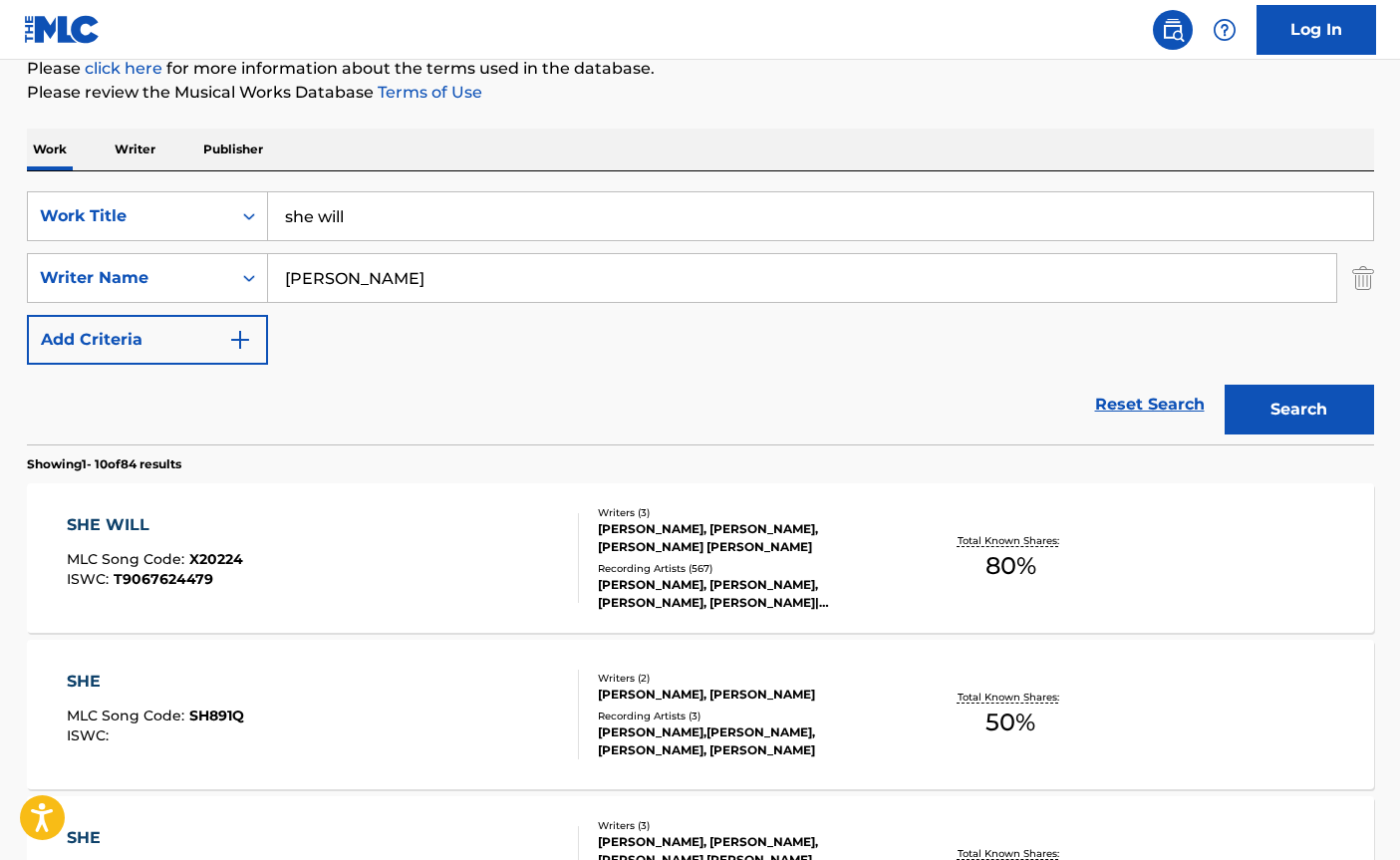 scroll, scrollTop: 230, scrollLeft: 0, axis: vertical 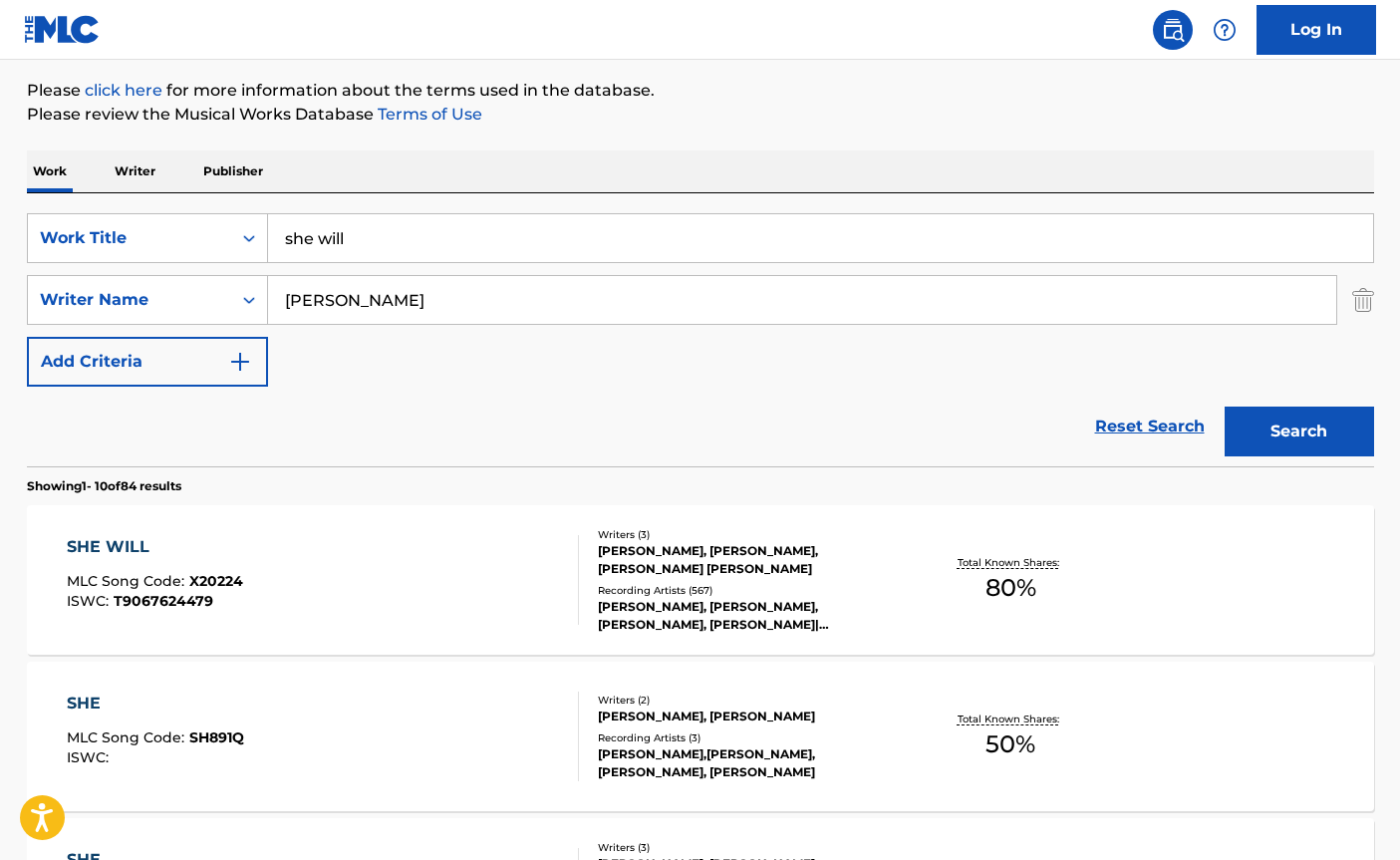 click on "she will" at bounding box center [820, 238] 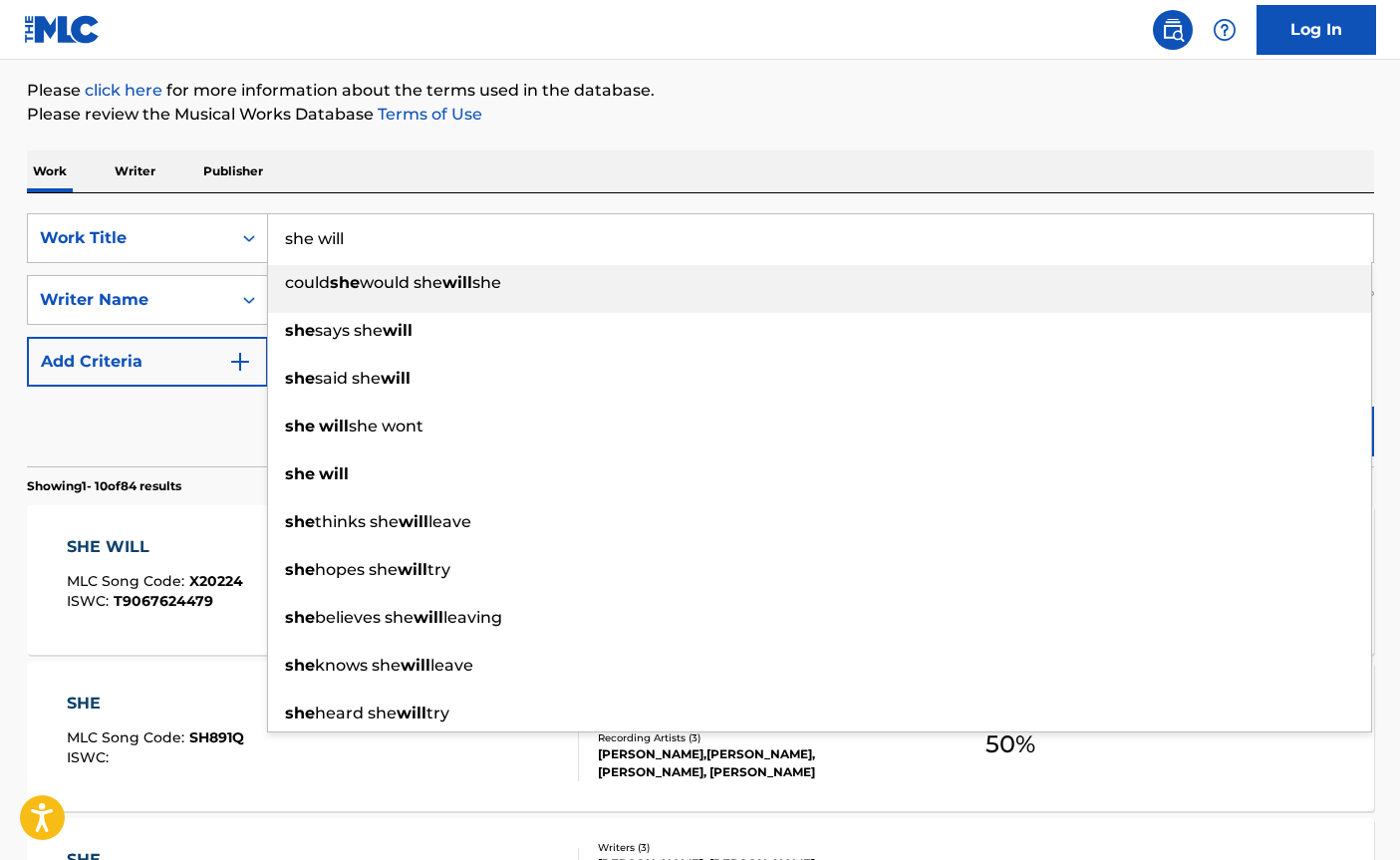 click on "she will" at bounding box center [820, 238] 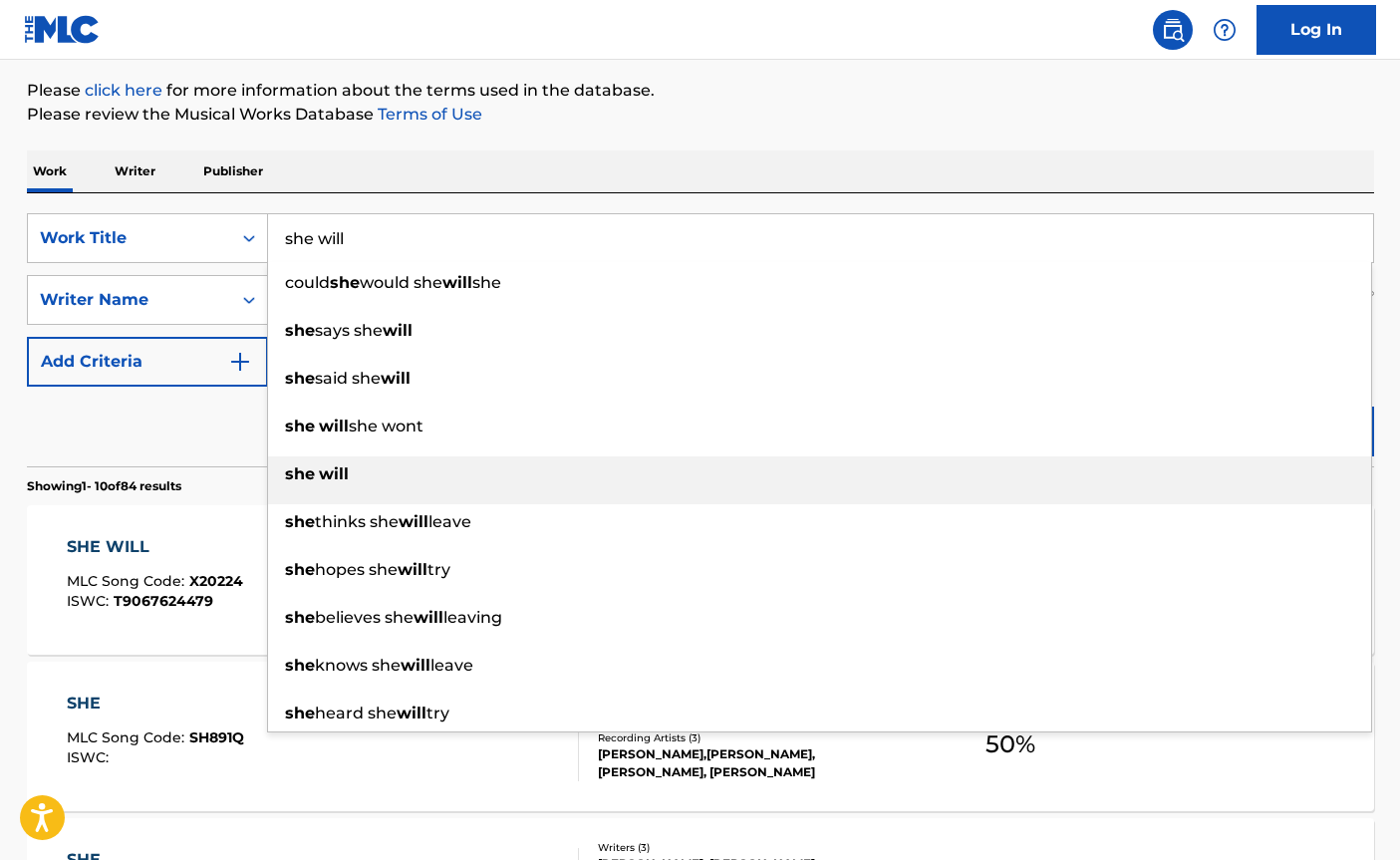 click on "she   will" at bounding box center (819, 474) 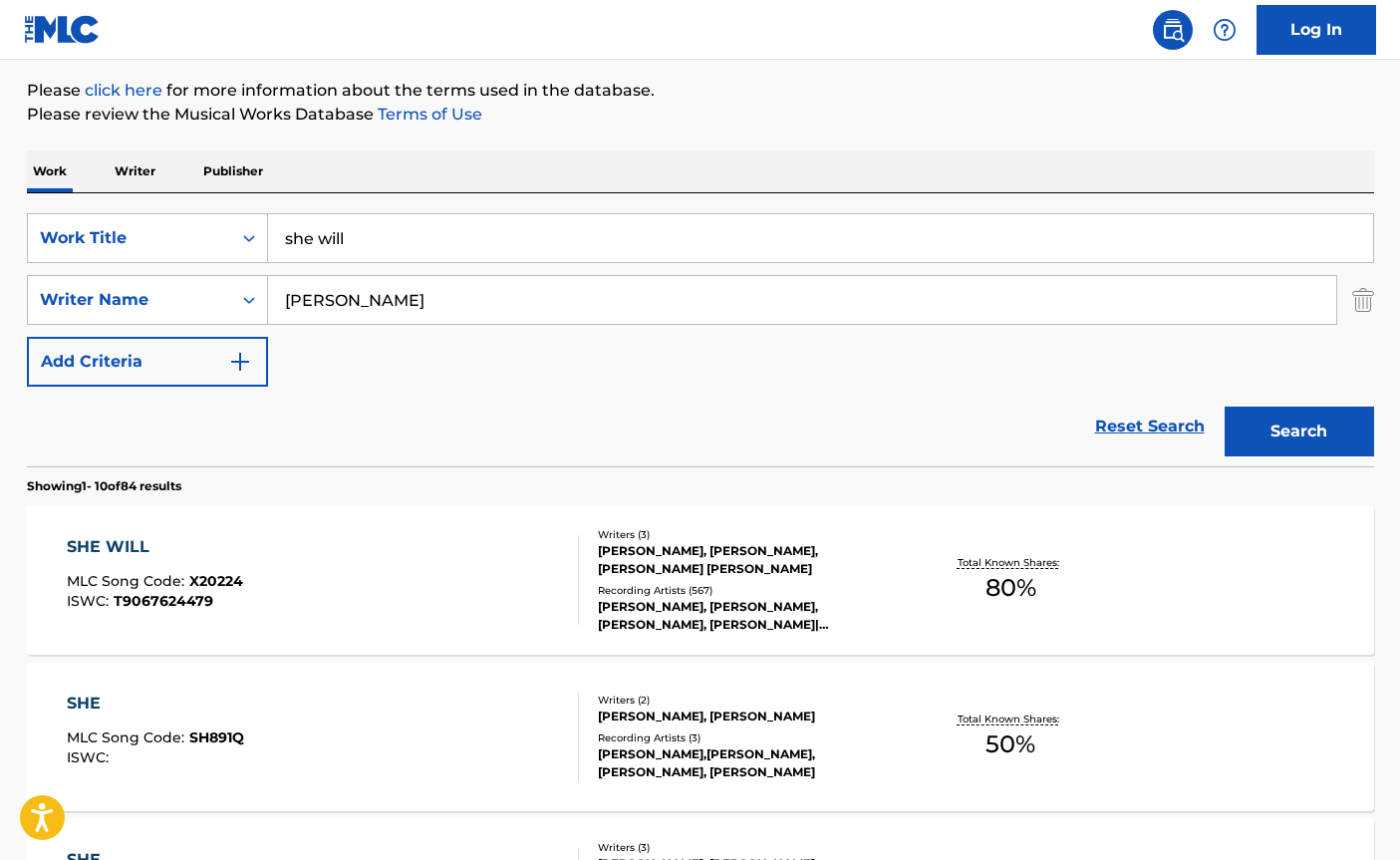 click on "she will" at bounding box center (820, 238) 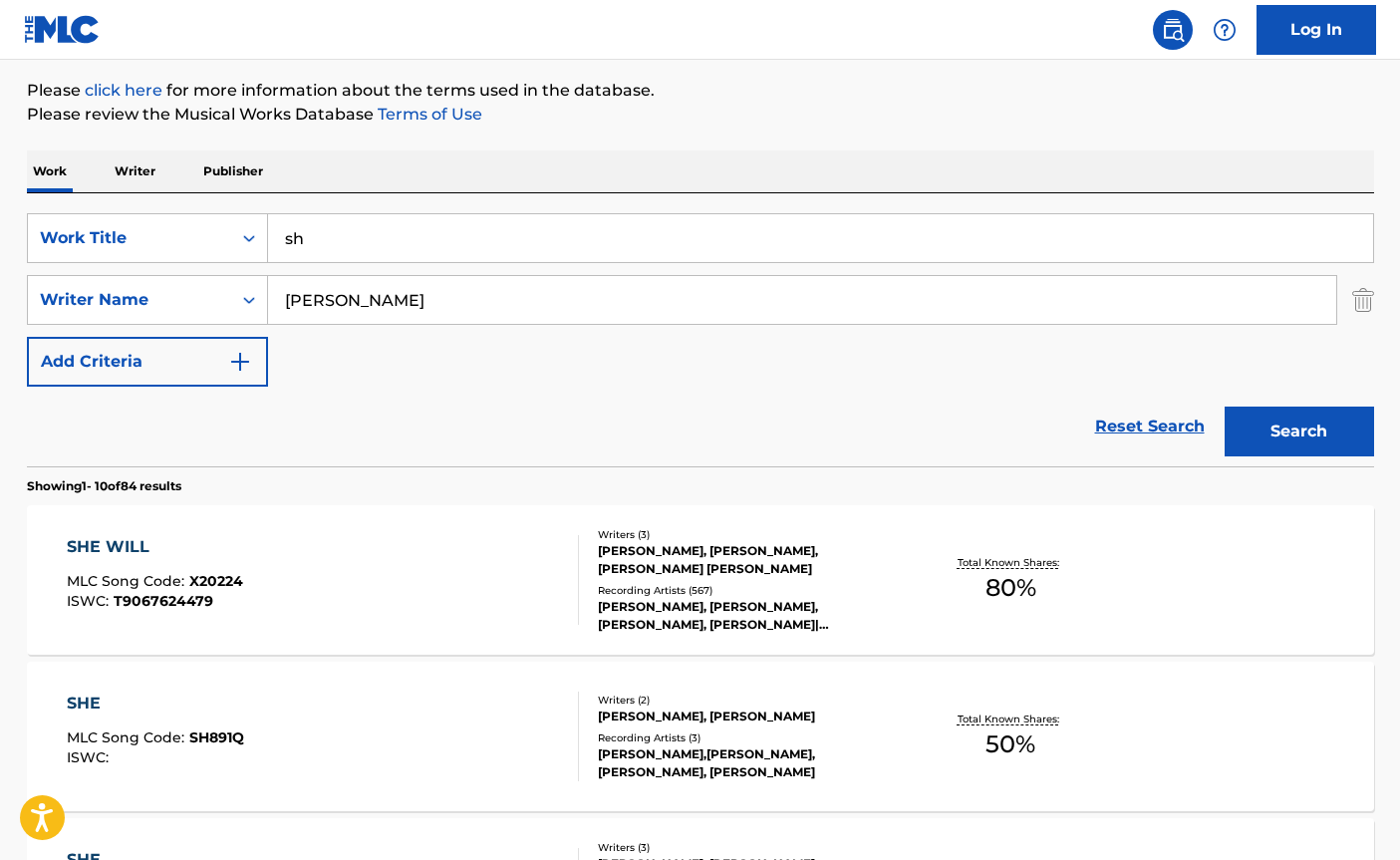 type on "s" 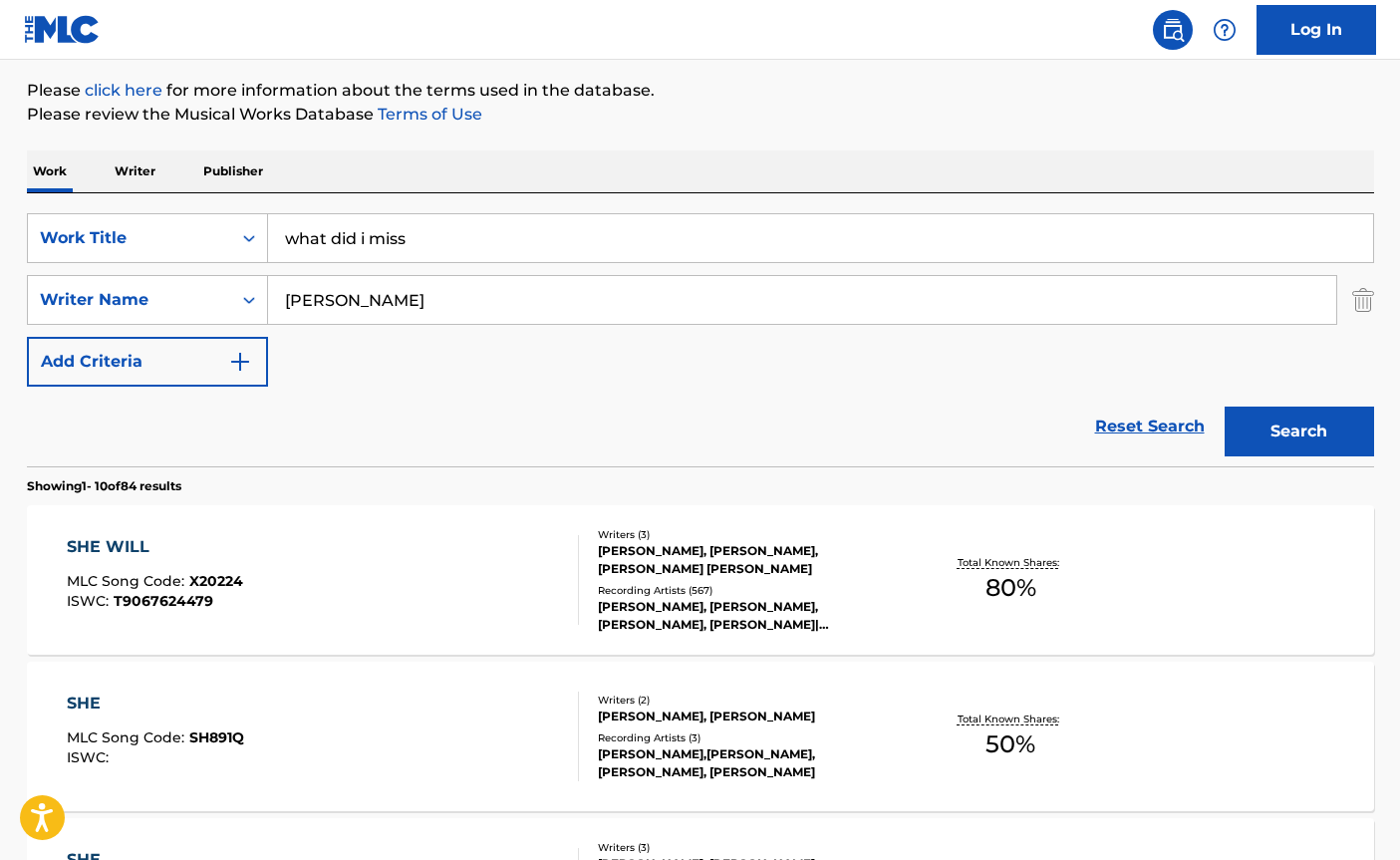 click on "Search" at bounding box center (1299, 431) 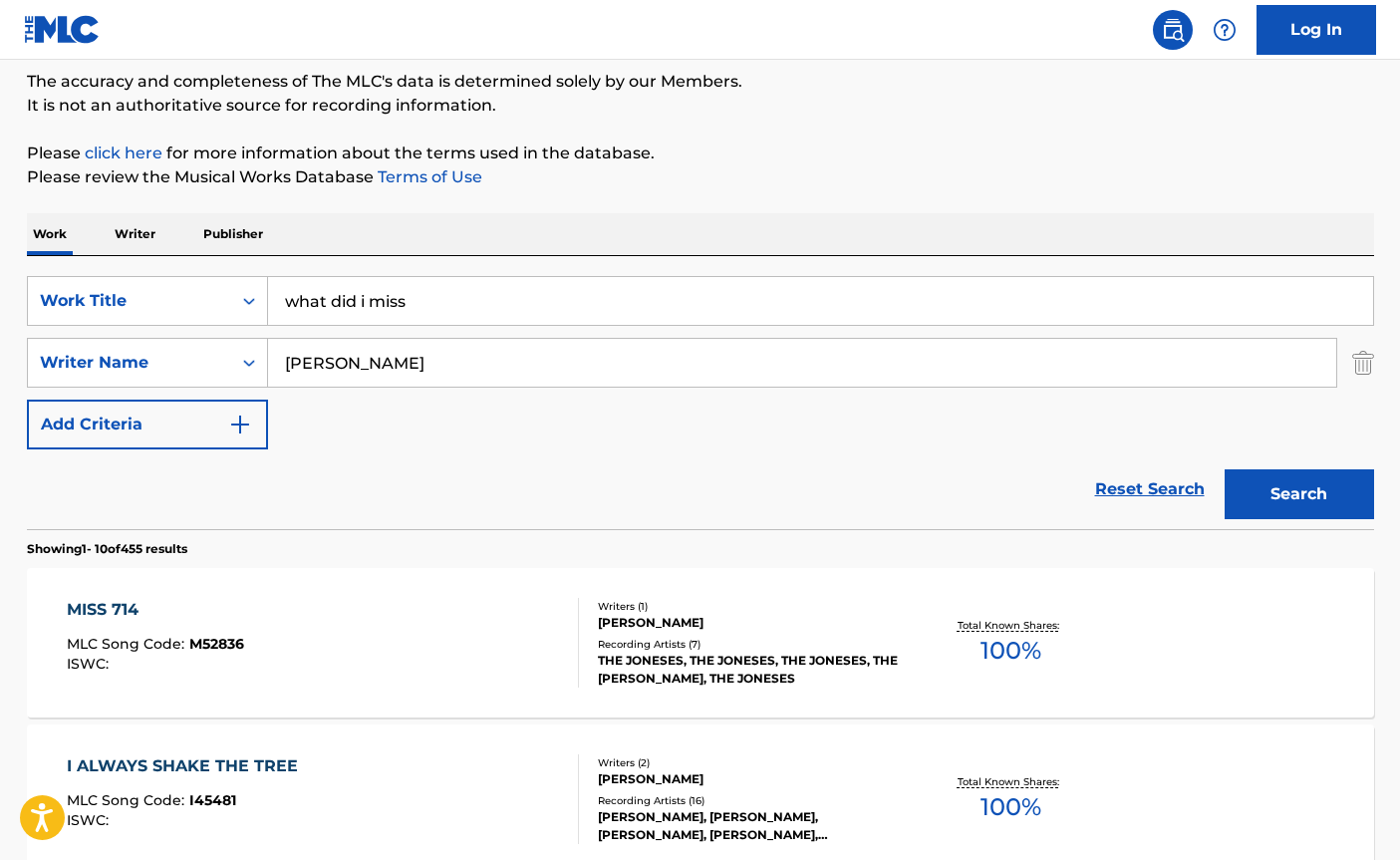 scroll, scrollTop: 150, scrollLeft: 0, axis: vertical 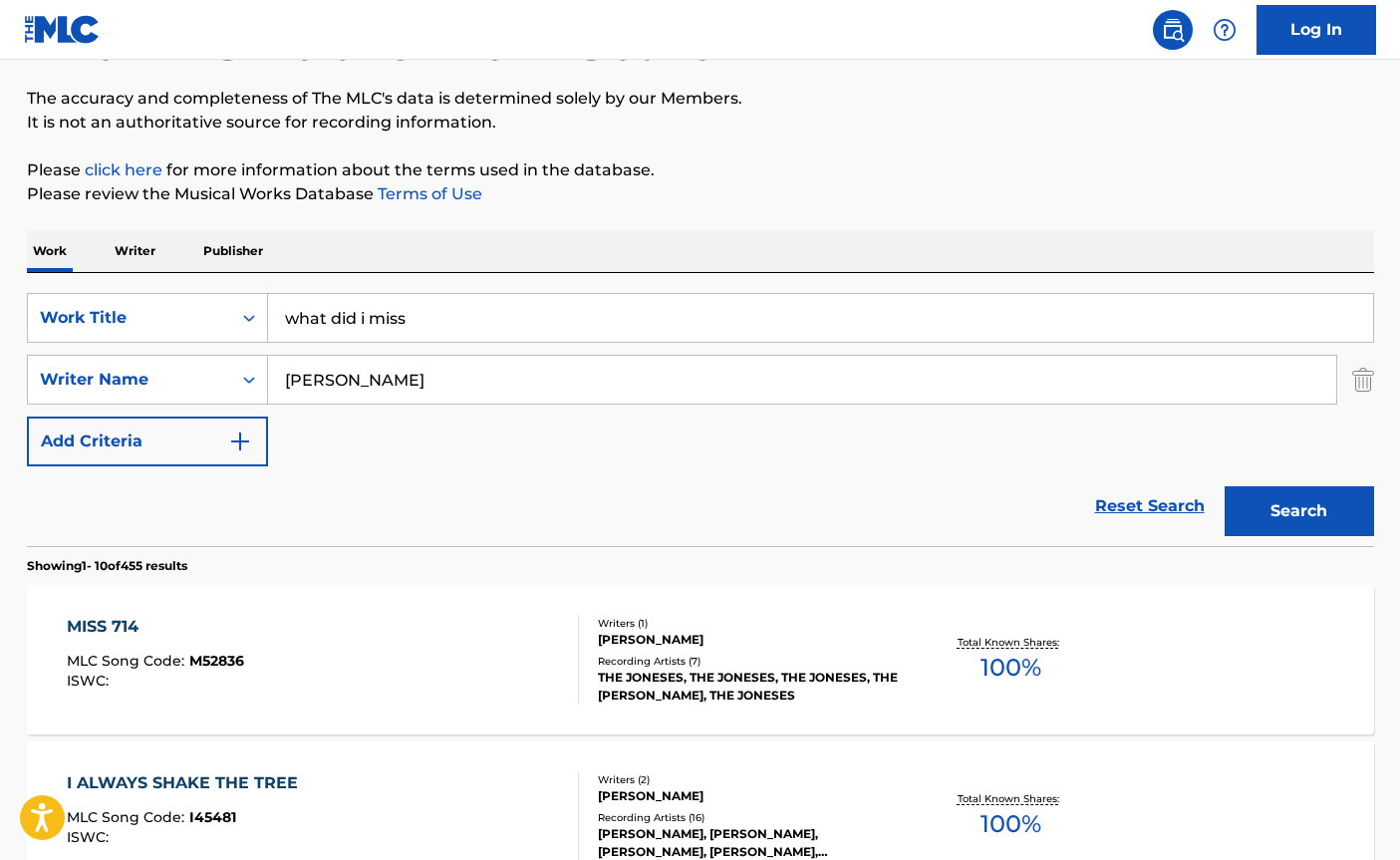 click on "what did i miss" at bounding box center [821, 318] 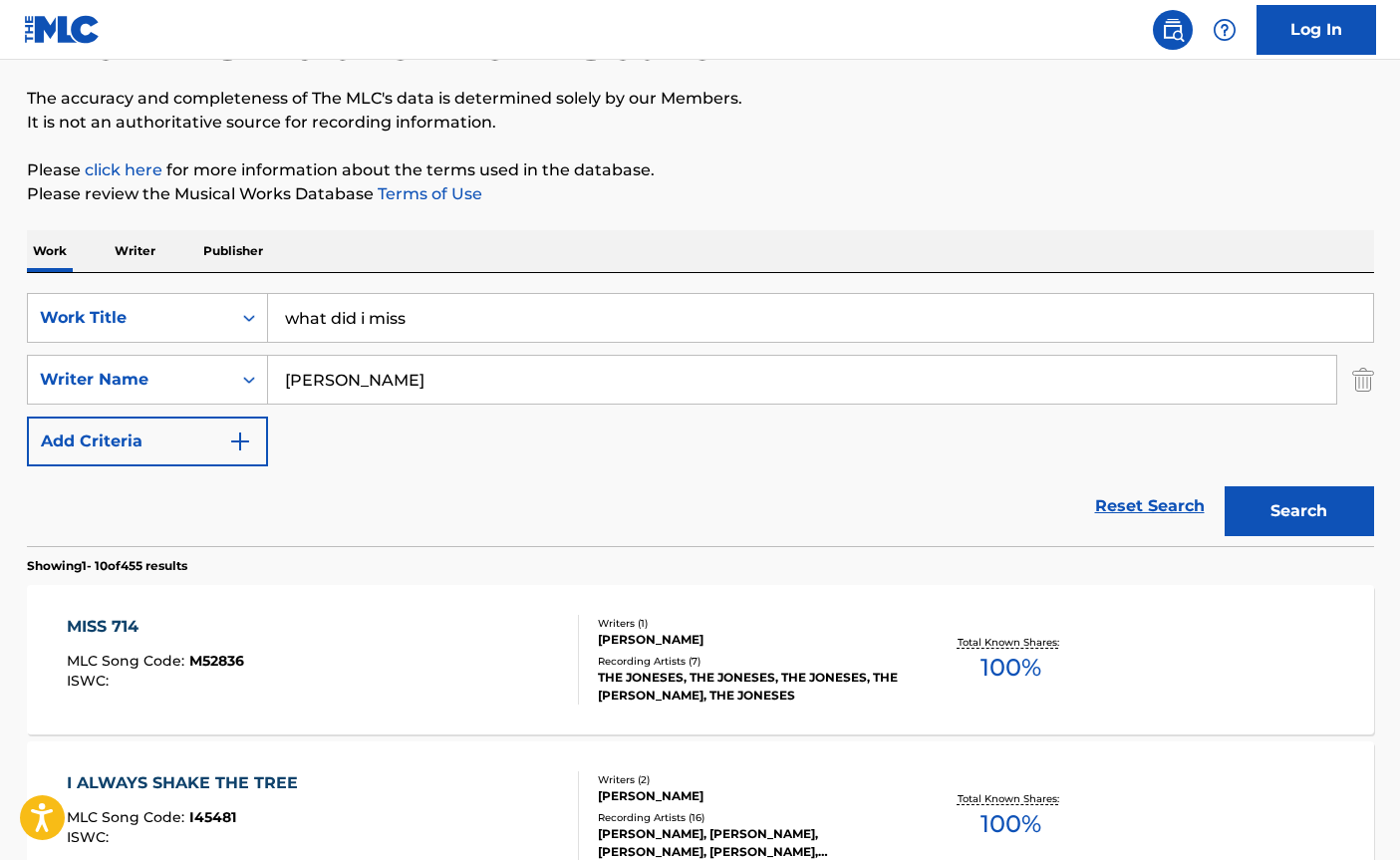 click on "what did i miss" at bounding box center [820, 318] 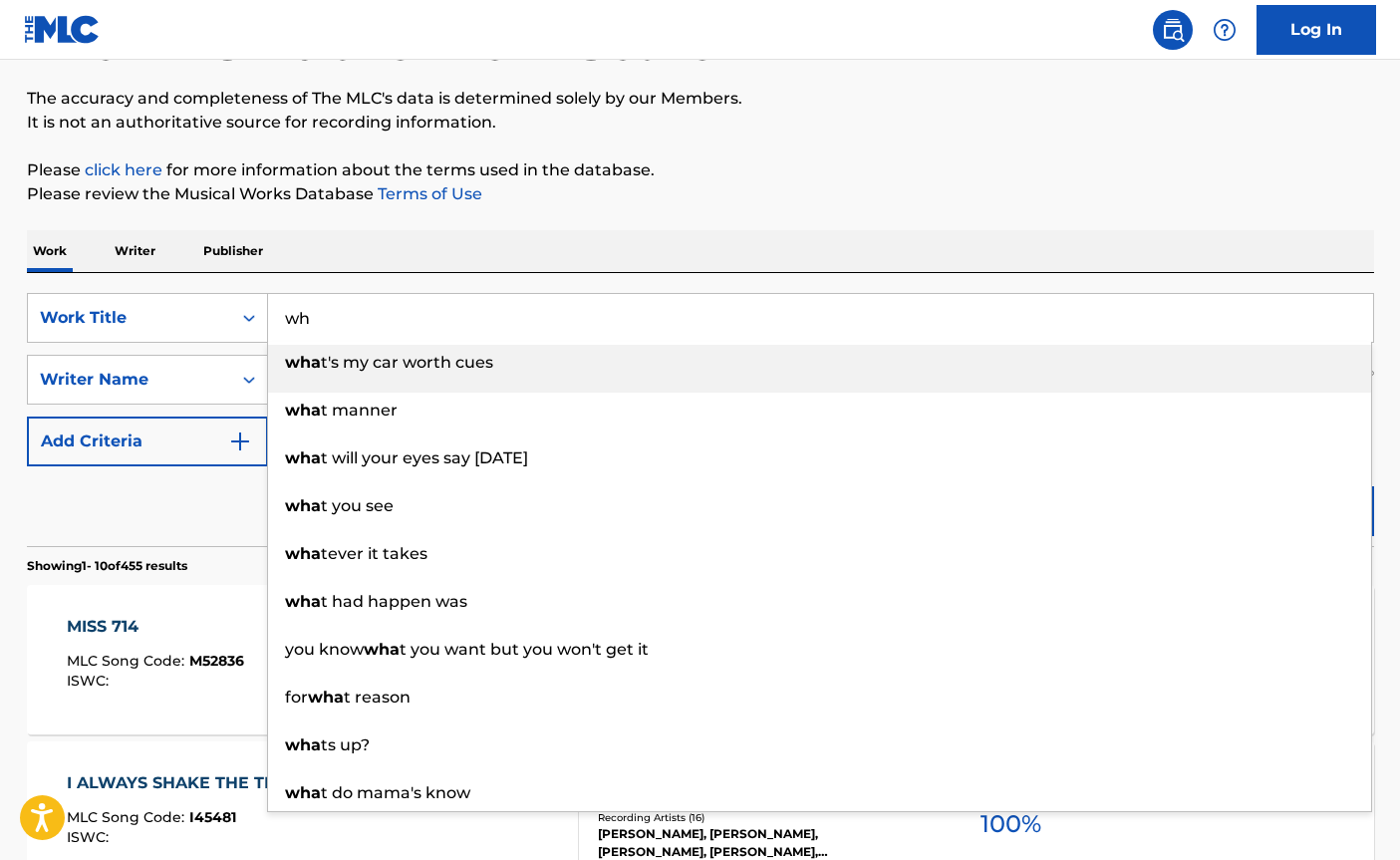 type on "w" 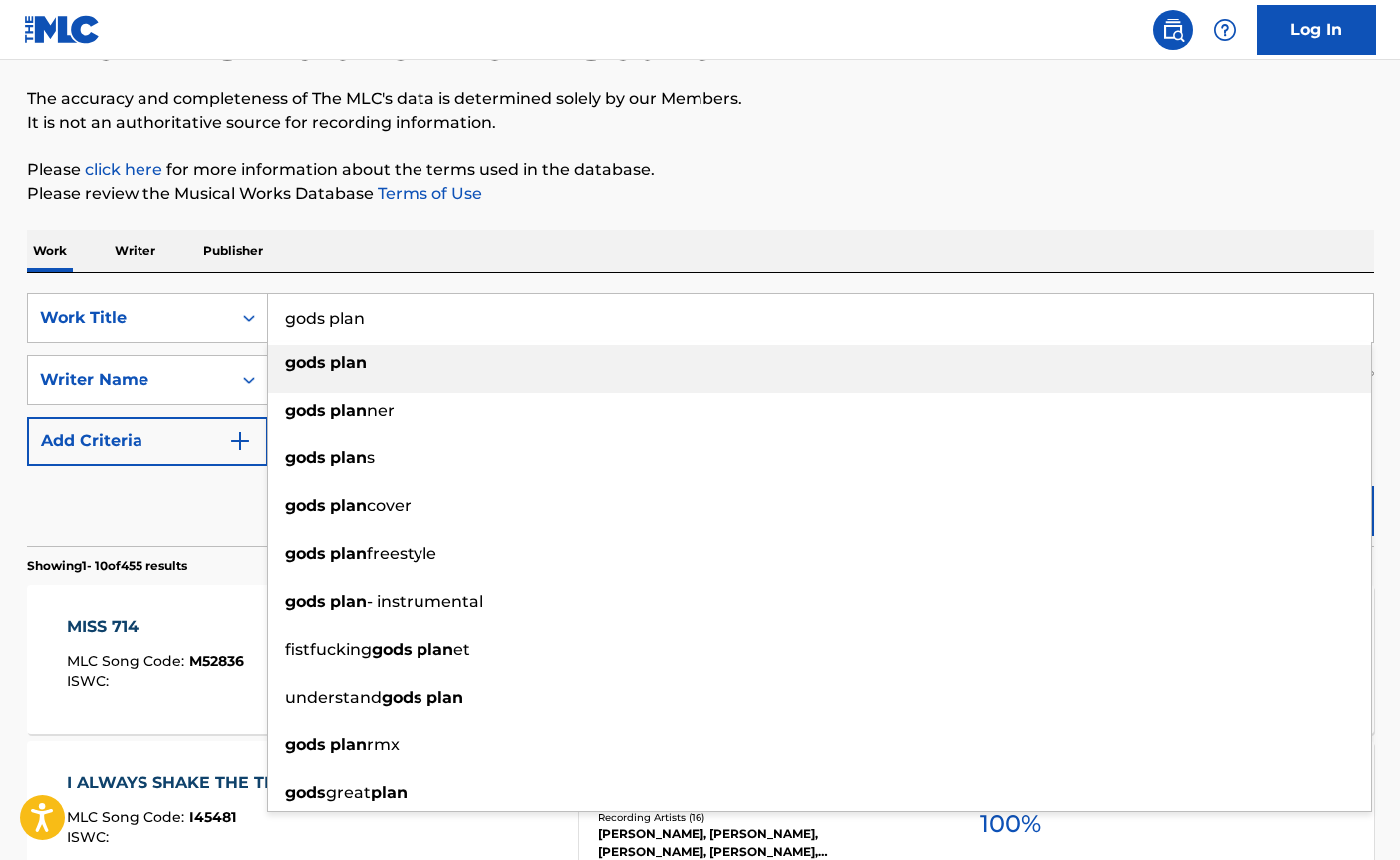 click on "gods   plan" at bounding box center (819, 363) 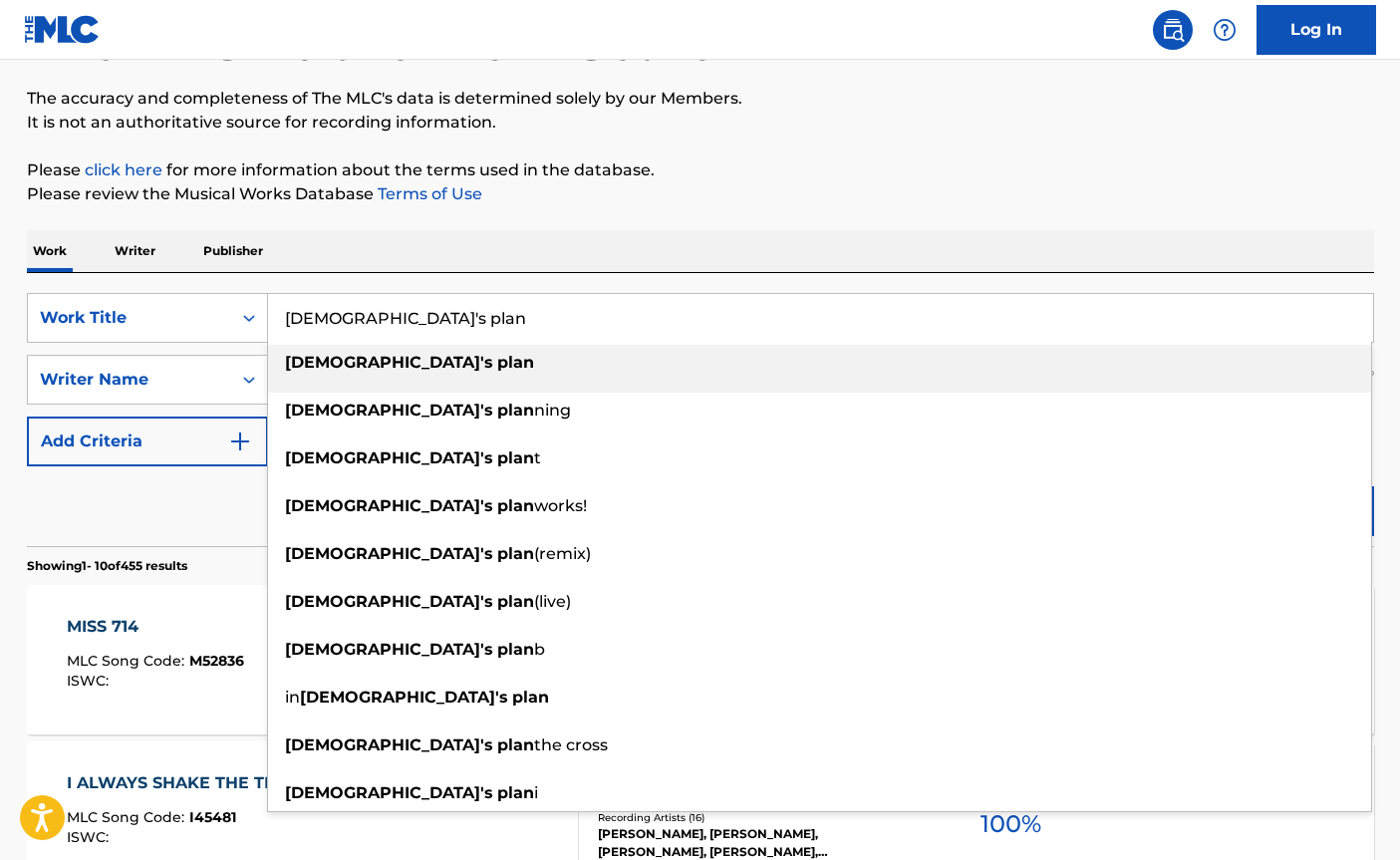 type on "[DEMOGRAPHIC_DATA]'s plan" 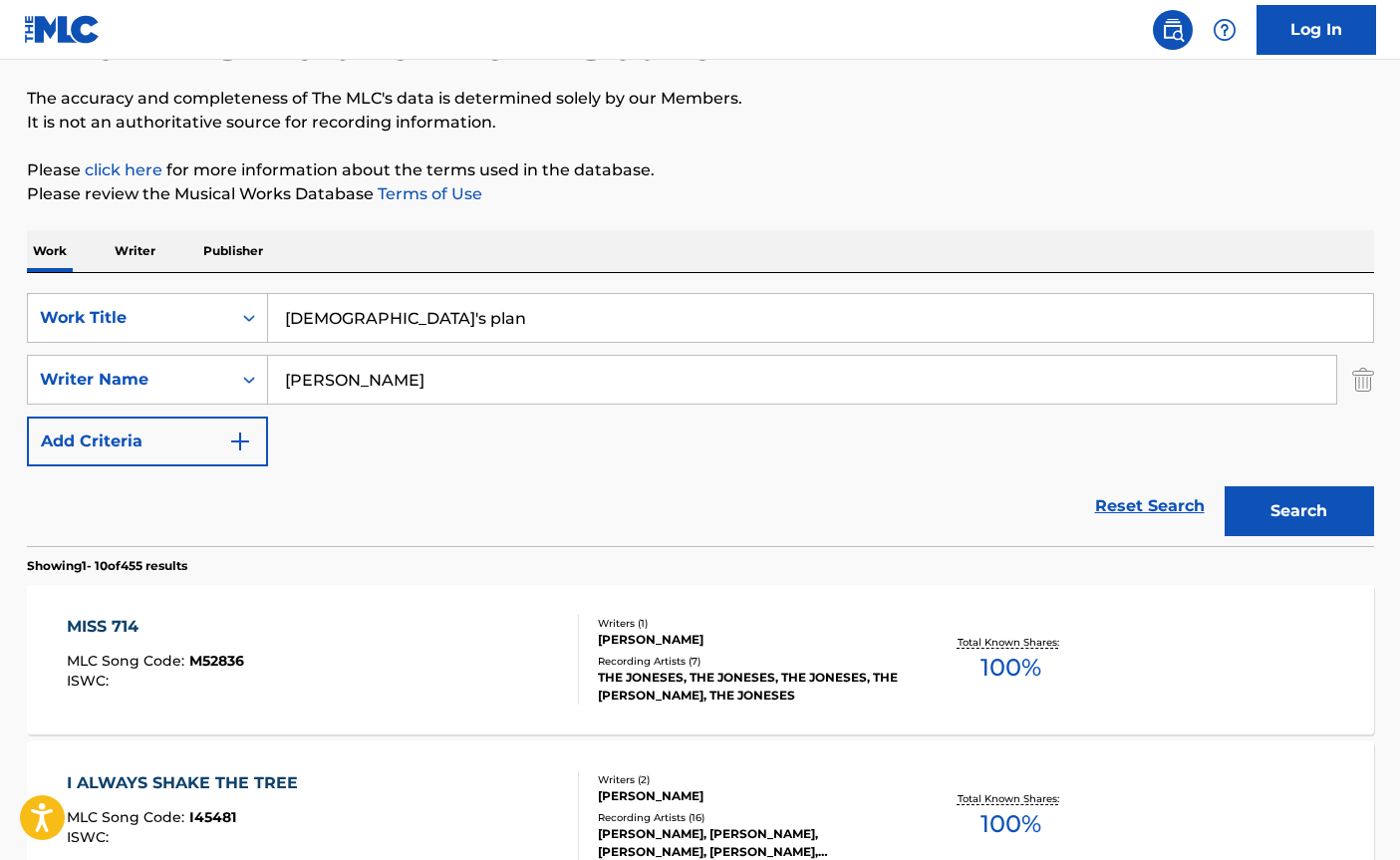 click on "Search" at bounding box center (1299, 511) 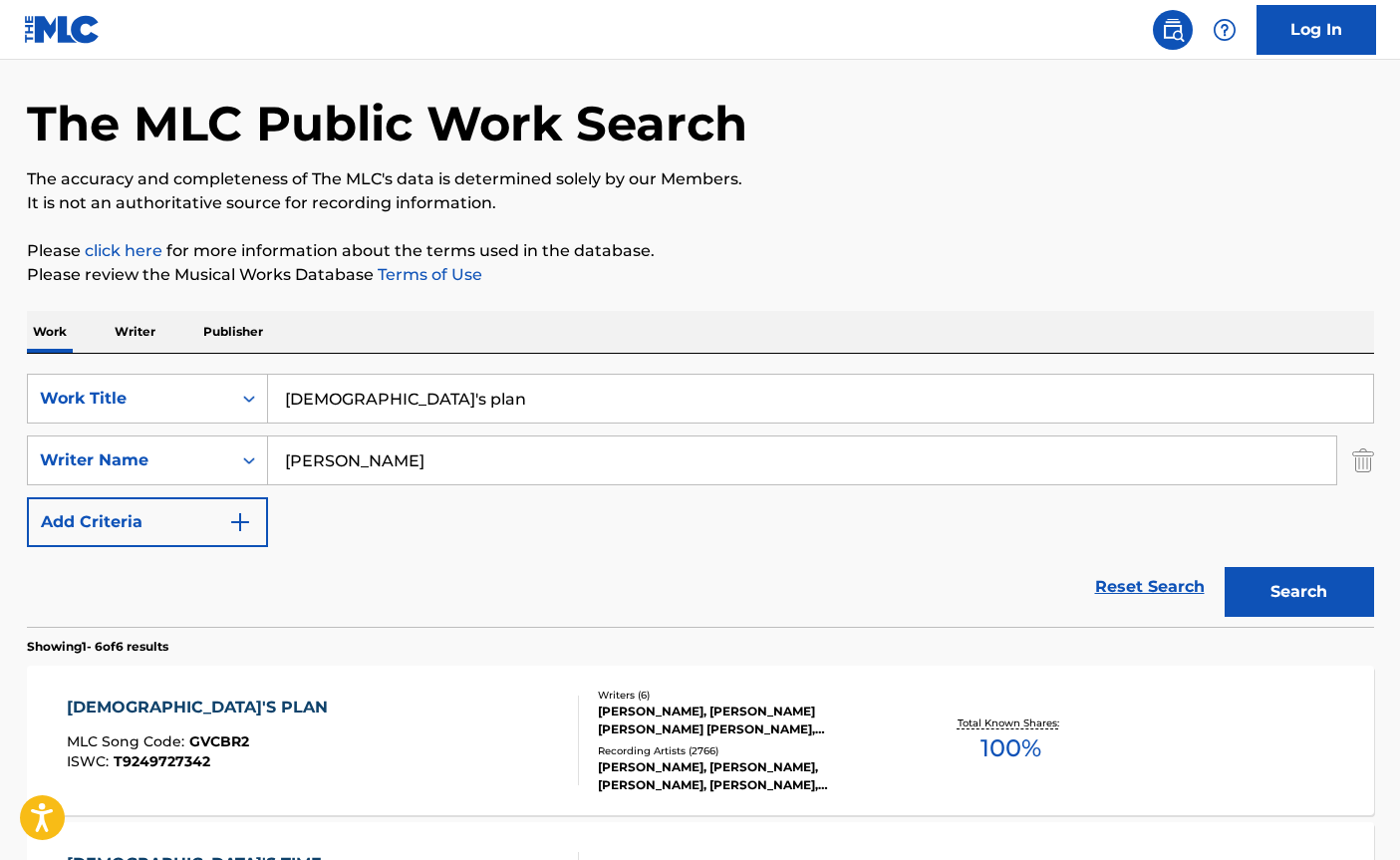 scroll, scrollTop: 150, scrollLeft: 0, axis: vertical 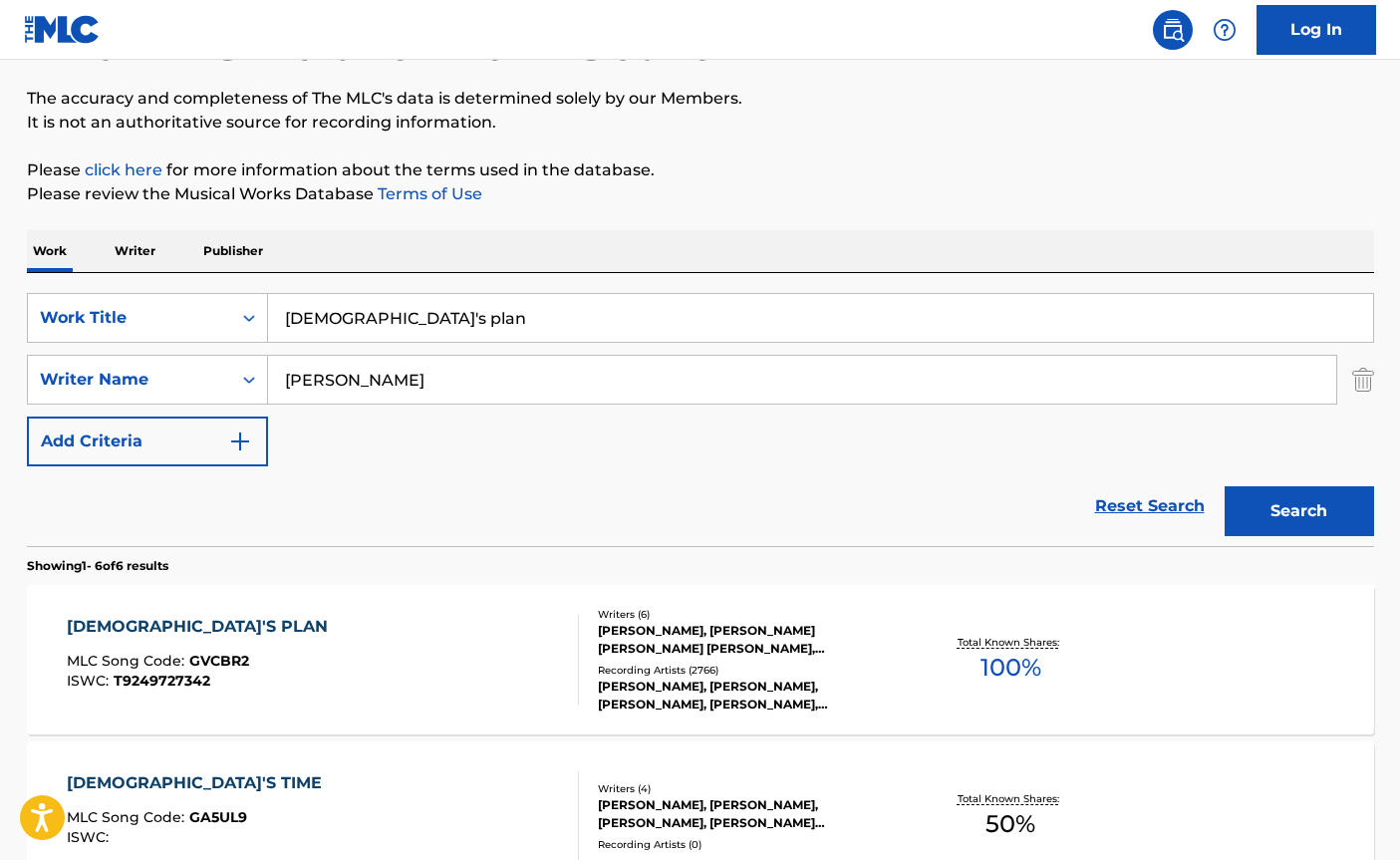 click on "[PERSON_NAME], [PERSON_NAME] [PERSON_NAME] [PERSON_NAME], [PERSON_NAME] [PERSON_NAME], [PERSON_NAME]" at bounding box center [748, 640] 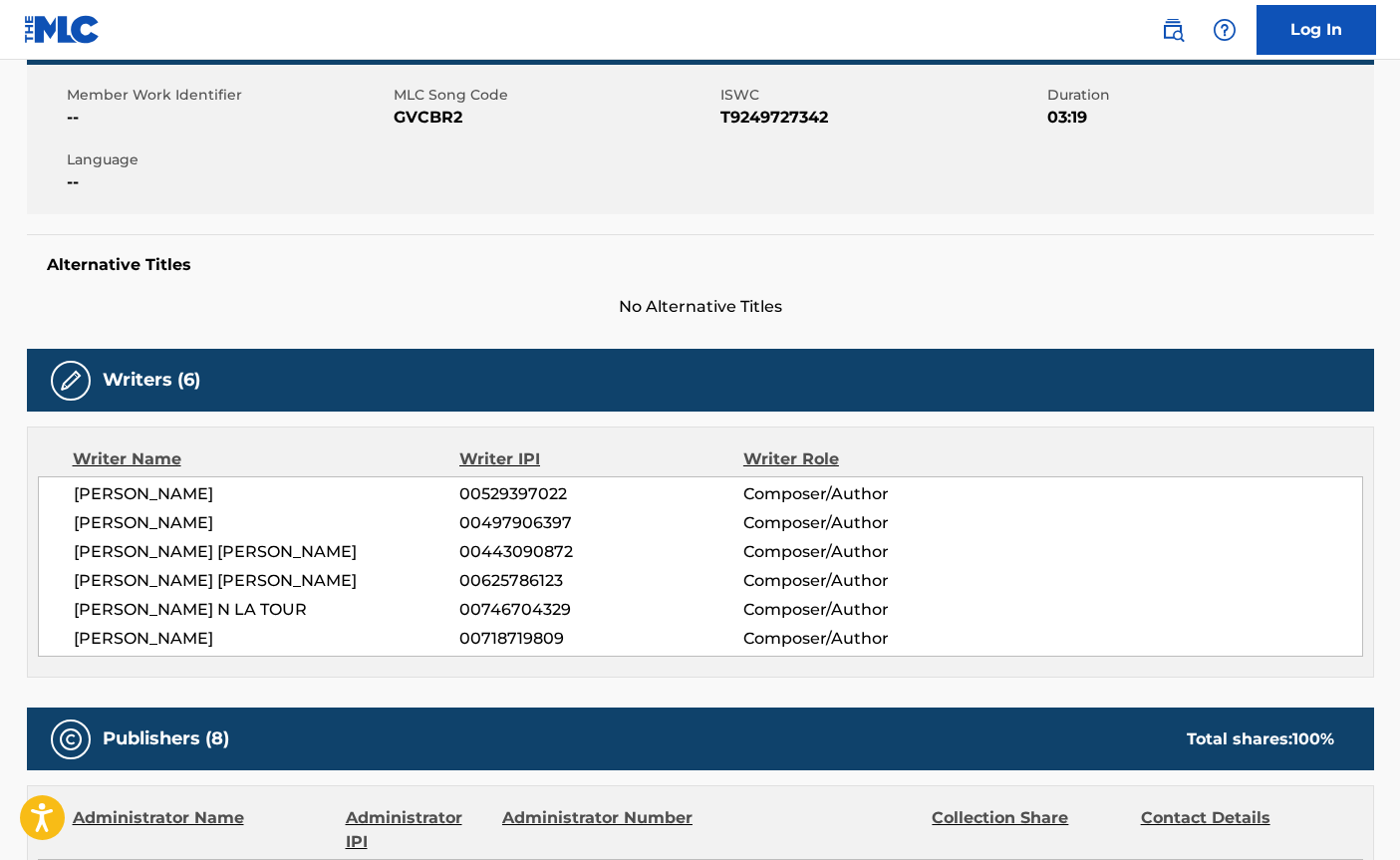 scroll, scrollTop: 359, scrollLeft: 0, axis: vertical 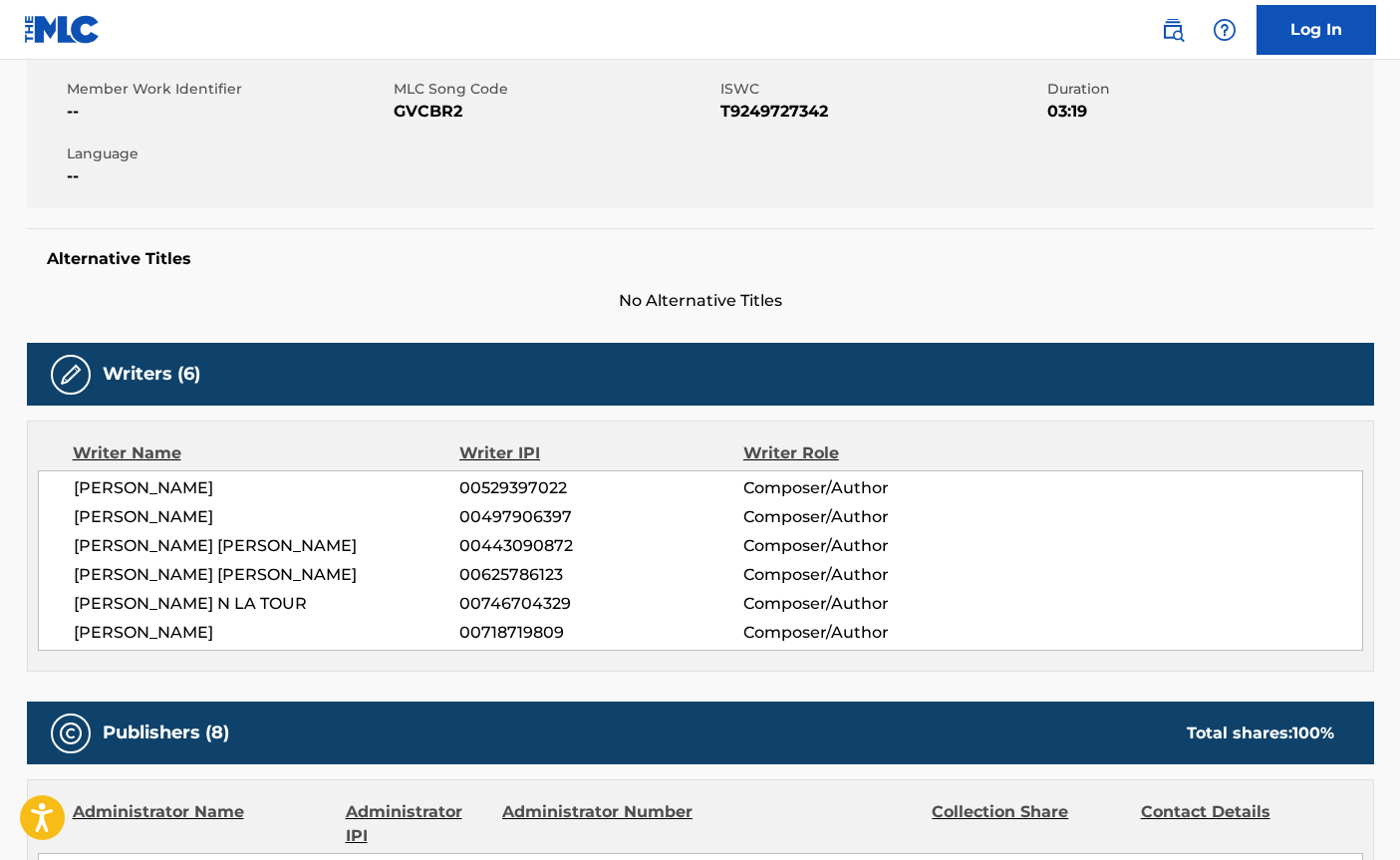 drag, startPoint x: 74, startPoint y: 483, endPoint x: 297, endPoint y: 488, distance: 223.056 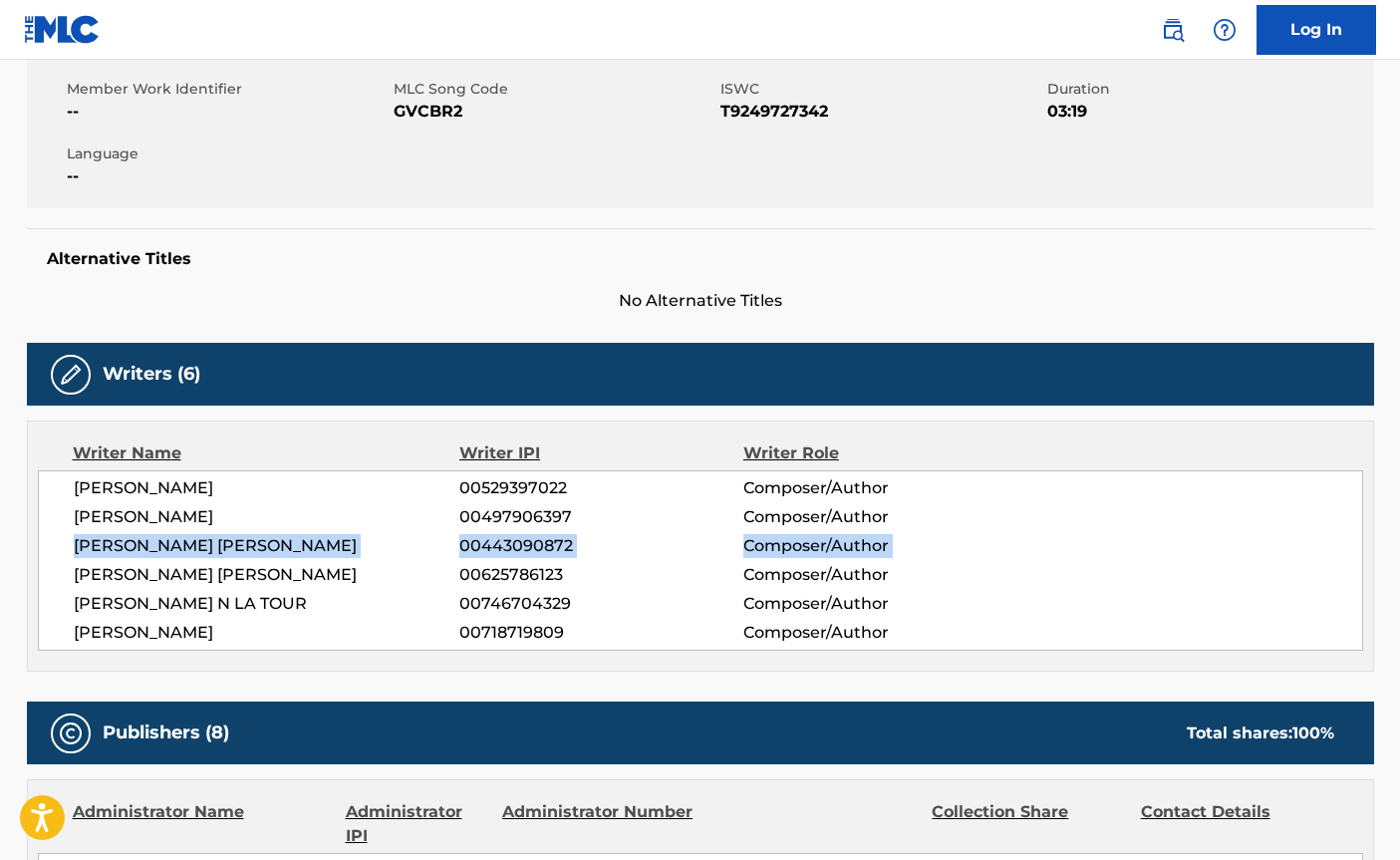 drag, startPoint x: 74, startPoint y: 544, endPoint x: 237, endPoint y: 560, distance: 163.78339 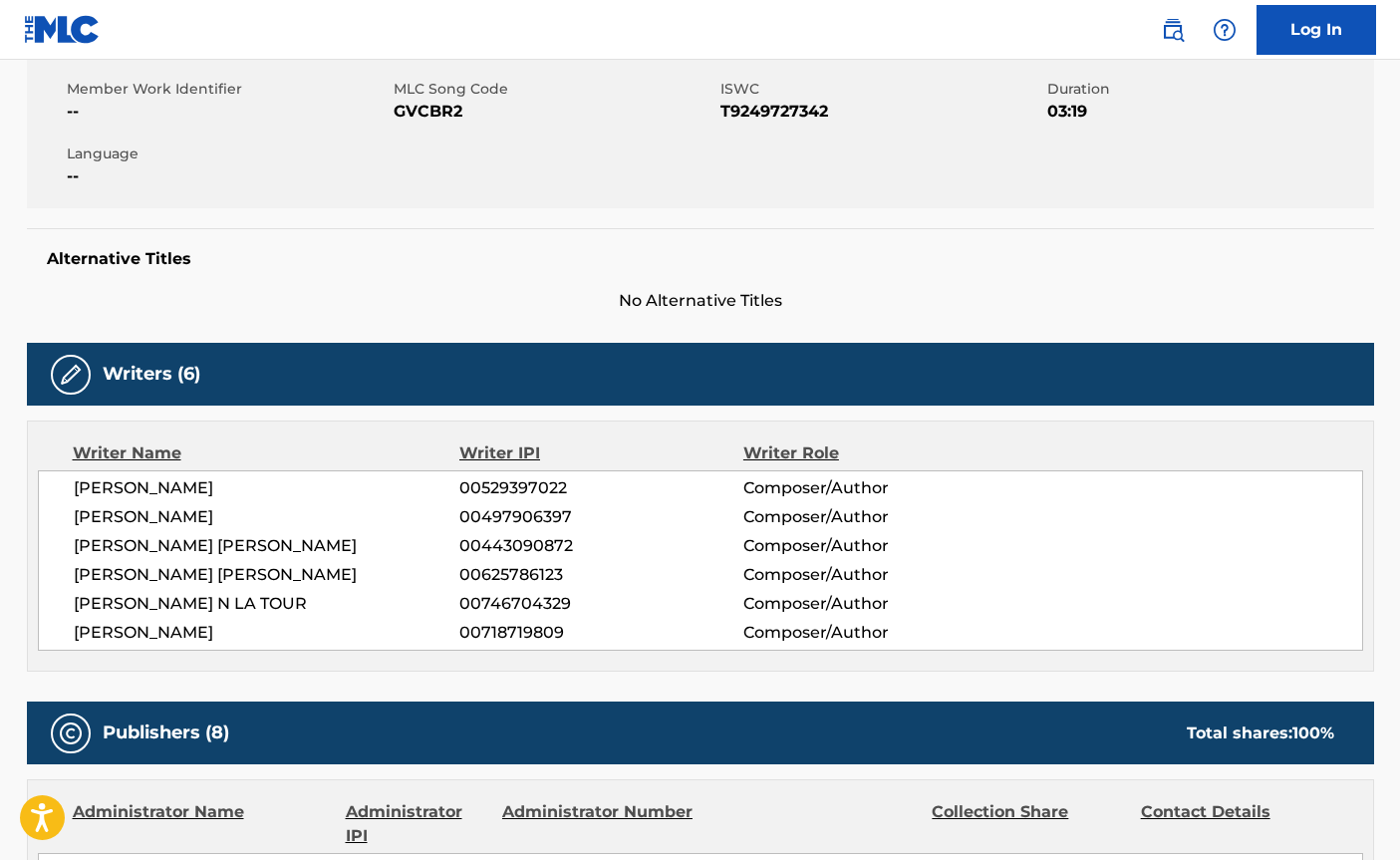 click on "[PERSON_NAME] [PERSON_NAME]" at bounding box center [267, 546] 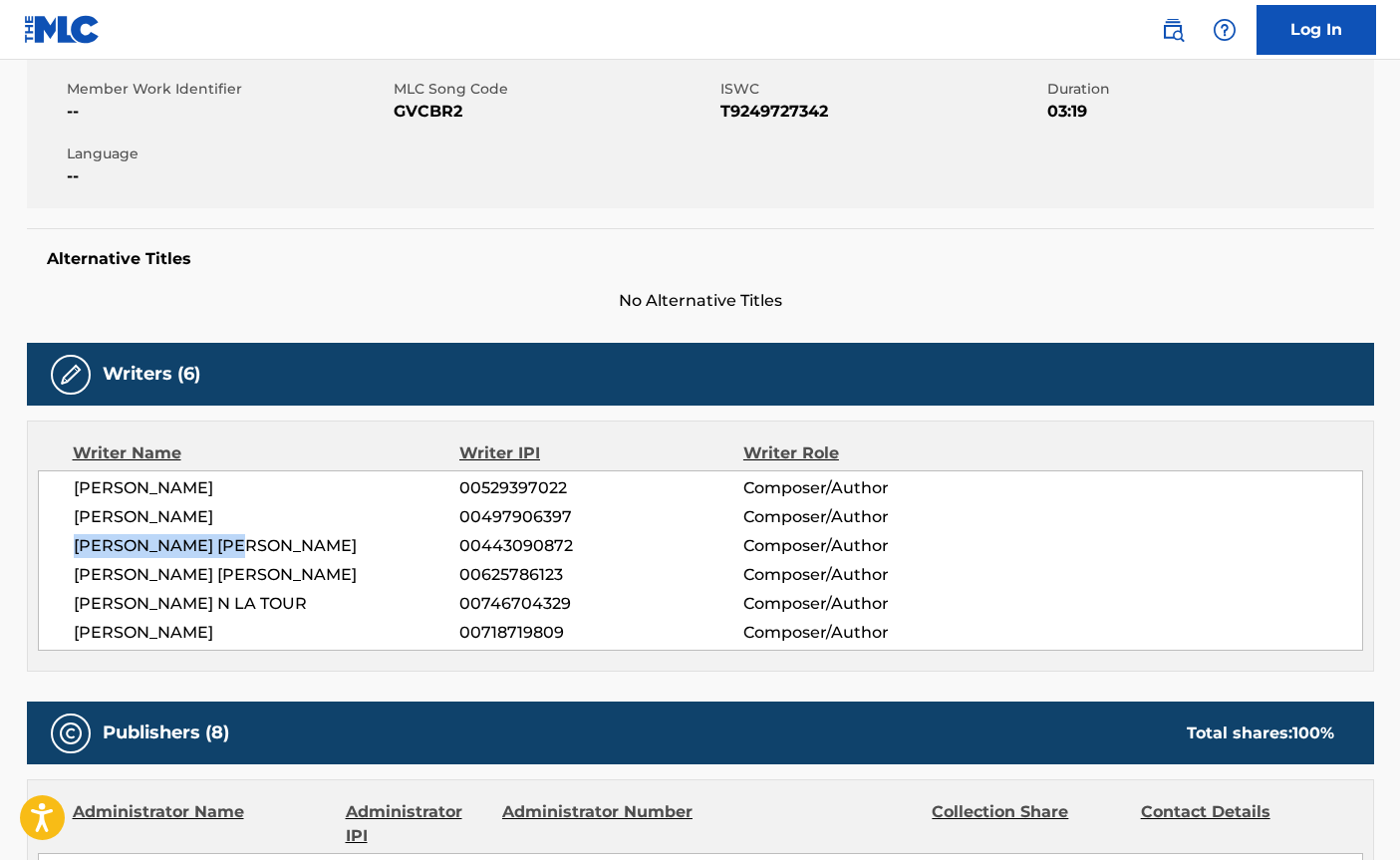 drag, startPoint x: 73, startPoint y: 541, endPoint x: 246, endPoint y: 545, distance: 173.04624 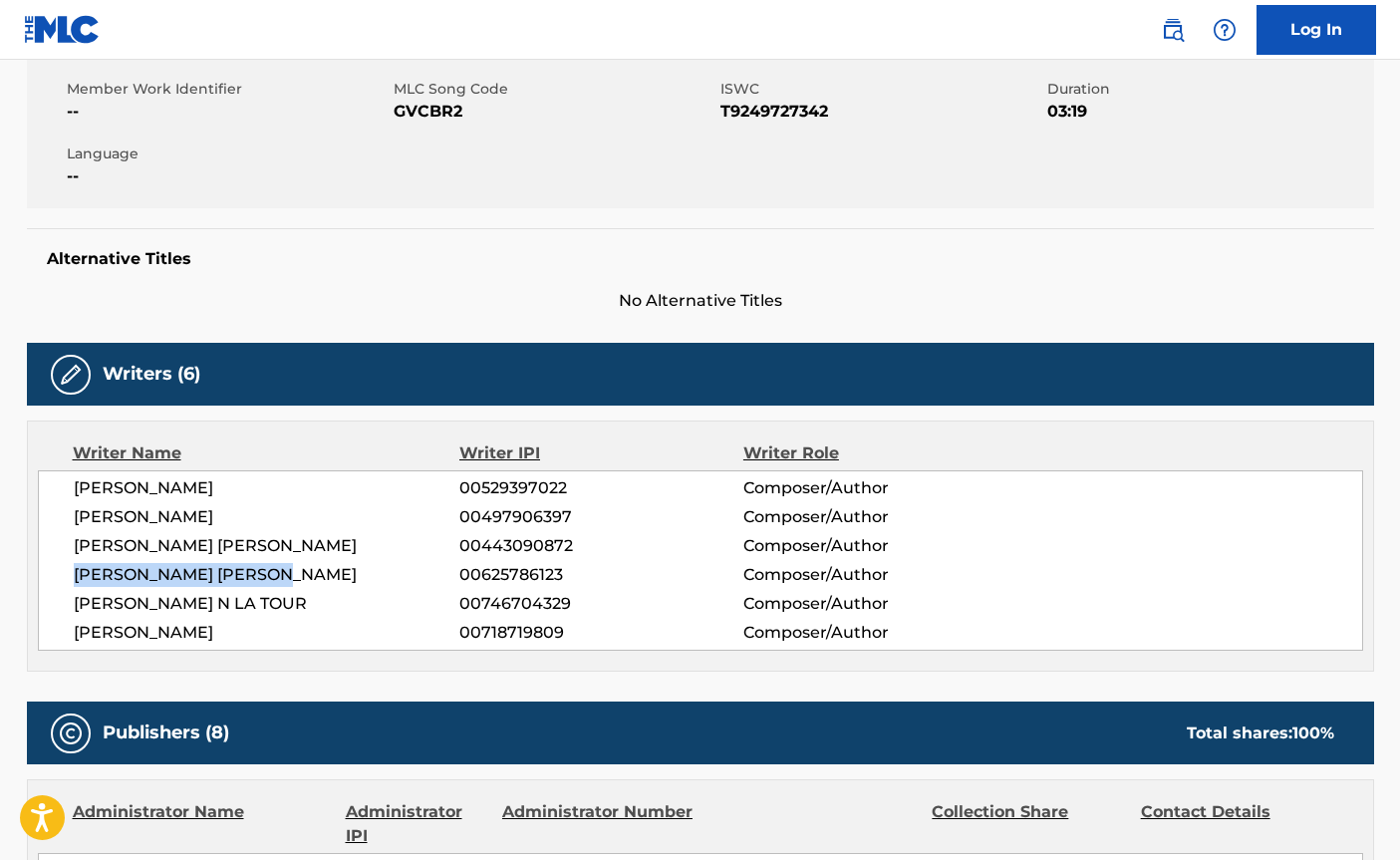 drag, startPoint x: 75, startPoint y: 574, endPoint x: 302, endPoint y: 585, distance: 227.2664 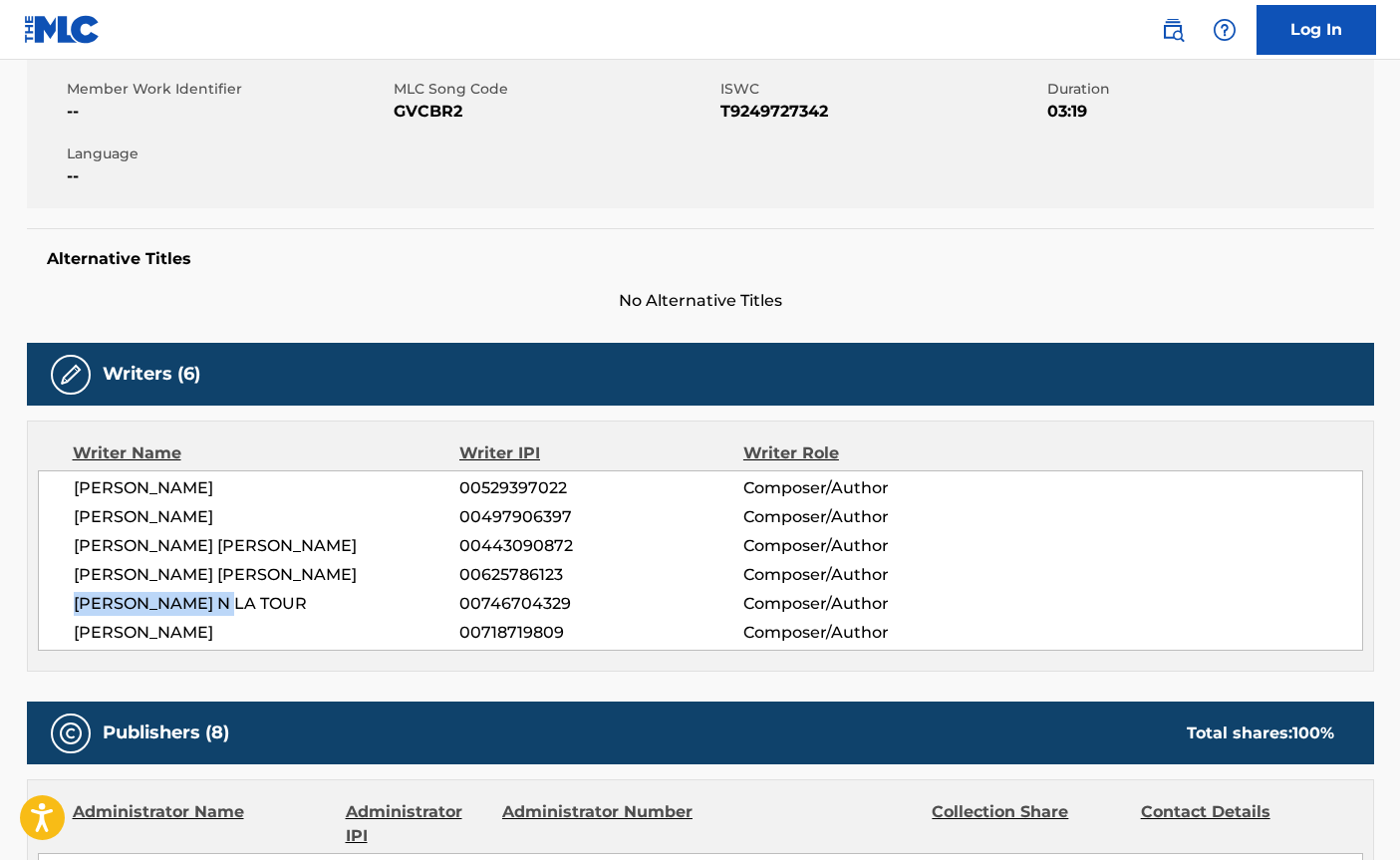 drag, startPoint x: 74, startPoint y: 597, endPoint x: 246, endPoint y: 603, distance: 172.10462 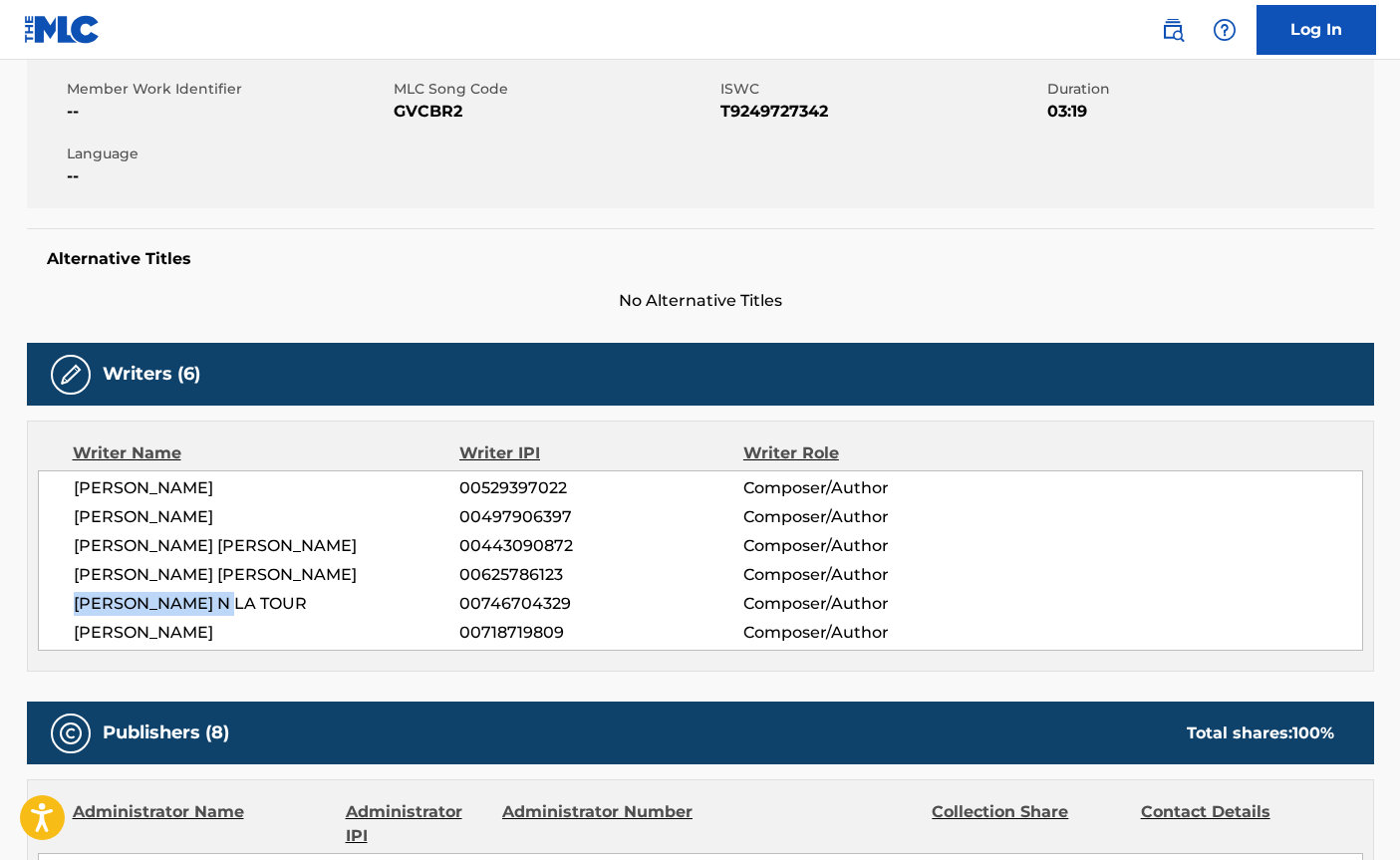 copy on "[PERSON_NAME] N LA TOUR" 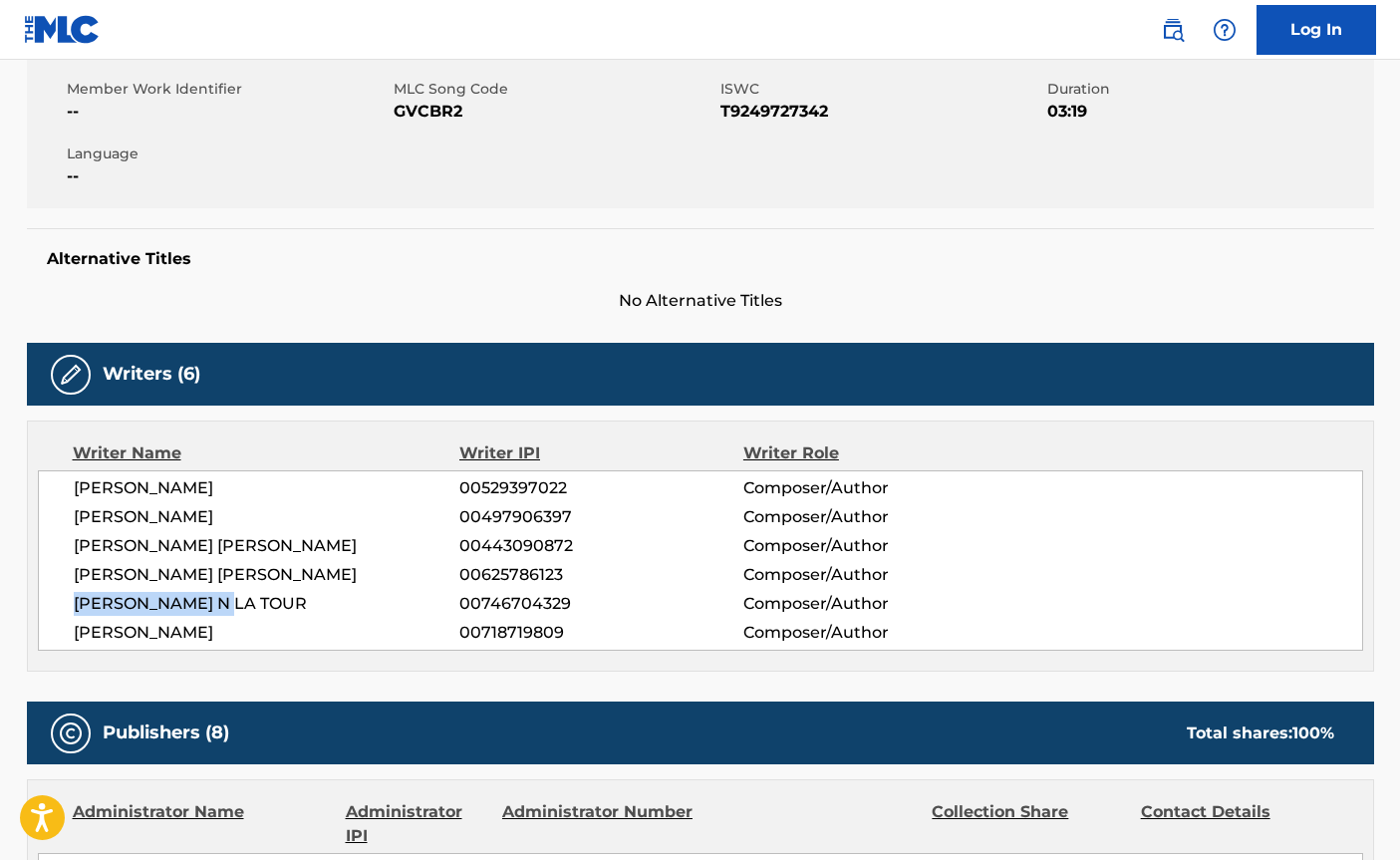 drag, startPoint x: 75, startPoint y: 629, endPoint x: 240, endPoint y: 637, distance: 165.19383 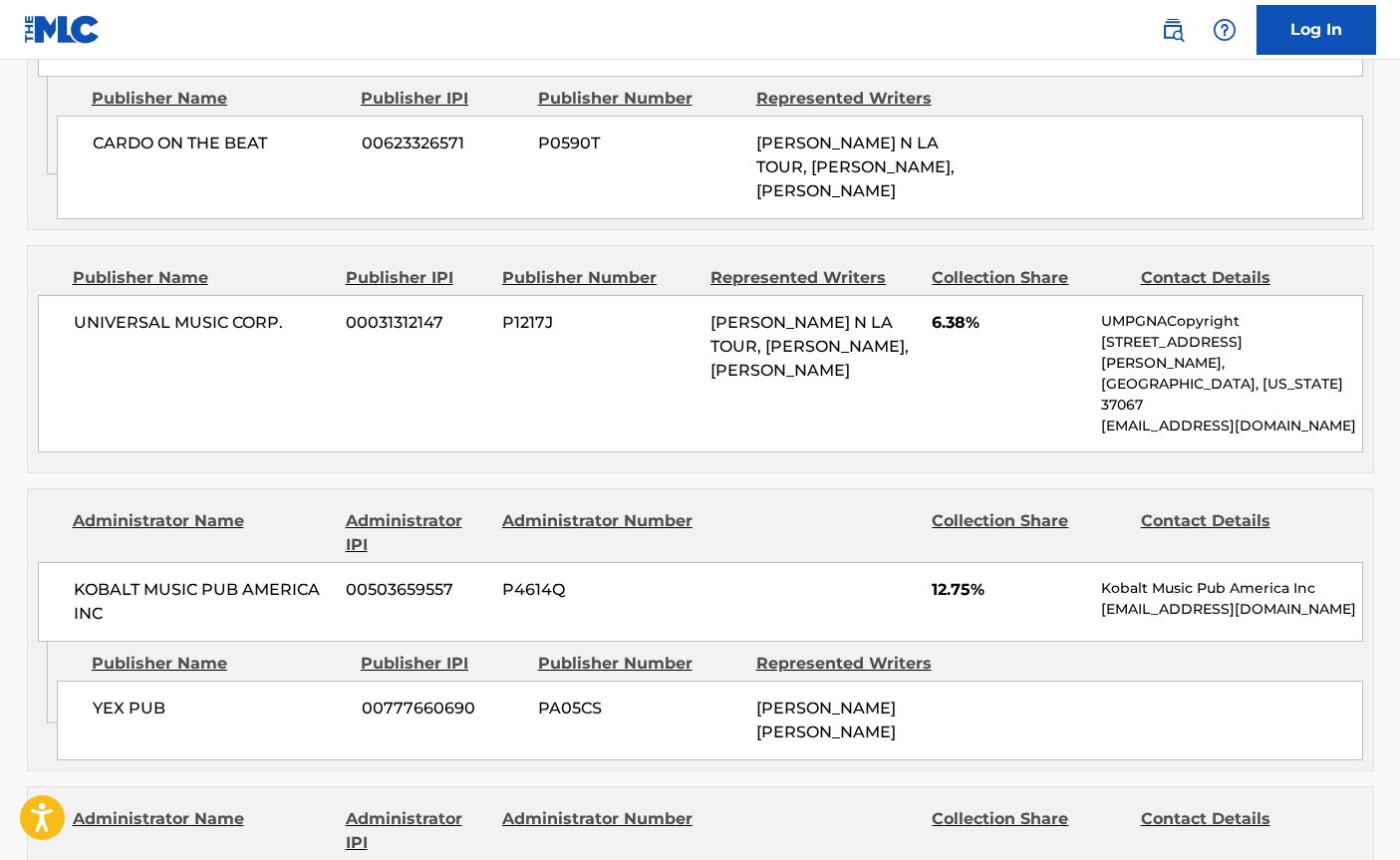 scroll, scrollTop: 2073, scrollLeft: 0, axis: vertical 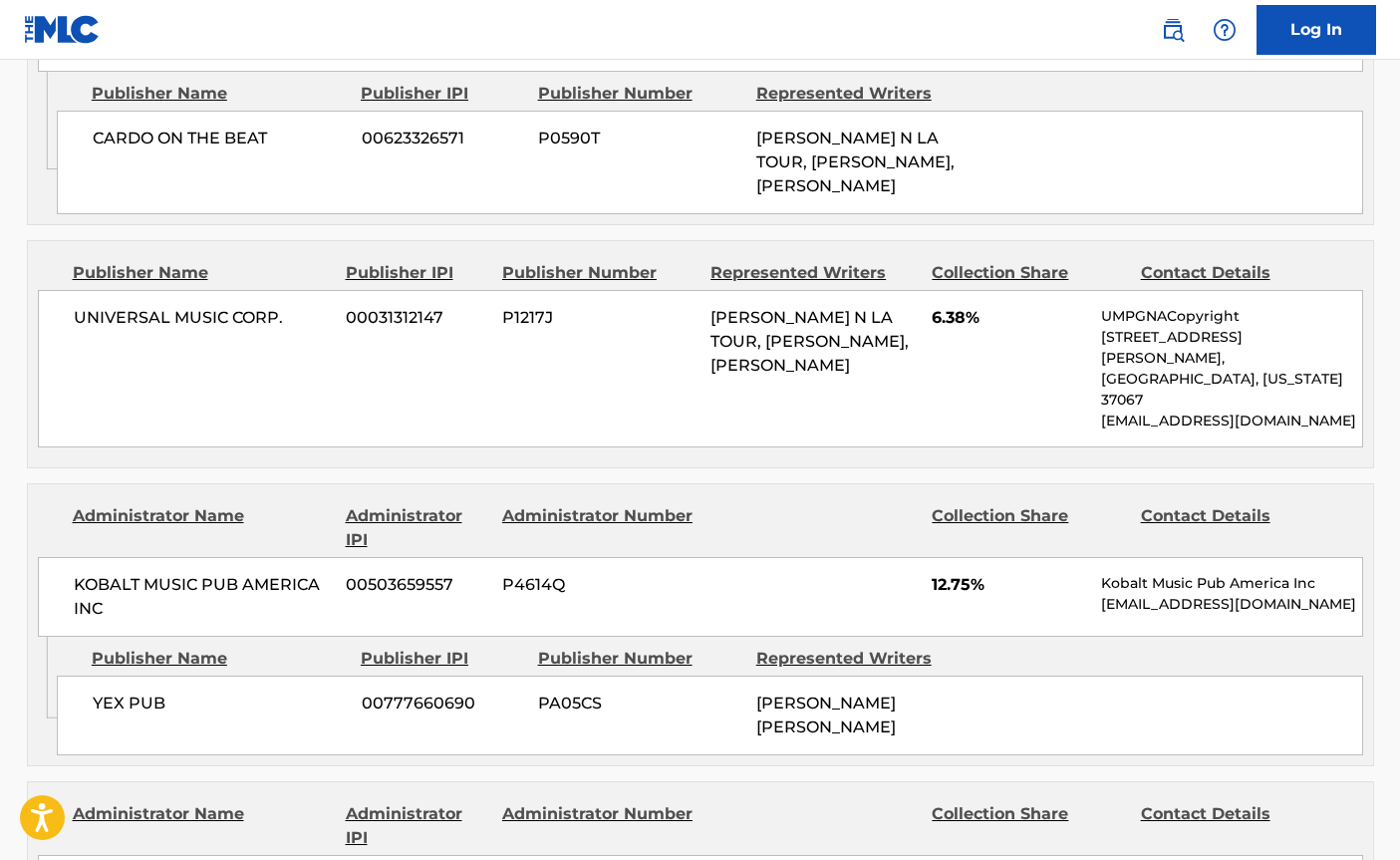 click on "Publisher Name Publisher IPI Publisher Number Represented Writers Collection Share Contact Details UNIVERSAL MUSIC CORP. 00031312147 P1217J [PERSON_NAME], [PERSON_NAME], [PERSON_NAME] LA TOUR 6.38% UMPGNACopyright [STREET_ADDRESS][PERSON_NAME][US_STATE] [EMAIL_ADDRESS][DOMAIN_NAME]" at bounding box center [700, 354] 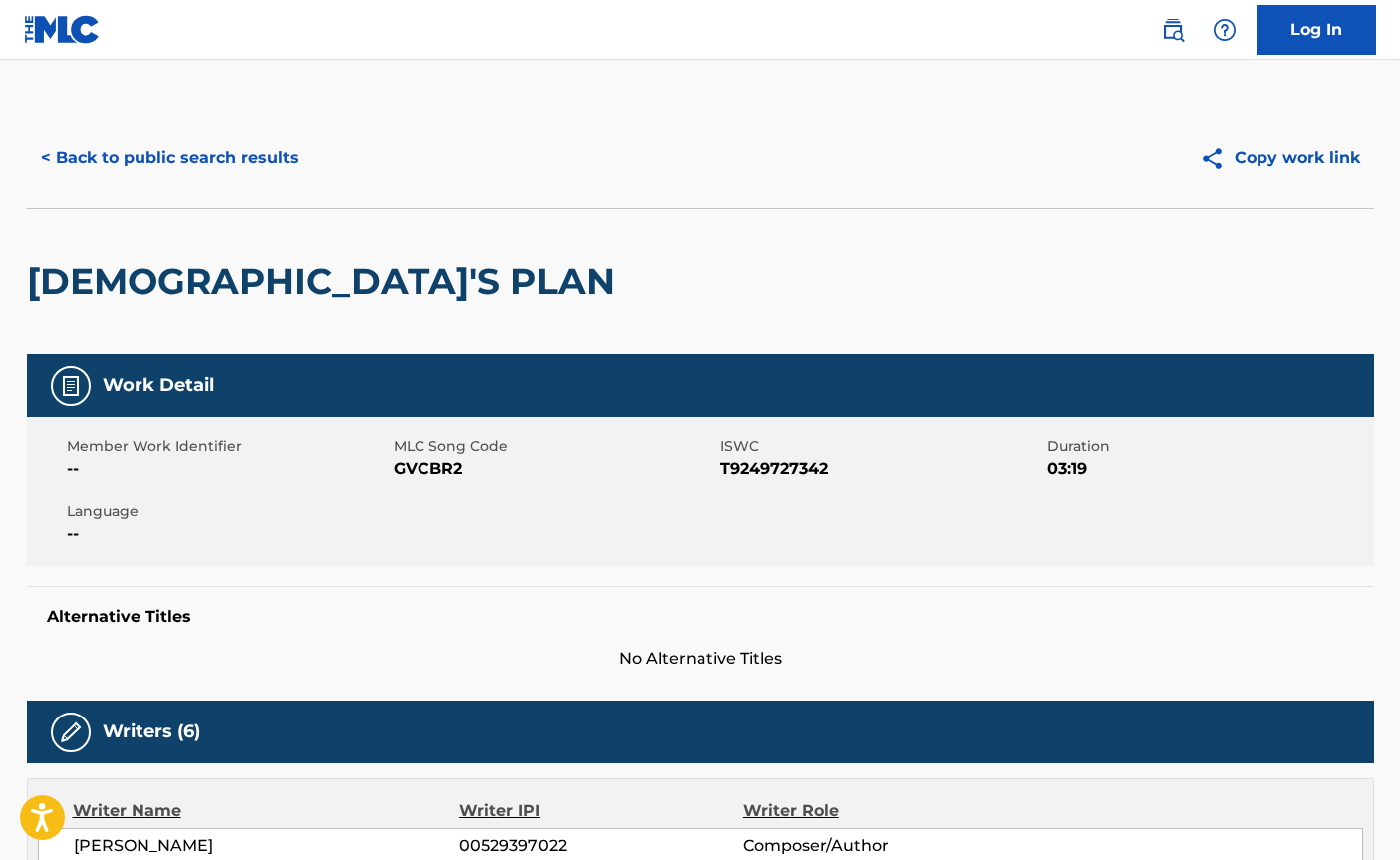 scroll, scrollTop: 0, scrollLeft: 0, axis: both 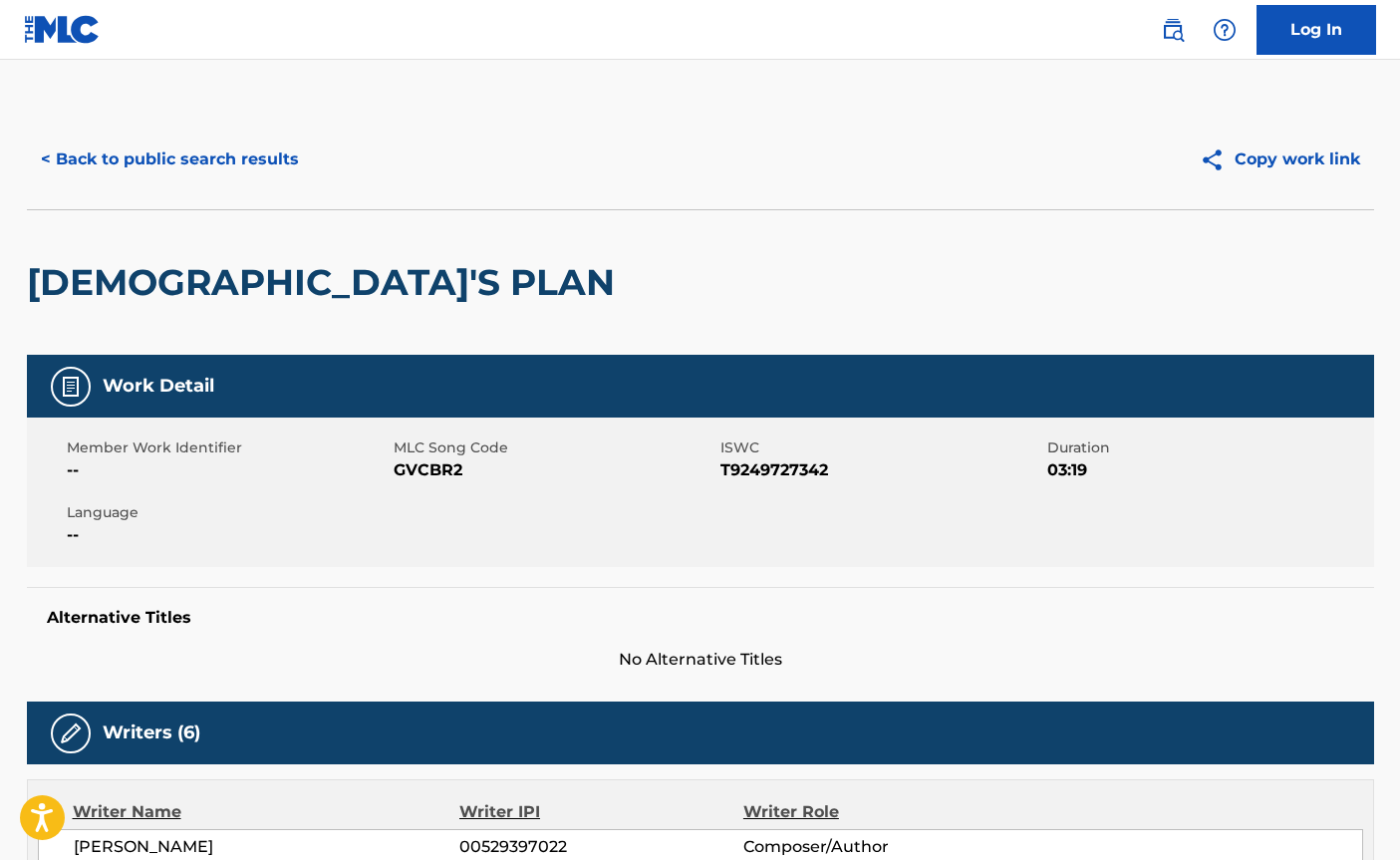 click on "Copy work link" at bounding box center [1279, 159] 